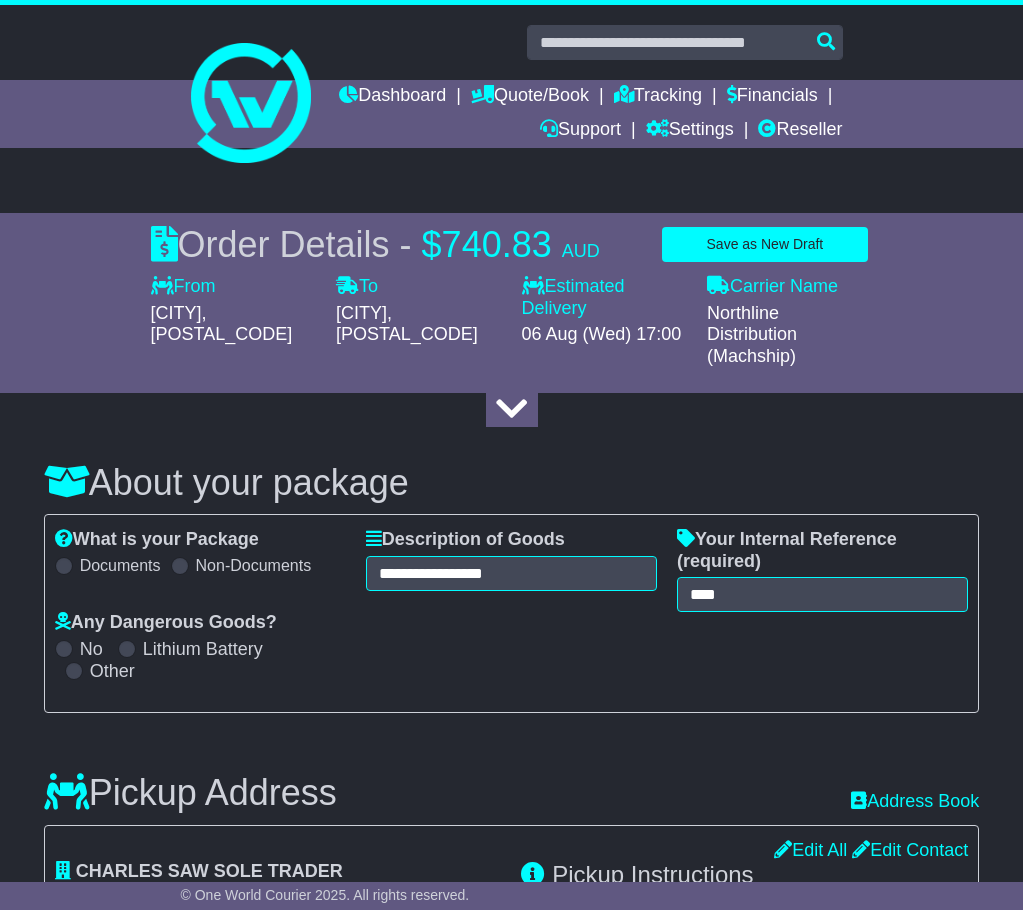 select on "**********" 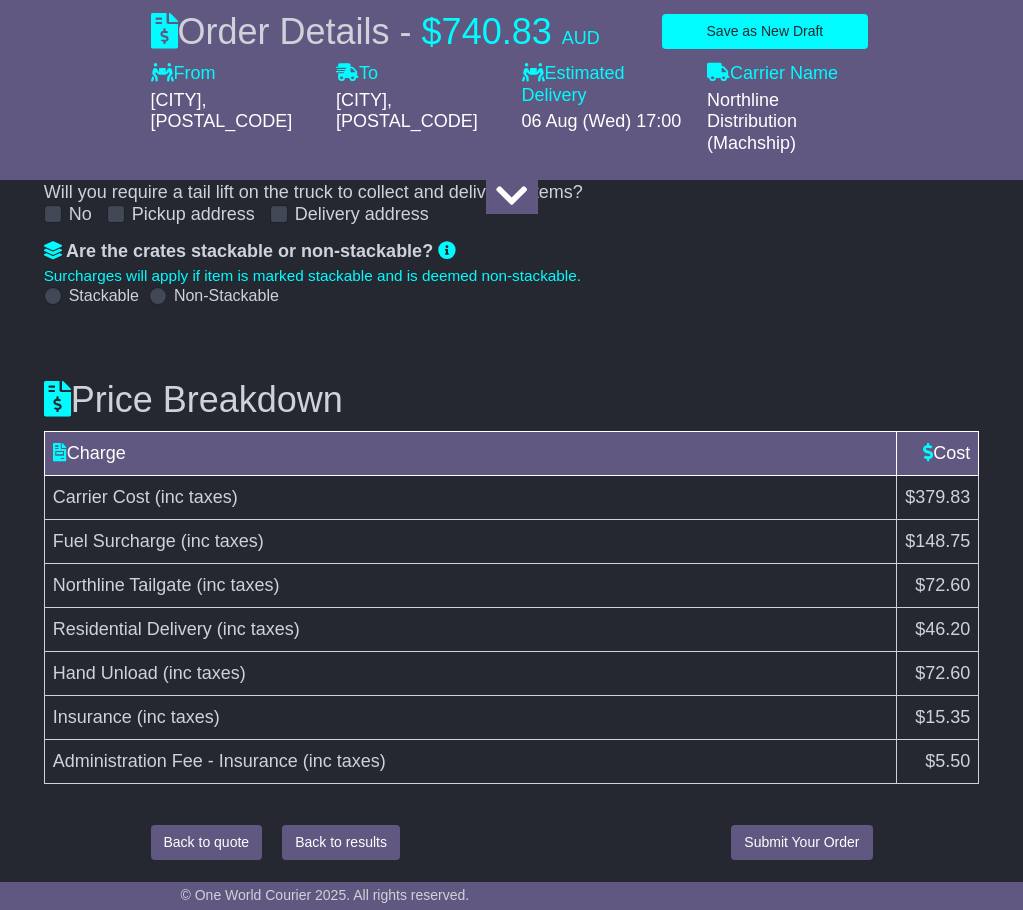 scroll, scrollTop: 0, scrollLeft: 0, axis: both 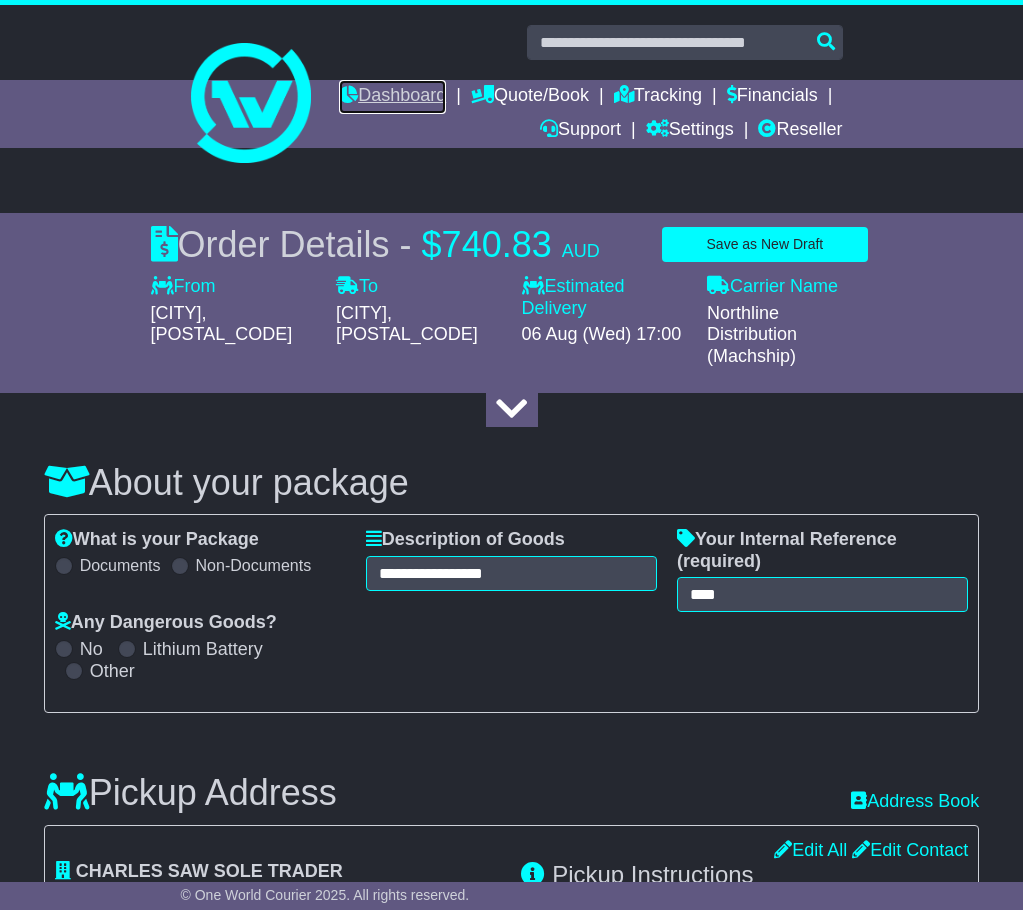 click on "Dashboard" at bounding box center [392, 97] 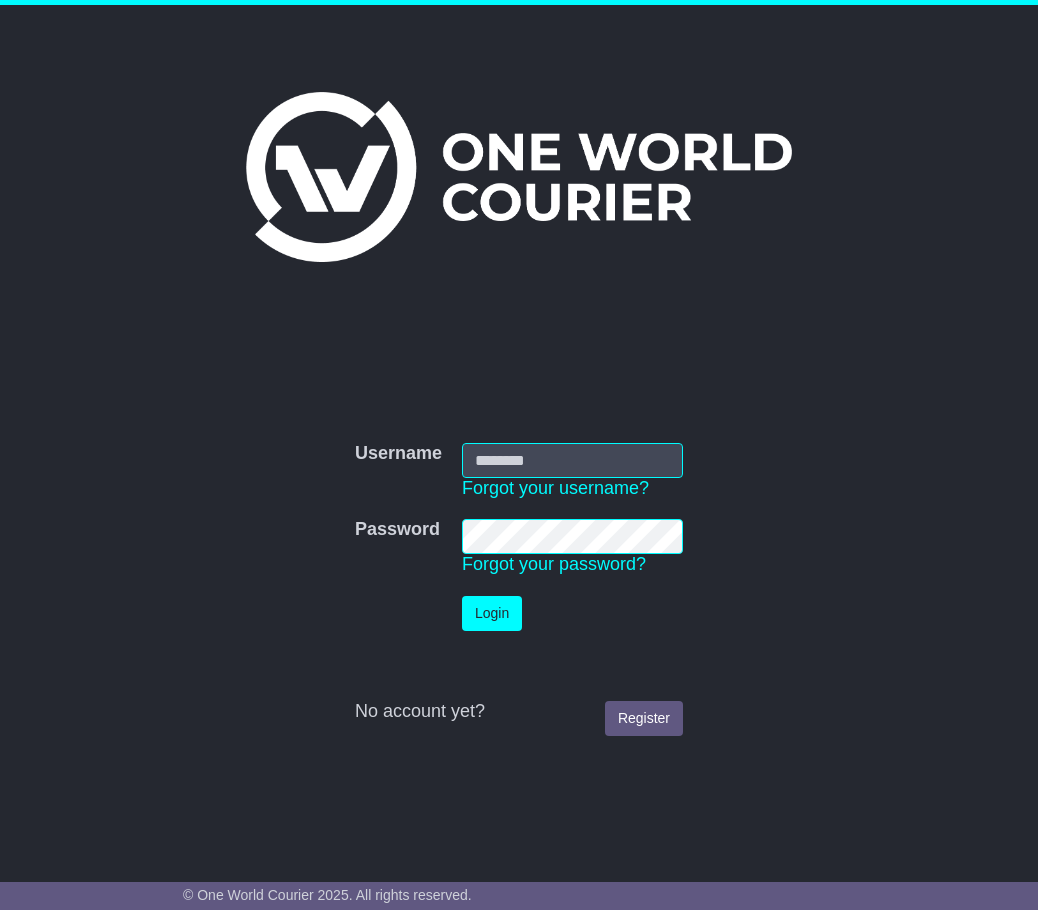 scroll, scrollTop: 0, scrollLeft: 0, axis: both 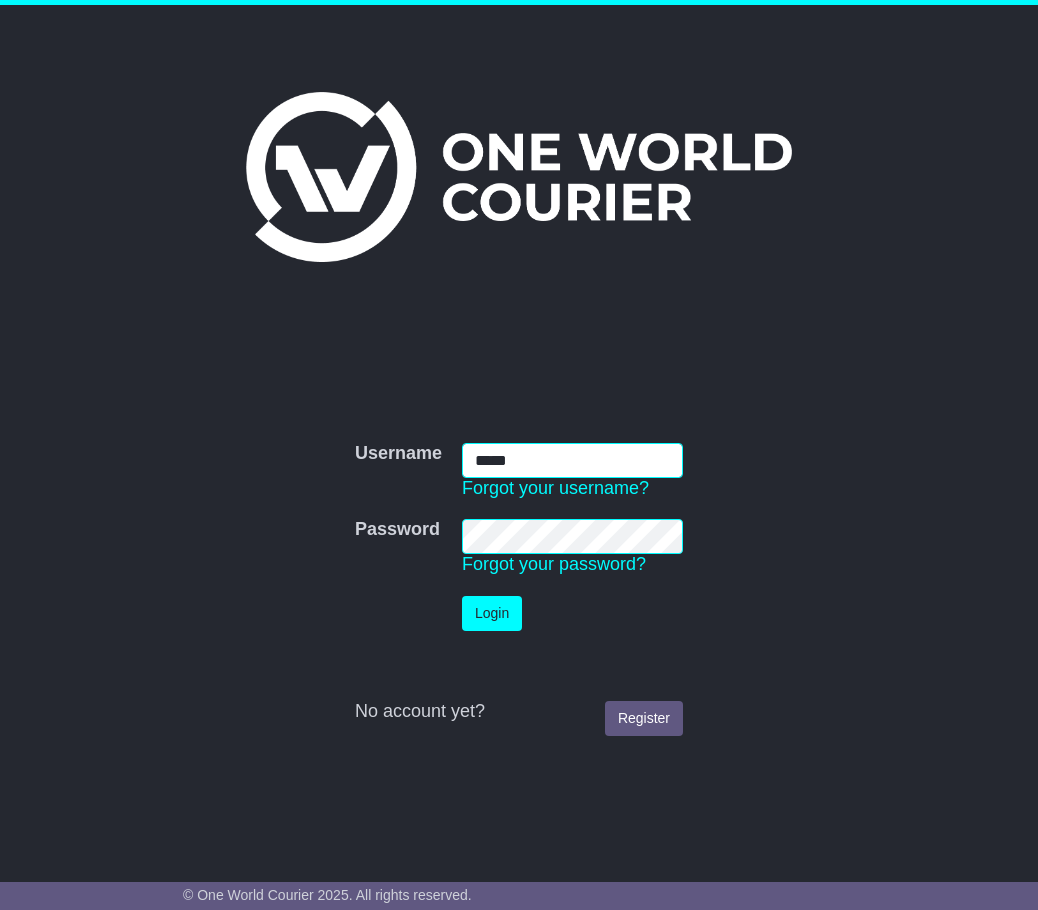 type on "********" 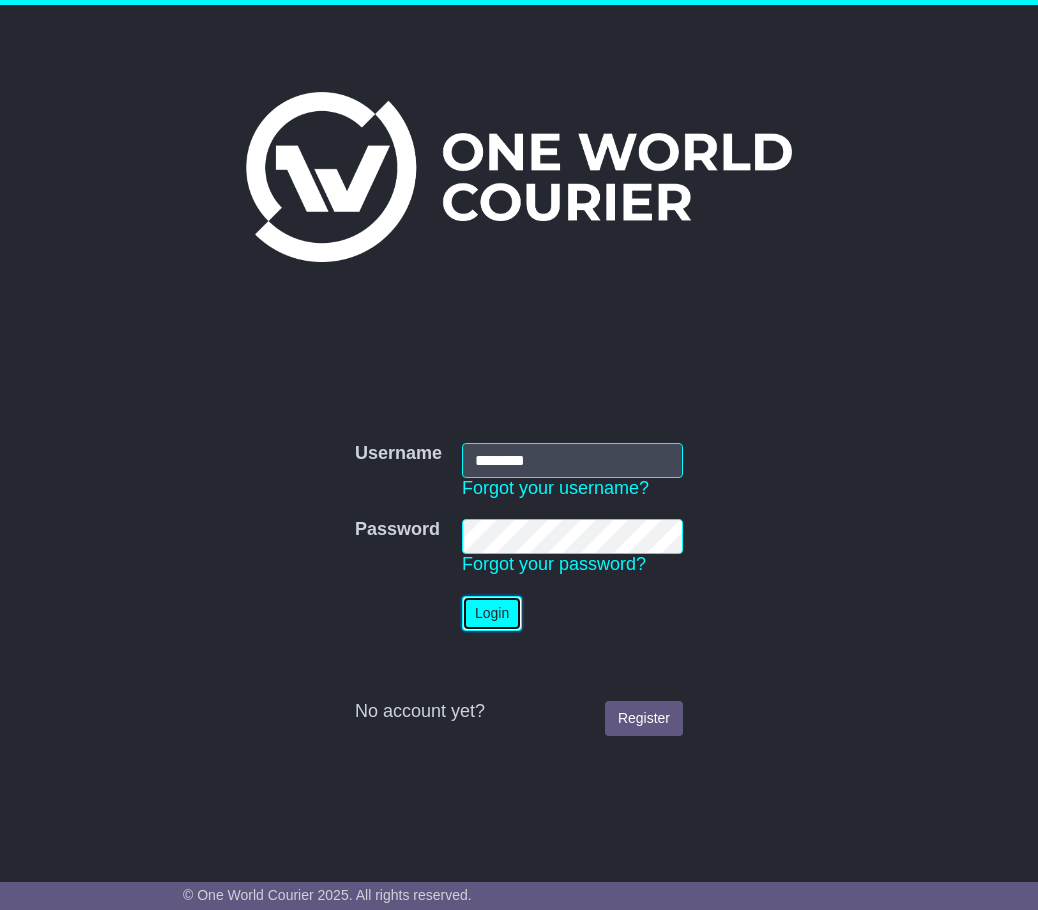 click on "Login" at bounding box center [492, 613] 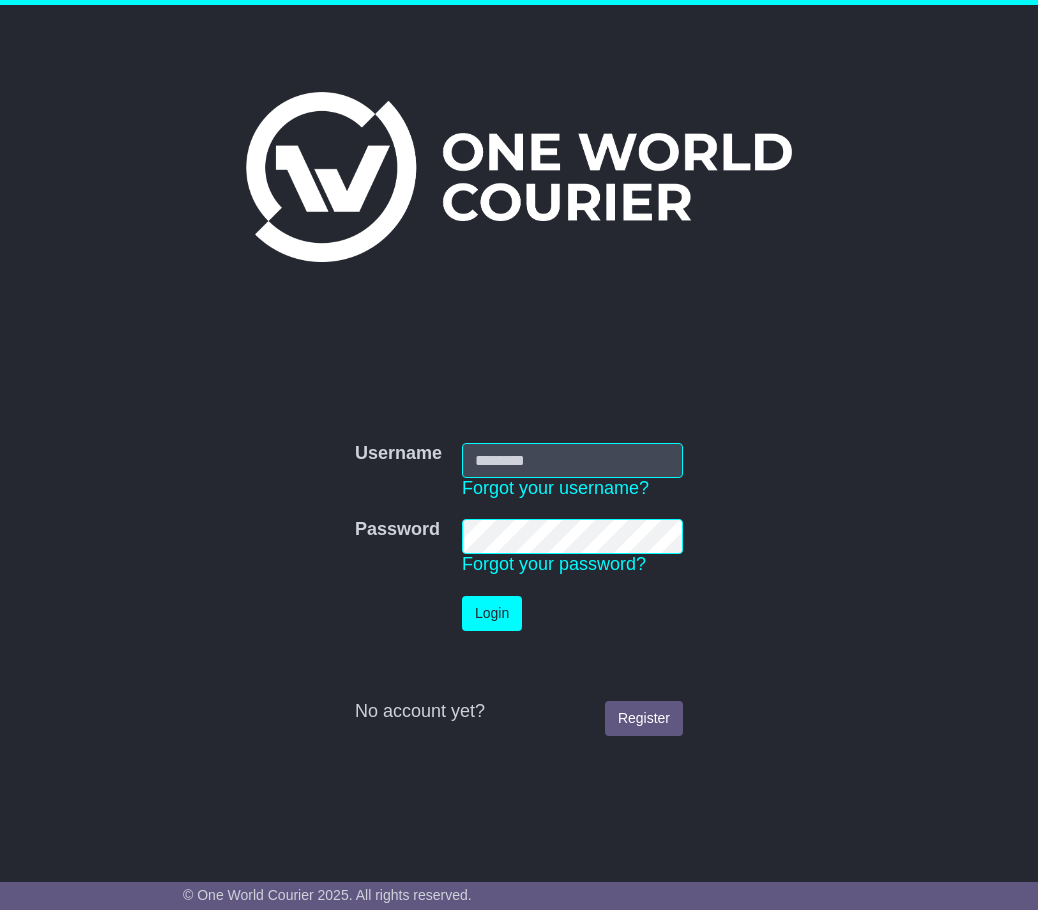 scroll, scrollTop: 0, scrollLeft: 0, axis: both 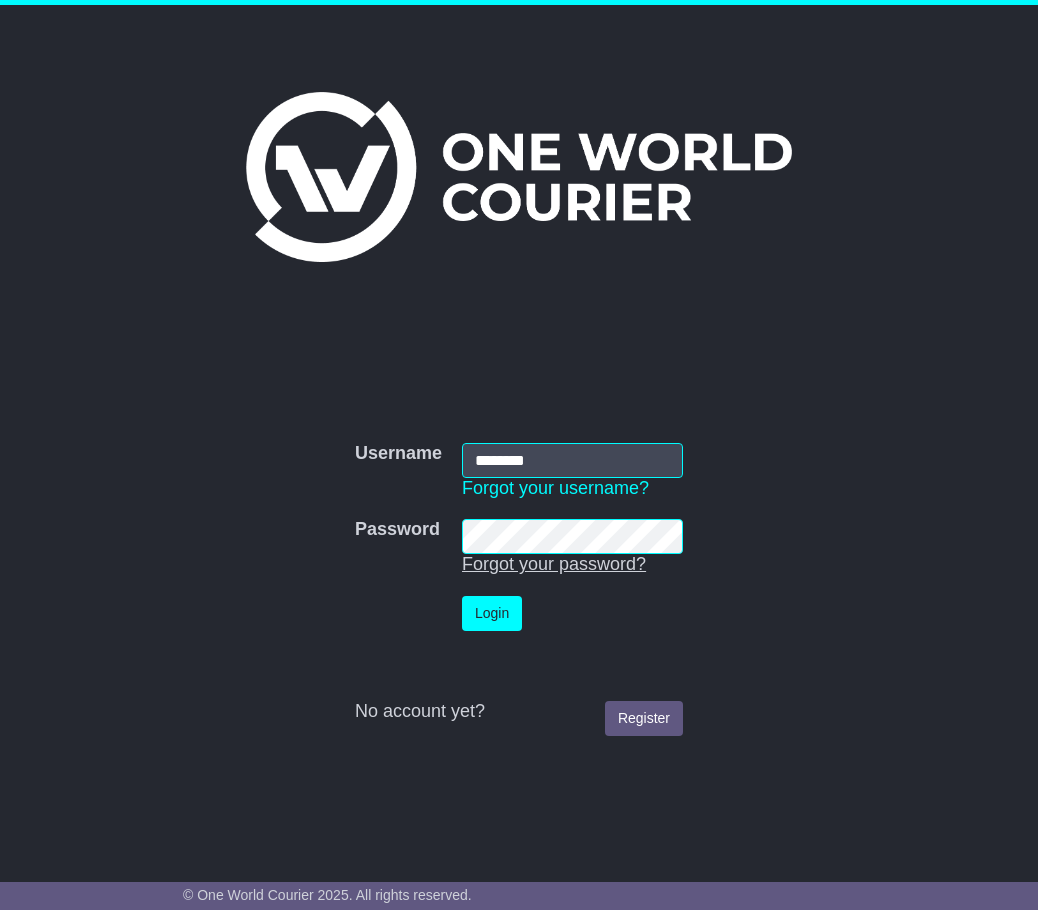type on "********" 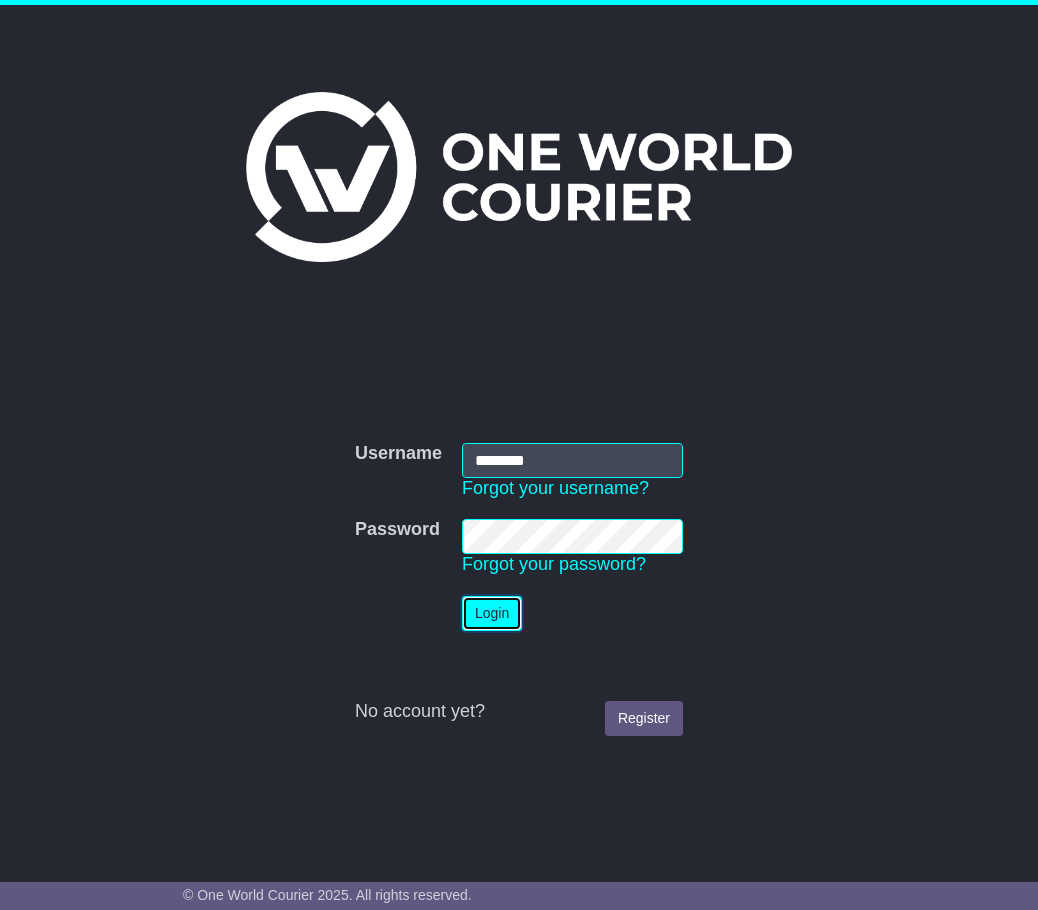click on "Login" at bounding box center (492, 613) 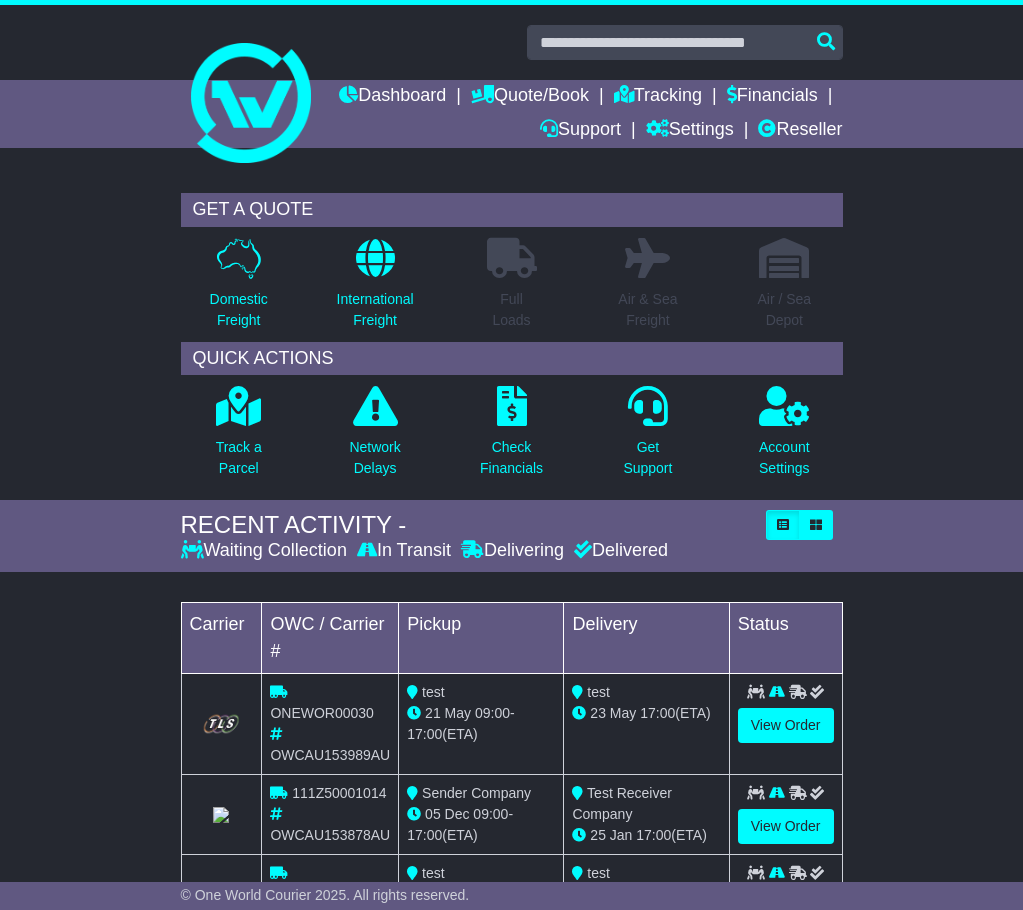 scroll, scrollTop: 0, scrollLeft: 0, axis: both 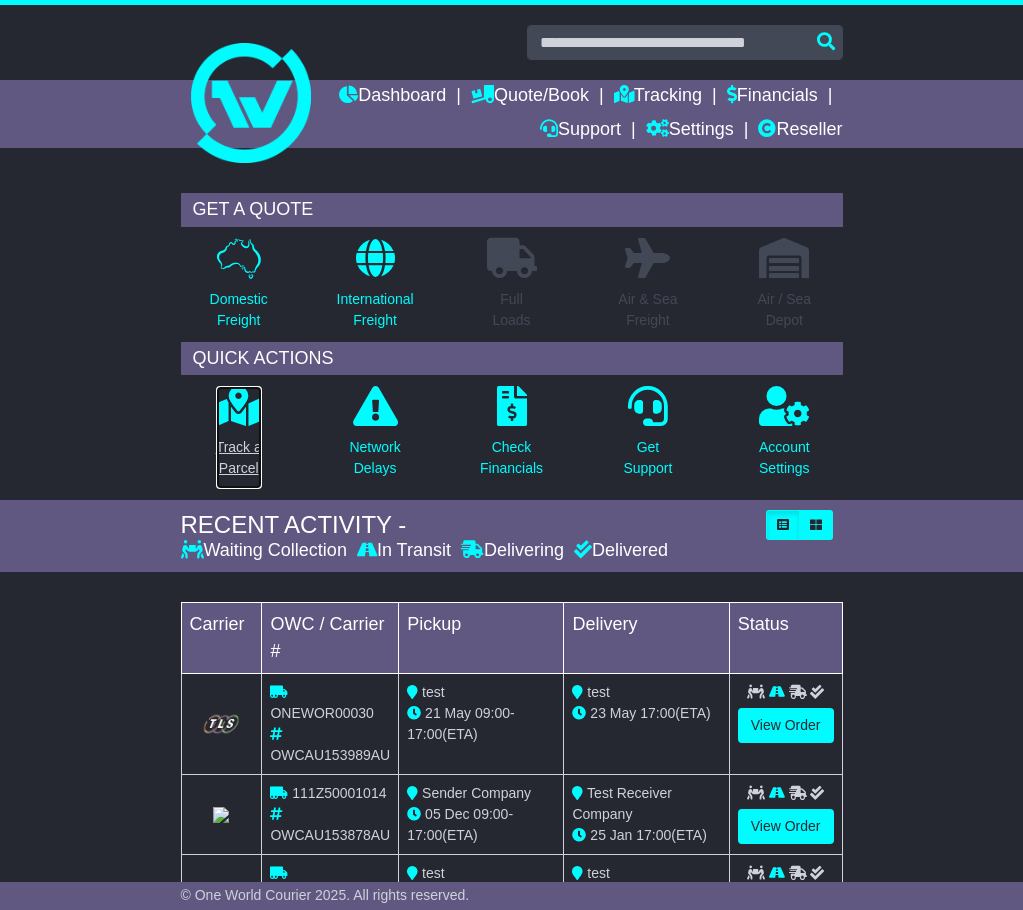 click at bounding box center (238, 406) 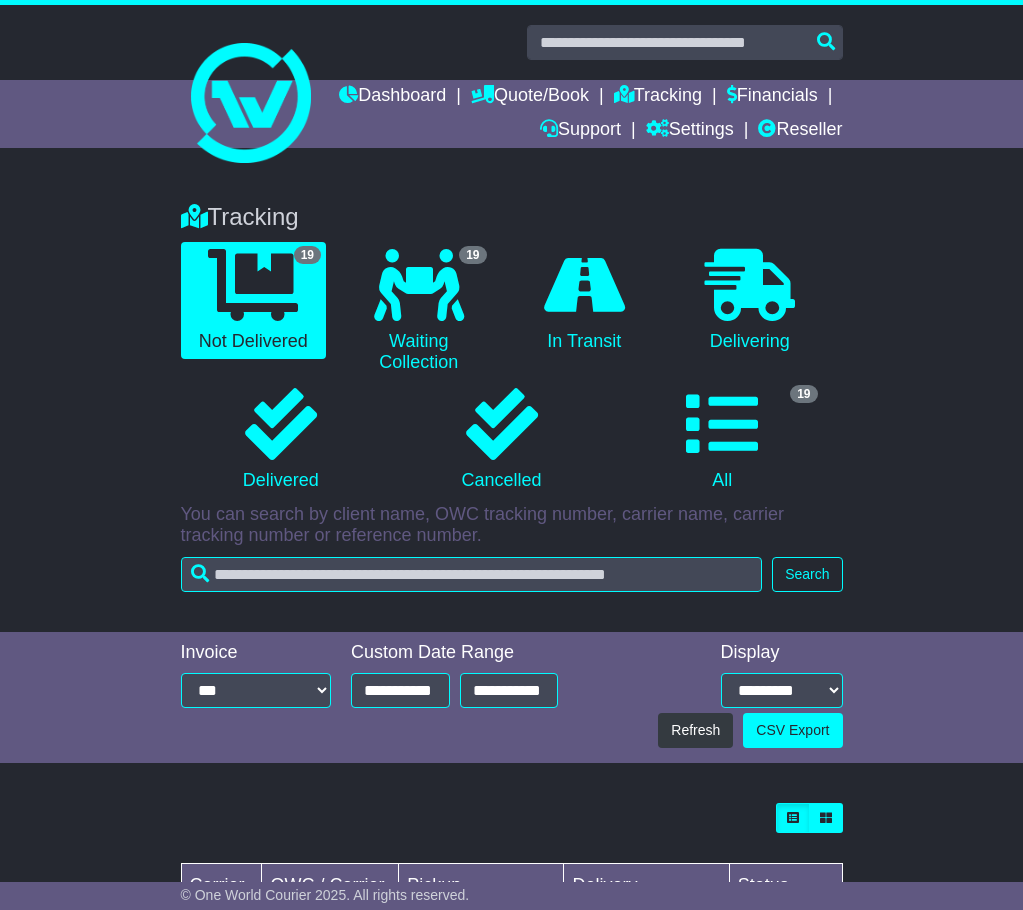 scroll, scrollTop: 0, scrollLeft: 0, axis: both 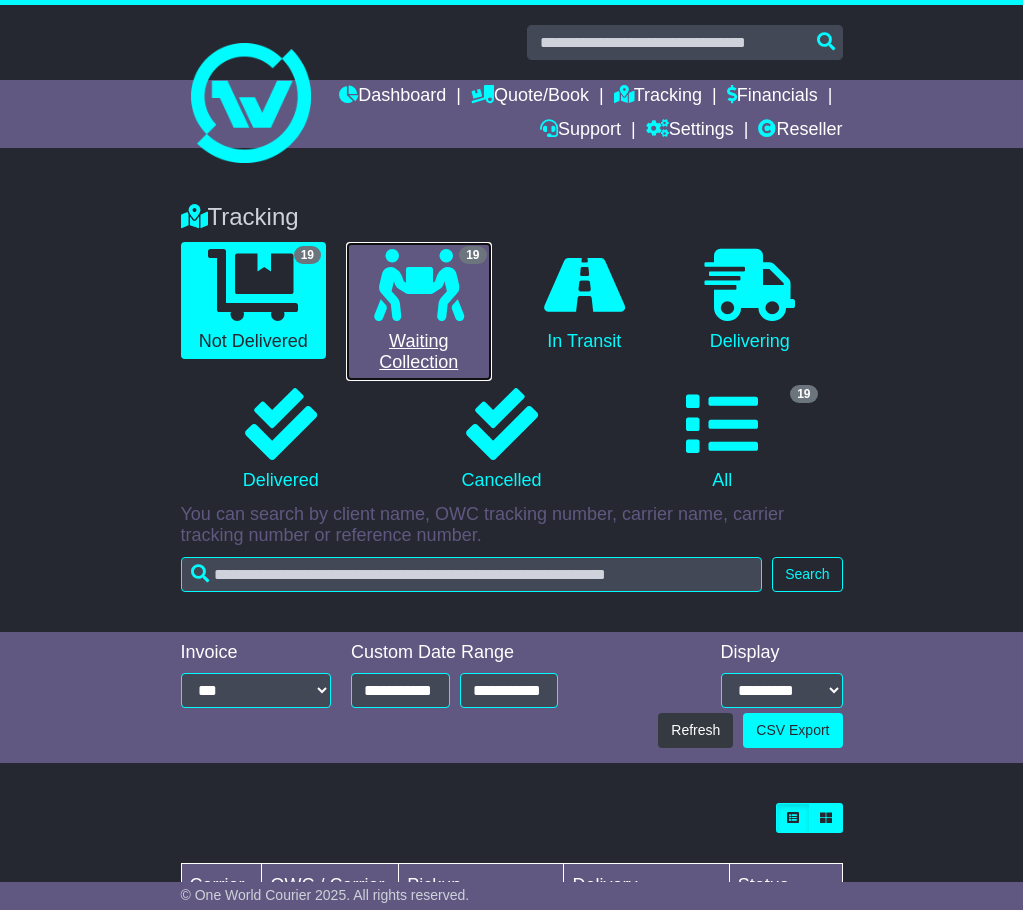 click at bounding box center (419, 285) 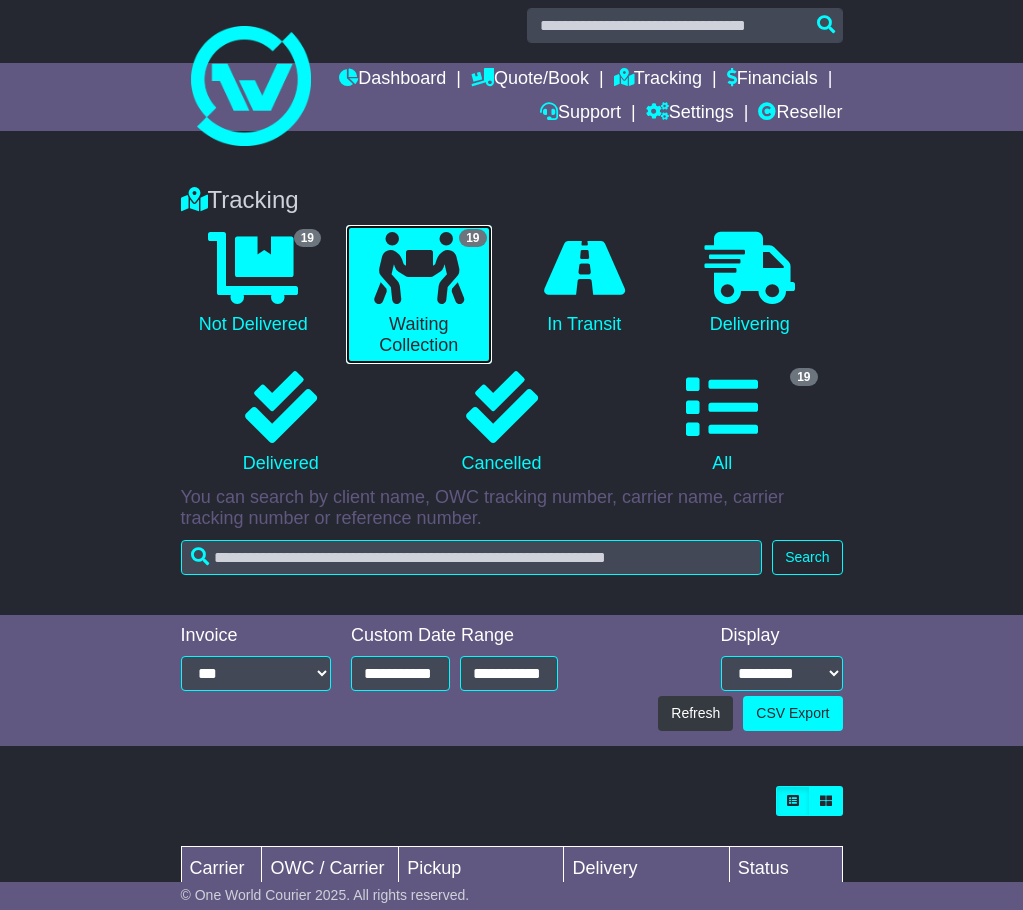 scroll, scrollTop: 0, scrollLeft: 0, axis: both 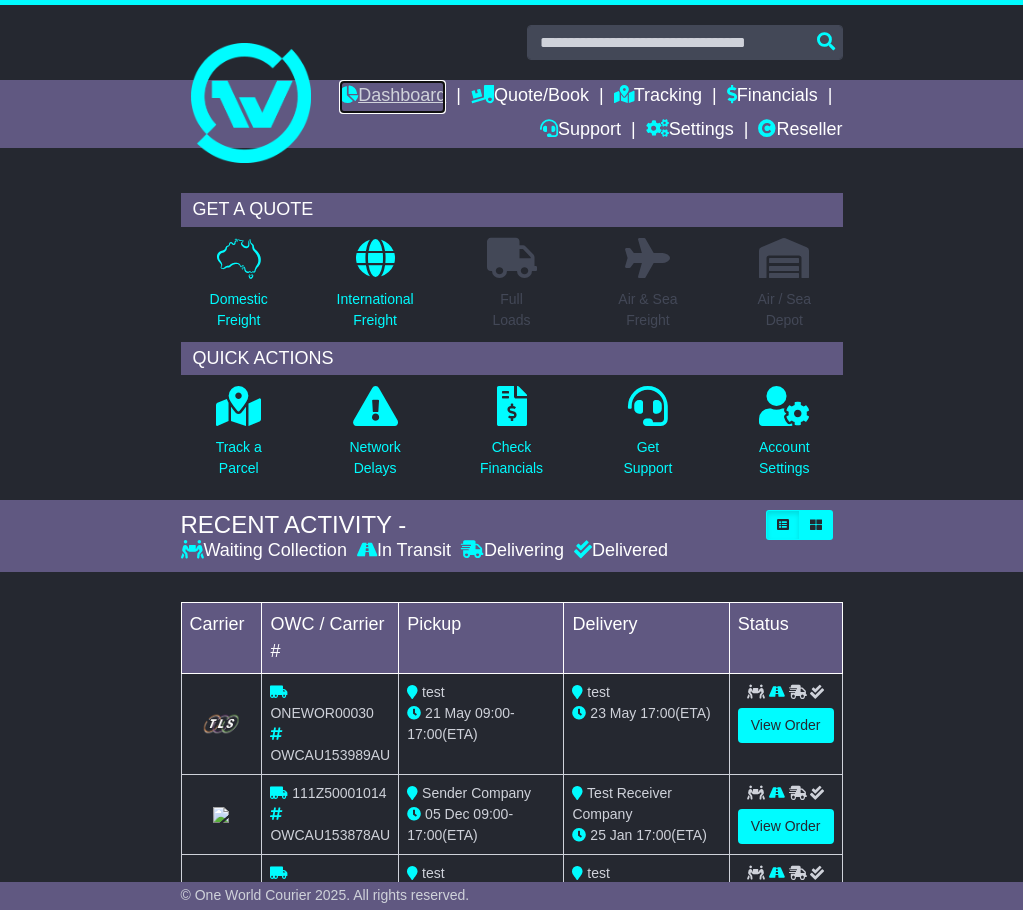 click on "Dashboard" at bounding box center (392, 97) 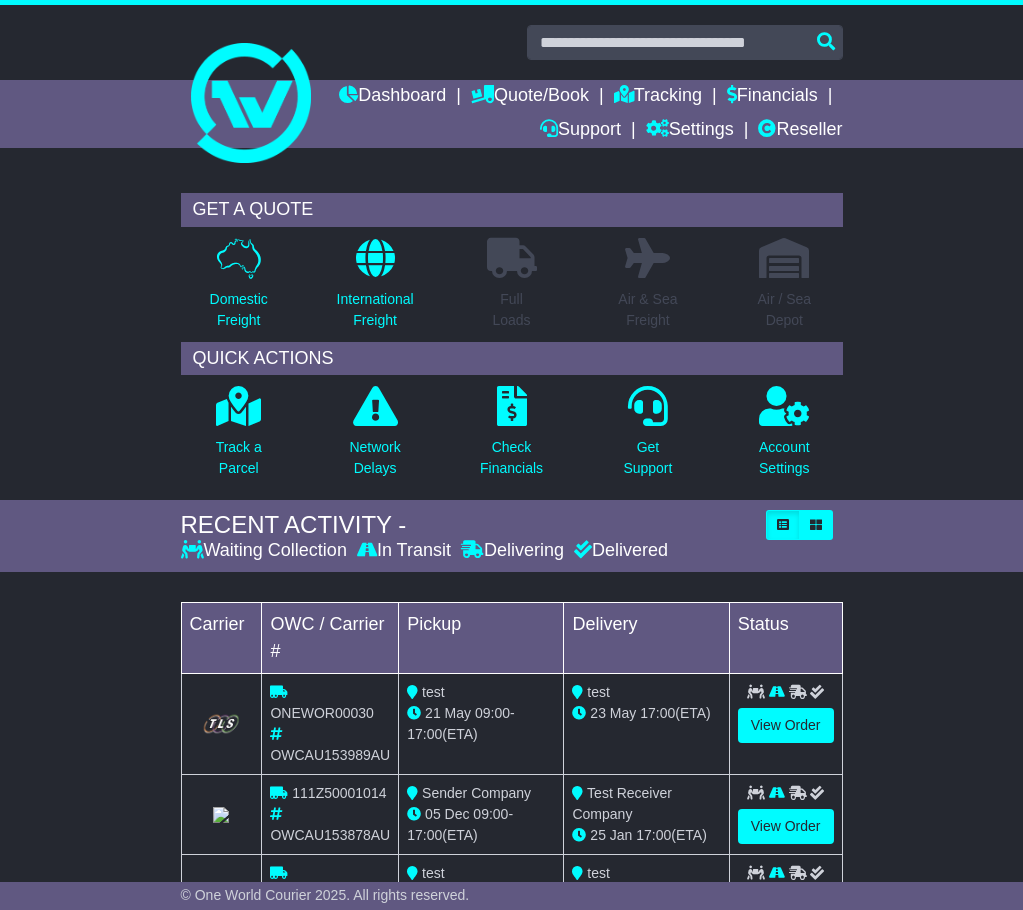 scroll, scrollTop: 0, scrollLeft: 0, axis: both 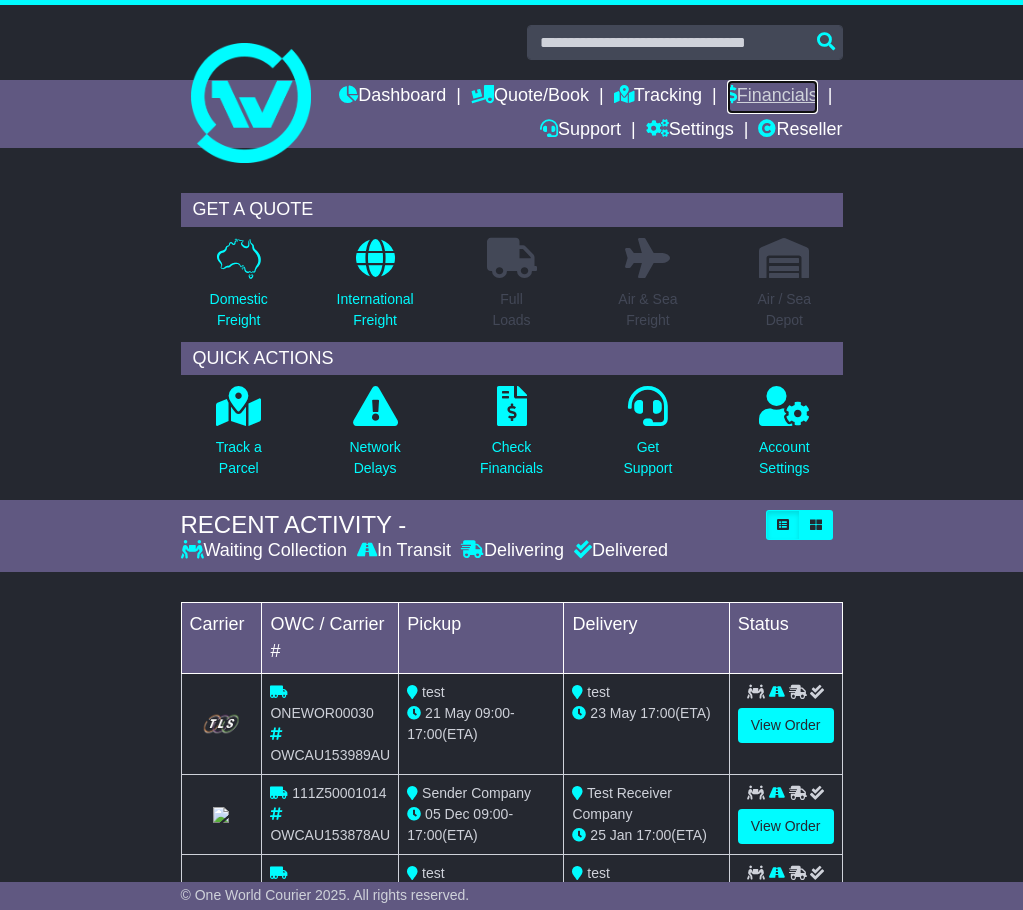 click on "Financials" at bounding box center (772, 97) 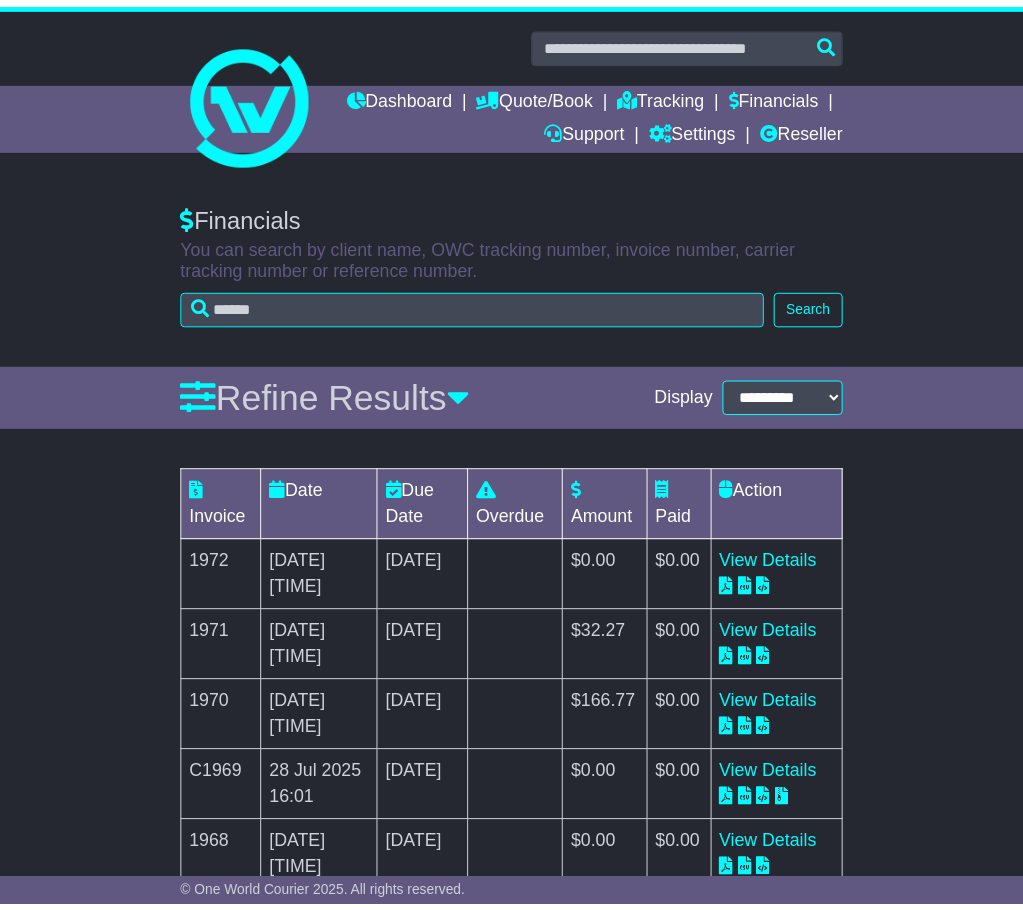 scroll, scrollTop: 0, scrollLeft: 0, axis: both 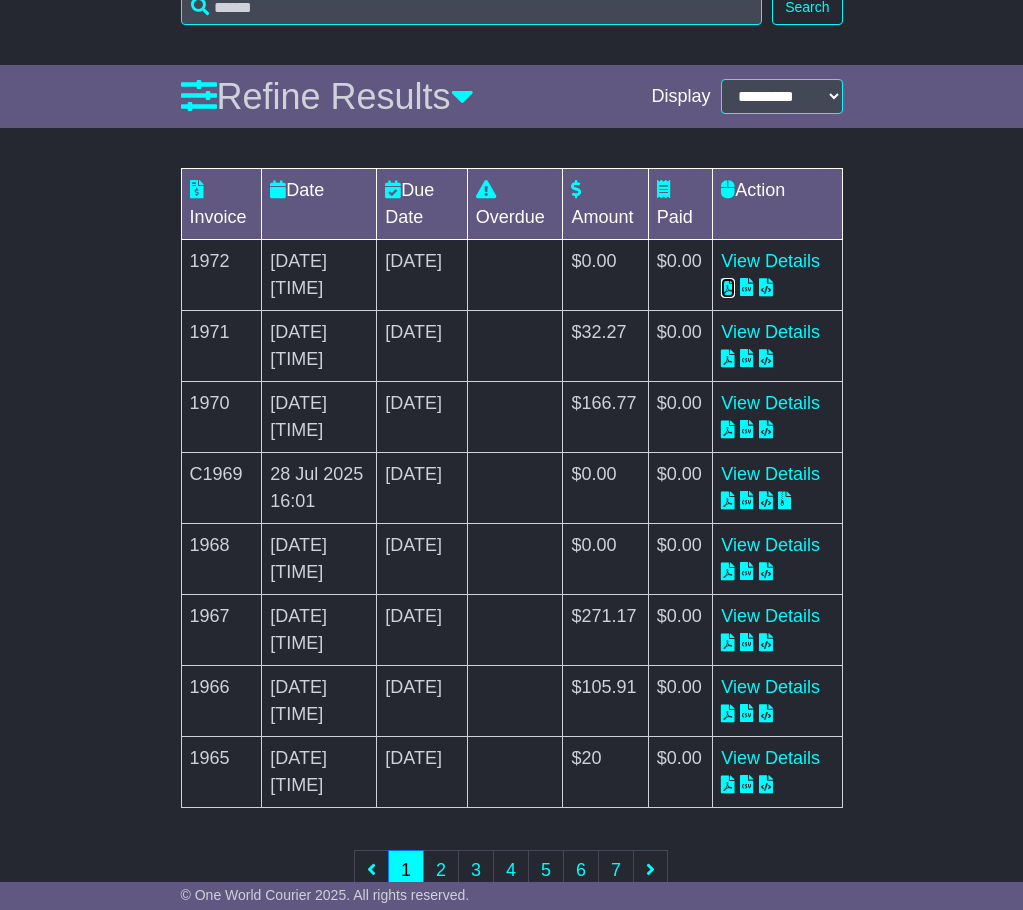 click at bounding box center [728, 287] 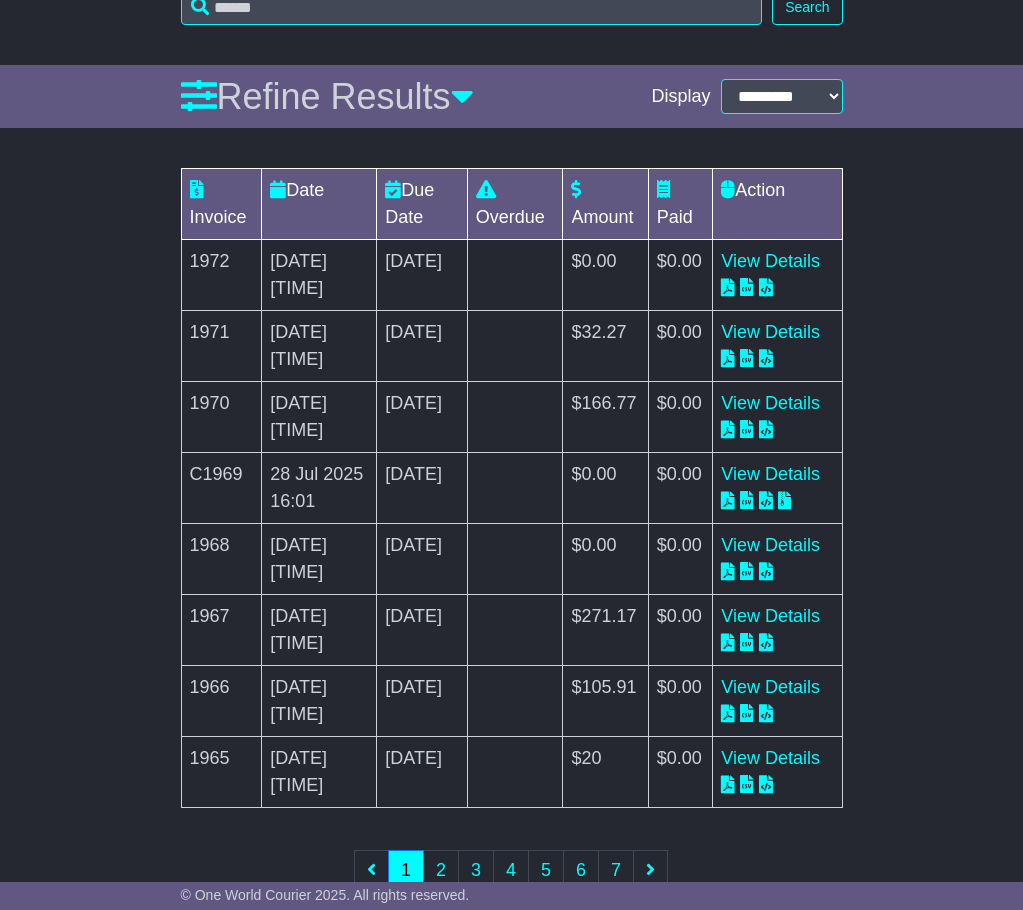 click on "Financials
You can search by client name, OWC tracking number, invoice number, carrier tracking number or reference number.
Search" at bounding box center (511, -26) 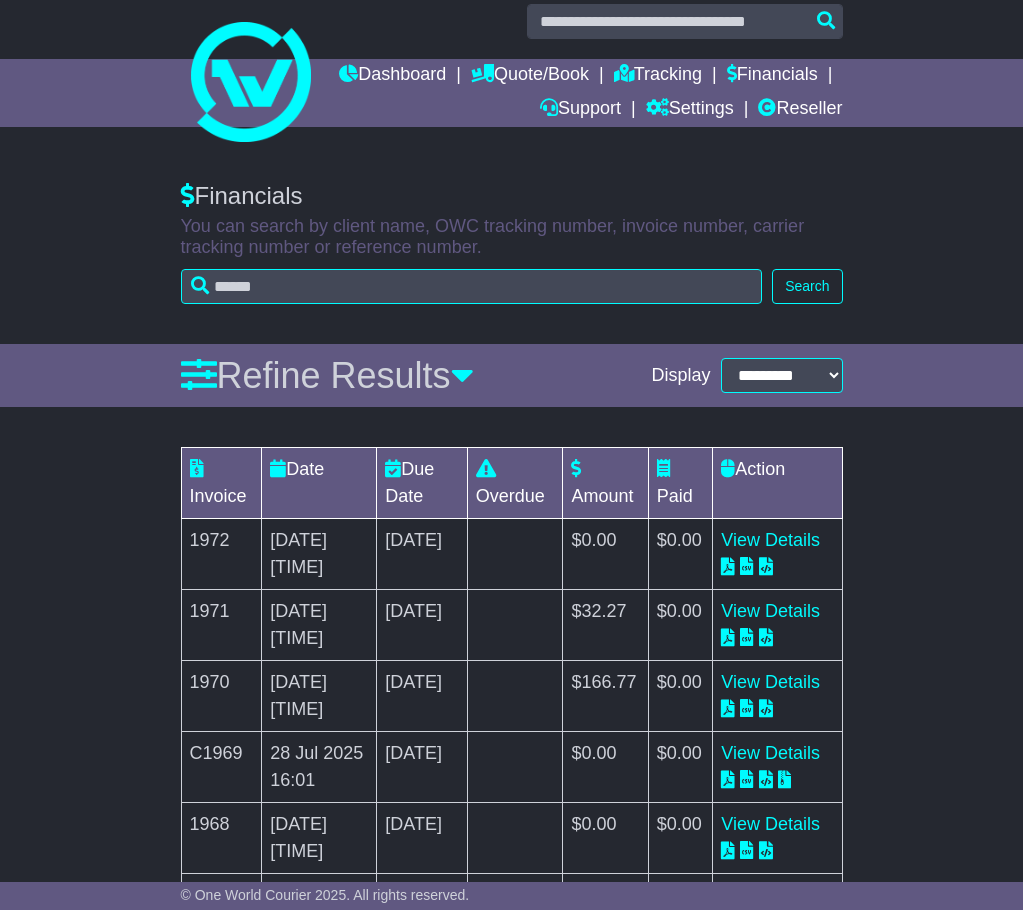 scroll, scrollTop: 0, scrollLeft: 0, axis: both 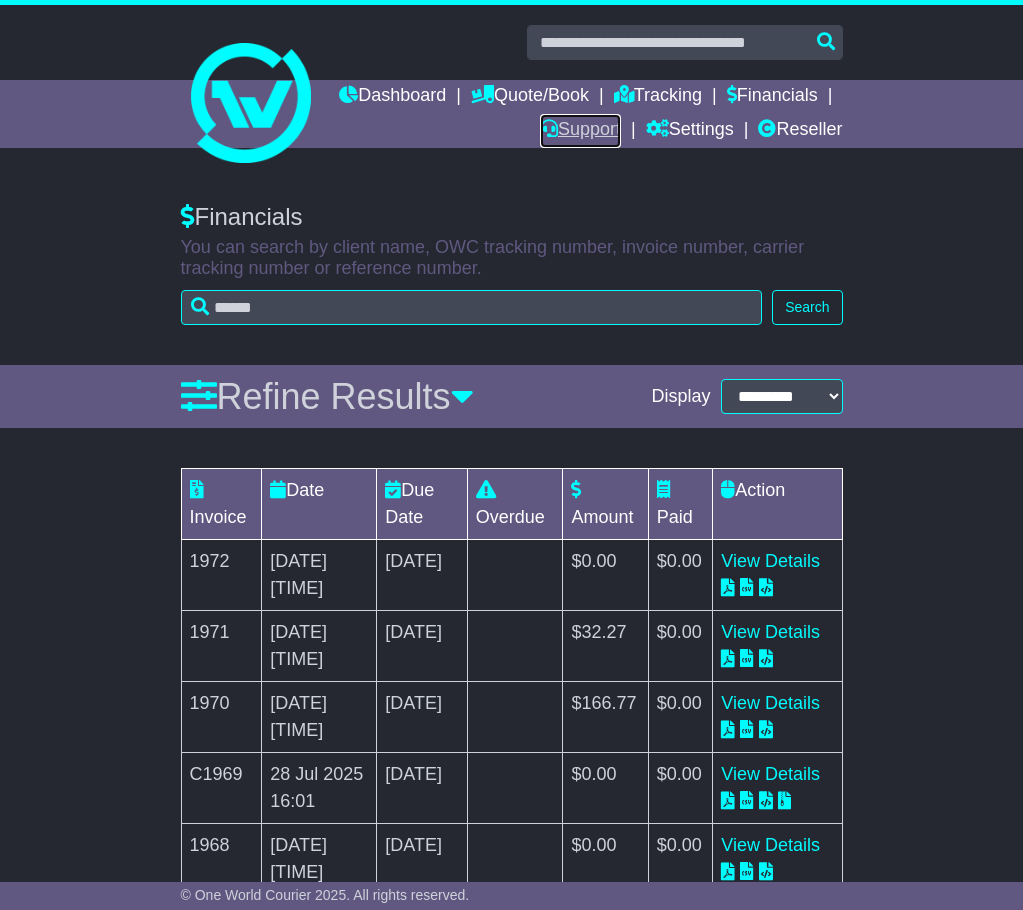 click on "Support" at bounding box center [580, 131] 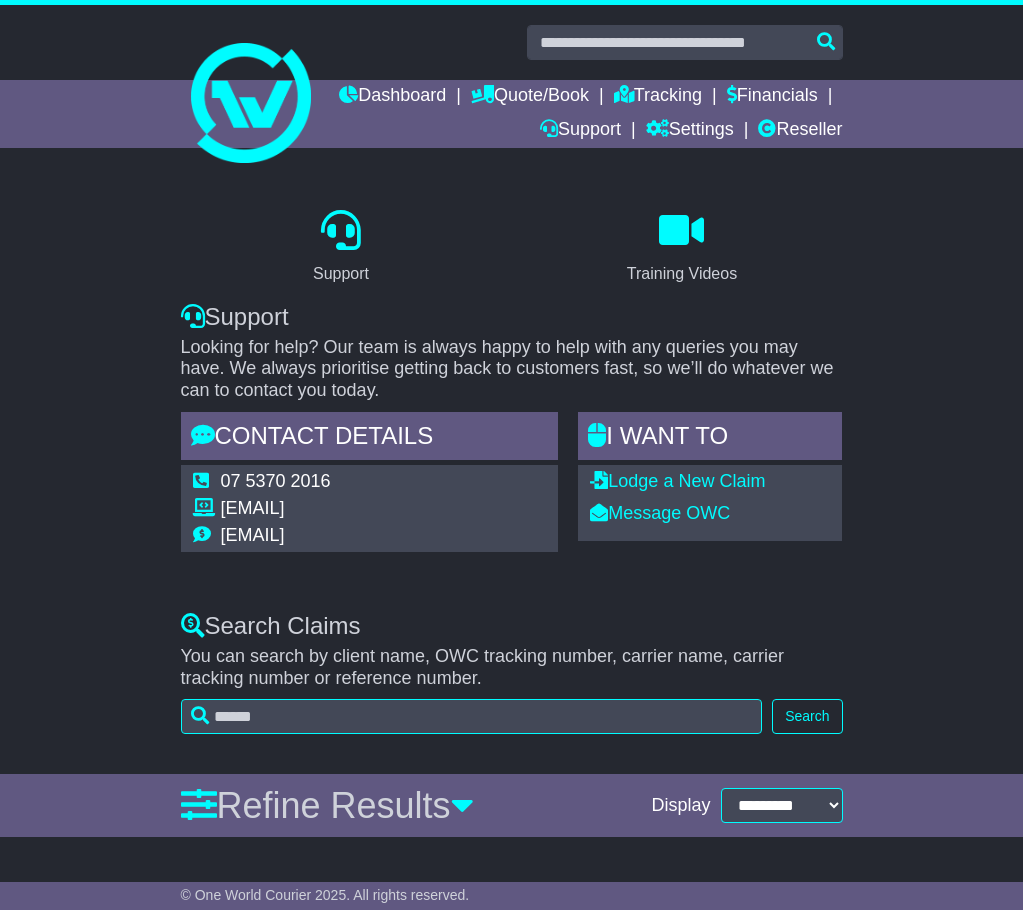 scroll, scrollTop: 0, scrollLeft: 0, axis: both 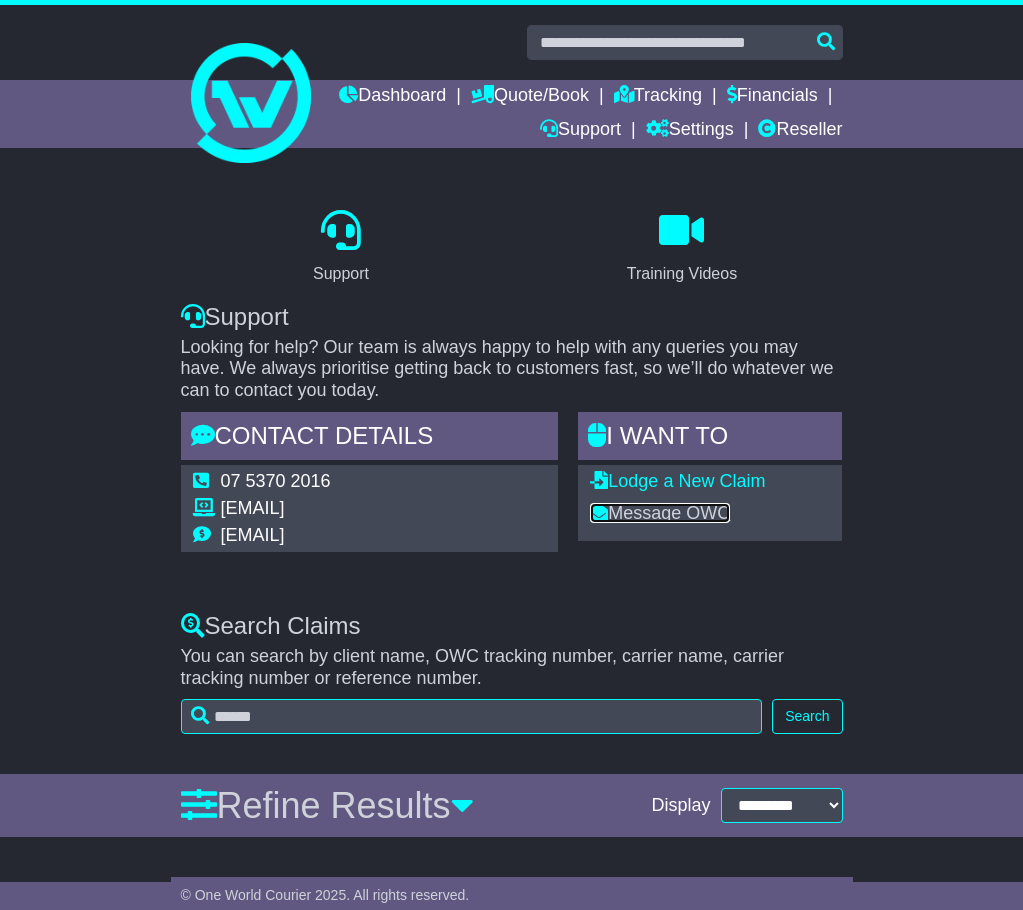 click on "Message OWC" at bounding box center [660, 513] 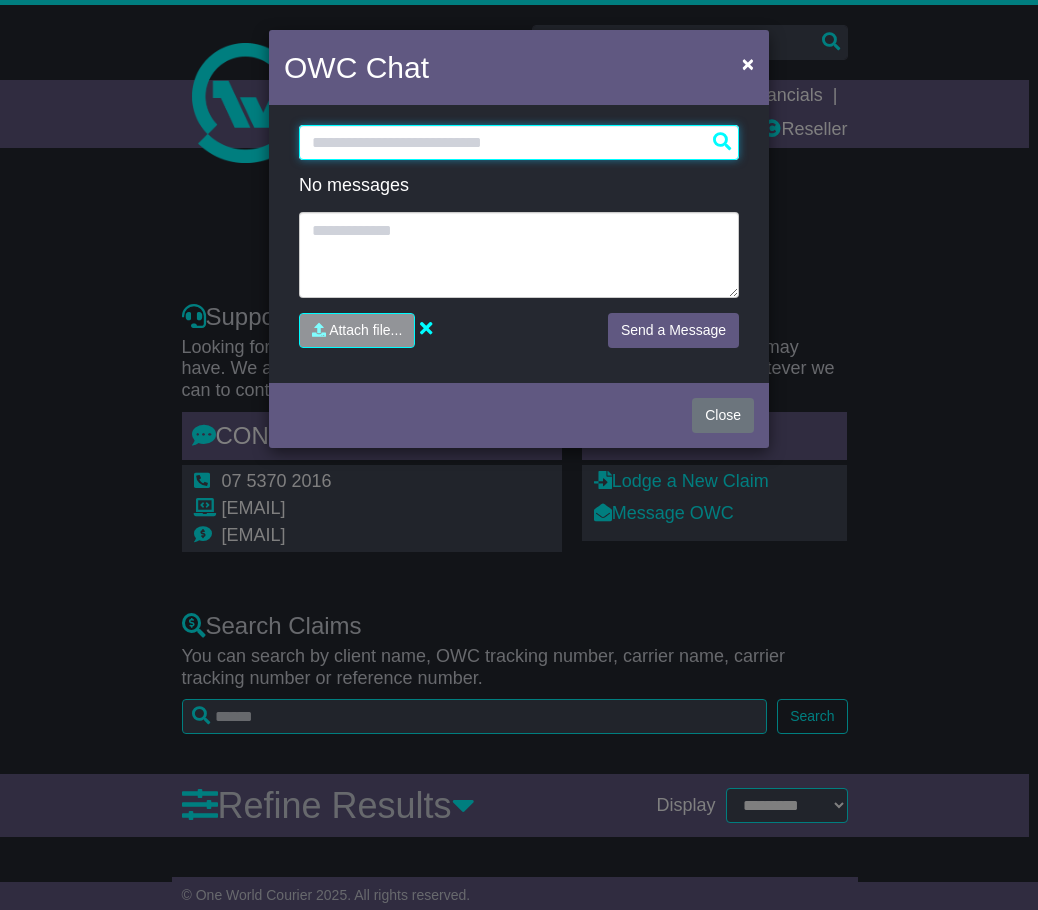 click at bounding box center (519, 142) 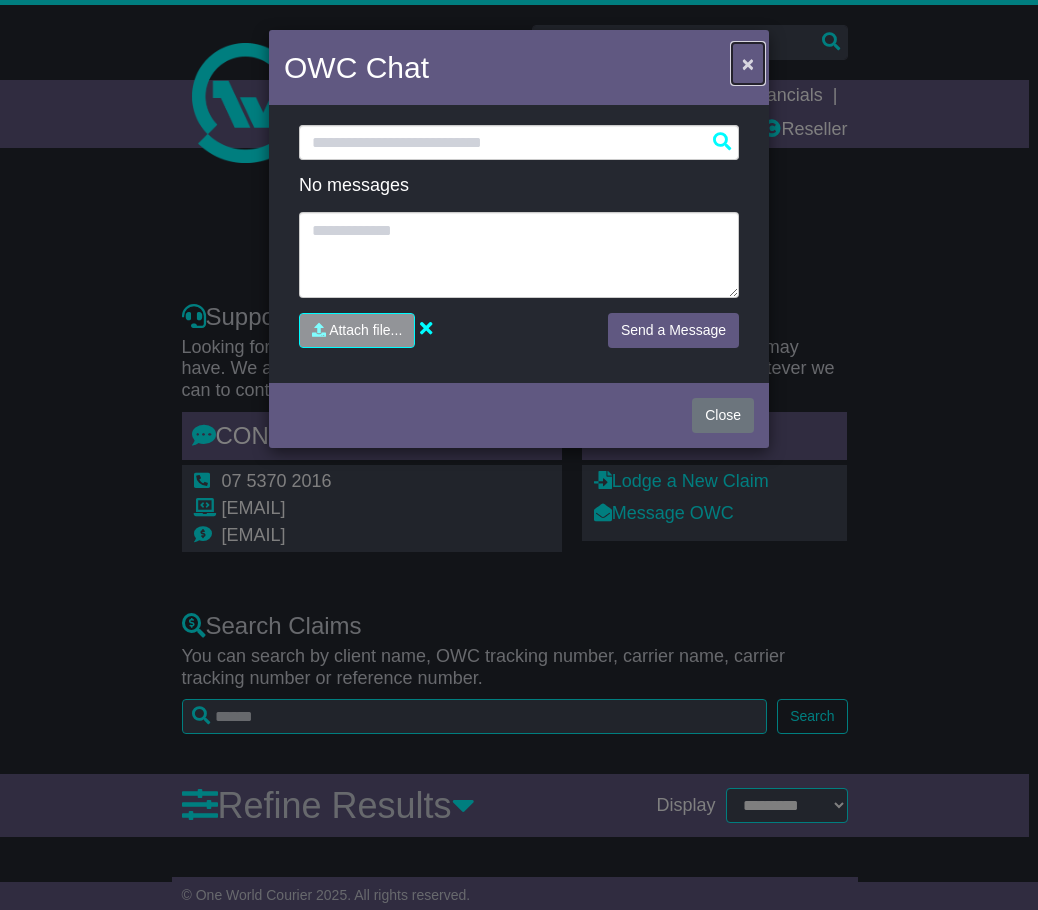 click on "×" at bounding box center [748, 63] 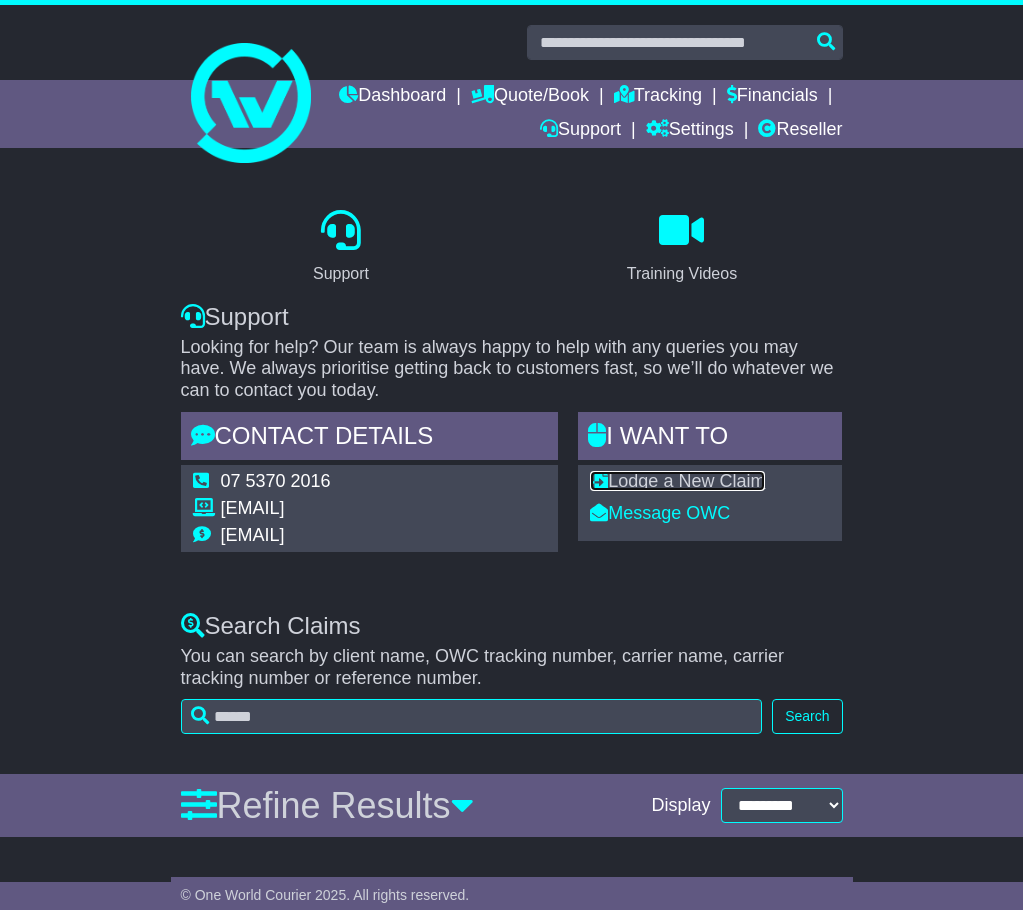 click on "Lodge a New Claim" at bounding box center [677, 481] 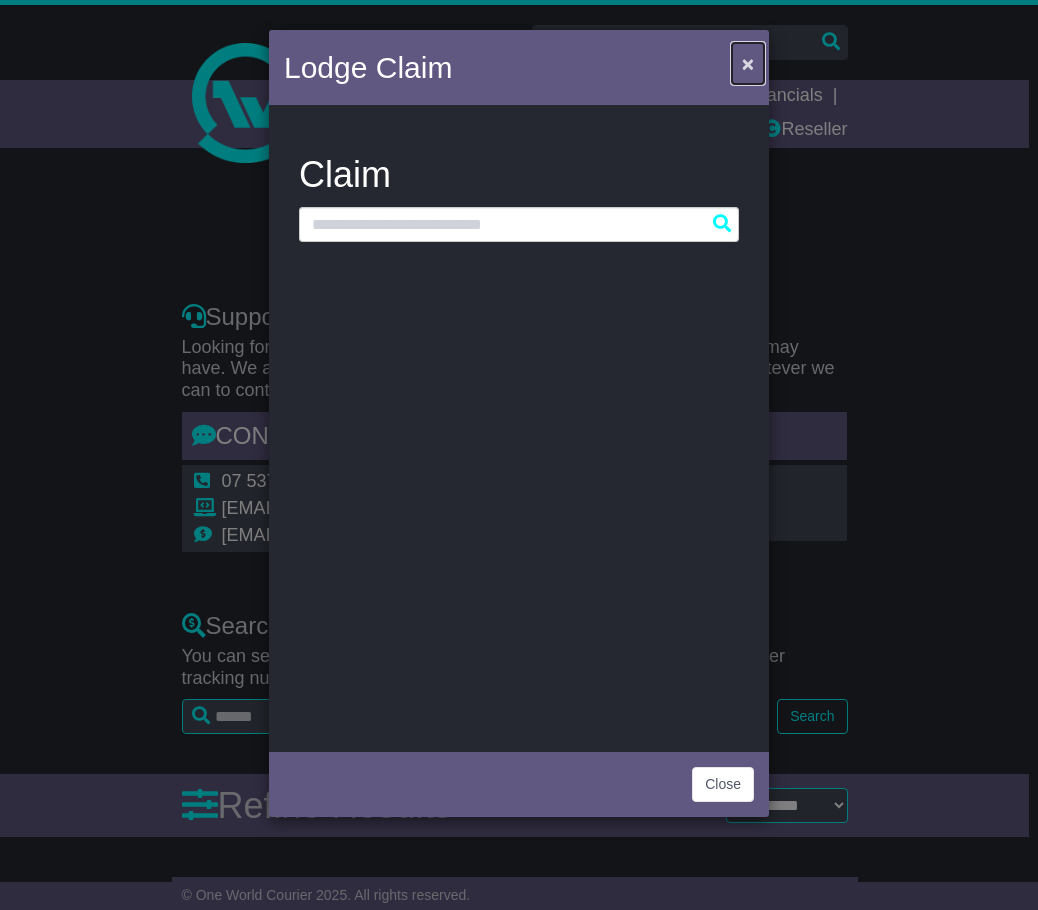 click on "×" at bounding box center [748, 63] 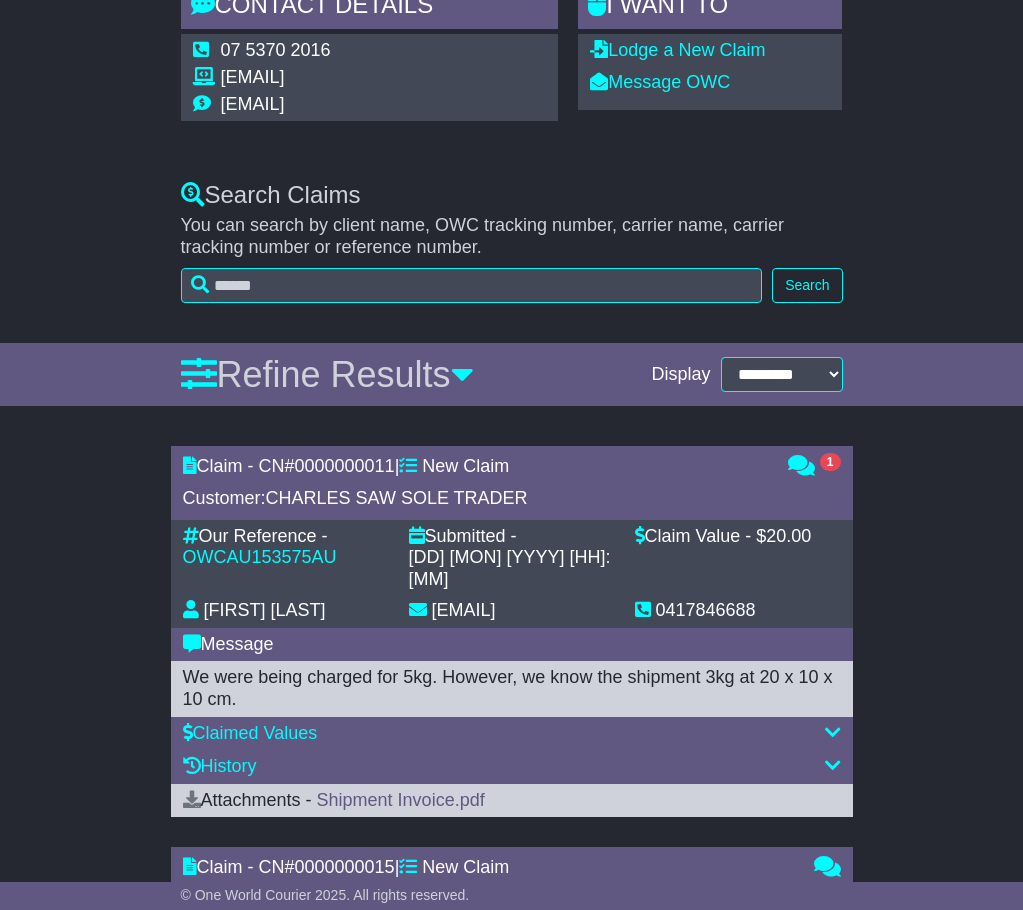 scroll, scrollTop: 500, scrollLeft: 0, axis: vertical 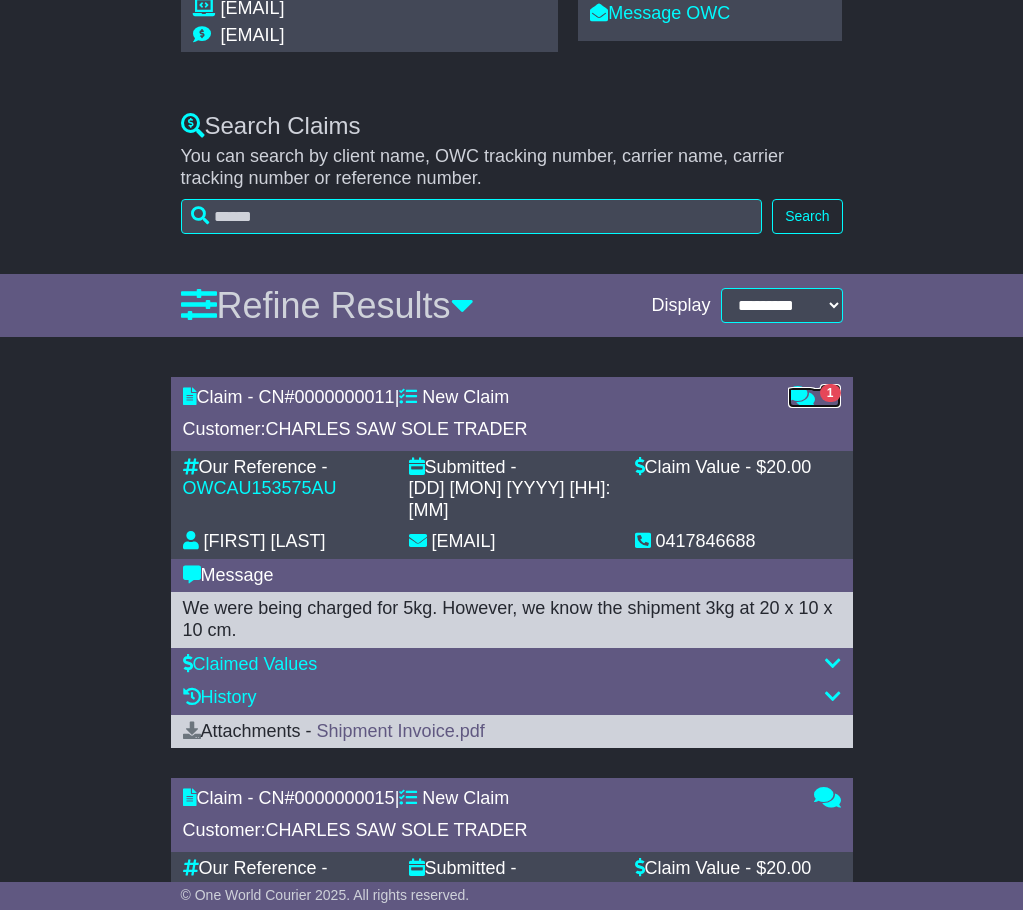 click on "1" at bounding box center (814, 398) 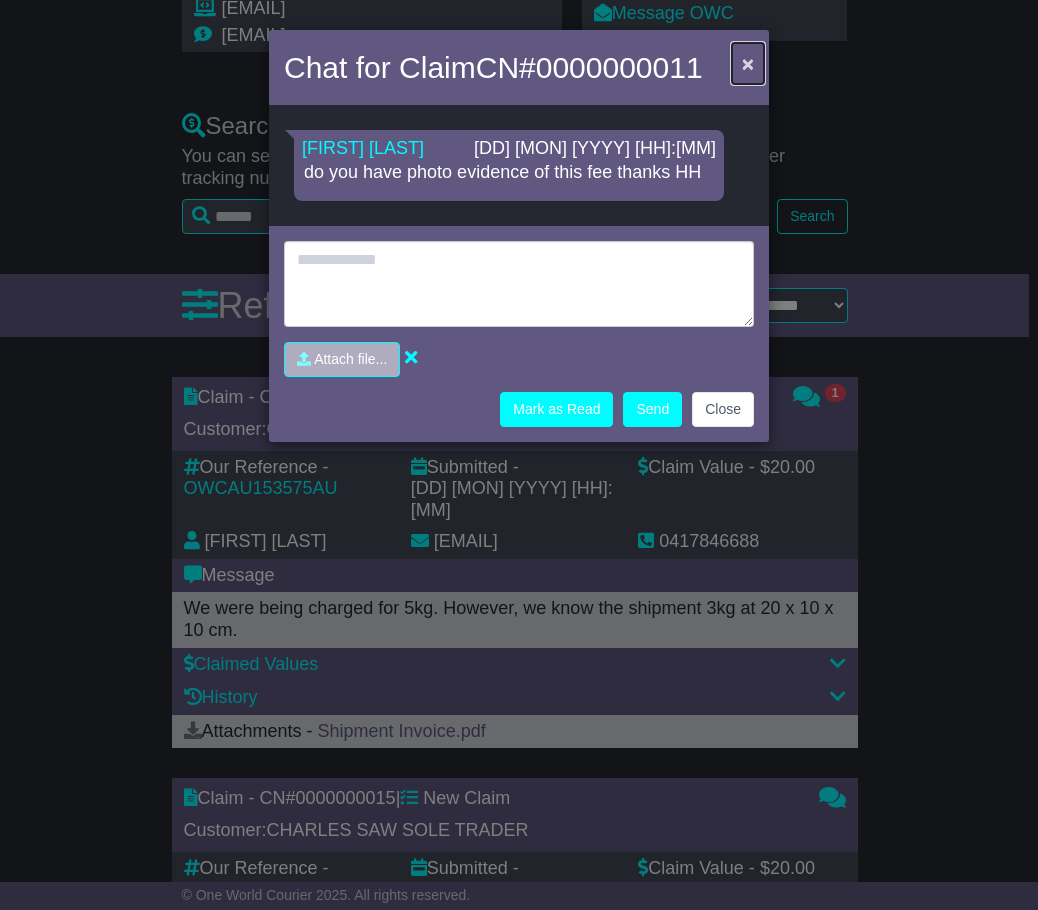 click on "×" at bounding box center [748, 63] 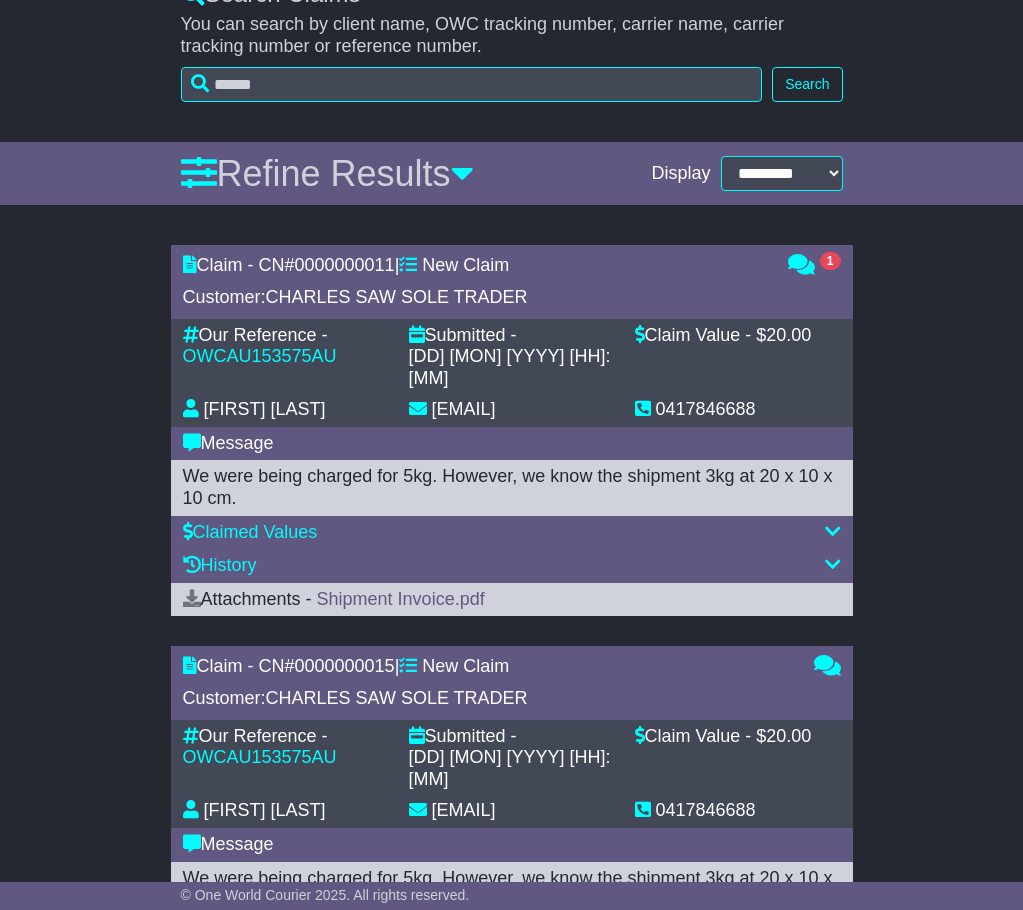 scroll, scrollTop: 700, scrollLeft: 0, axis: vertical 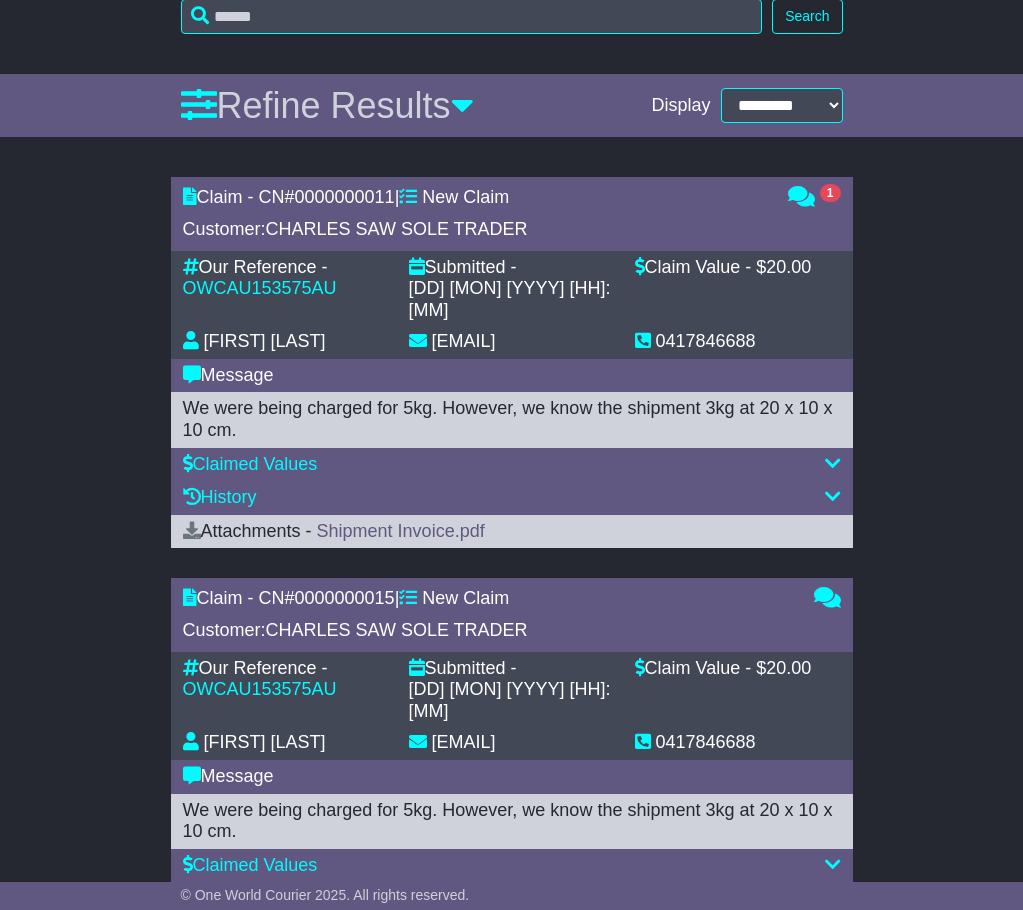 click on "History" at bounding box center (512, 498) 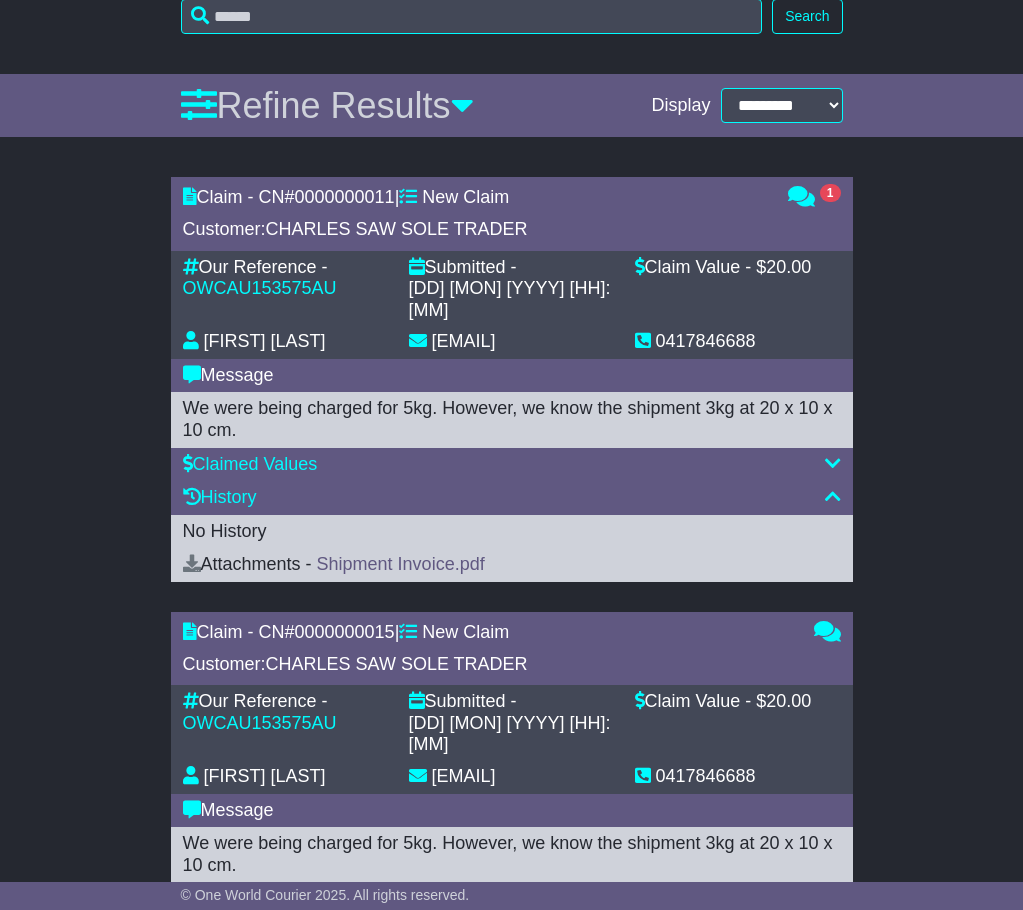 click on "History" at bounding box center (512, 498) 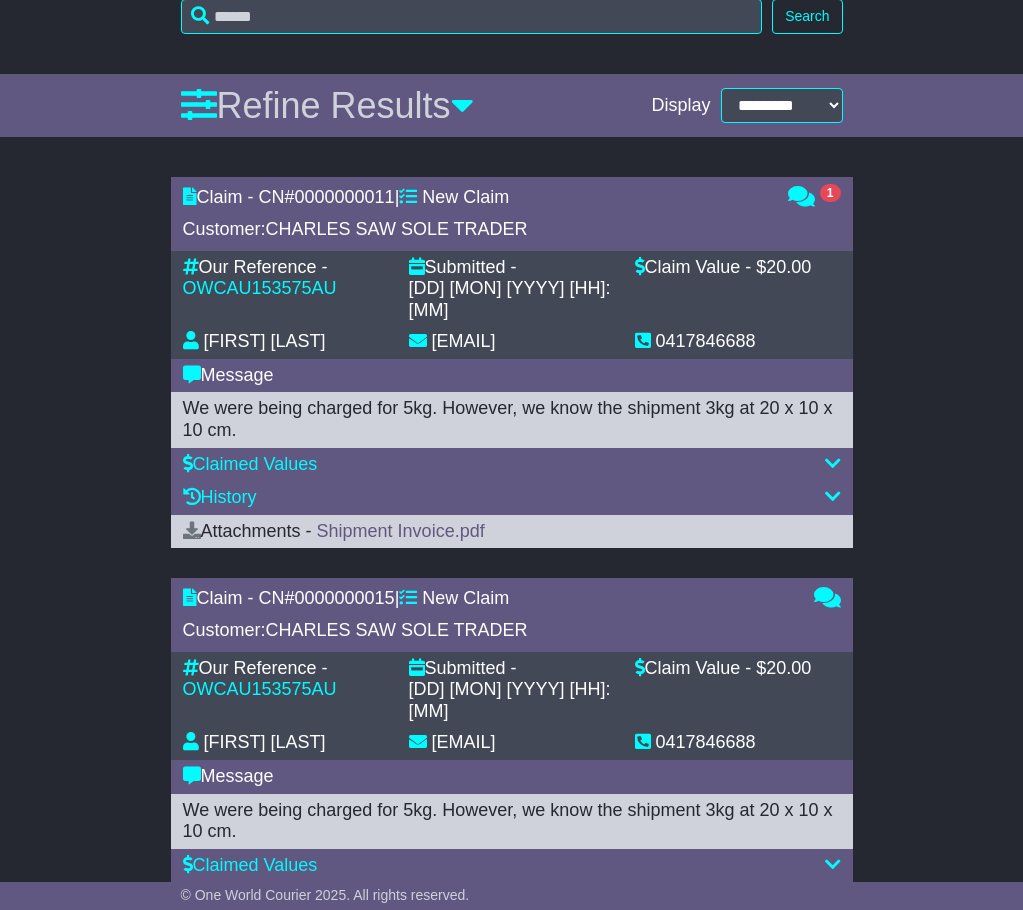 click at bounding box center [833, 463] 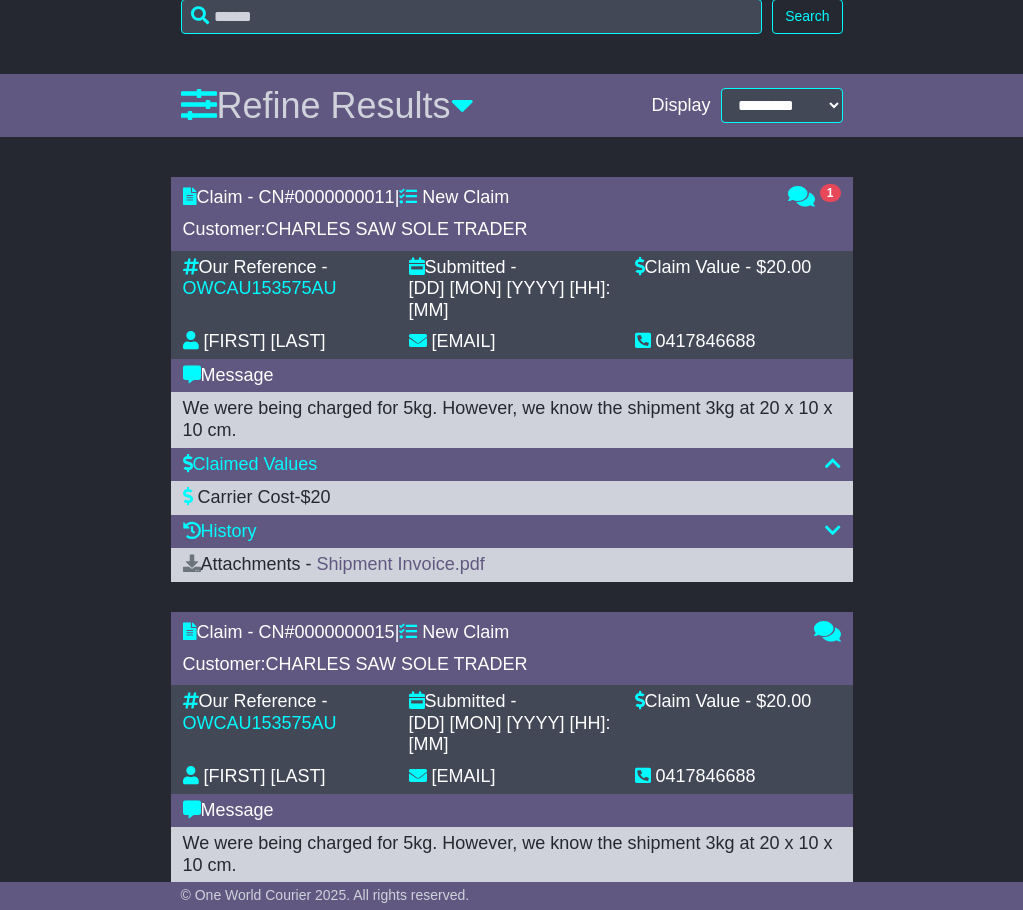 click at bounding box center (833, 463) 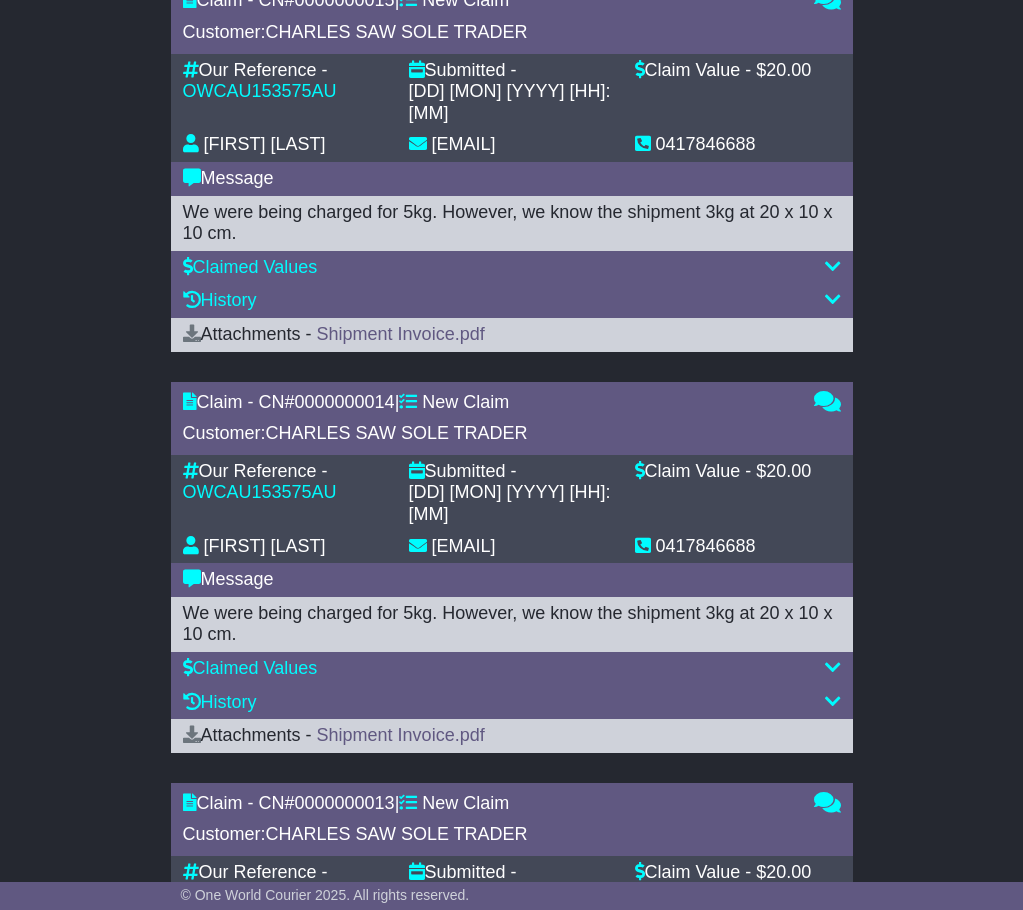 scroll, scrollTop: 1300, scrollLeft: 0, axis: vertical 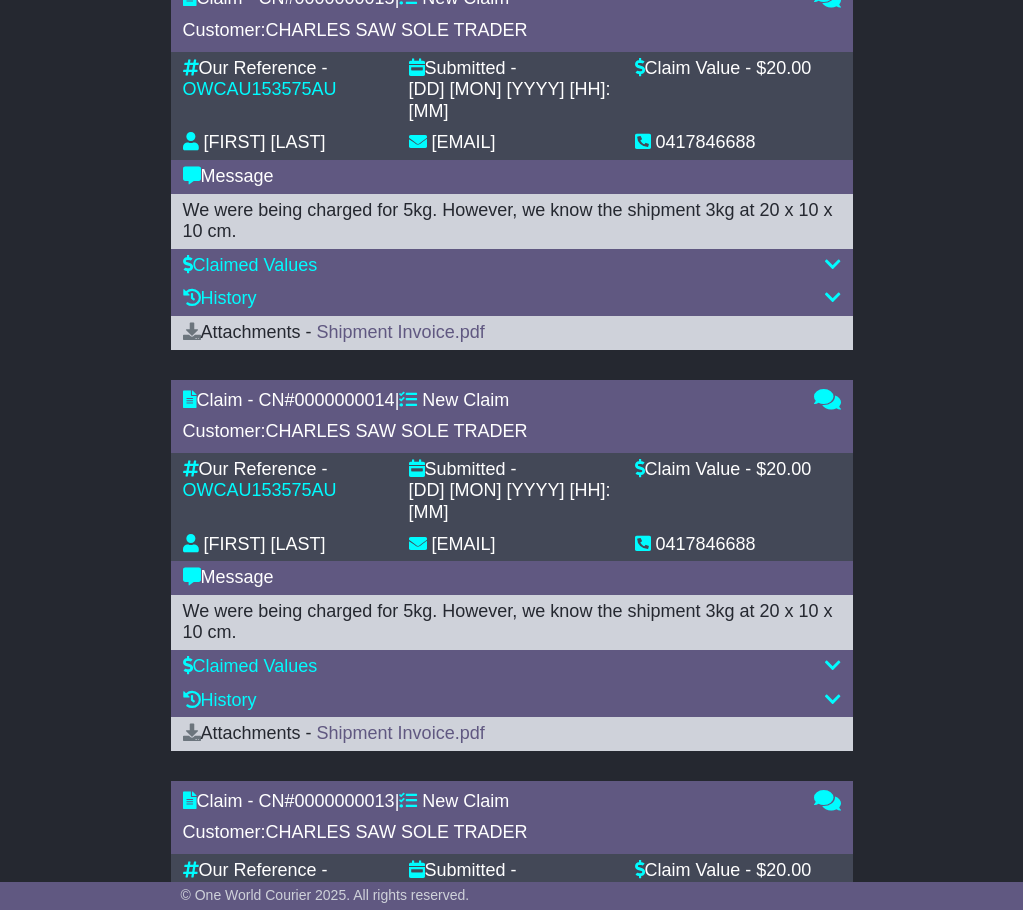 drag, startPoint x: 848, startPoint y: 398, endPoint x: 833, endPoint y: 409, distance: 18.601076 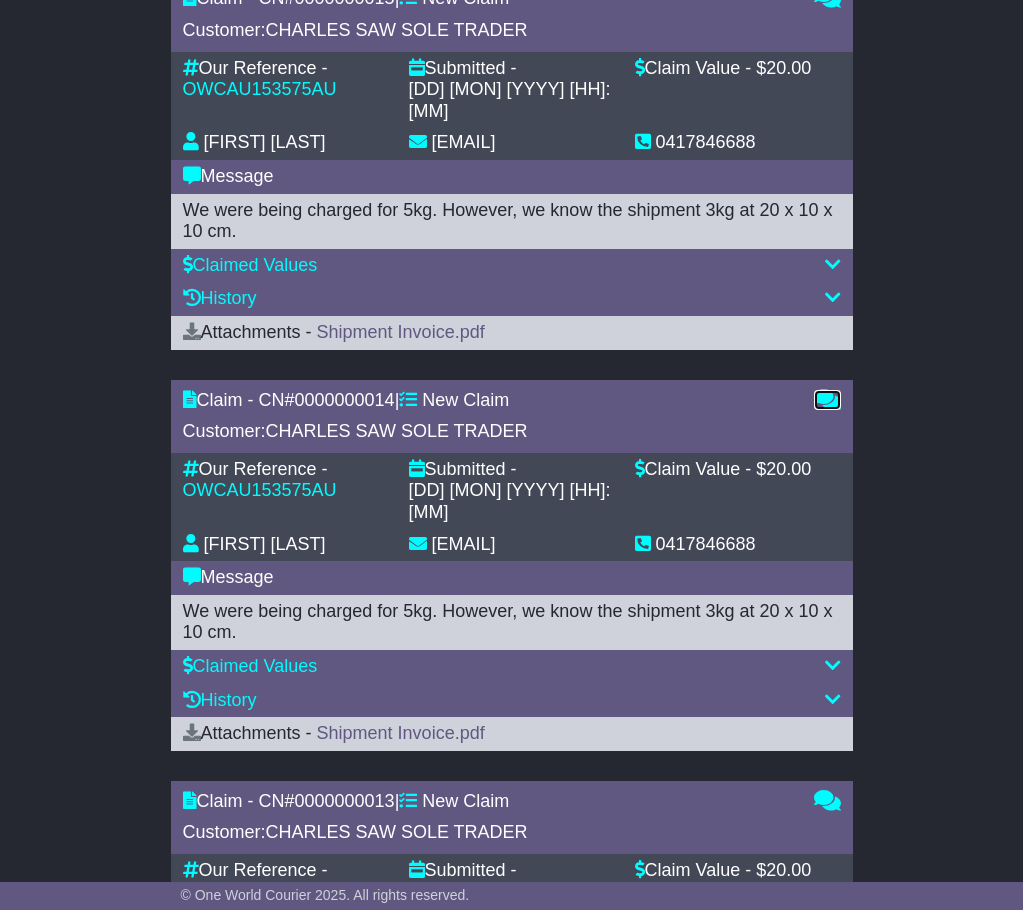 click at bounding box center [827, 399] 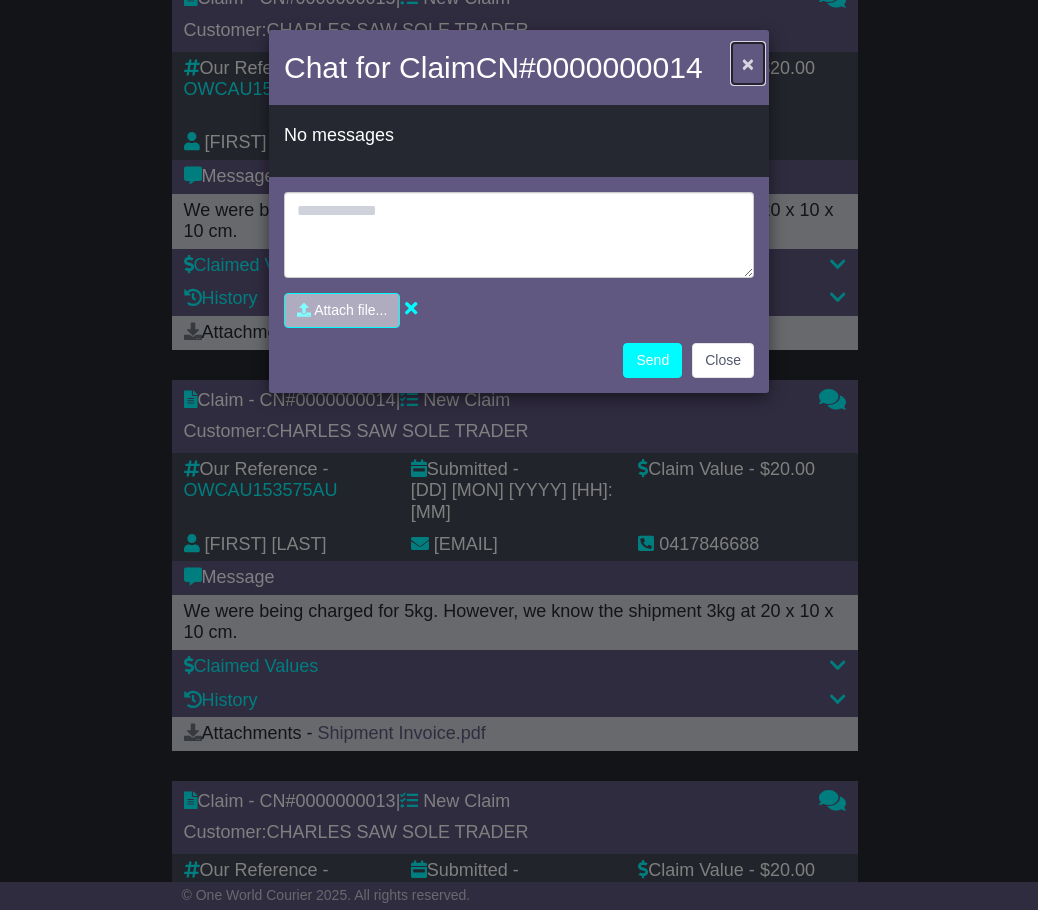 click on "×" at bounding box center (748, 63) 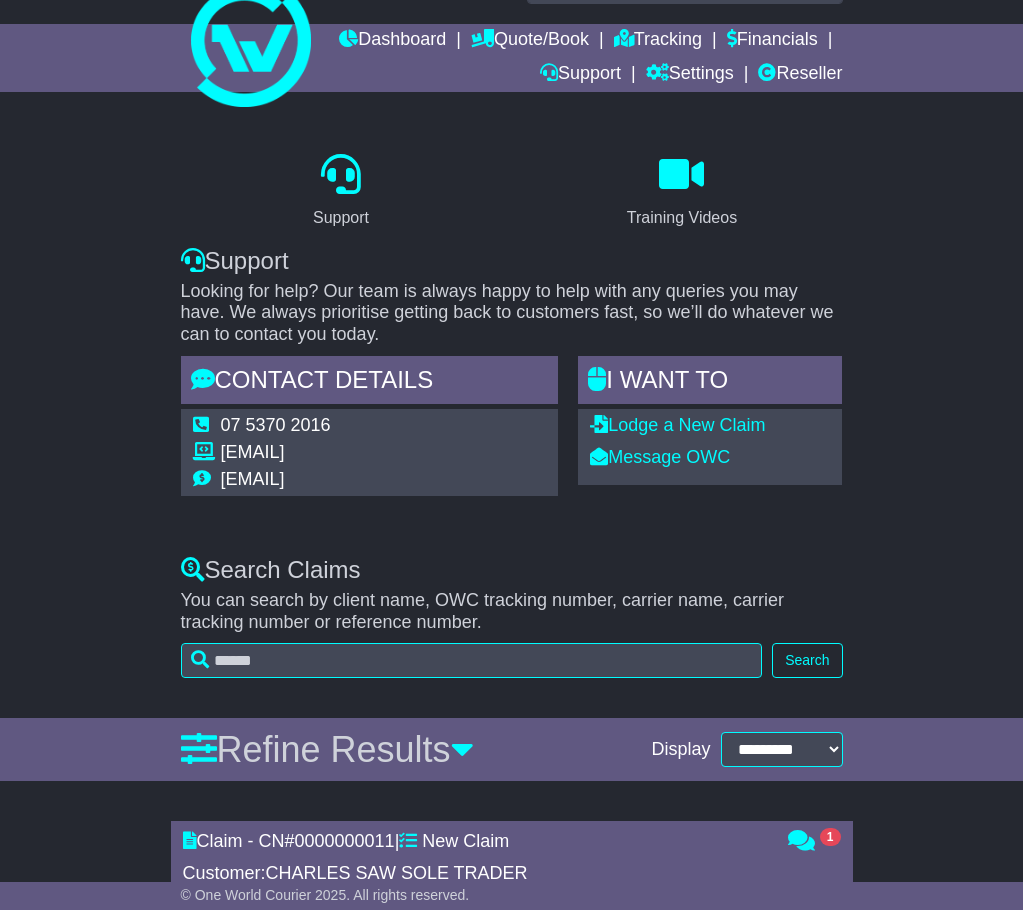 scroll, scrollTop: 0, scrollLeft: 0, axis: both 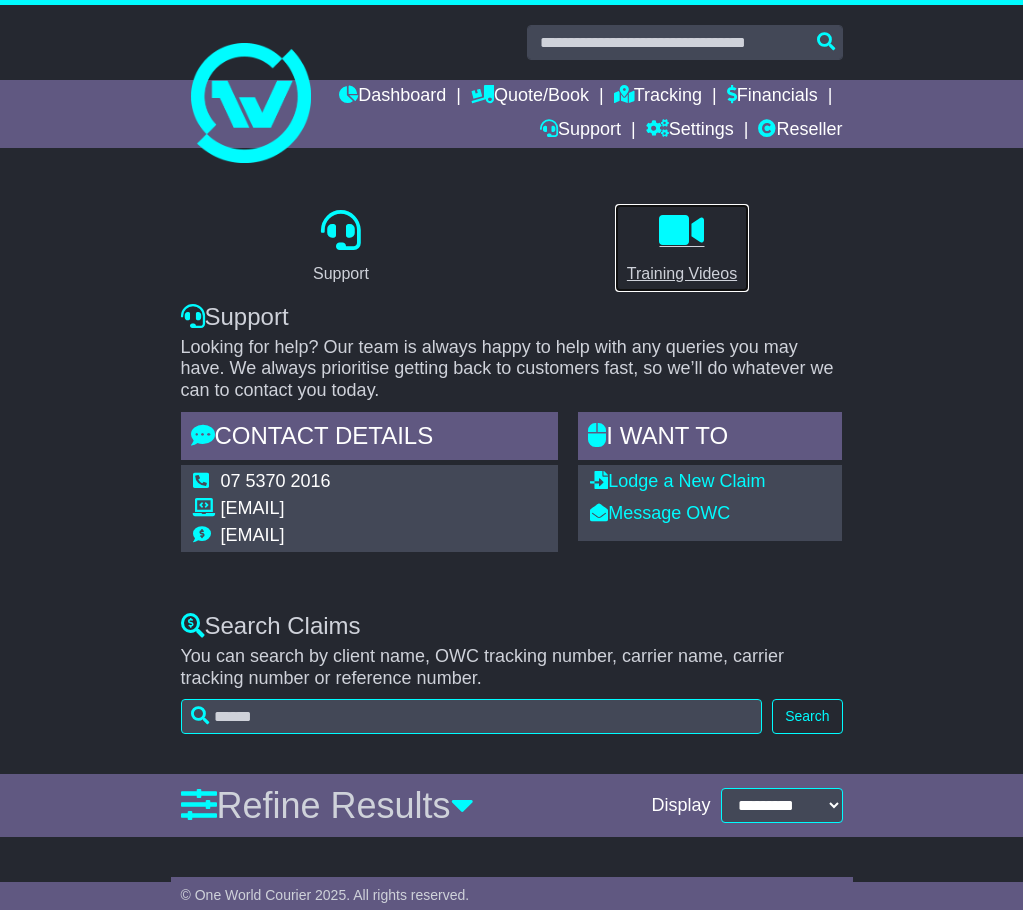 click at bounding box center [681, 230] 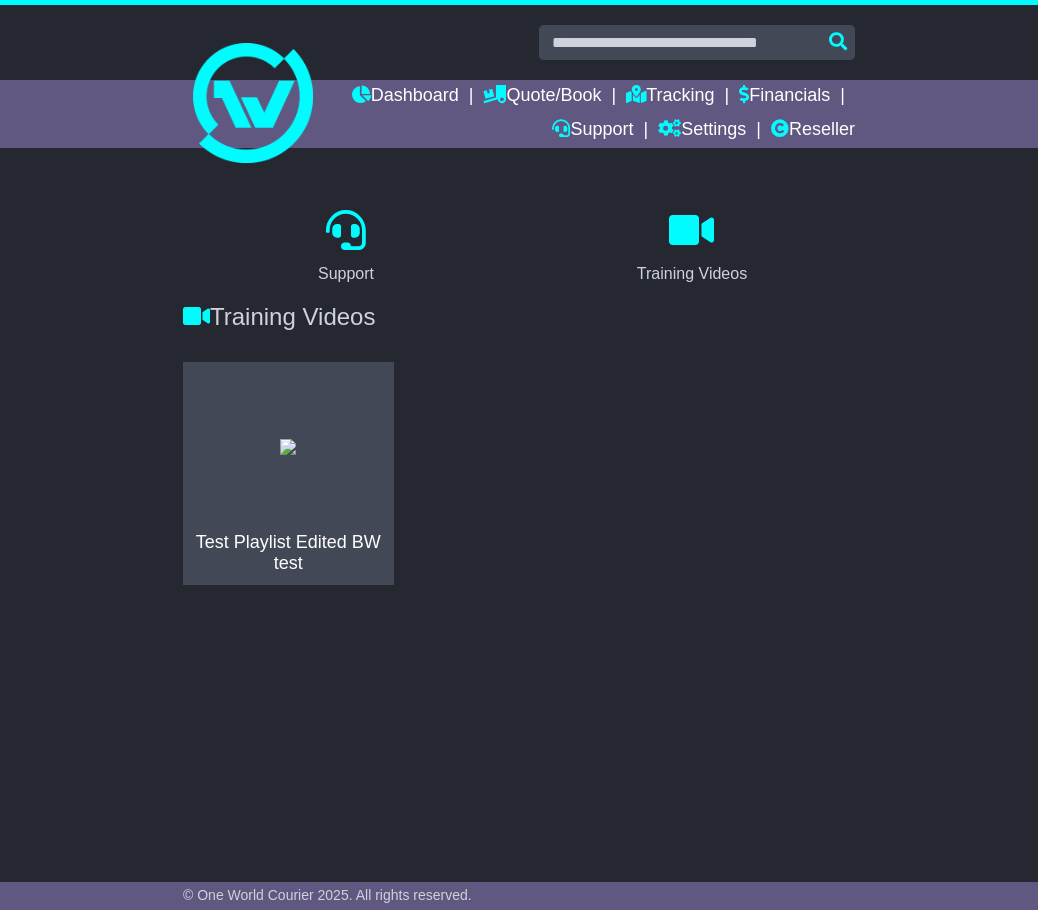 scroll, scrollTop: 0, scrollLeft: 0, axis: both 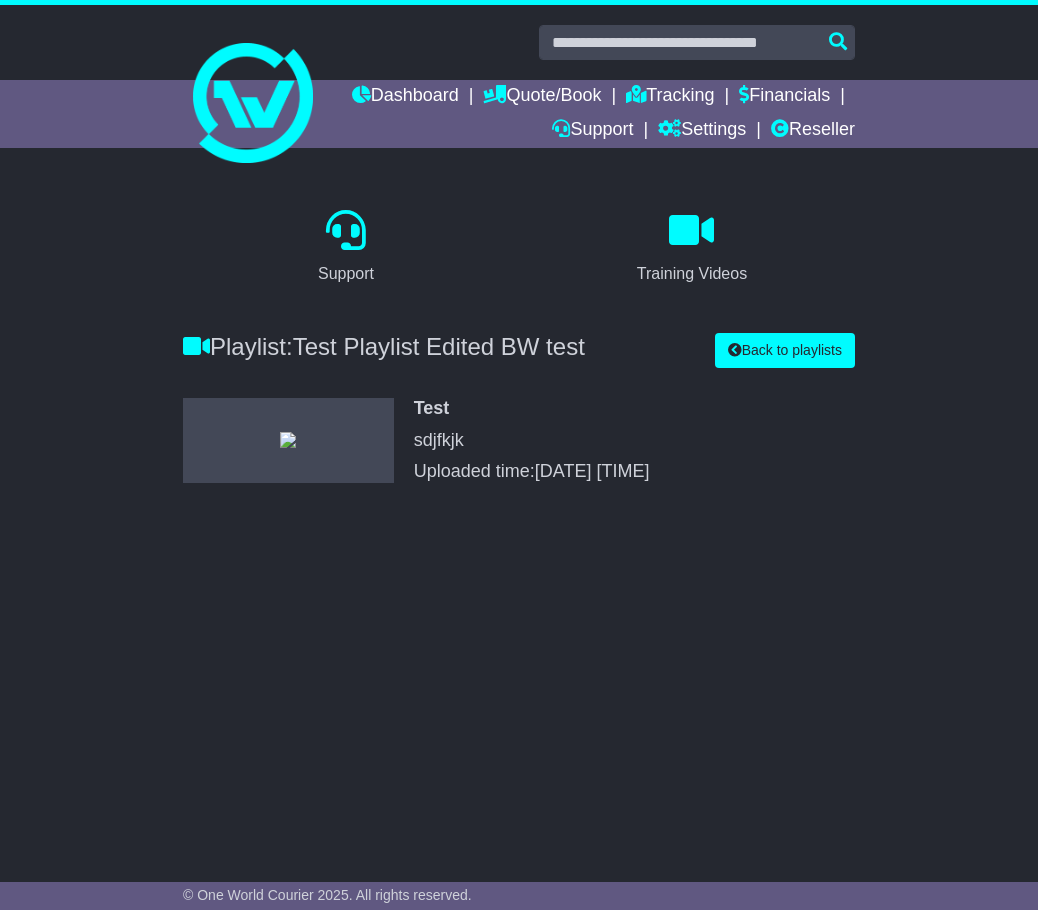 click at bounding box center [288, 440] 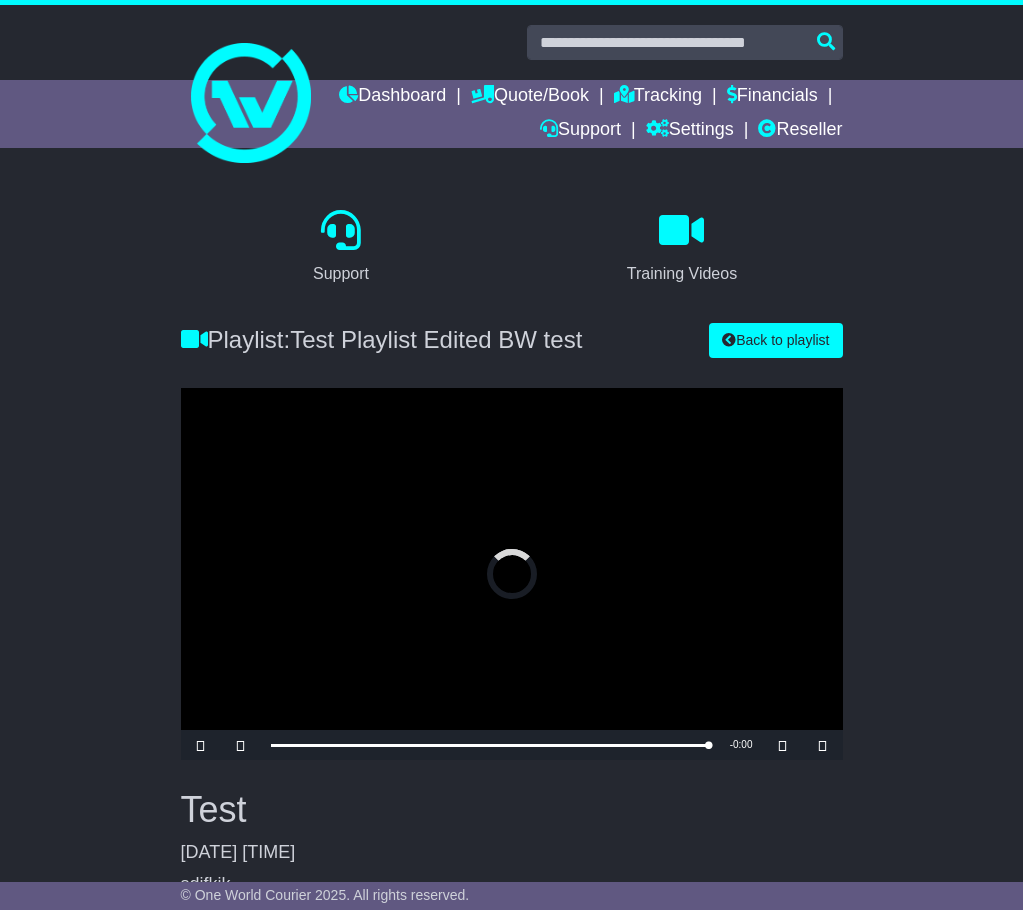 drag, startPoint x: 374, startPoint y: 754, endPoint x: 929, endPoint y: 806, distance: 557.4307 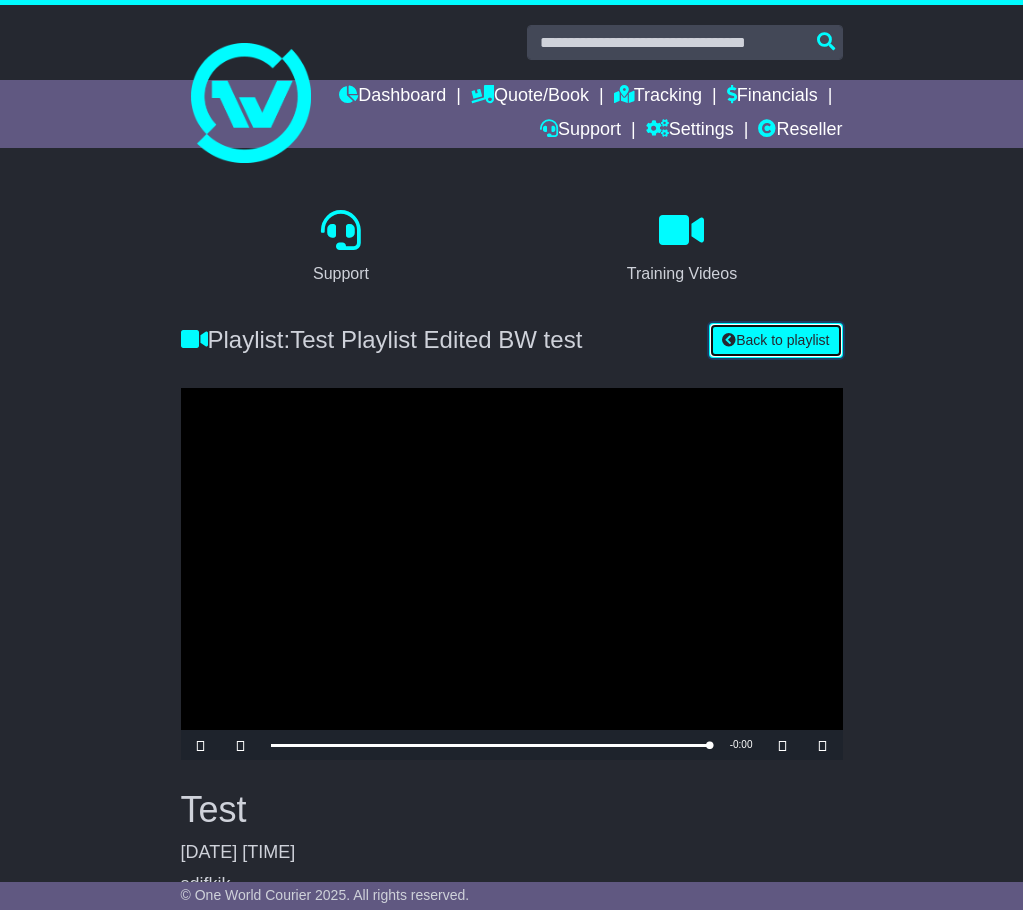 click on "Back to playlist" at bounding box center [775, 340] 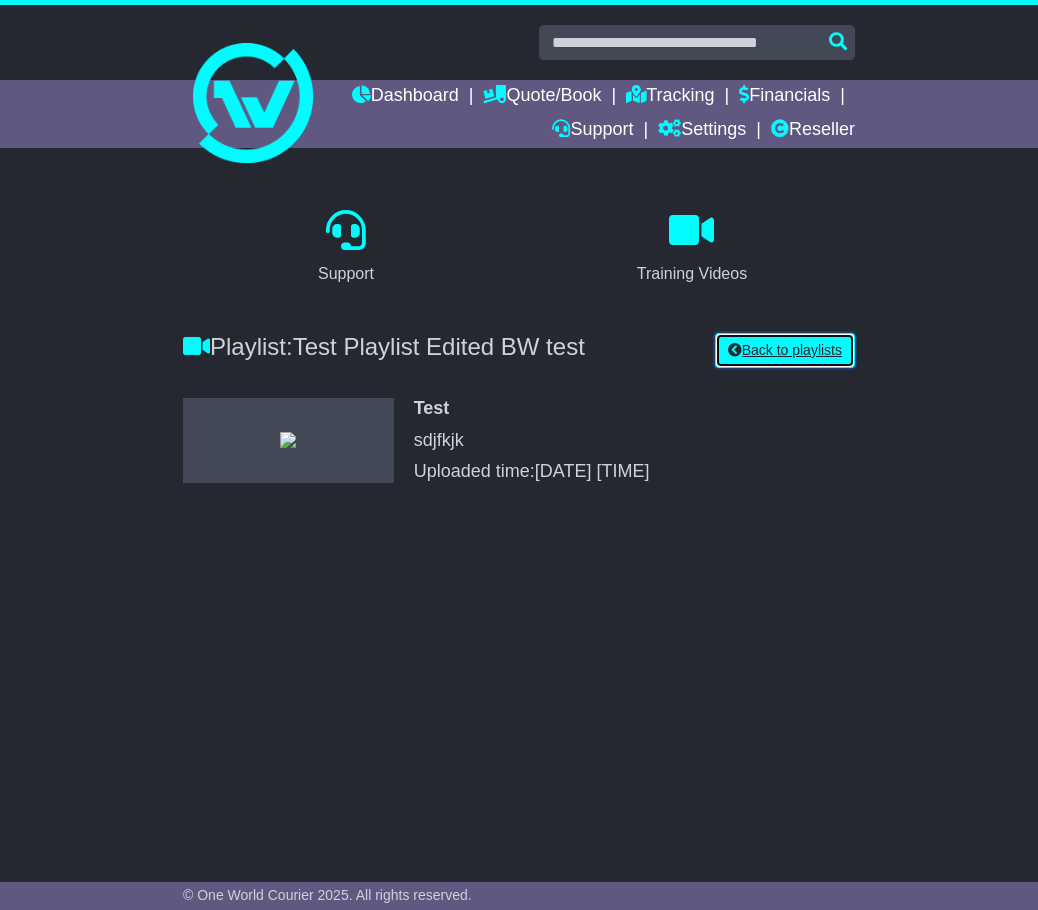 click on "Back to playlists" at bounding box center (785, 350) 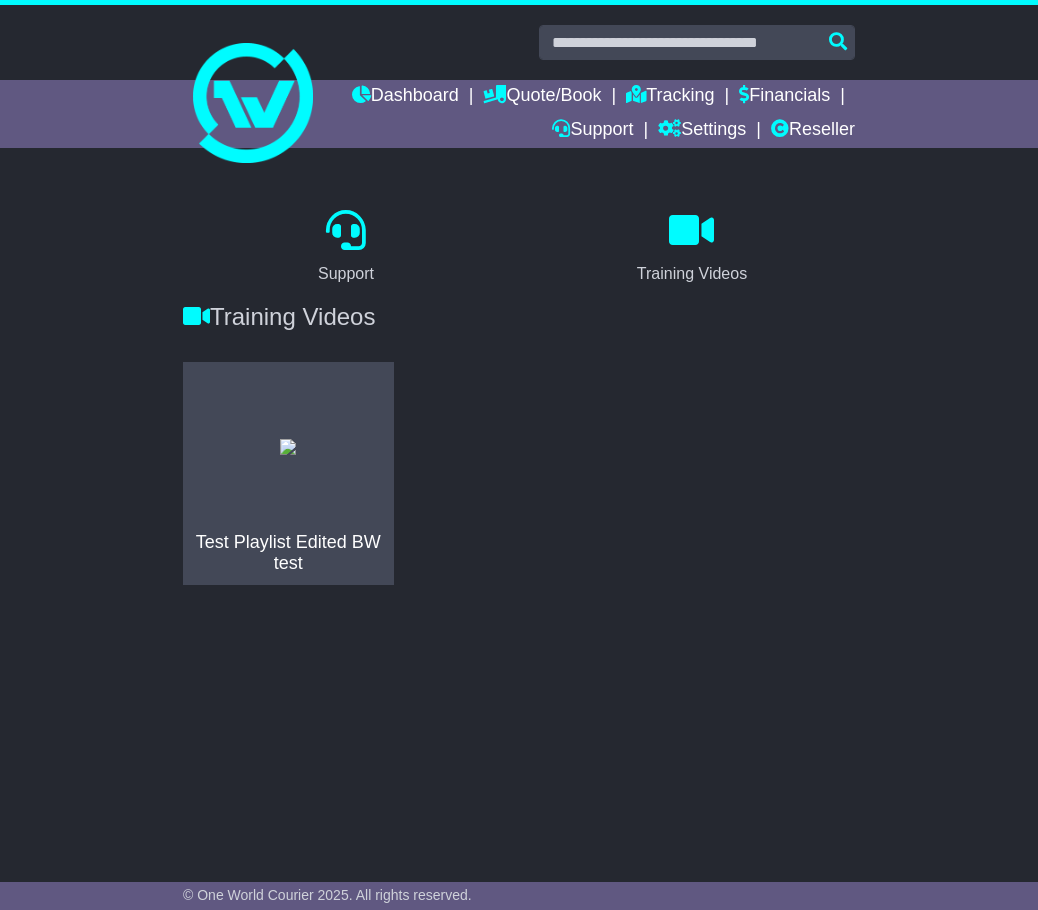 scroll, scrollTop: 0, scrollLeft: 0, axis: both 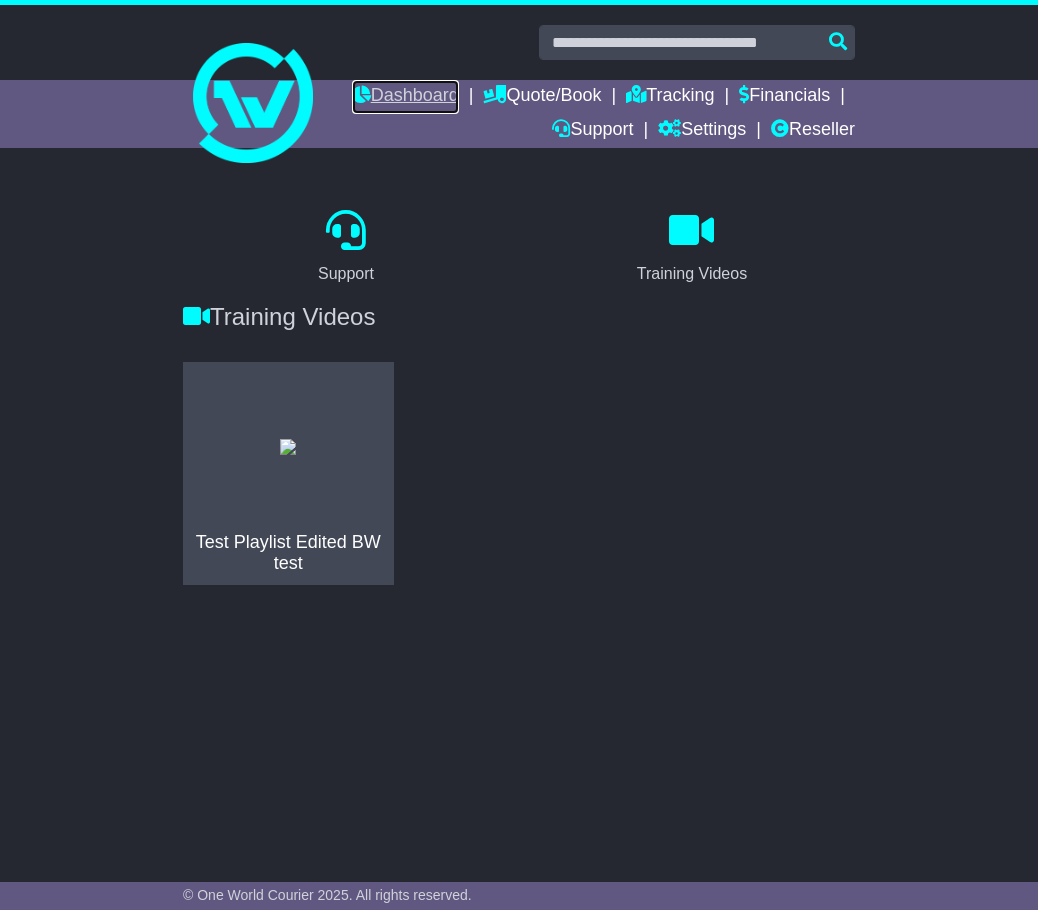 click on "Dashboard" at bounding box center [405, 97] 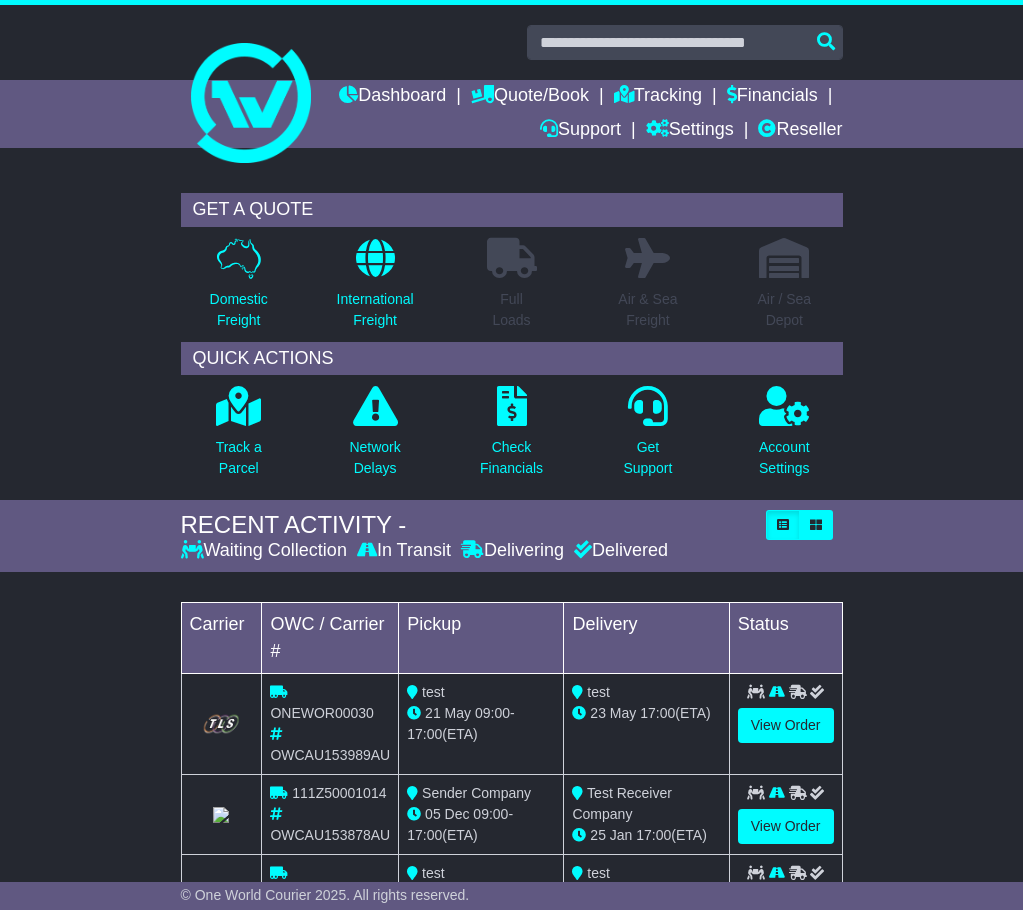 scroll, scrollTop: 0, scrollLeft: 0, axis: both 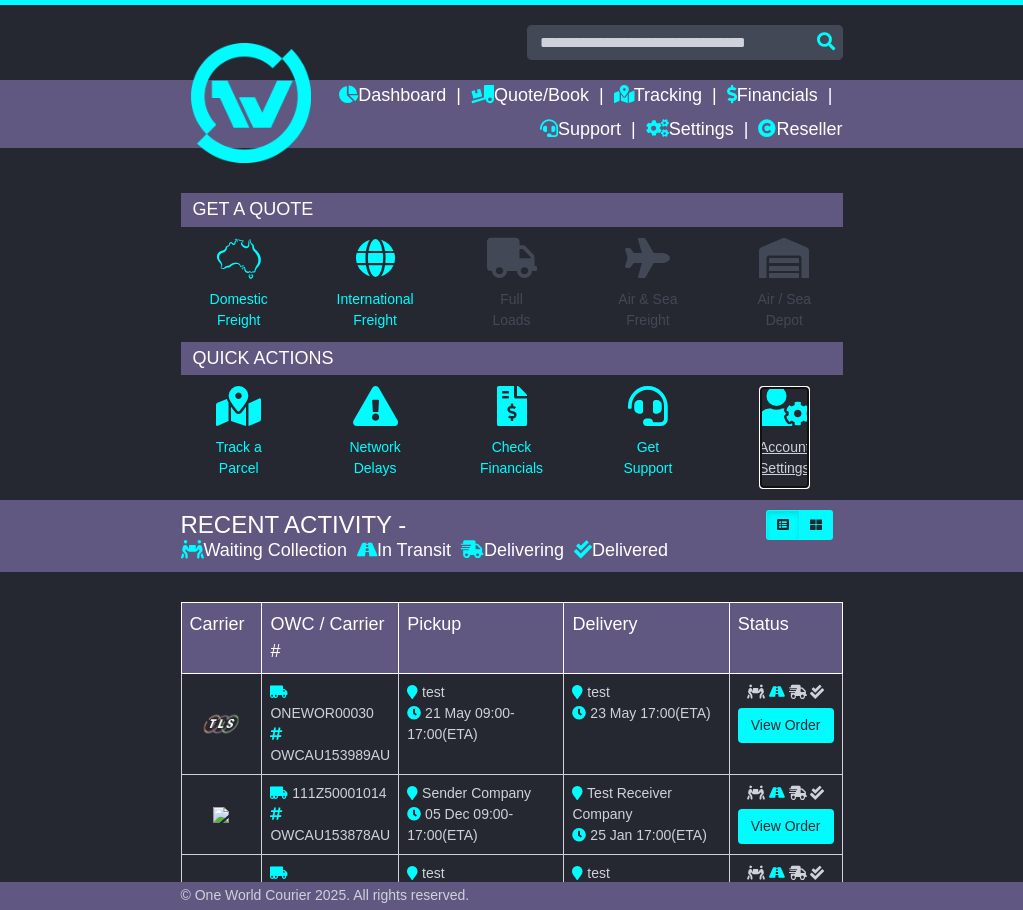 click at bounding box center (784, 406) 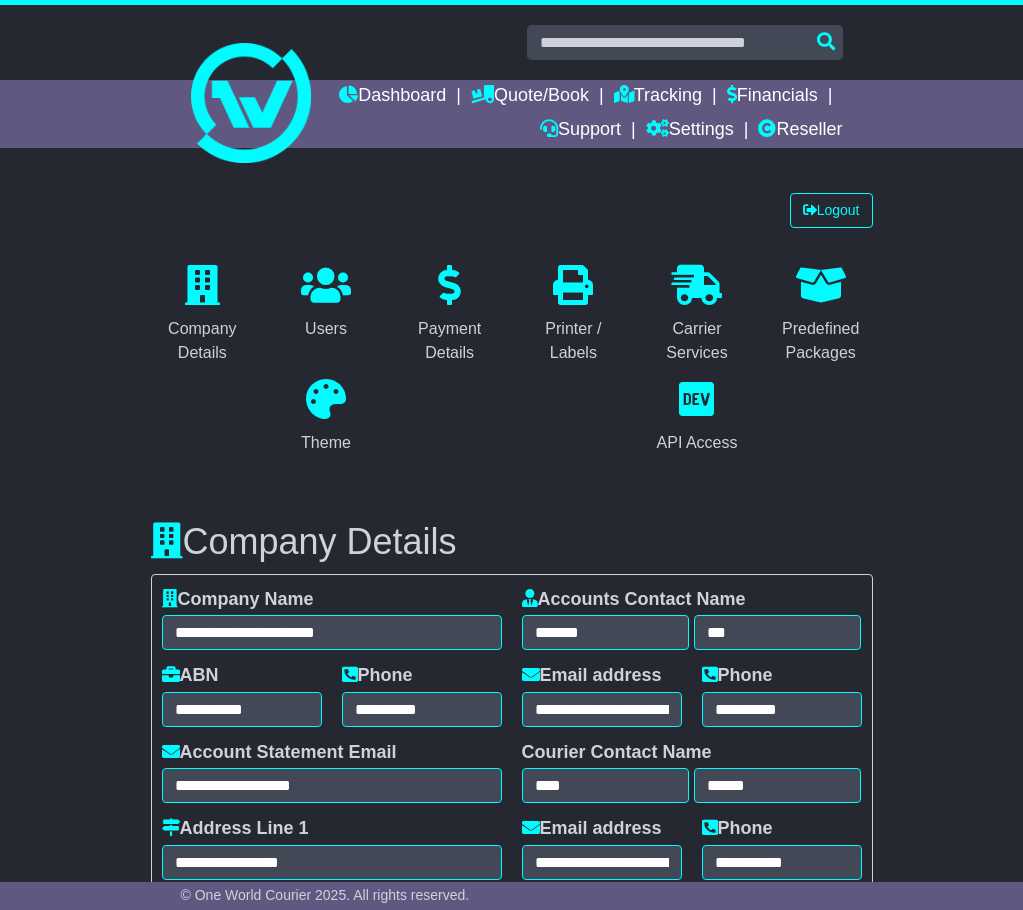 select on "**********" 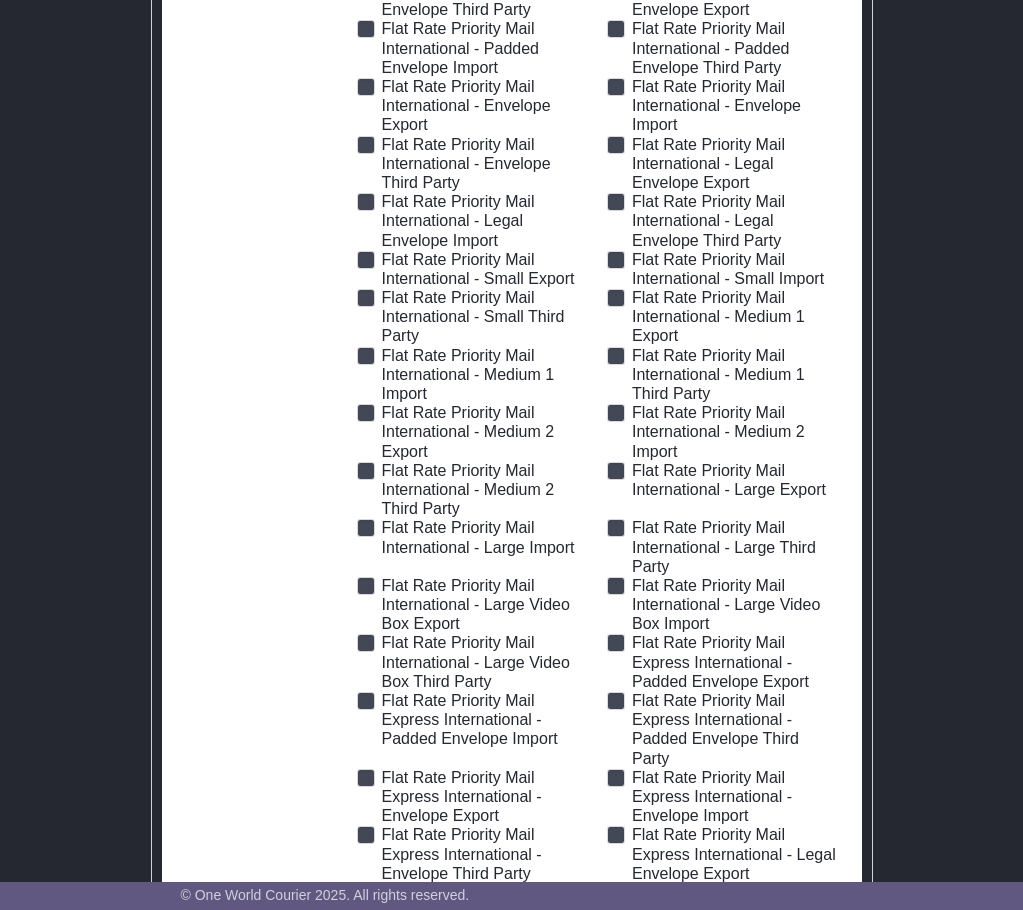 scroll, scrollTop: 10226, scrollLeft: 0, axis: vertical 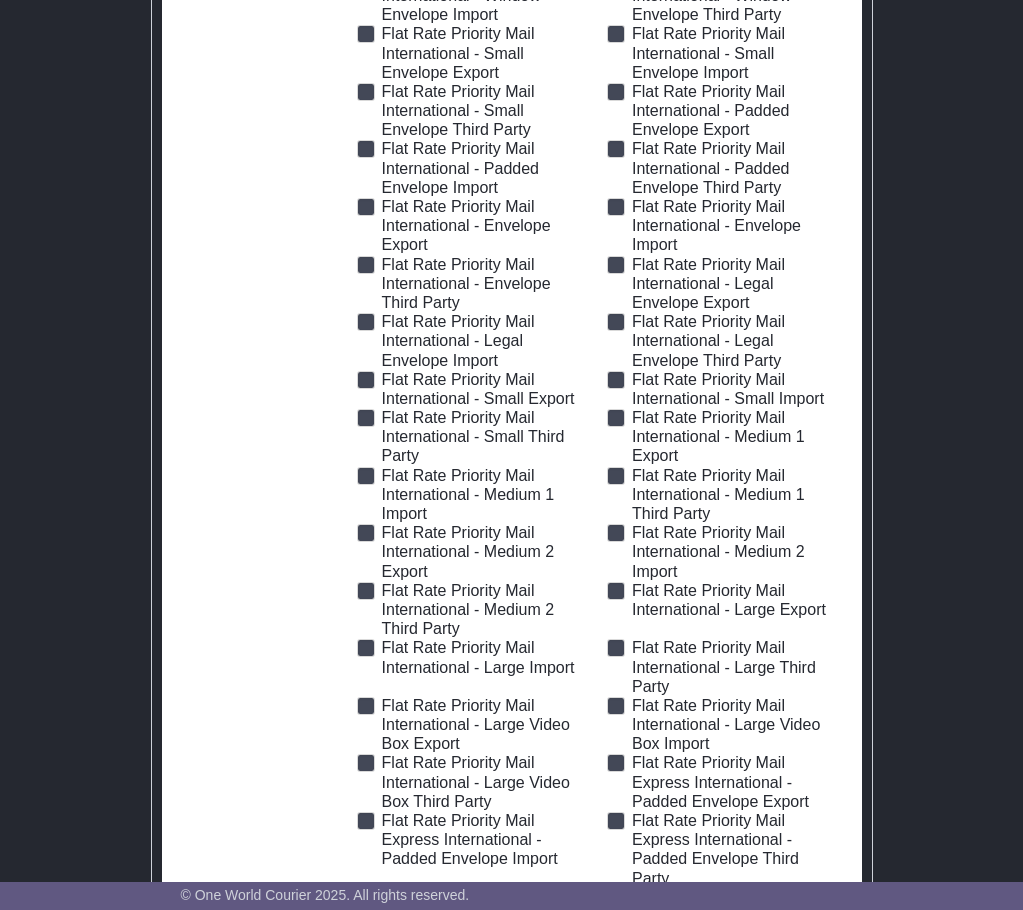 click at bounding box center [366, 1444] 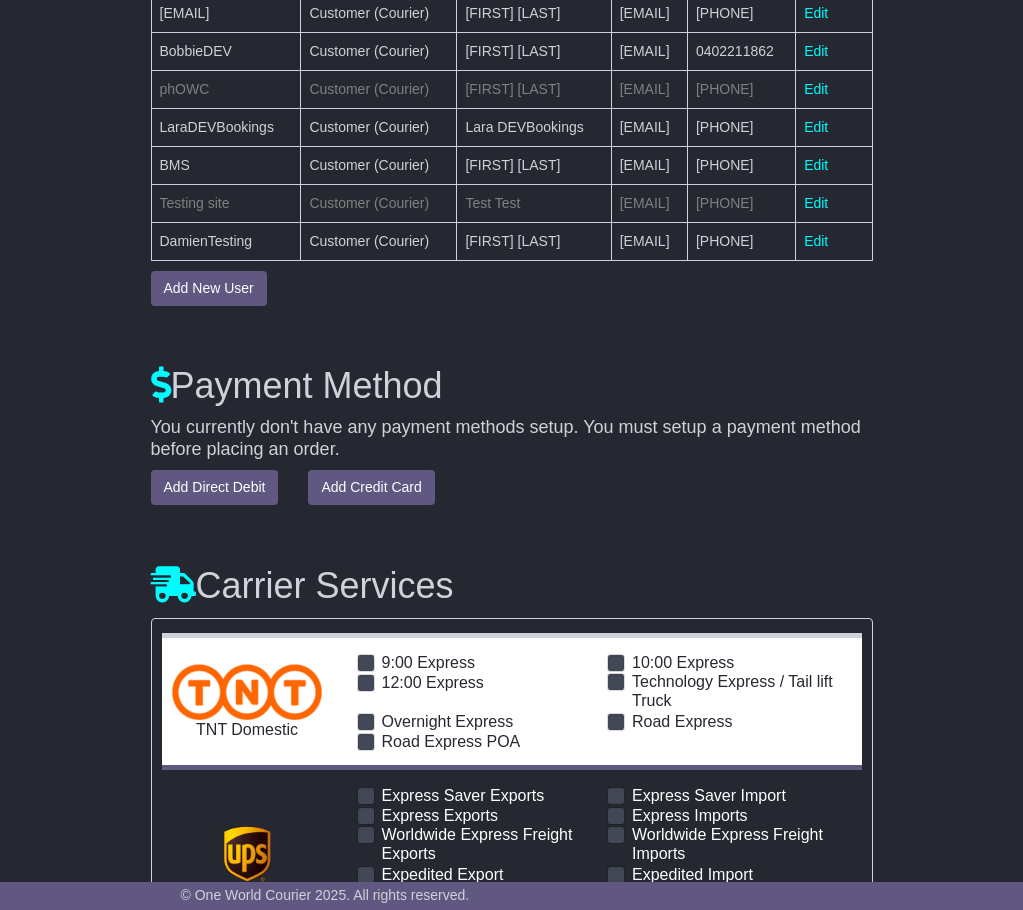 scroll, scrollTop: 2326, scrollLeft: 0, axis: vertical 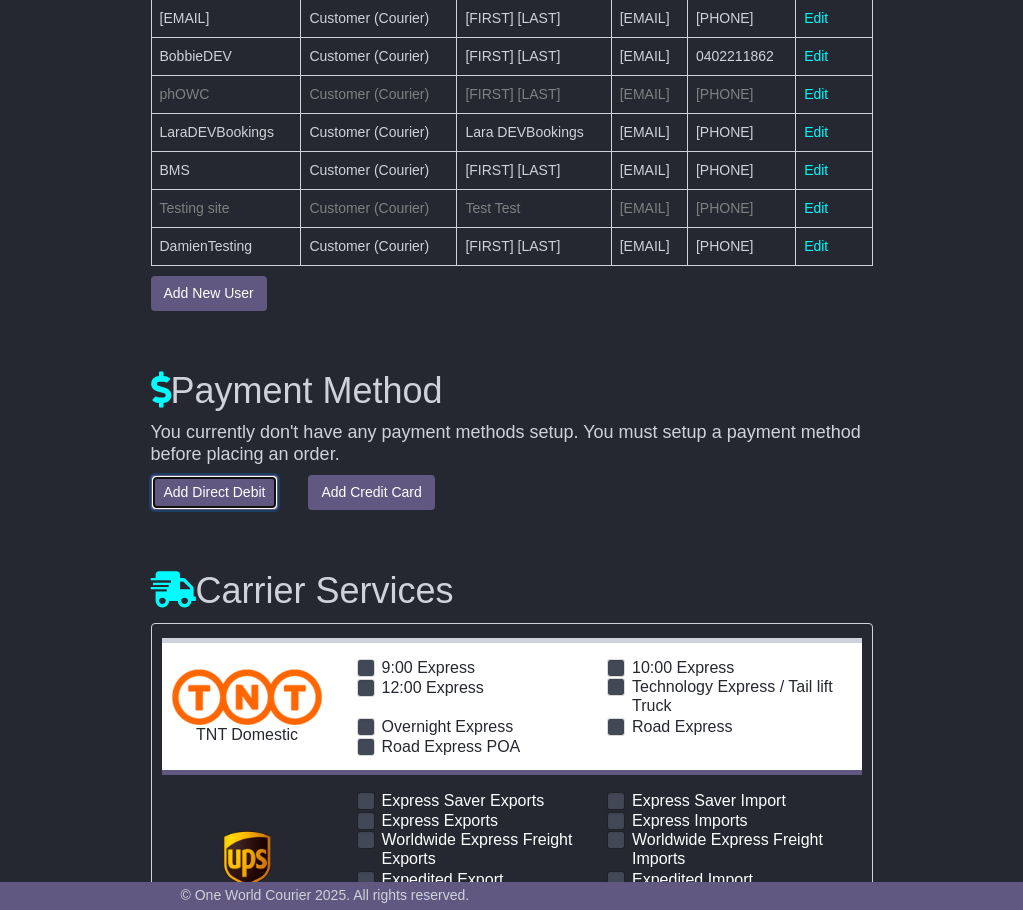 click on "Add Direct Debit" at bounding box center (215, 492) 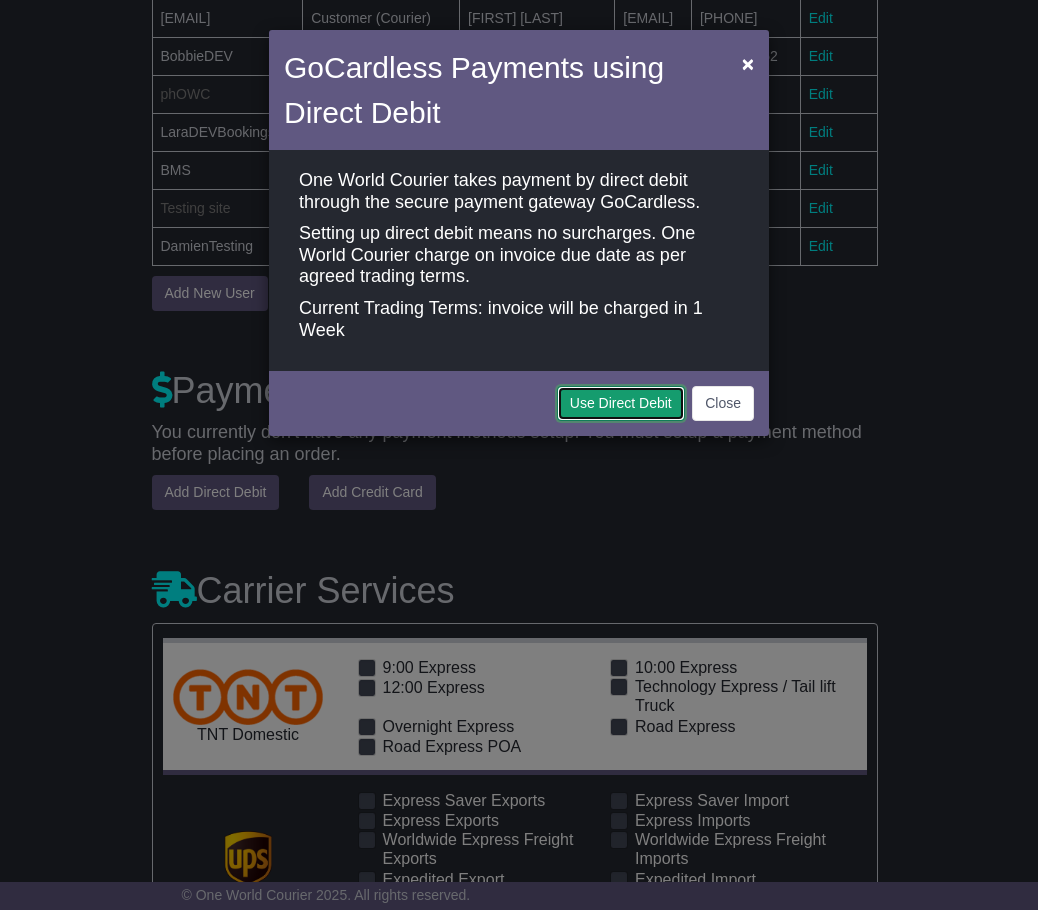 click on "Use Direct Debit" at bounding box center (621, 403) 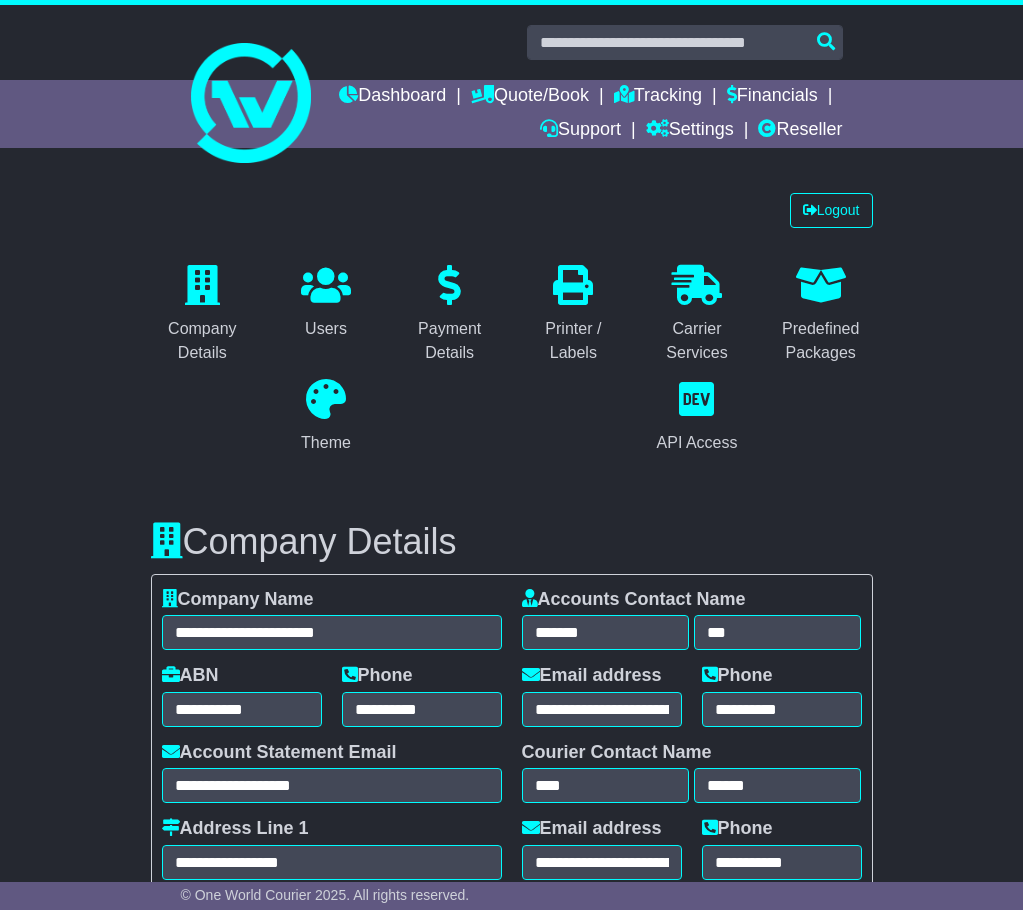 select on "**********" 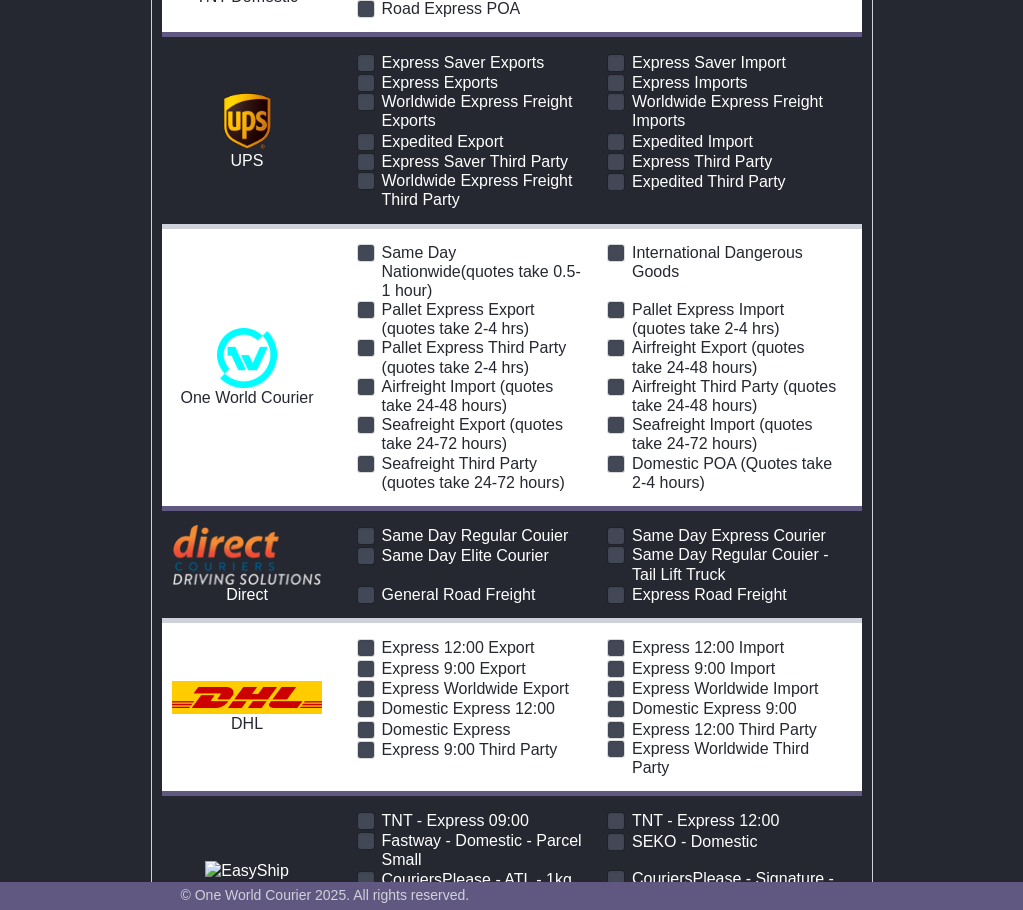 scroll, scrollTop: 0, scrollLeft: 0, axis: both 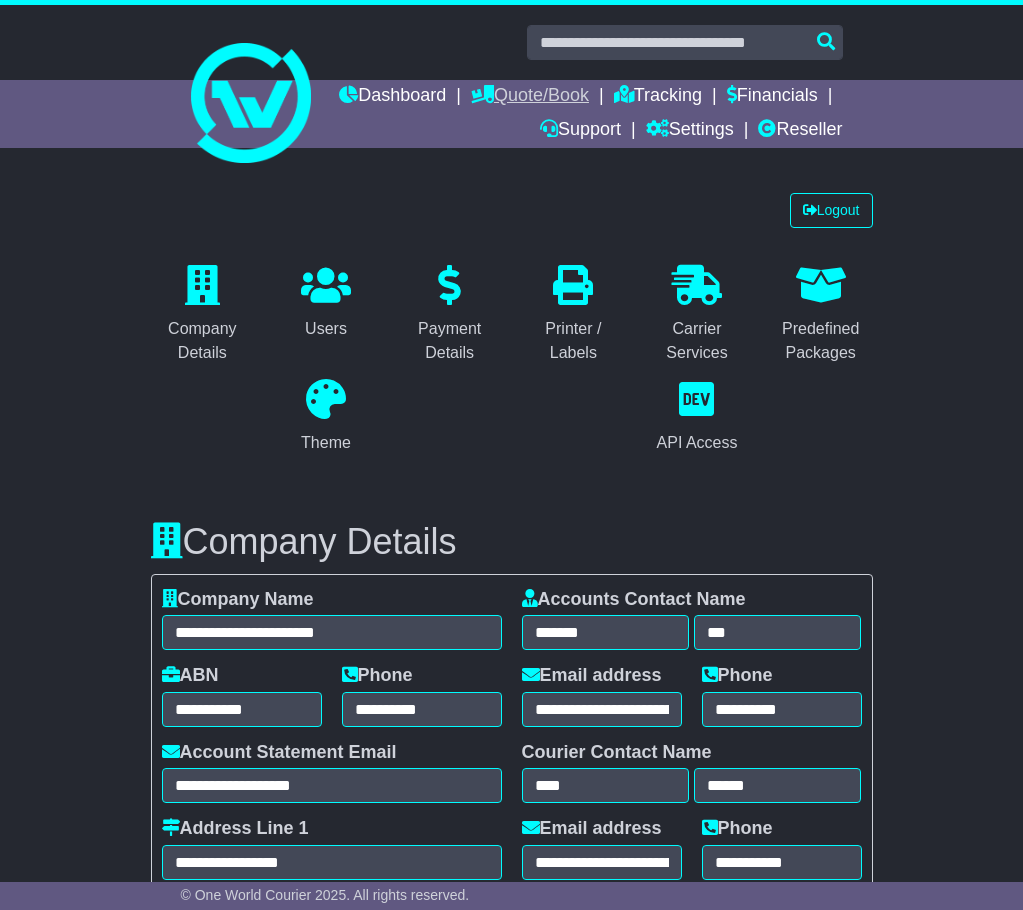 click on "Quote/Book" at bounding box center [530, 97] 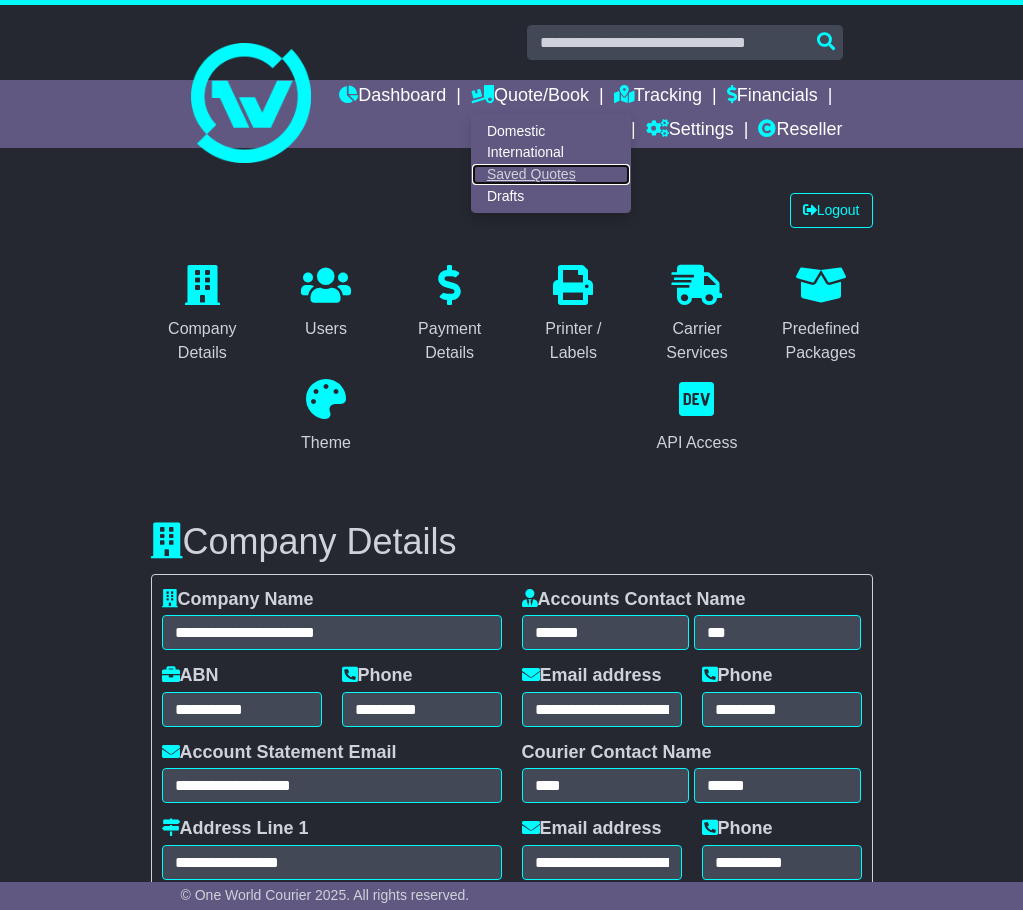 click on "Saved Quotes" at bounding box center (551, 175) 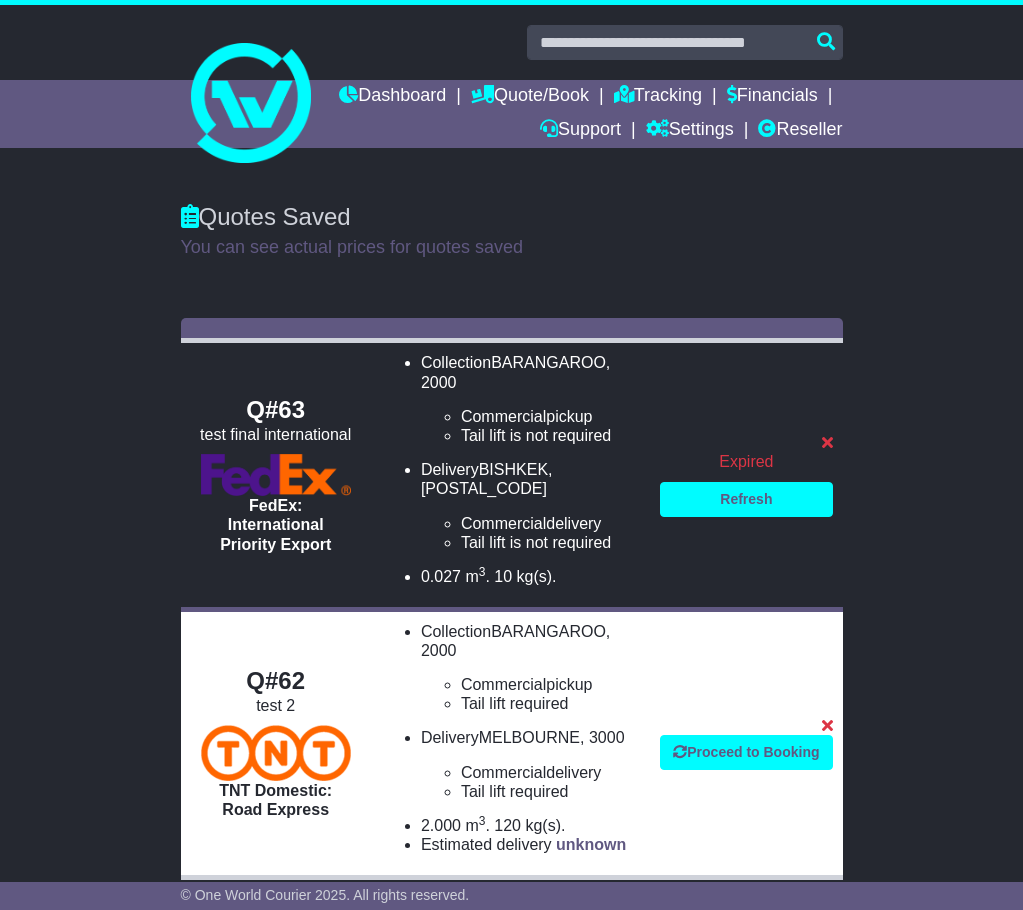 scroll, scrollTop: 0, scrollLeft: 0, axis: both 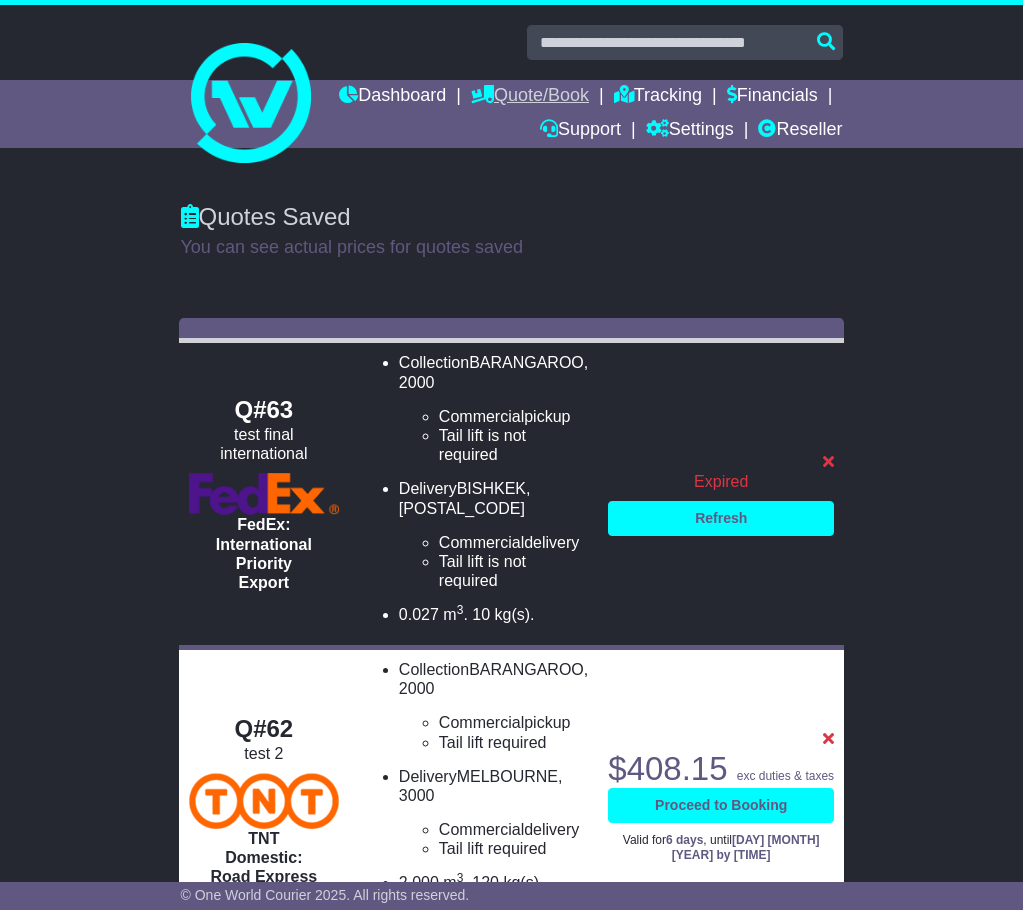 click on "Quote/Book" at bounding box center (530, 97) 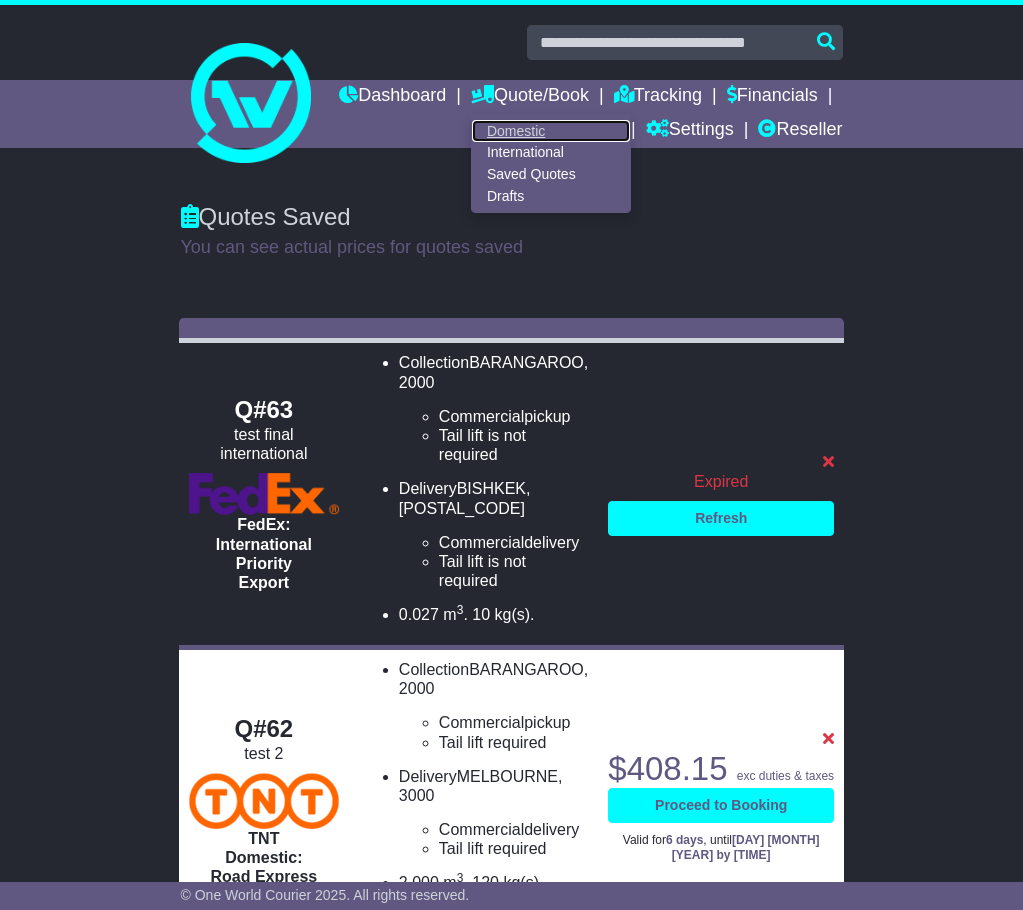 click on "Domestic" at bounding box center [551, 131] 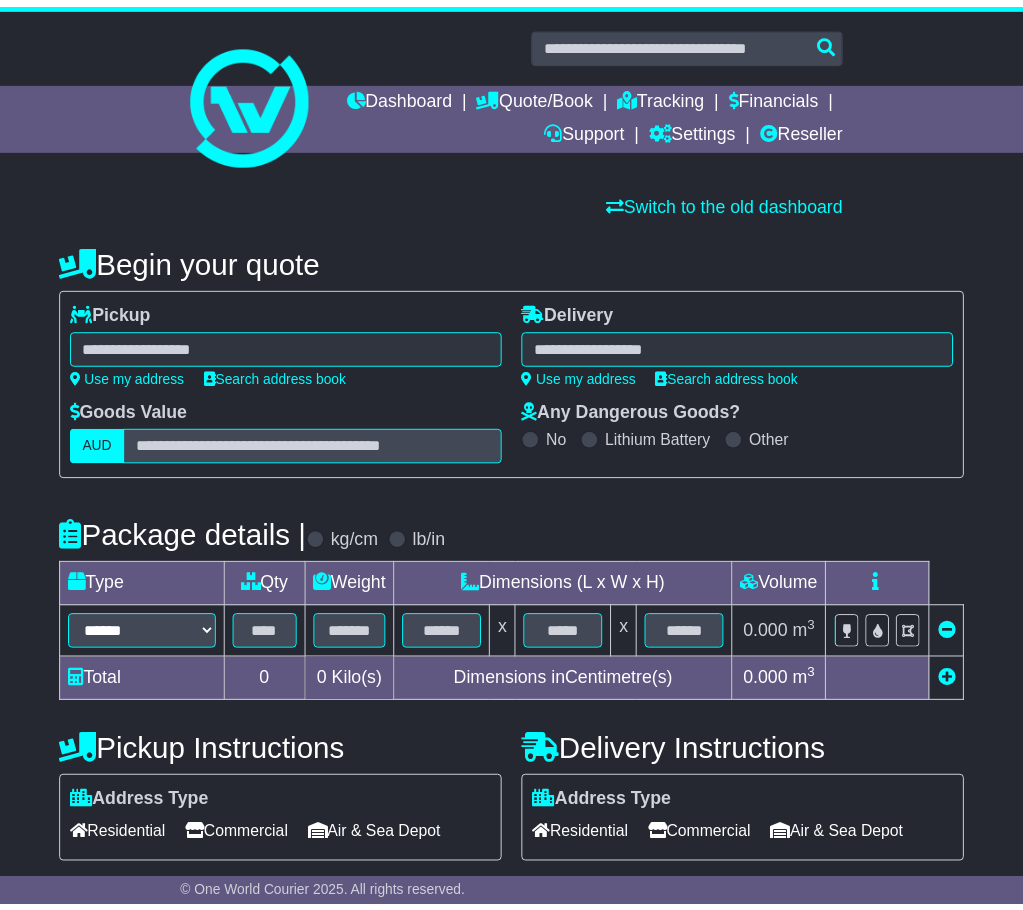 scroll, scrollTop: 0, scrollLeft: 0, axis: both 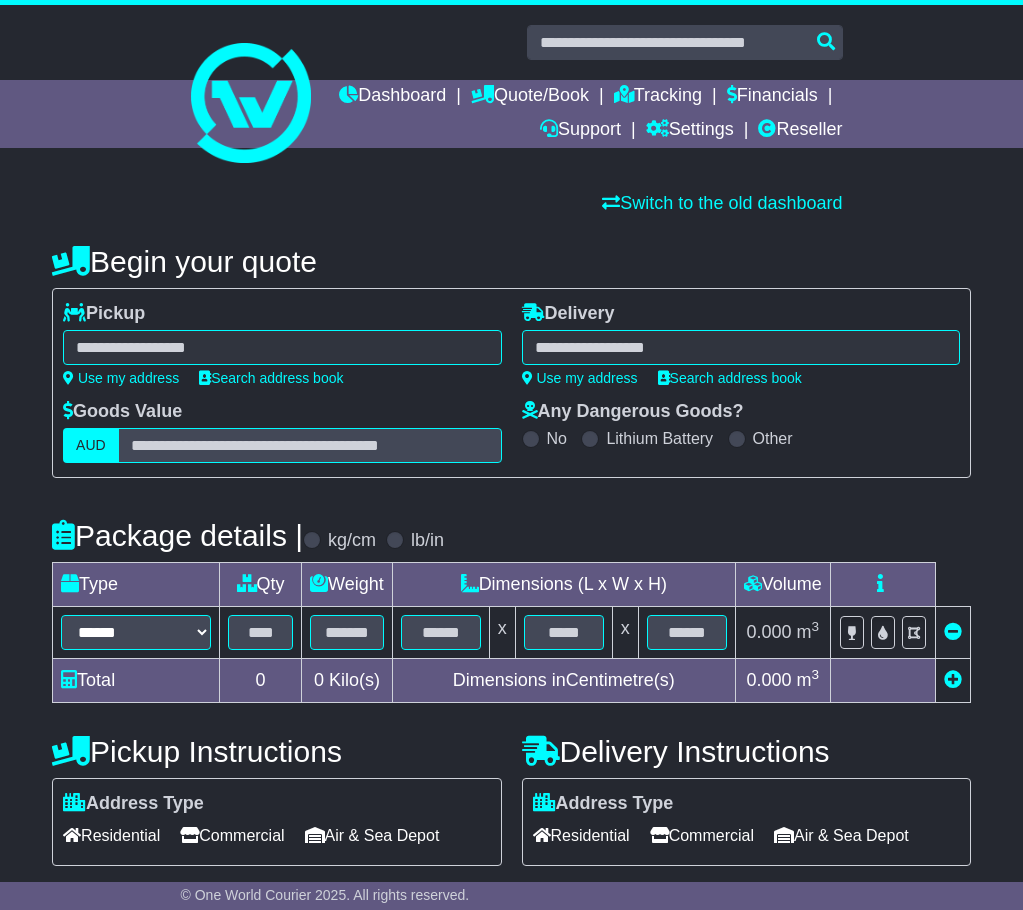 click at bounding box center (282, 347) 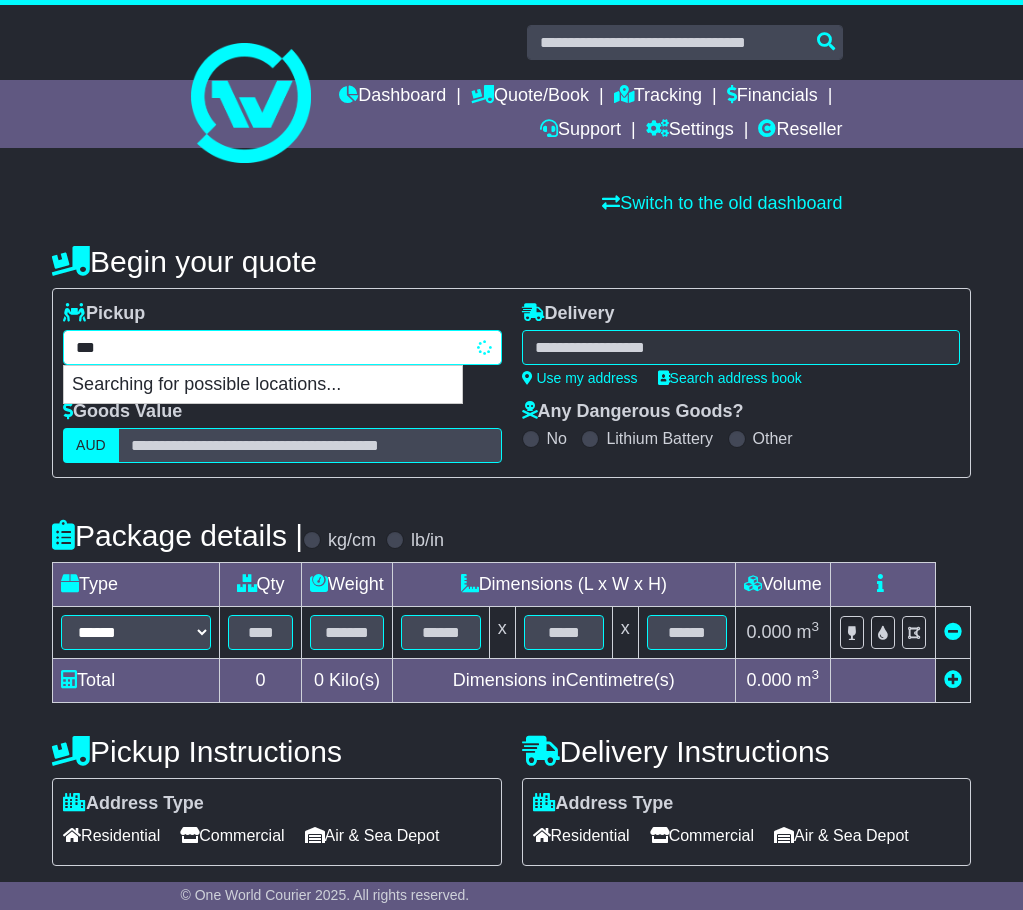 type on "****" 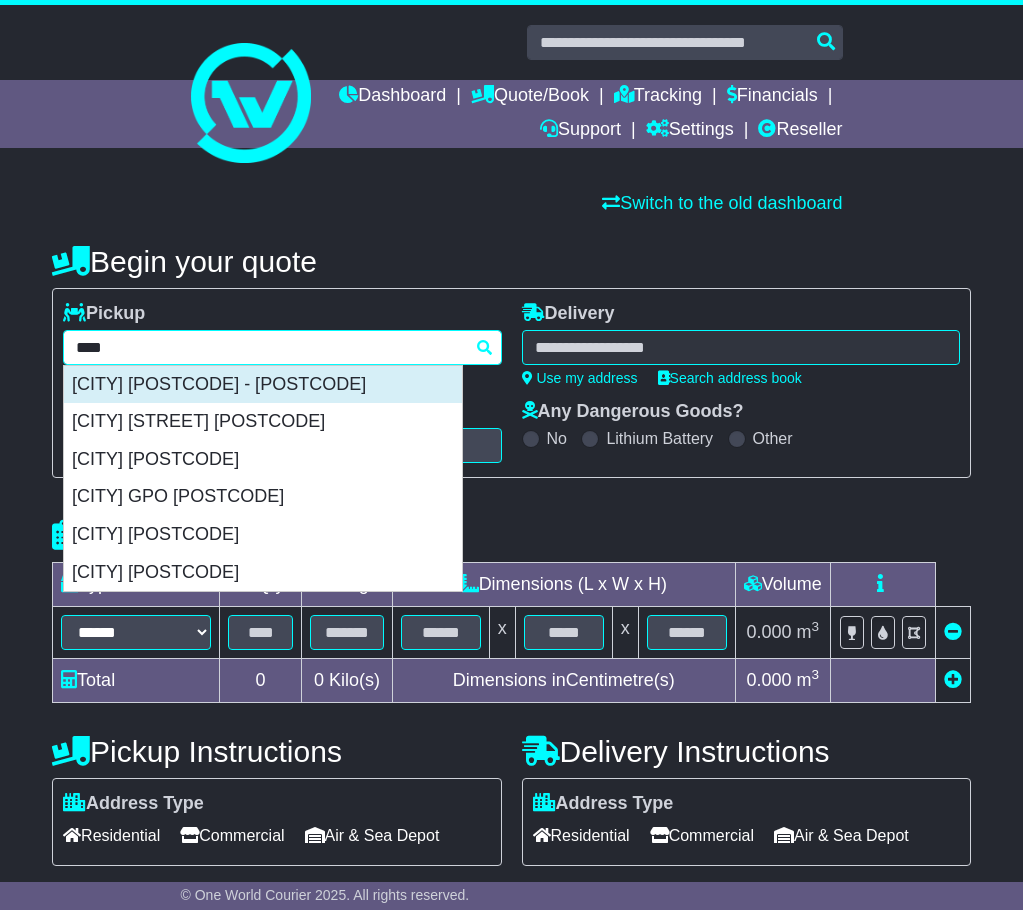 click on "[CITY] [POSTCODE] - [POSTCODE]" at bounding box center (263, 385) 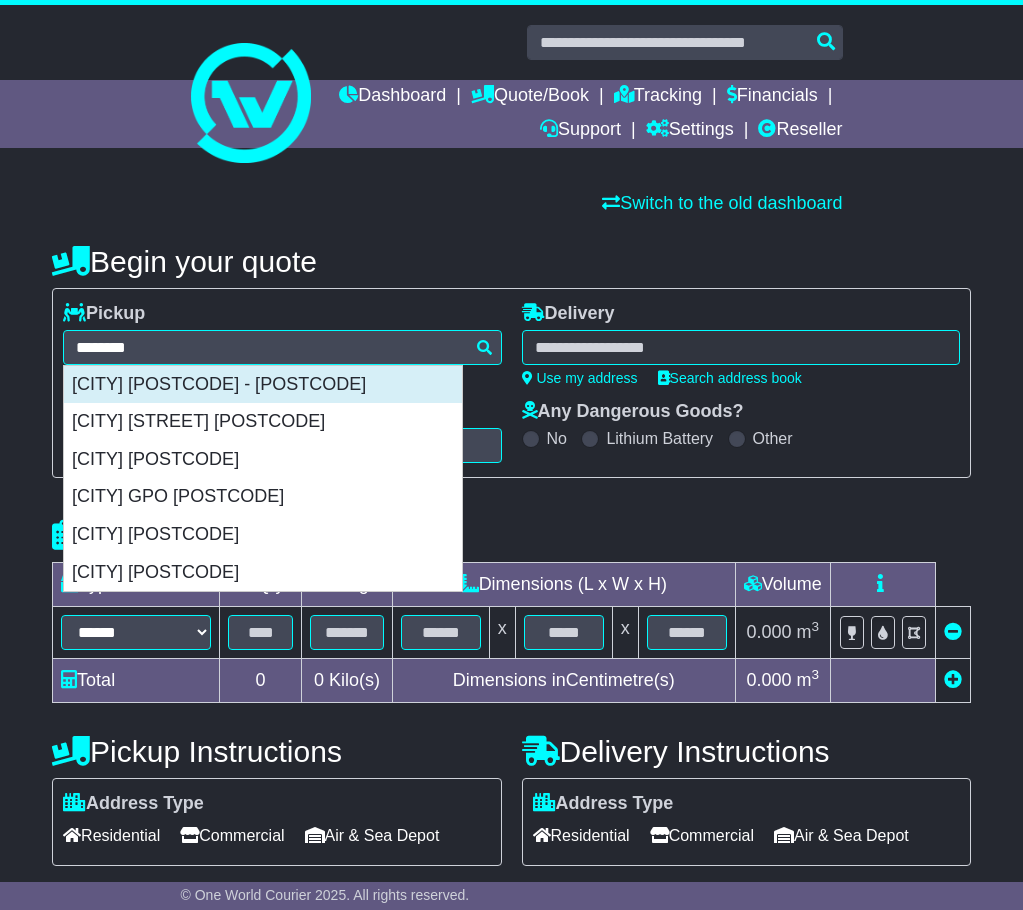 type on "**********" 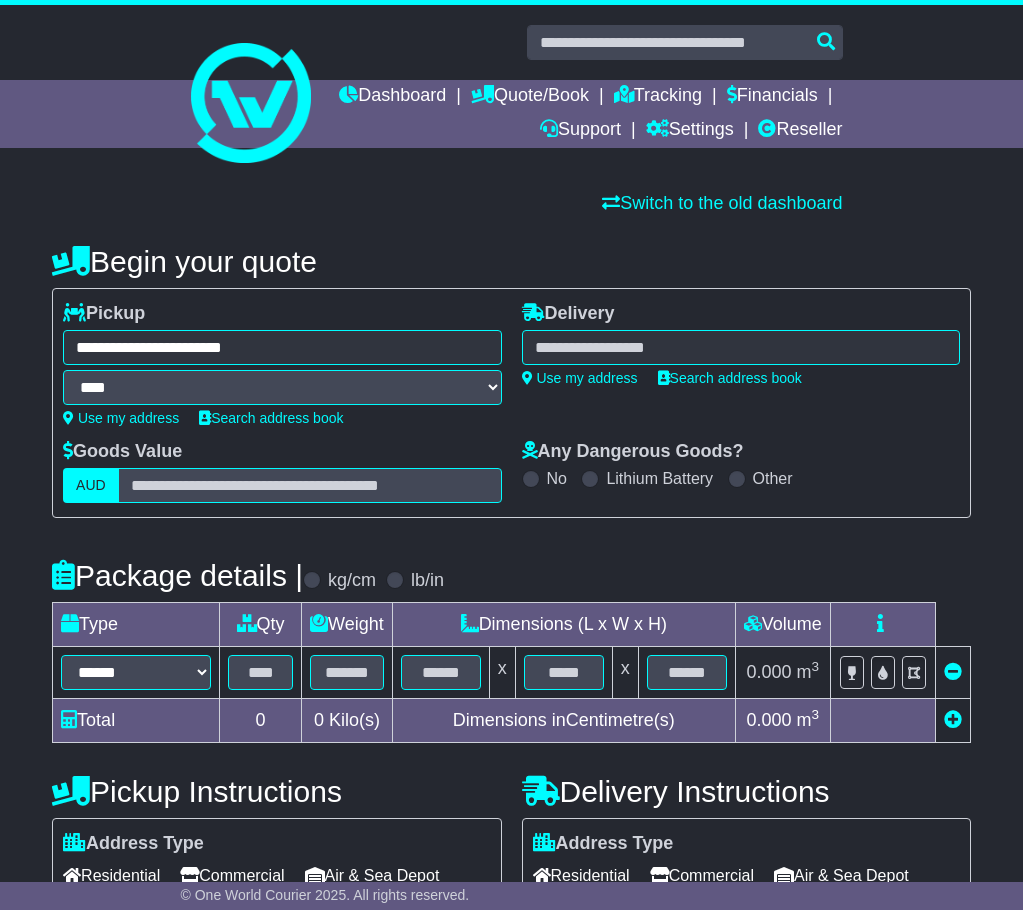click at bounding box center (741, 347) 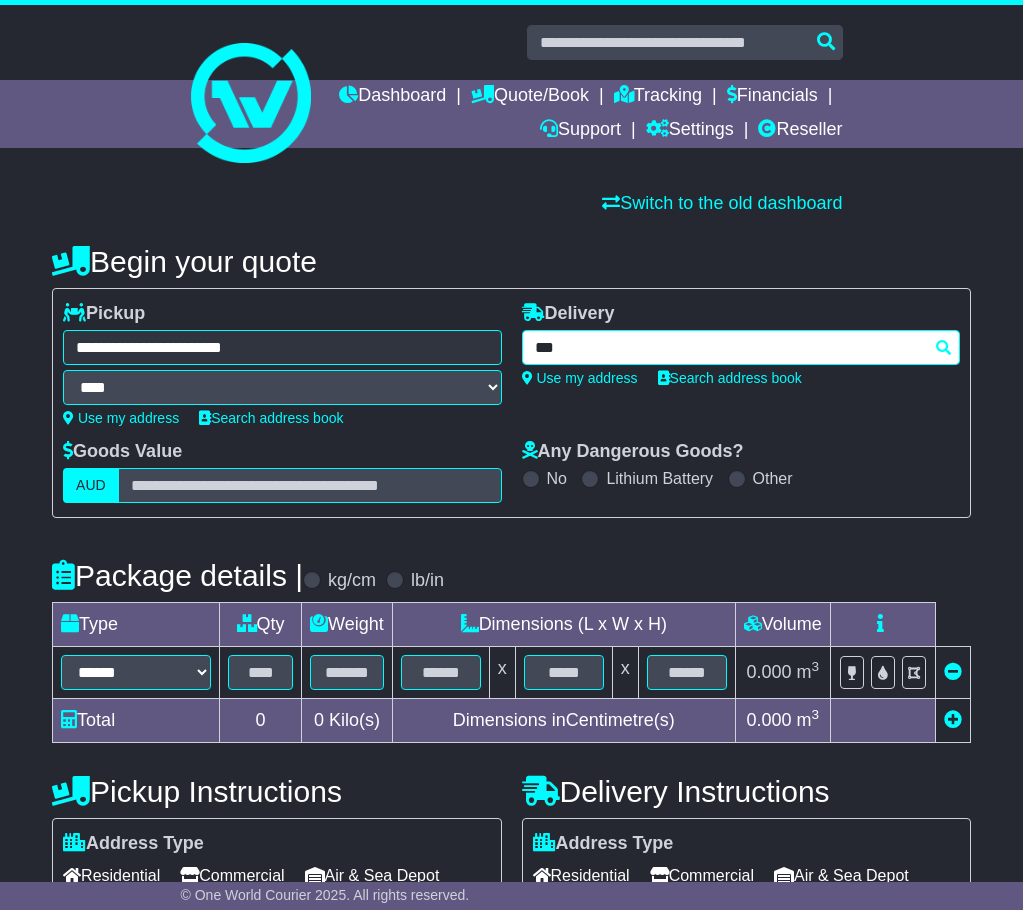 type on "****" 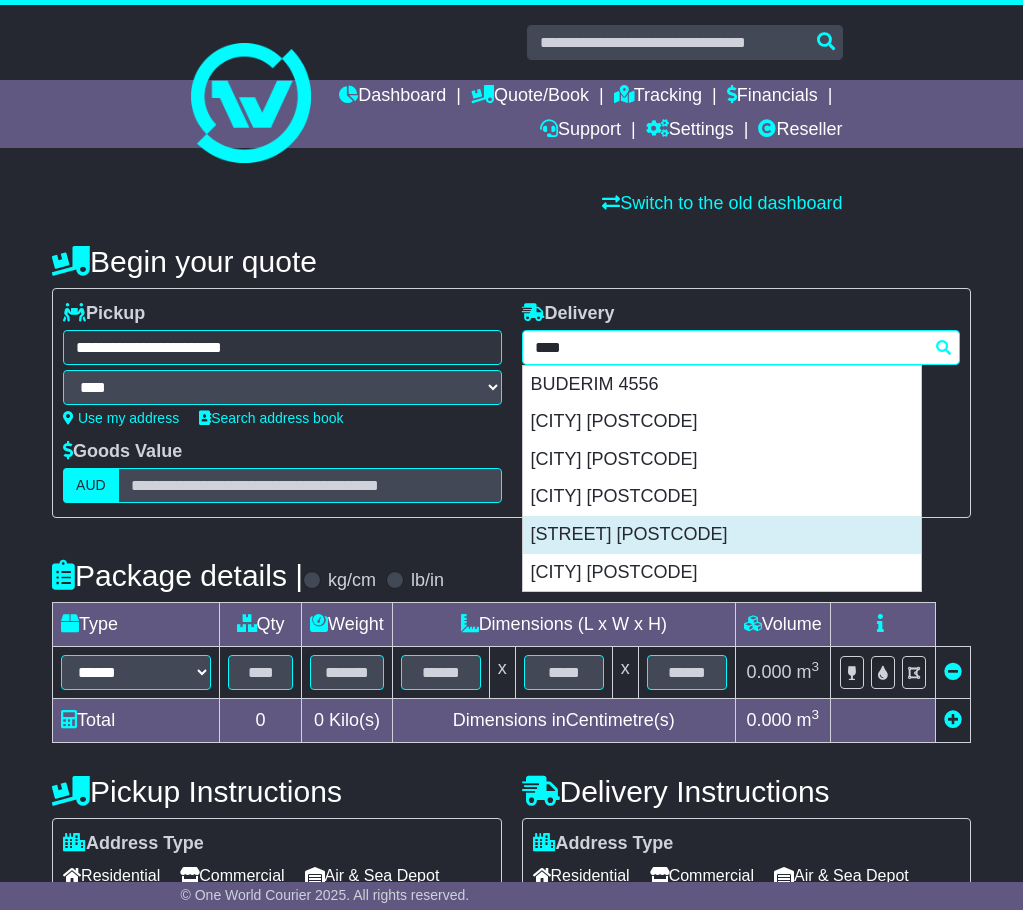 click on "SIPPY DOWNS 4556" at bounding box center [722, 535] 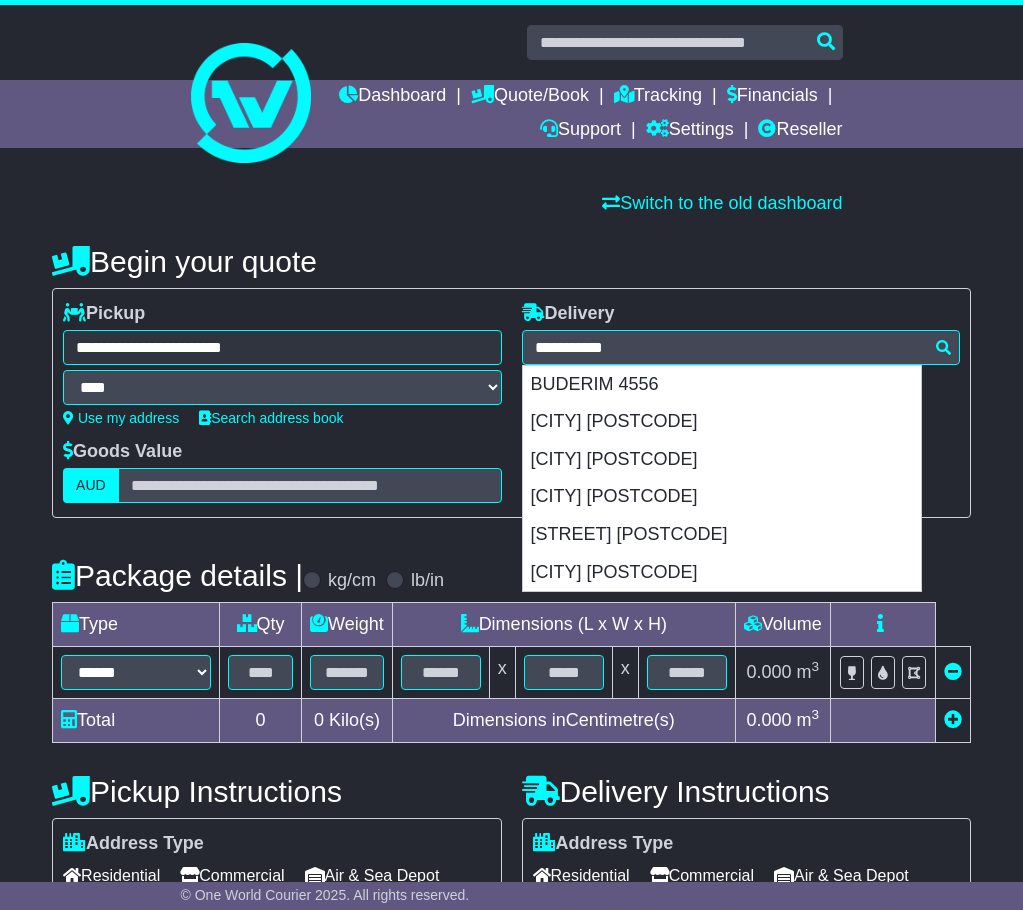 type on "**********" 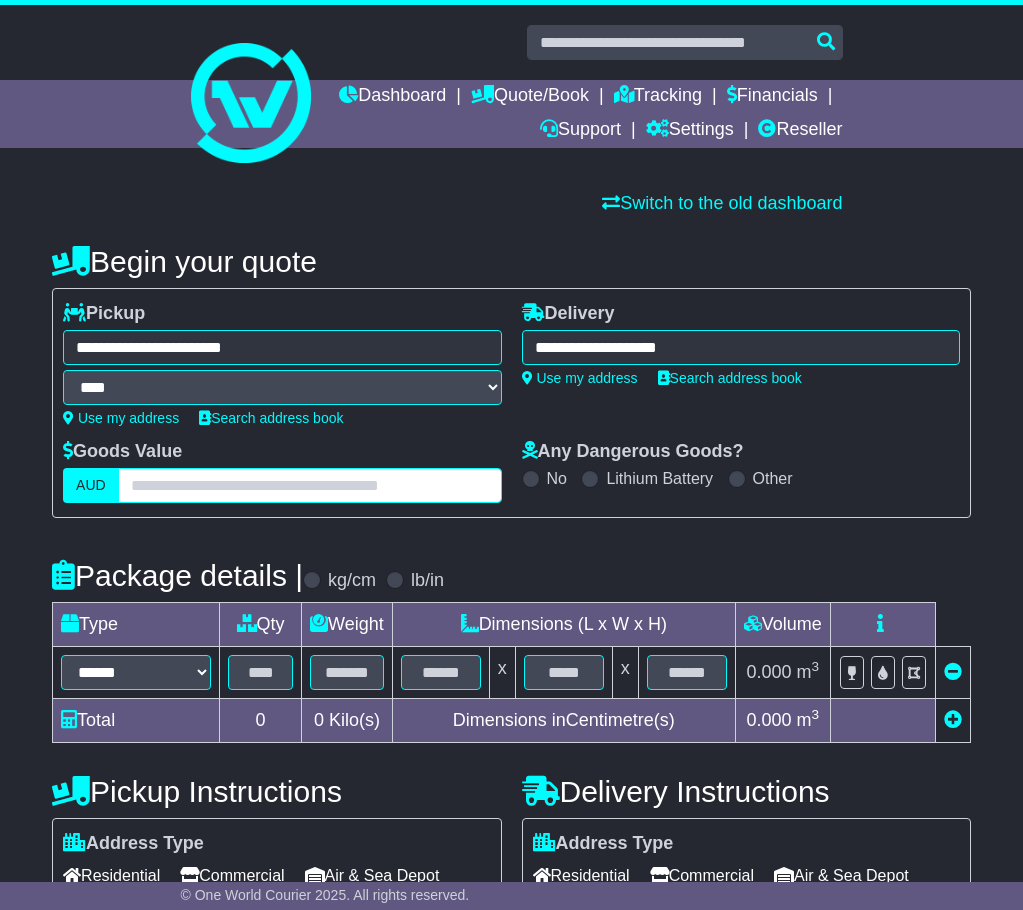 click at bounding box center (310, 485) 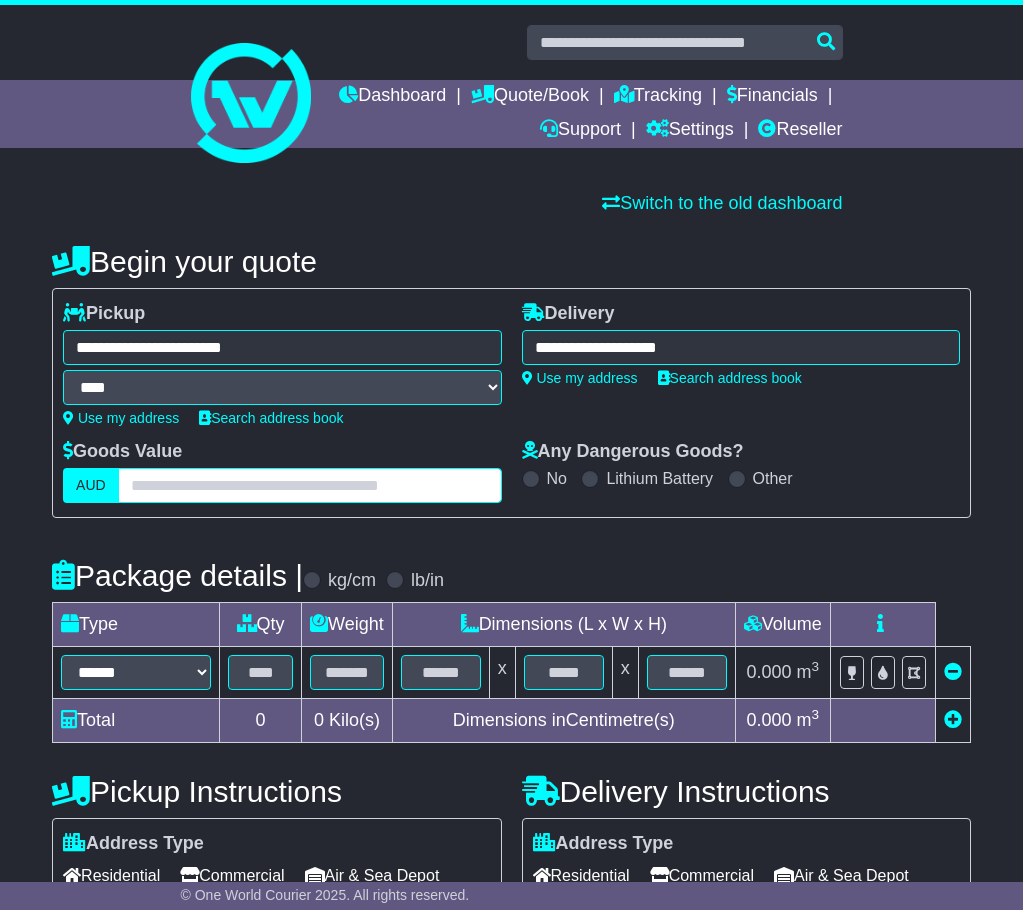type on "*" 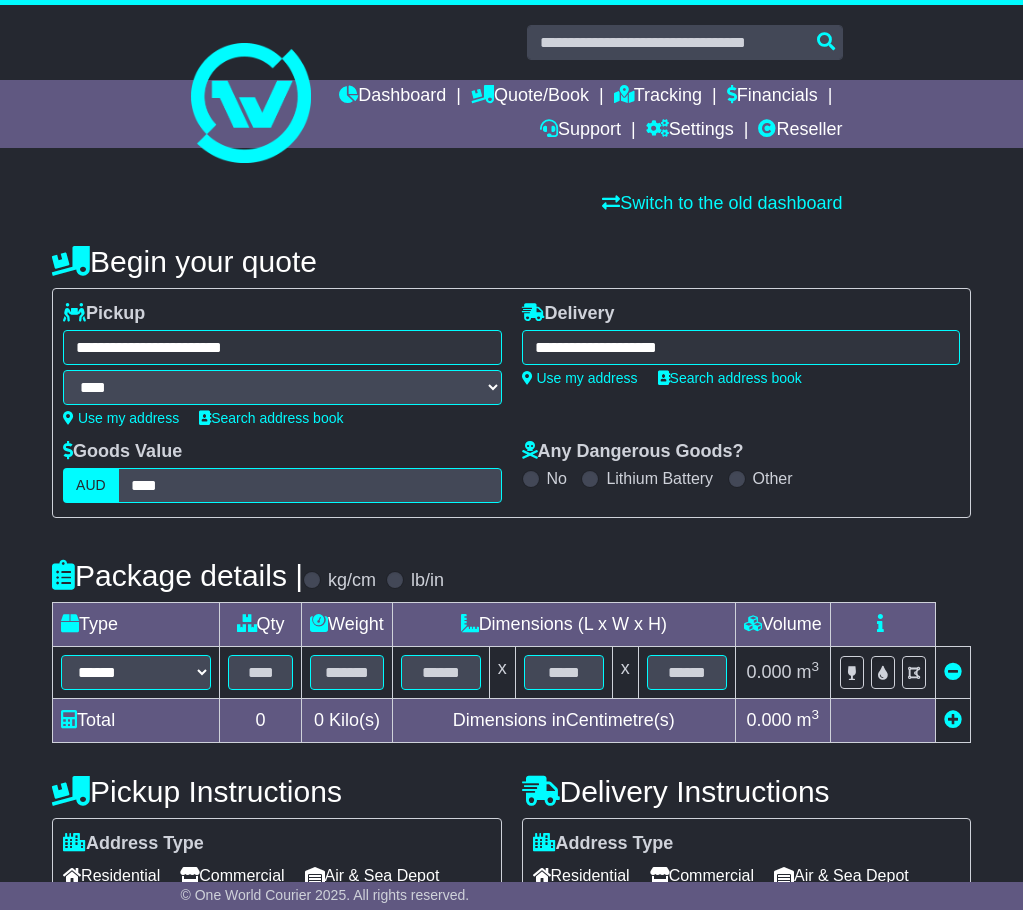 click on "Package details |
kg/cm
lb/in" at bounding box center [511, 575] 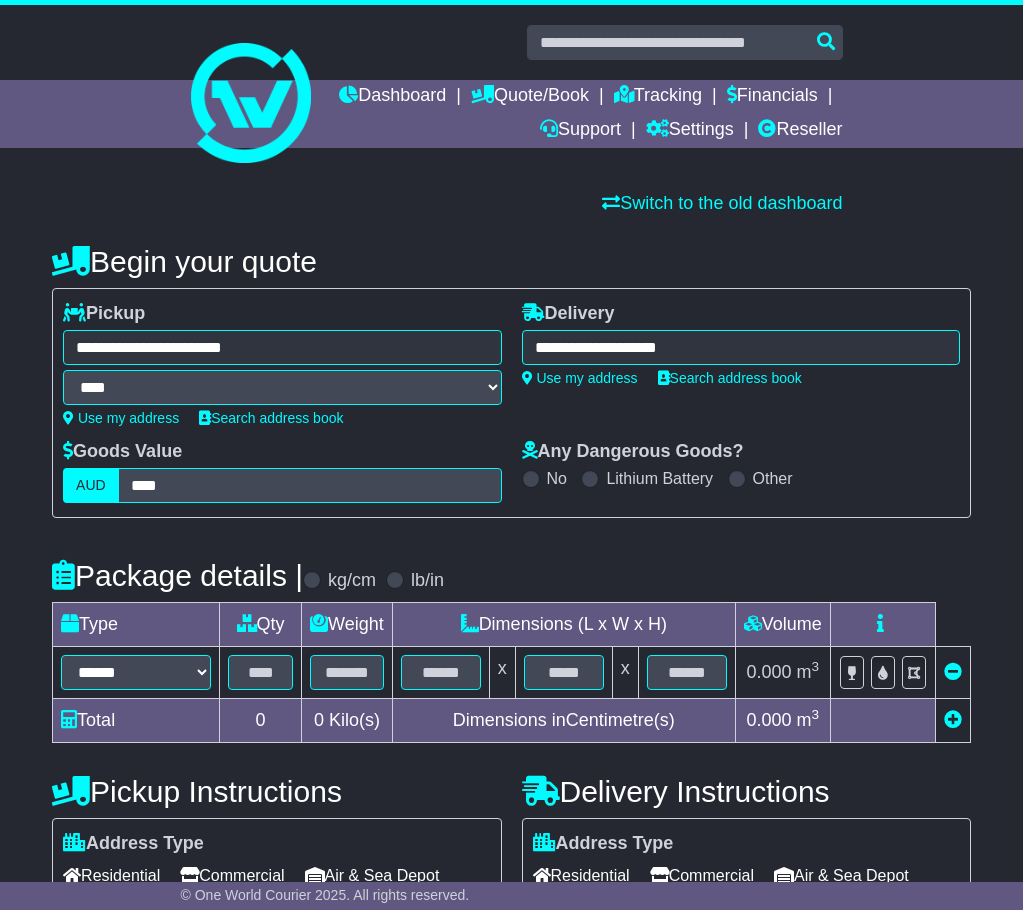 click on "Lithium Battery" at bounding box center [647, 478] 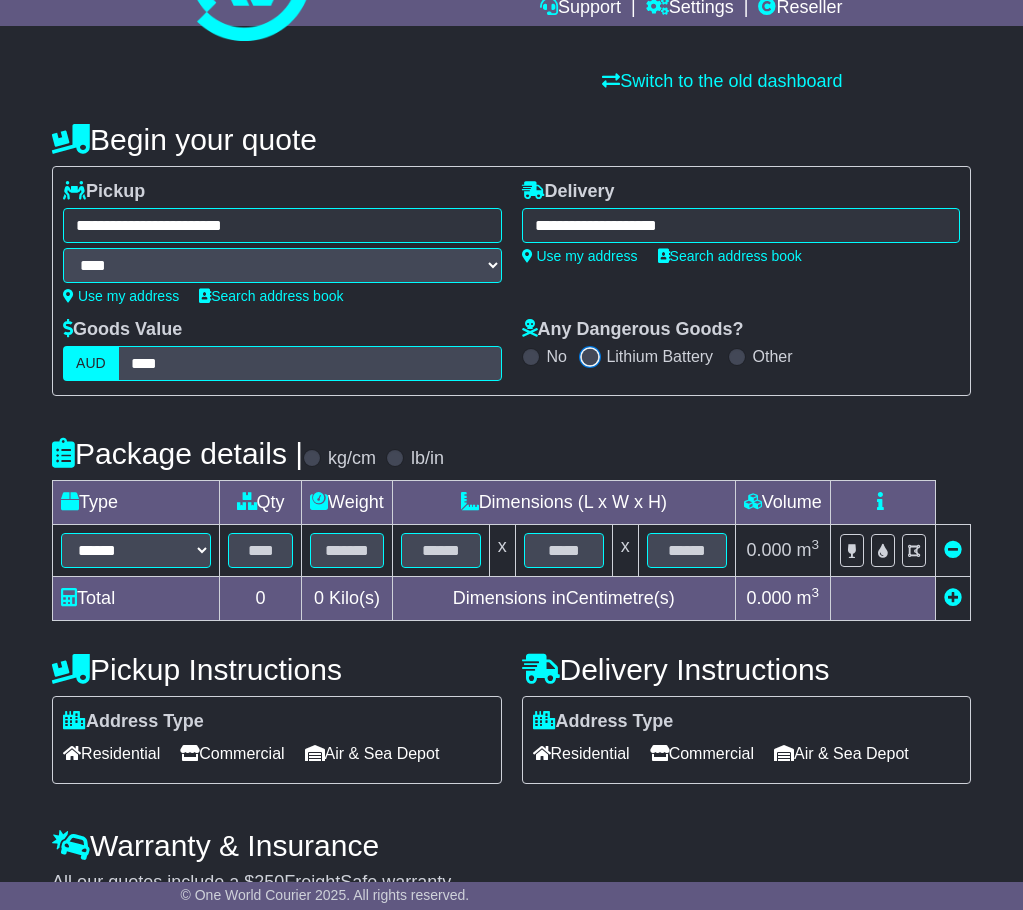 scroll, scrollTop: 200, scrollLeft: 0, axis: vertical 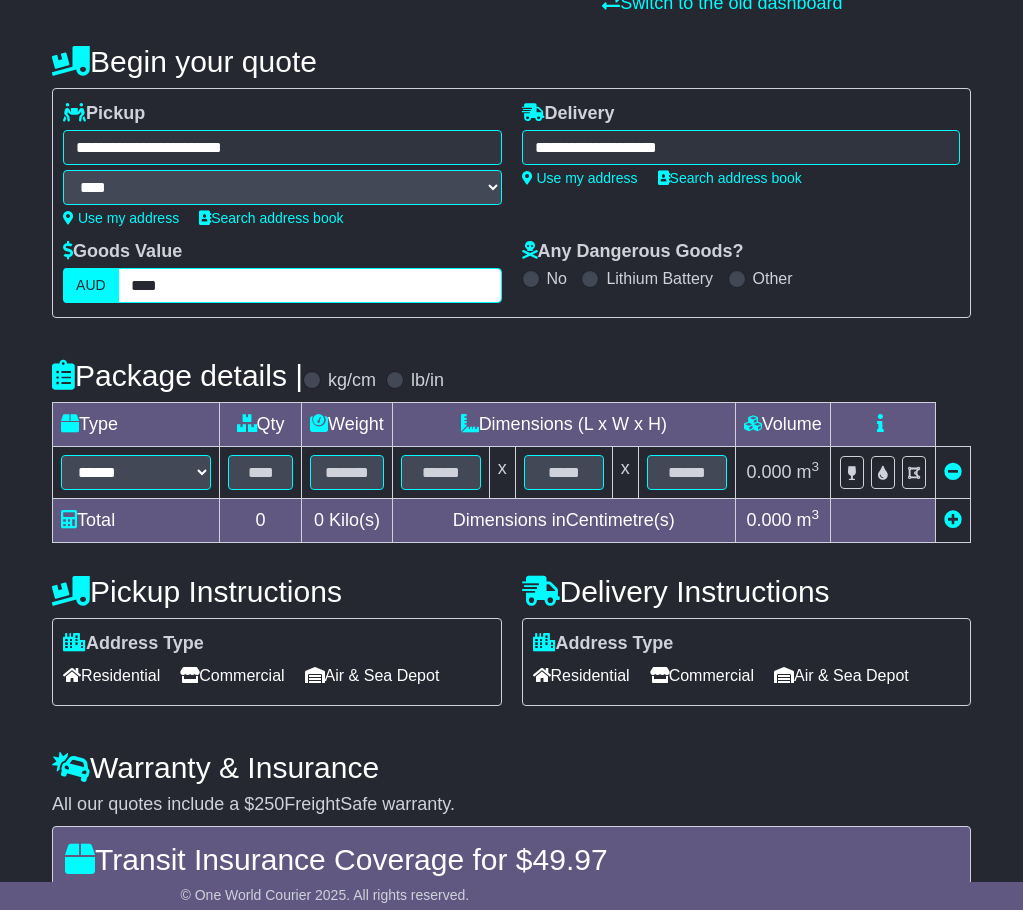 click on "****" at bounding box center (310, 285) 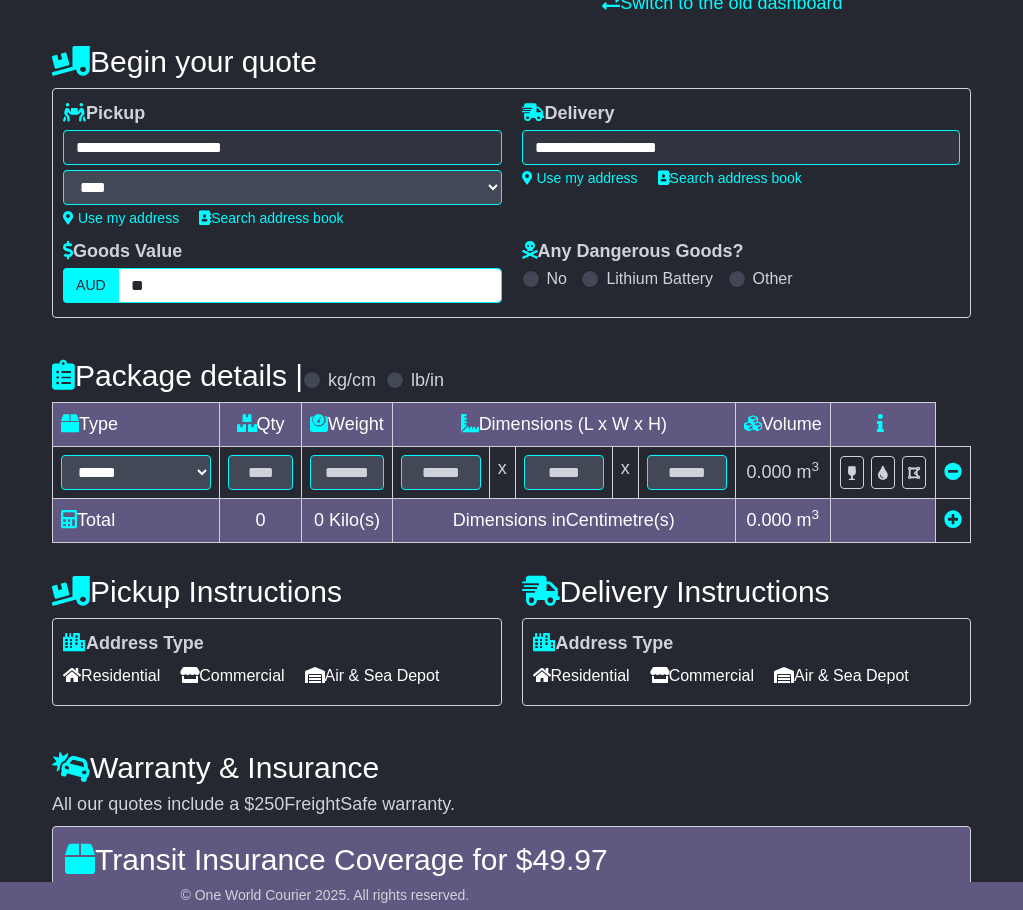 type on "*" 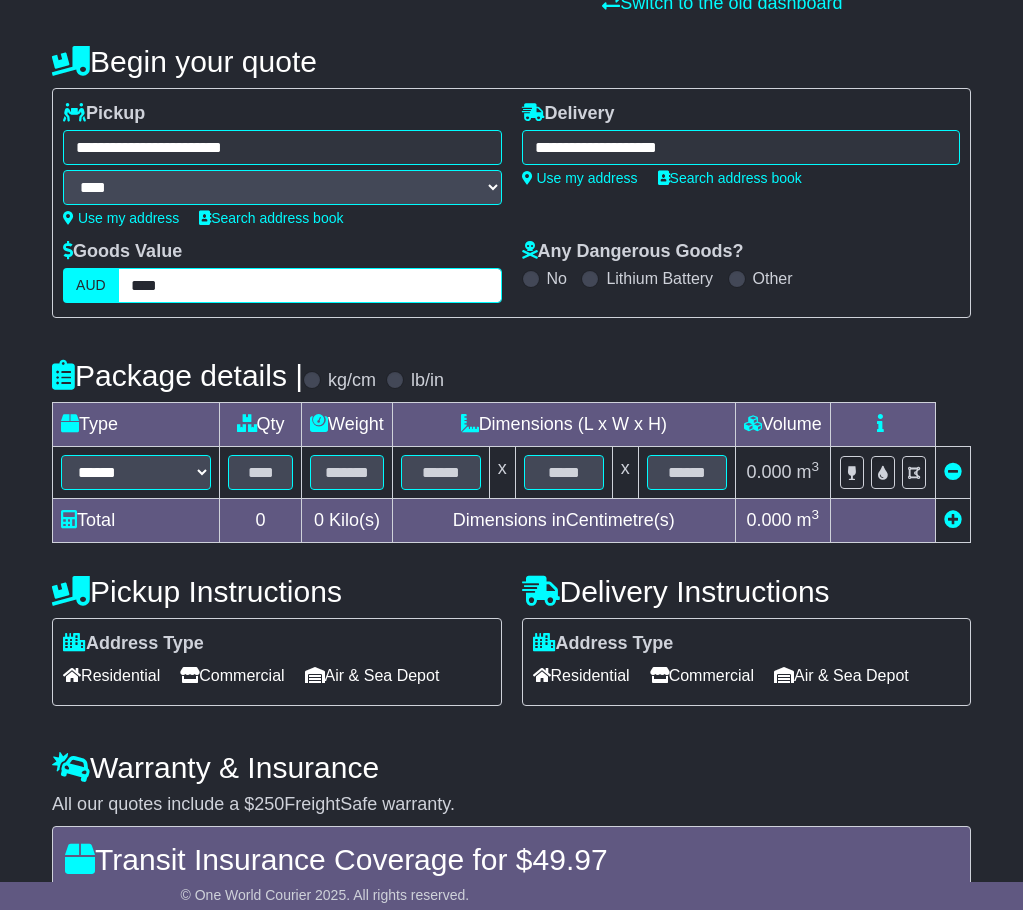 type on "****" 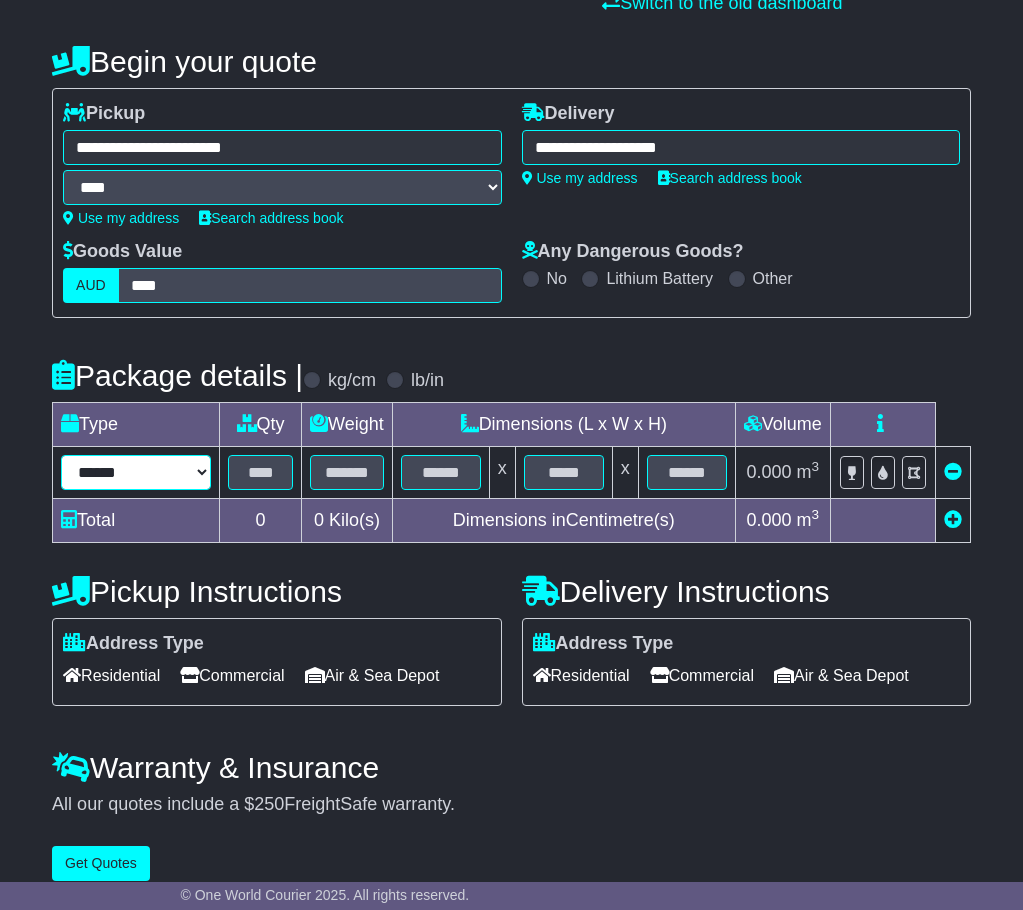 click on "**********" at bounding box center (136, 472) 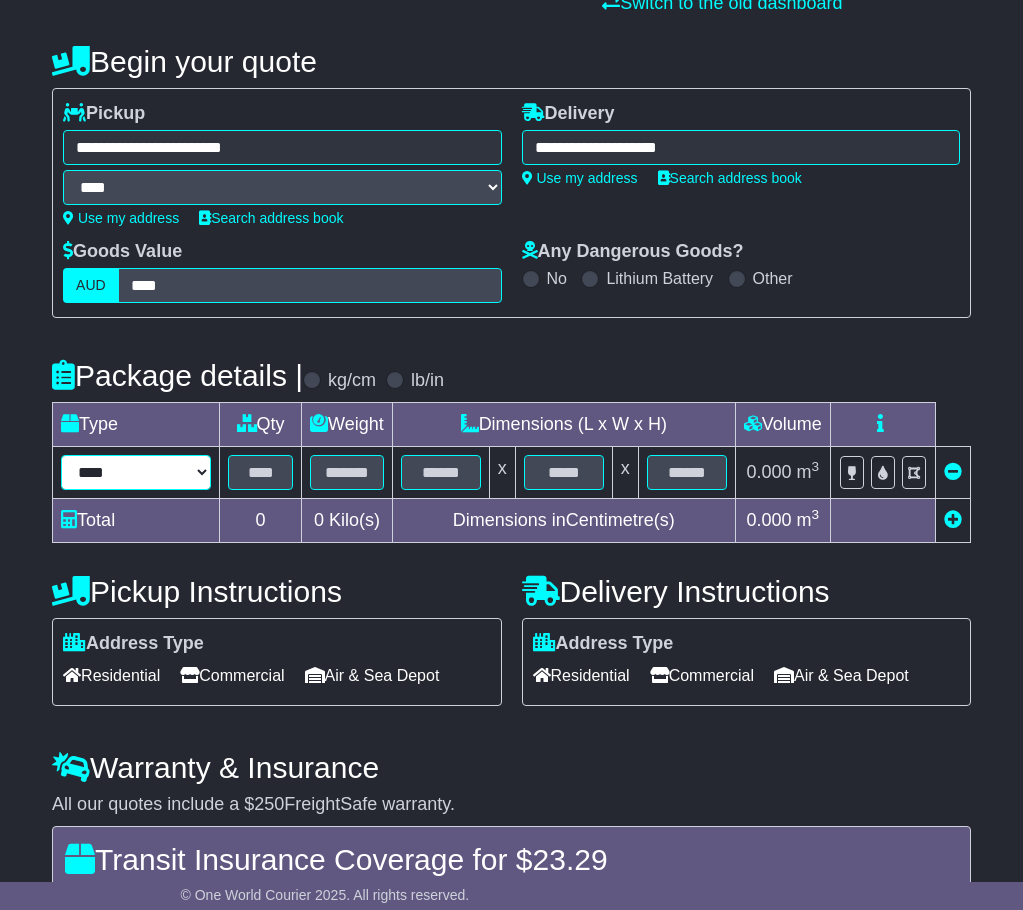click on "**********" at bounding box center [136, 472] 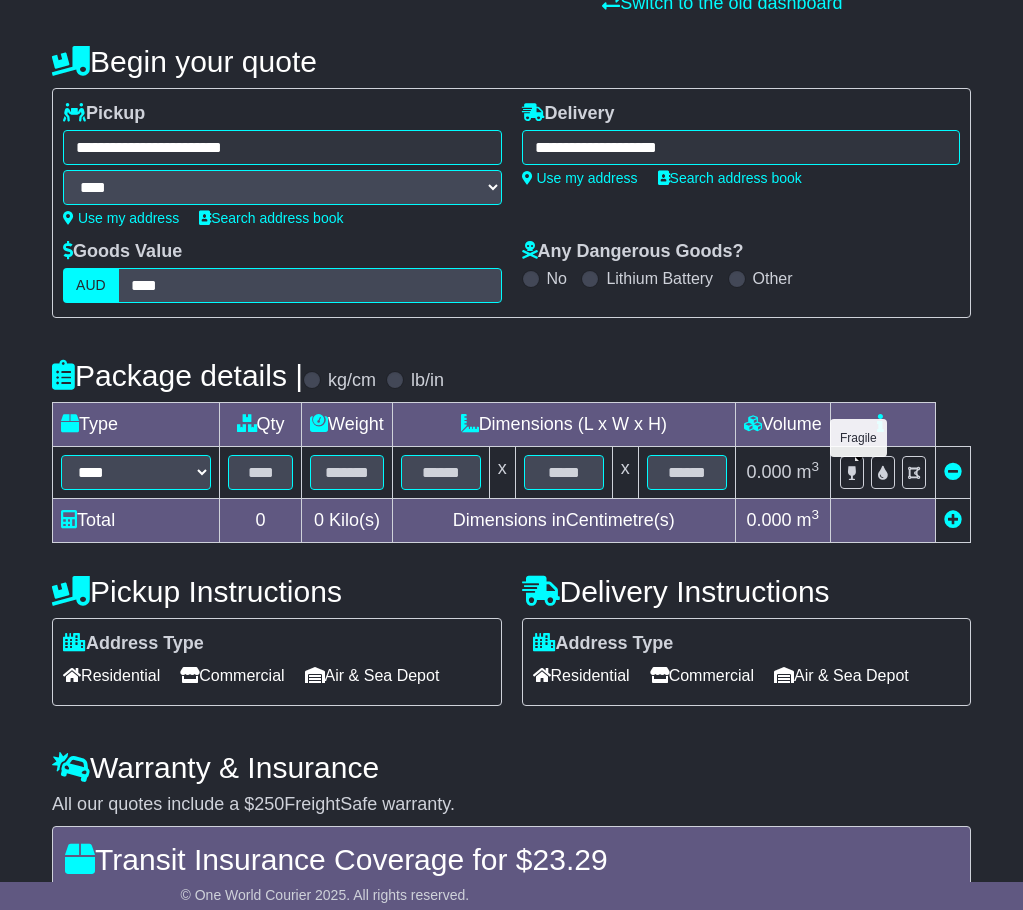 click at bounding box center [852, 472] 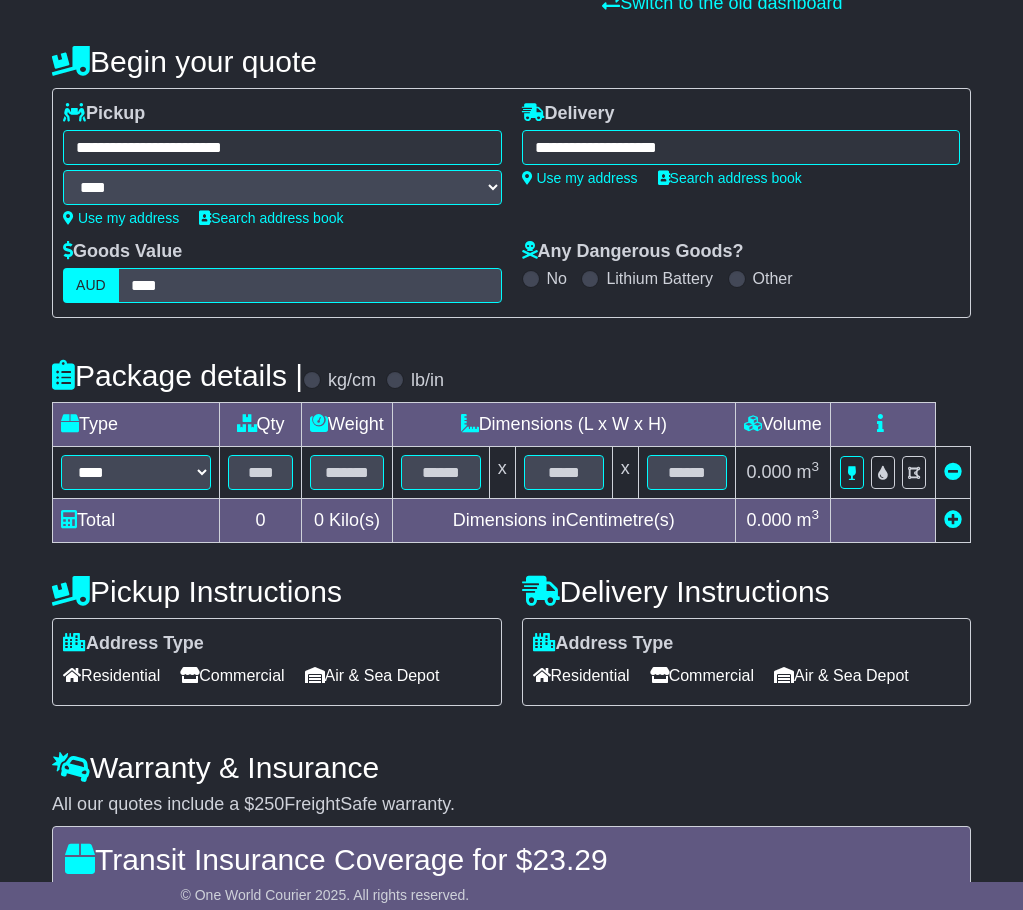 click on "**********" at bounding box center [136, 473] 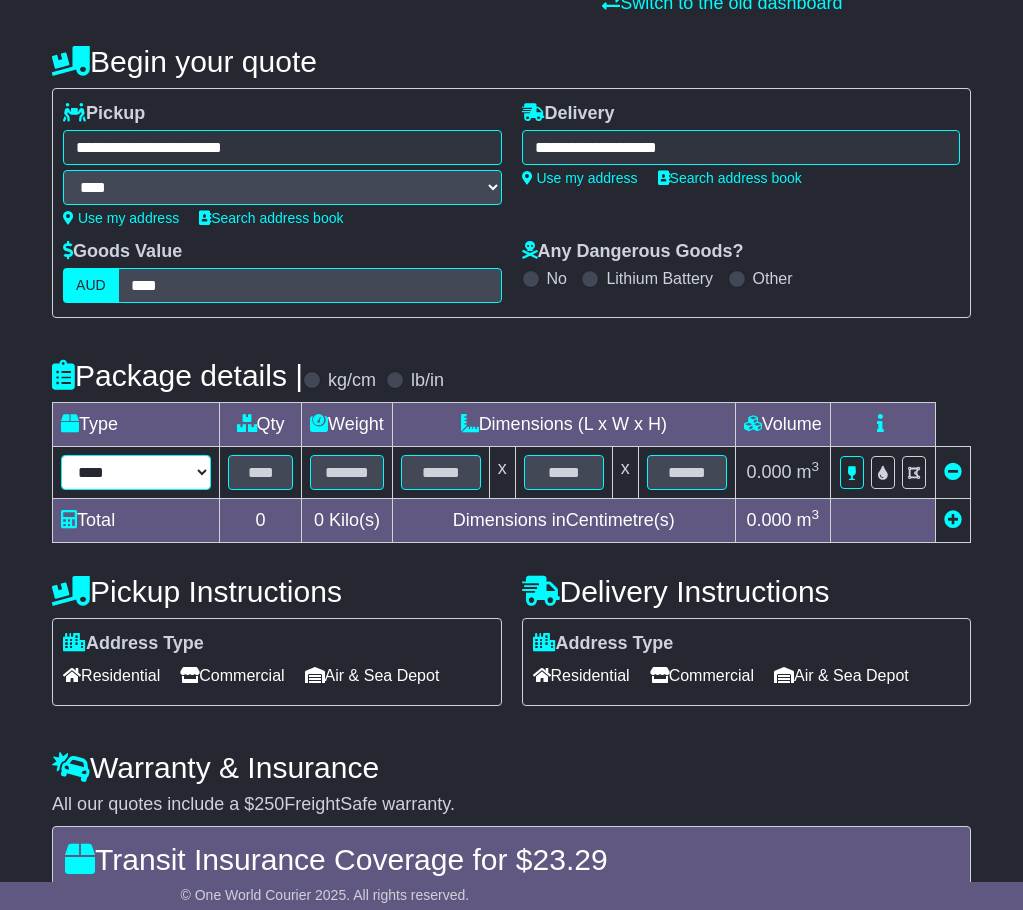 click on "**********" at bounding box center [136, 472] 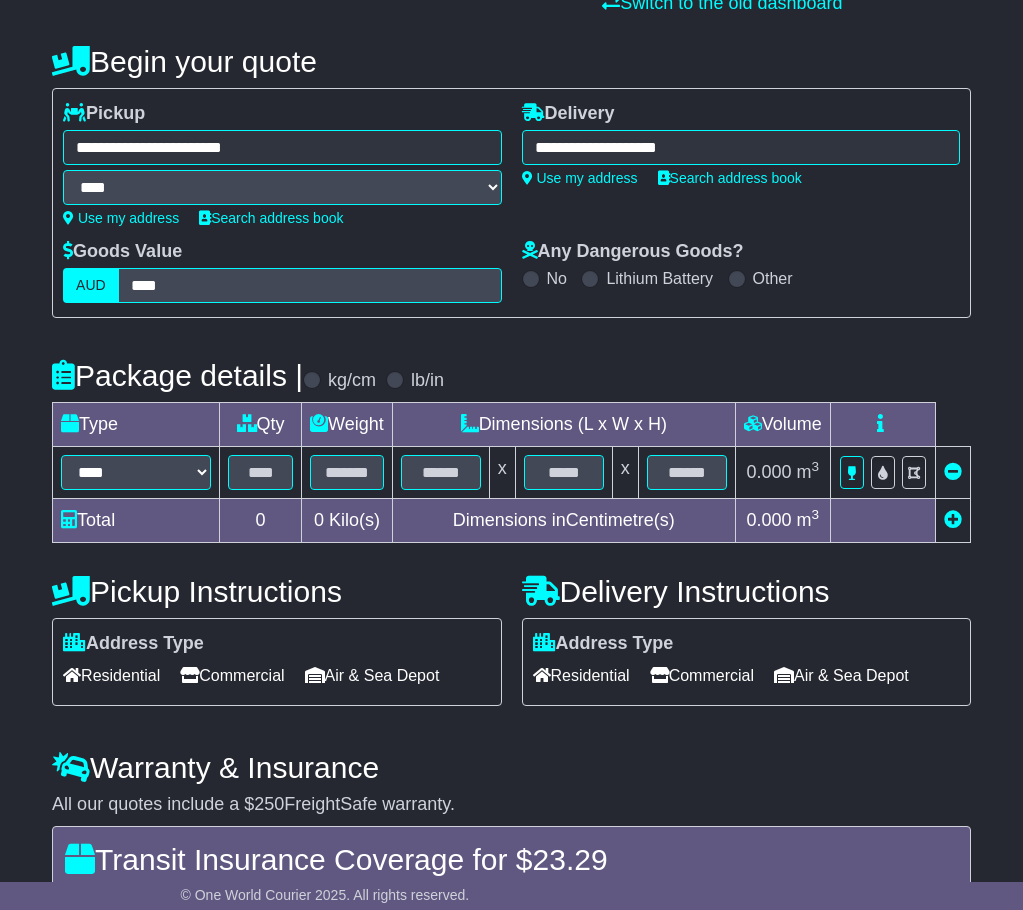click on "Pickup Instructions" at bounding box center [276, 591] 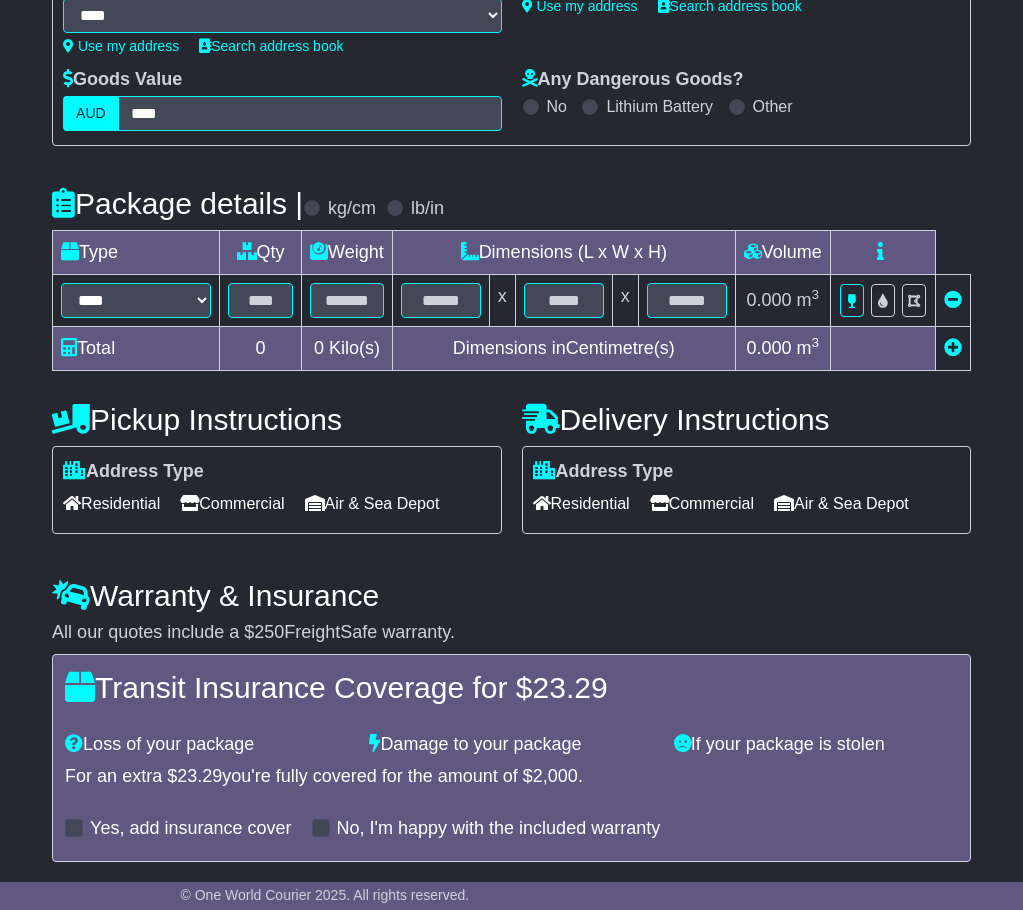 scroll, scrollTop: 400, scrollLeft: 0, axis: vertical 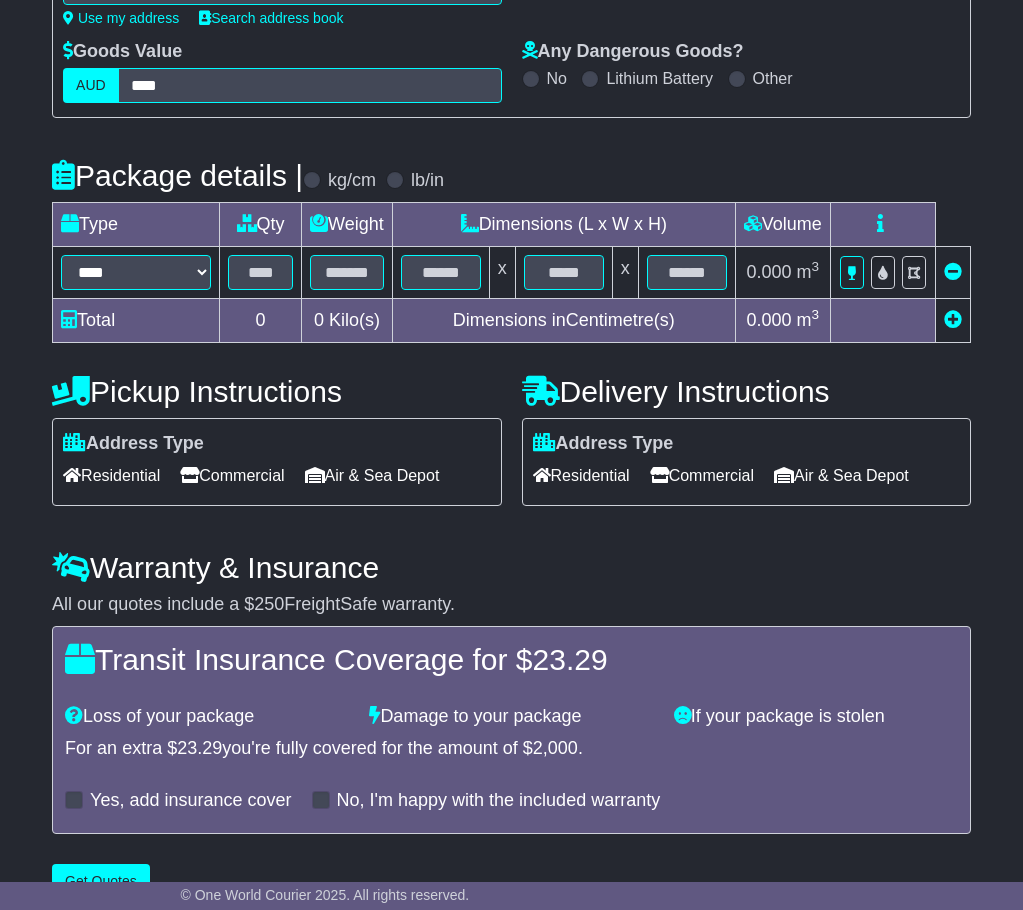 click on "Residential" at bounding box center (111, 475) 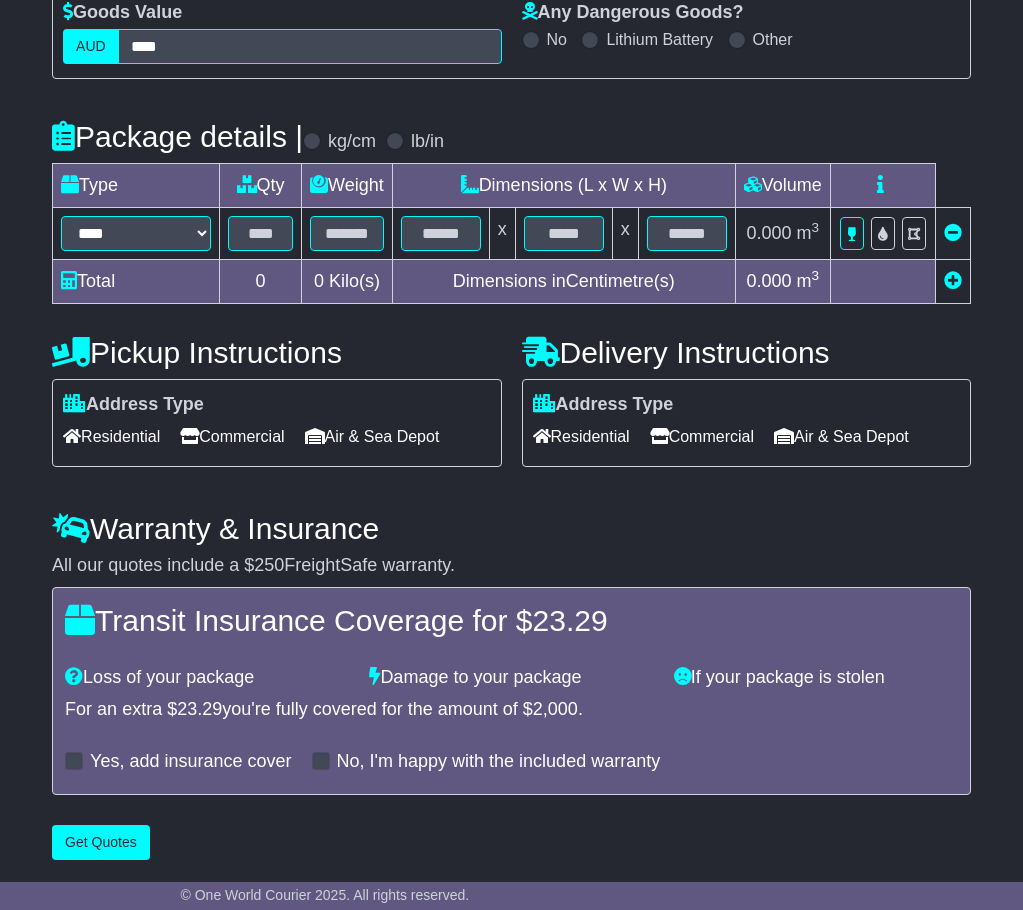 scroll, scrollTop: 441, scrollLeft: 0, axis: vertical 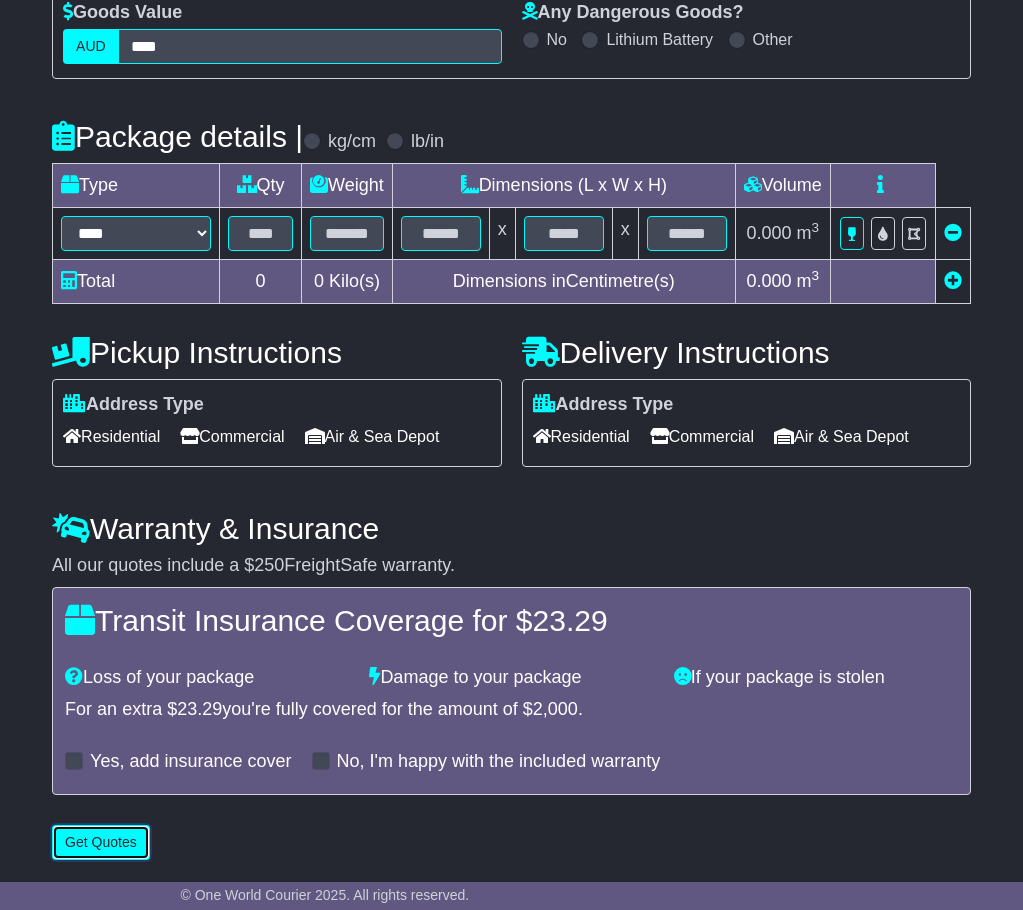 click on "Get Quotes" at bounding box center (101, 842) 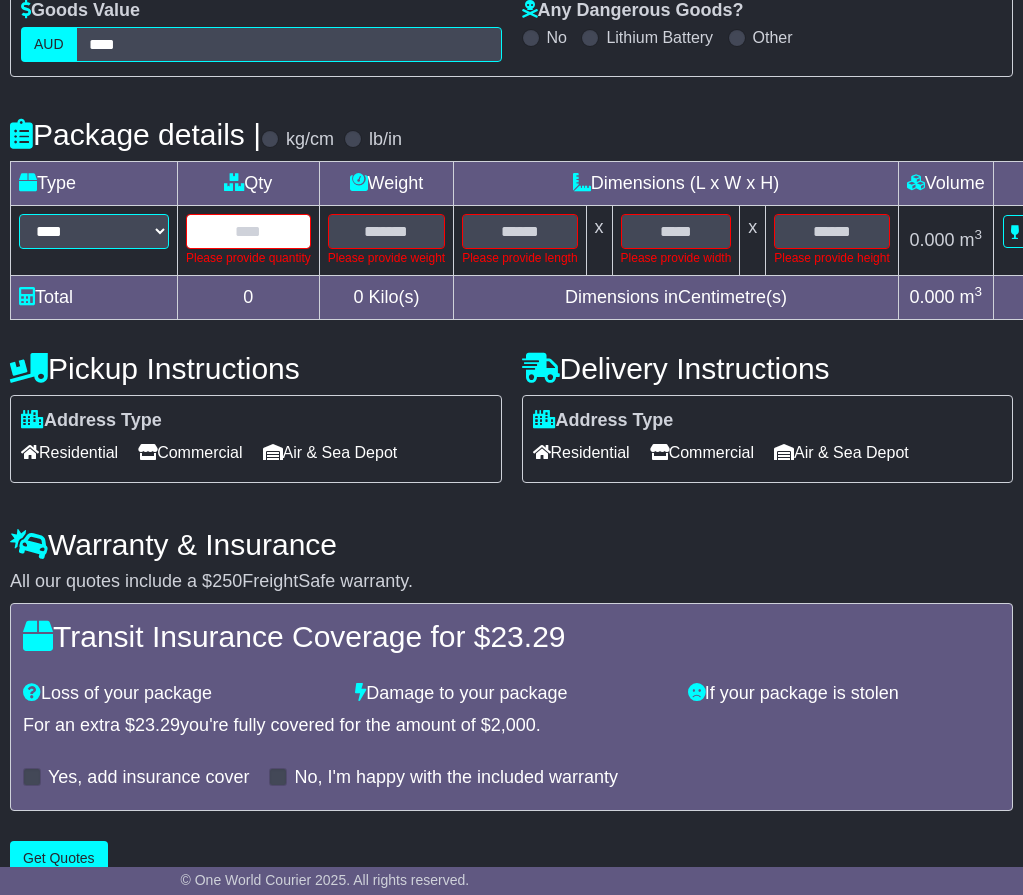 click at bounding box center [248, 231] 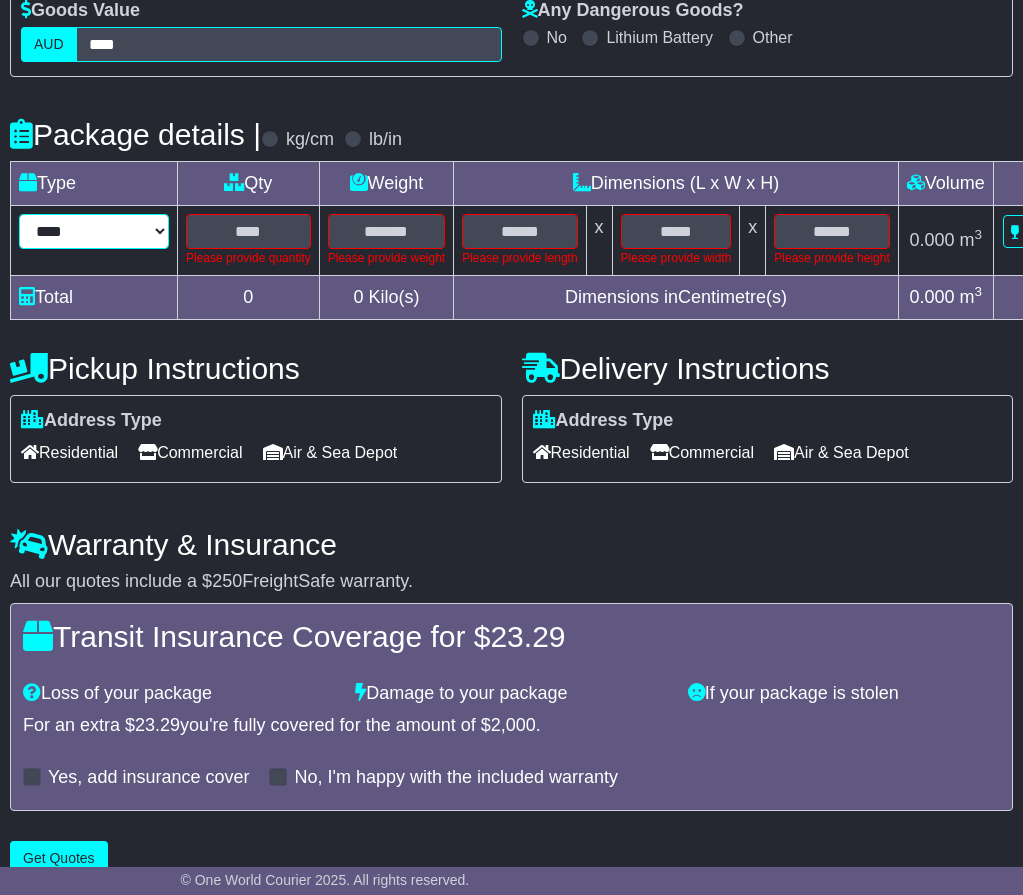click on "**********" at bounding box center [94, 231] 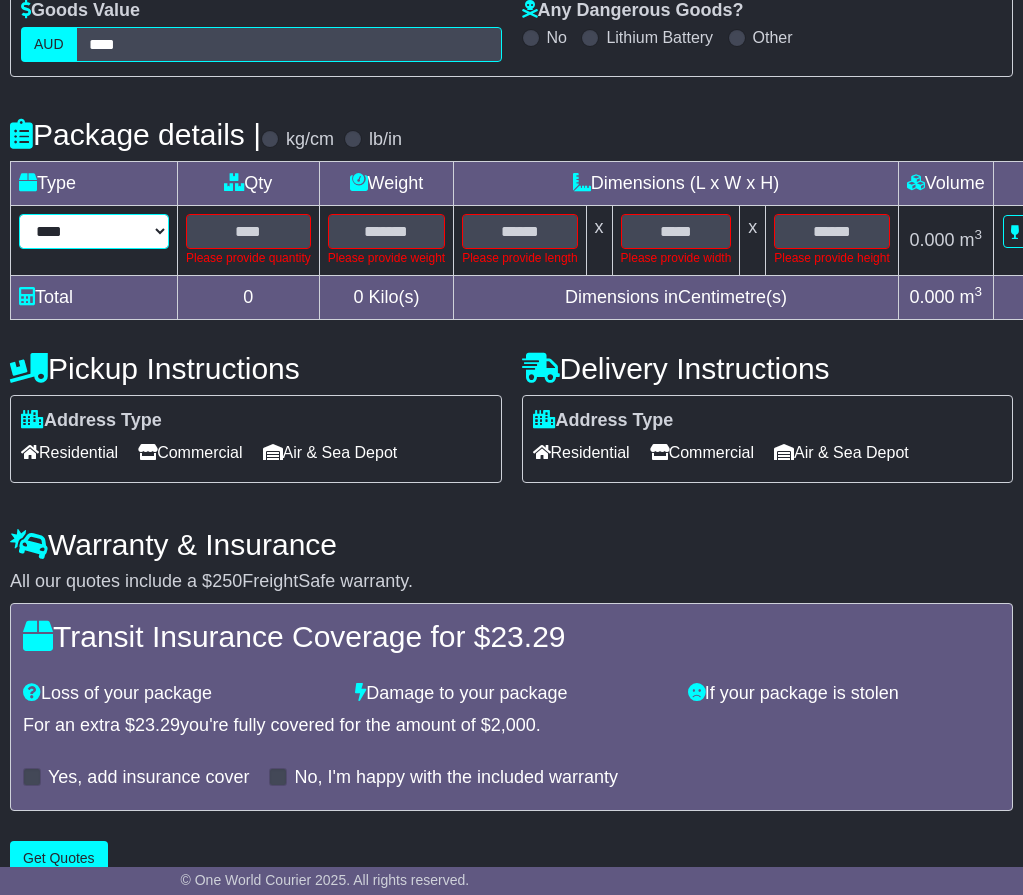 select on "***" 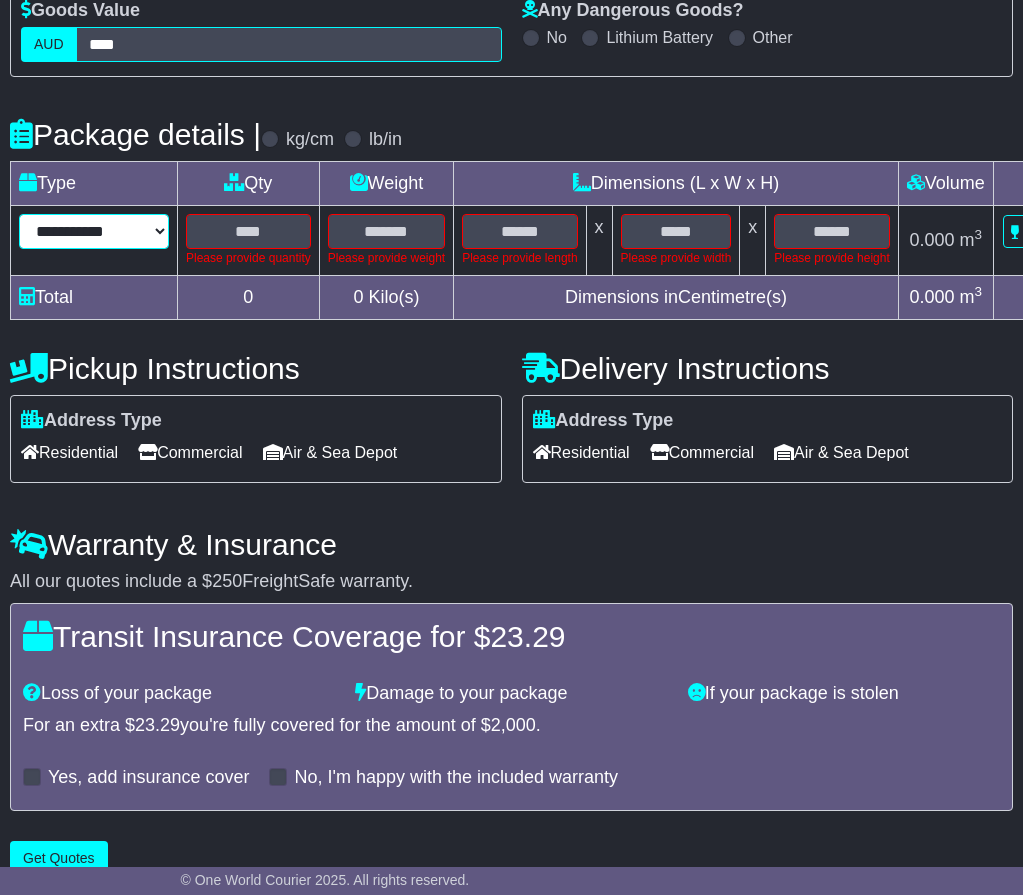 click on "**********" at bounding box center (94, 231) 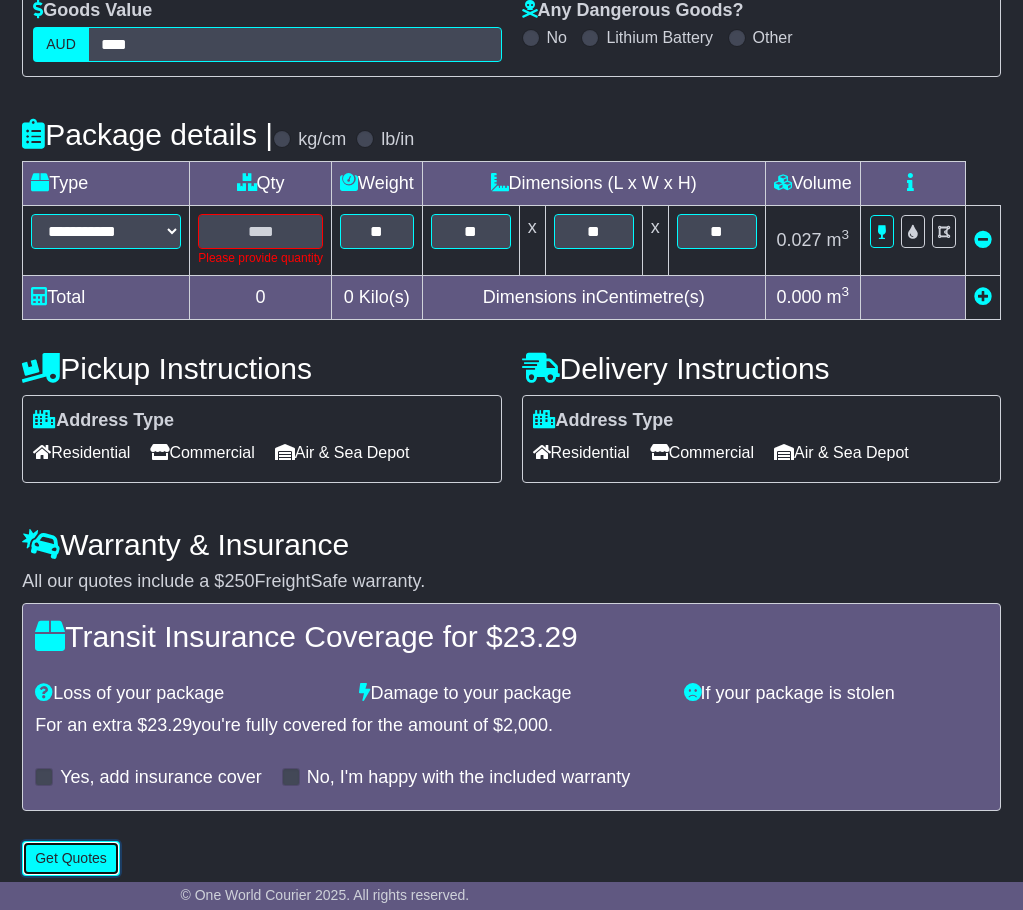 click on "Get Quotes" at bounding box center (71, 858) 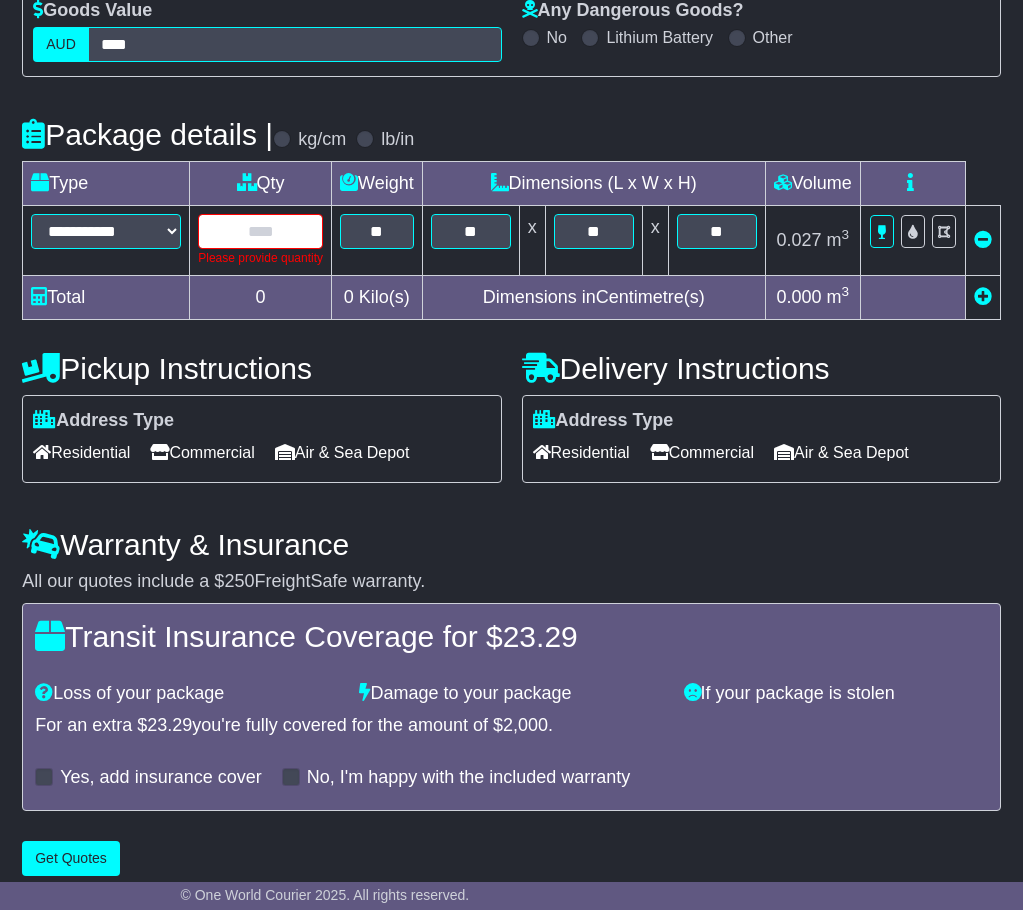 click at bounding box center (260, 231) 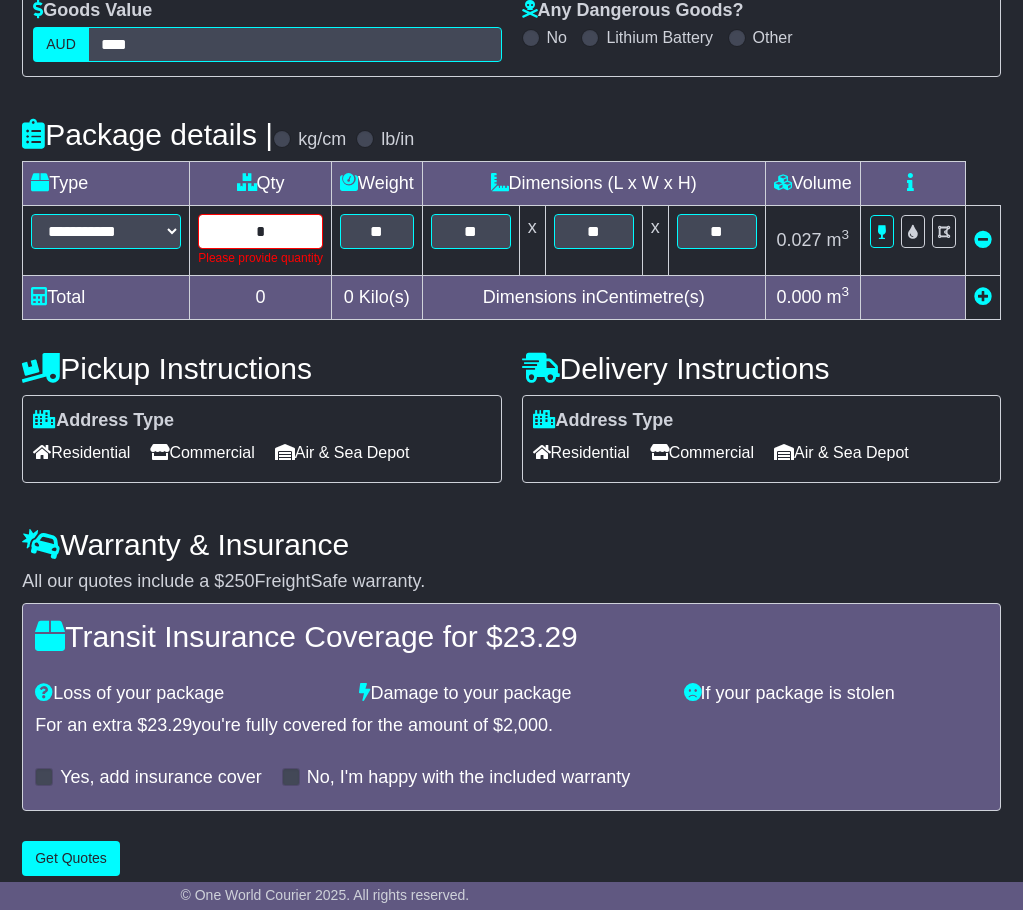 type on "*" 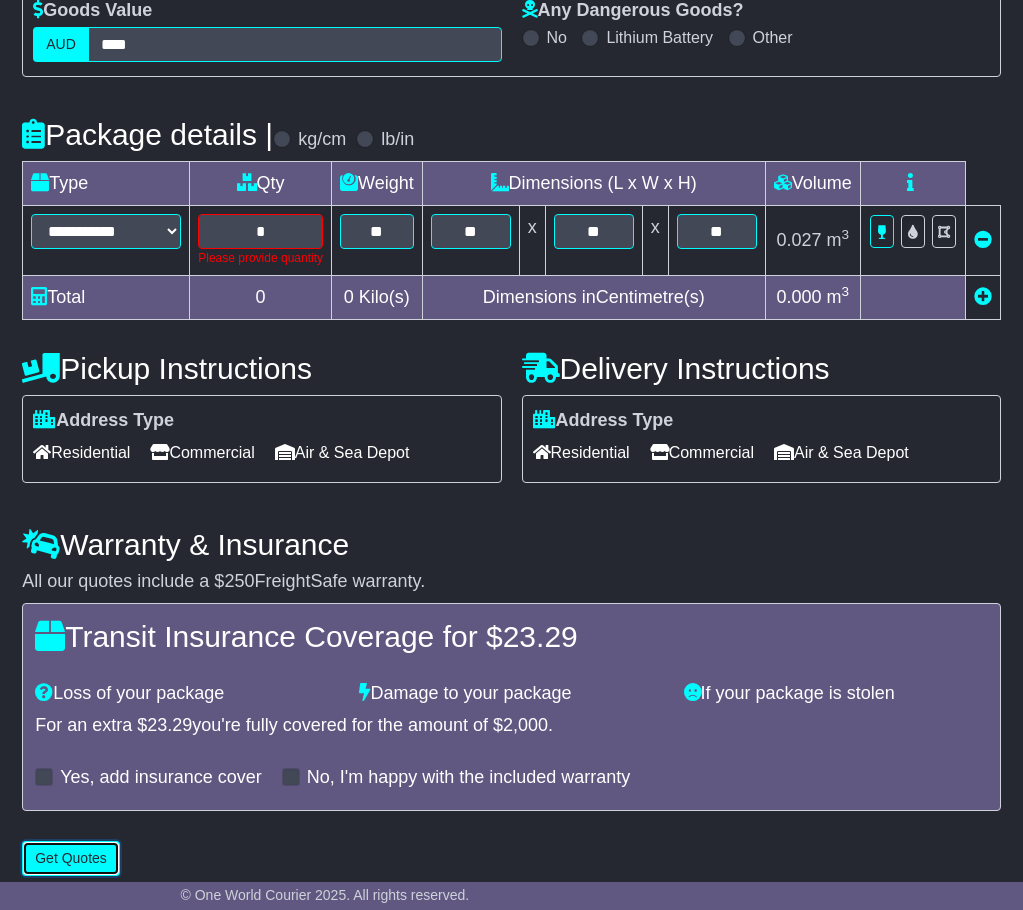 click on "**********" at bounding box center [511, 335] 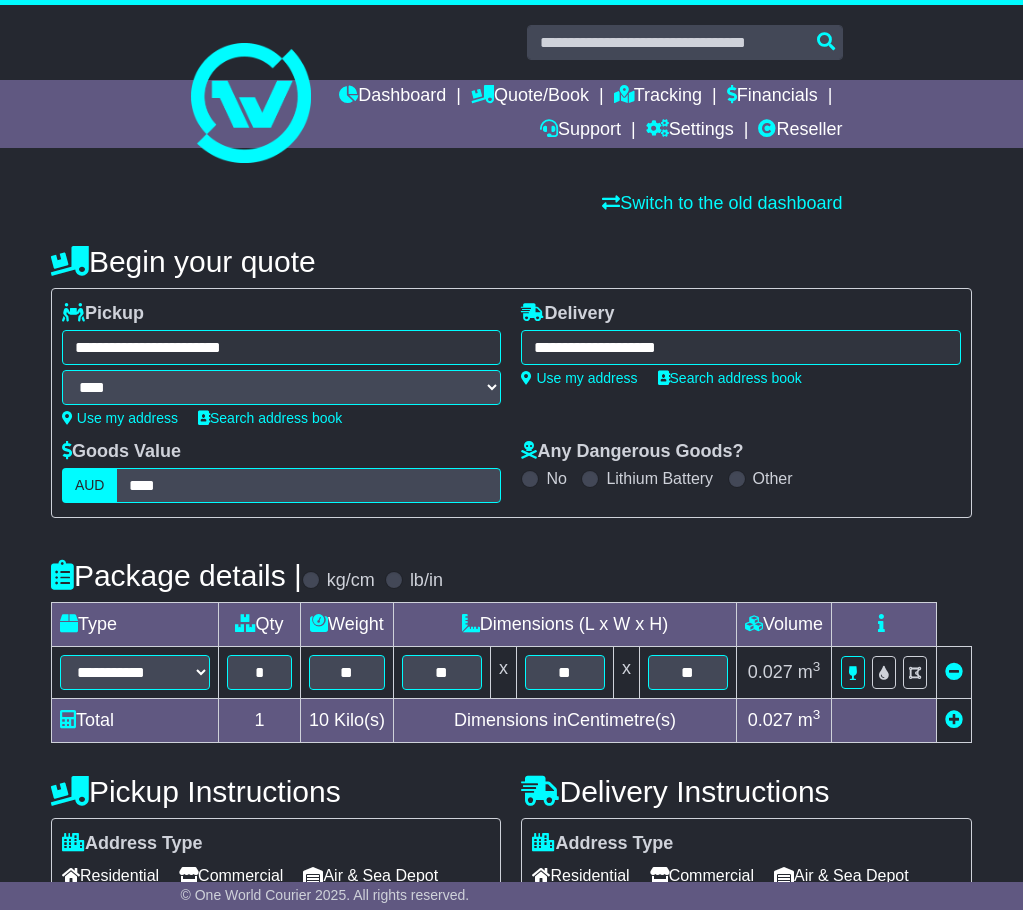 scroll, scrollTop: 441, scrollLeft: 0, axis: vertical 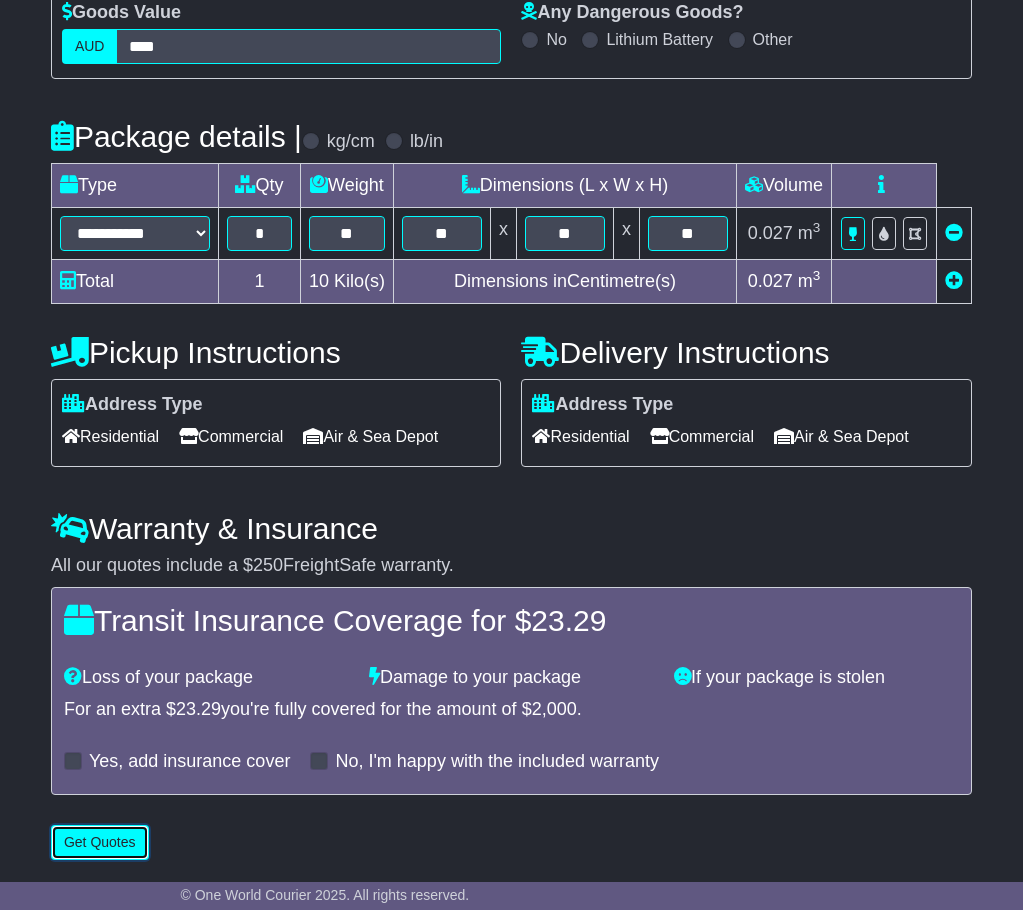 click on "Get Quotes" at bounding box center [100, 842] 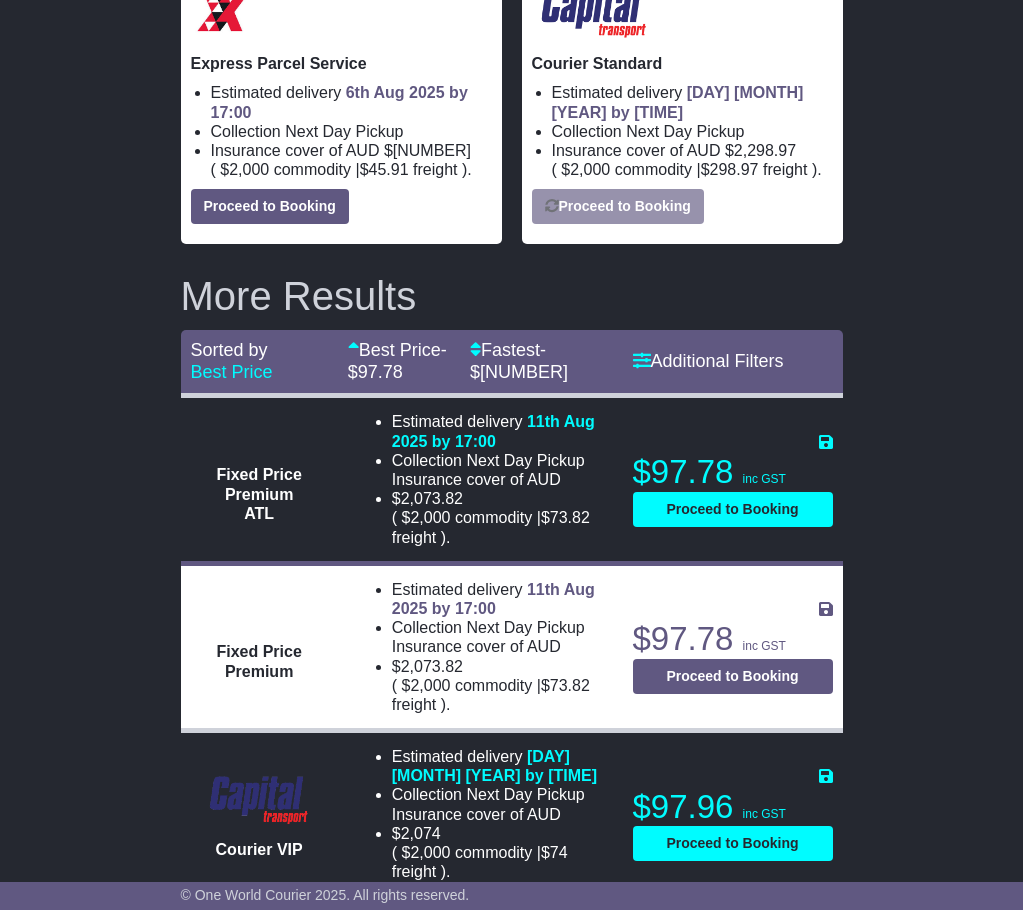 scroll, scrollTop: 600, scrollLeft: 0, axis: vertical 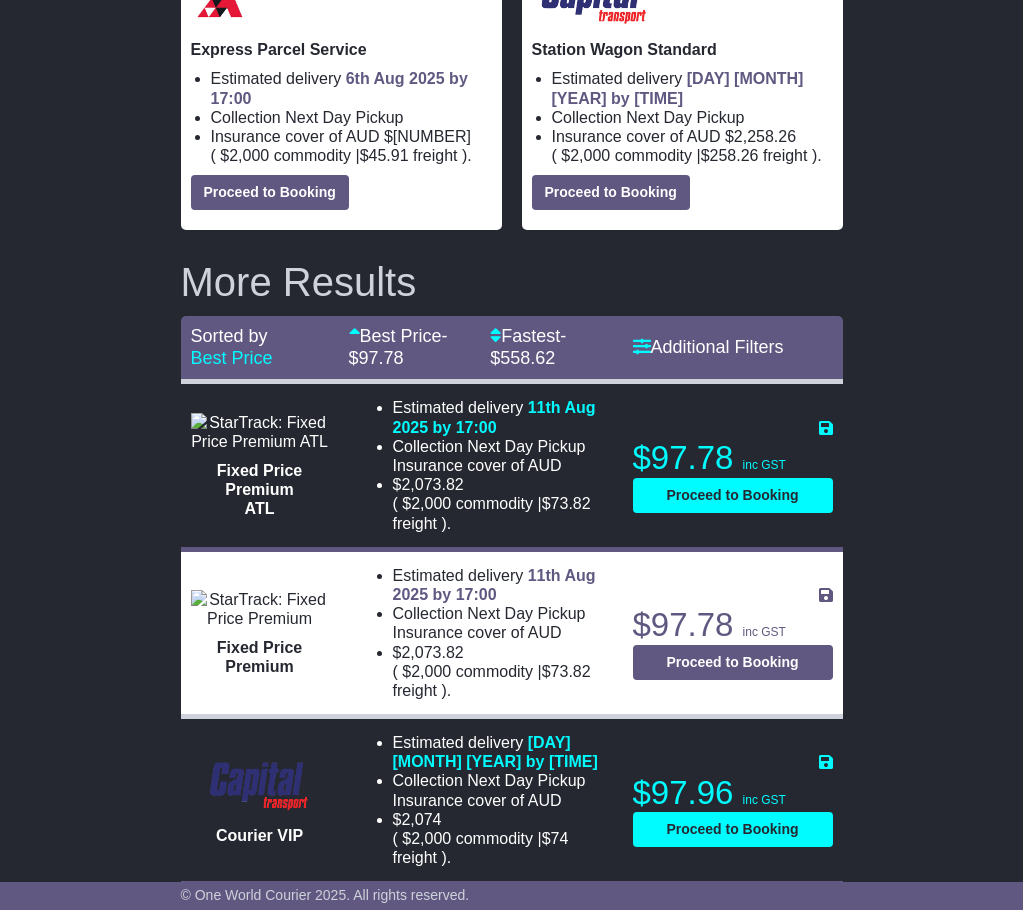 click on "Fastest  - $ 558.62
Fastest  - $ 558.62
Fastest  - $ 558.62" at bounding box center (551, 347) 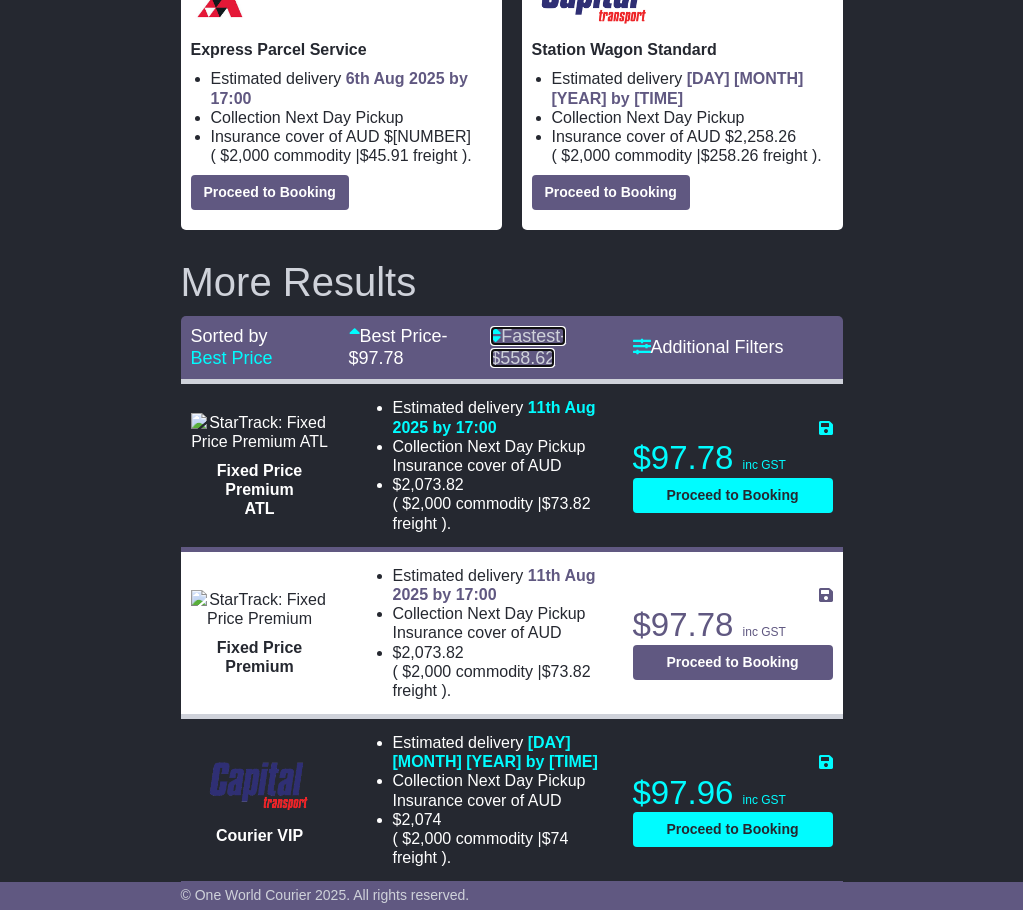 click at bounding box center [495, 335] 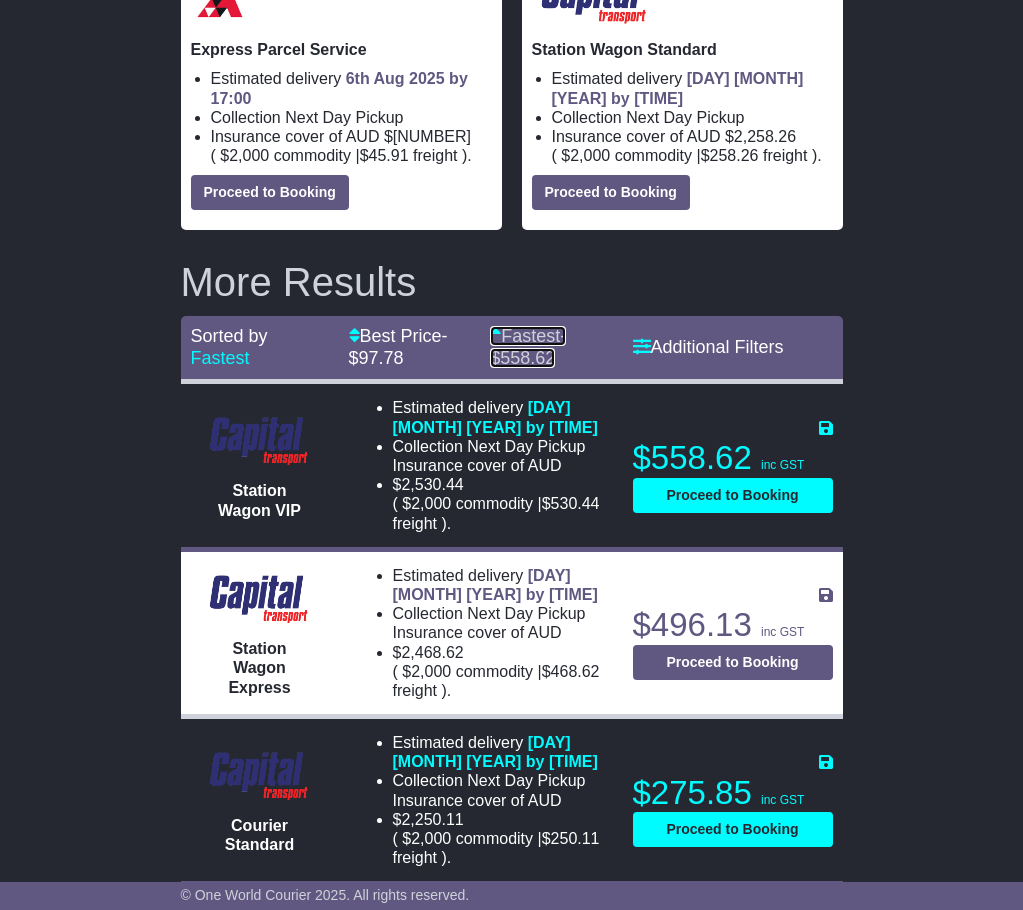 click at bounding box center [495, 335] 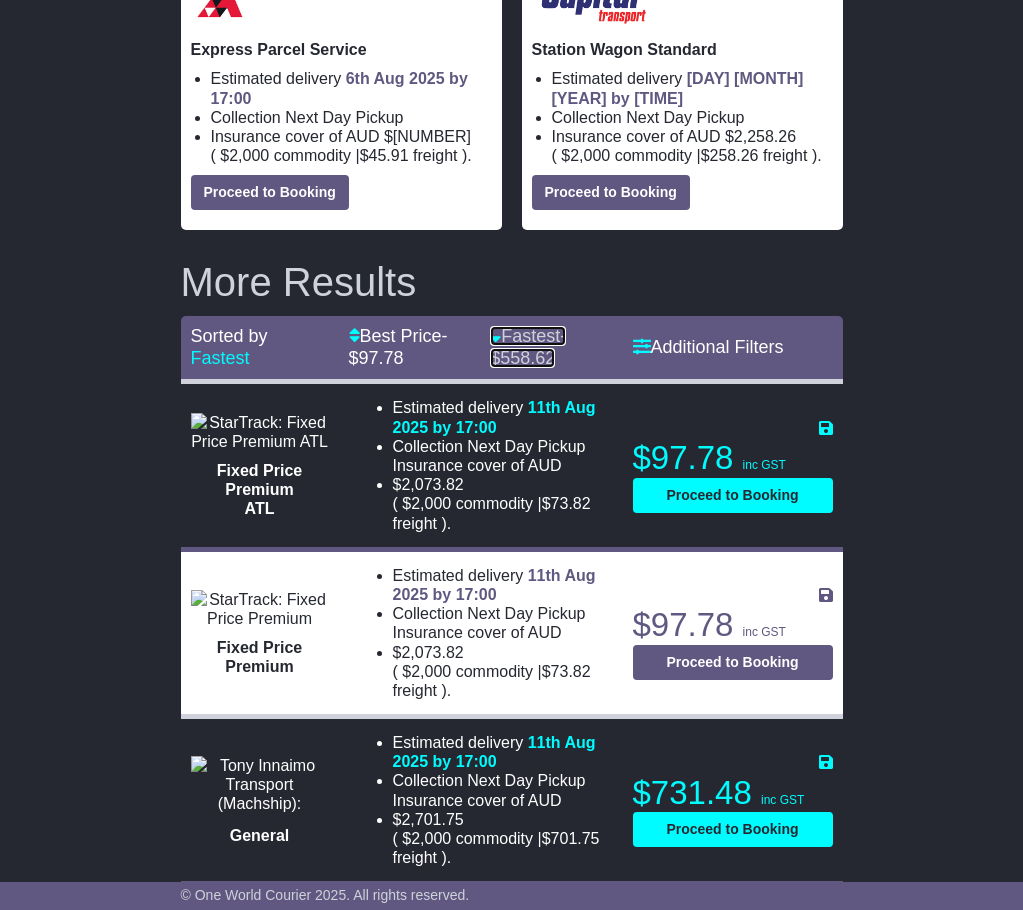 click at bounding box center (495, 335) 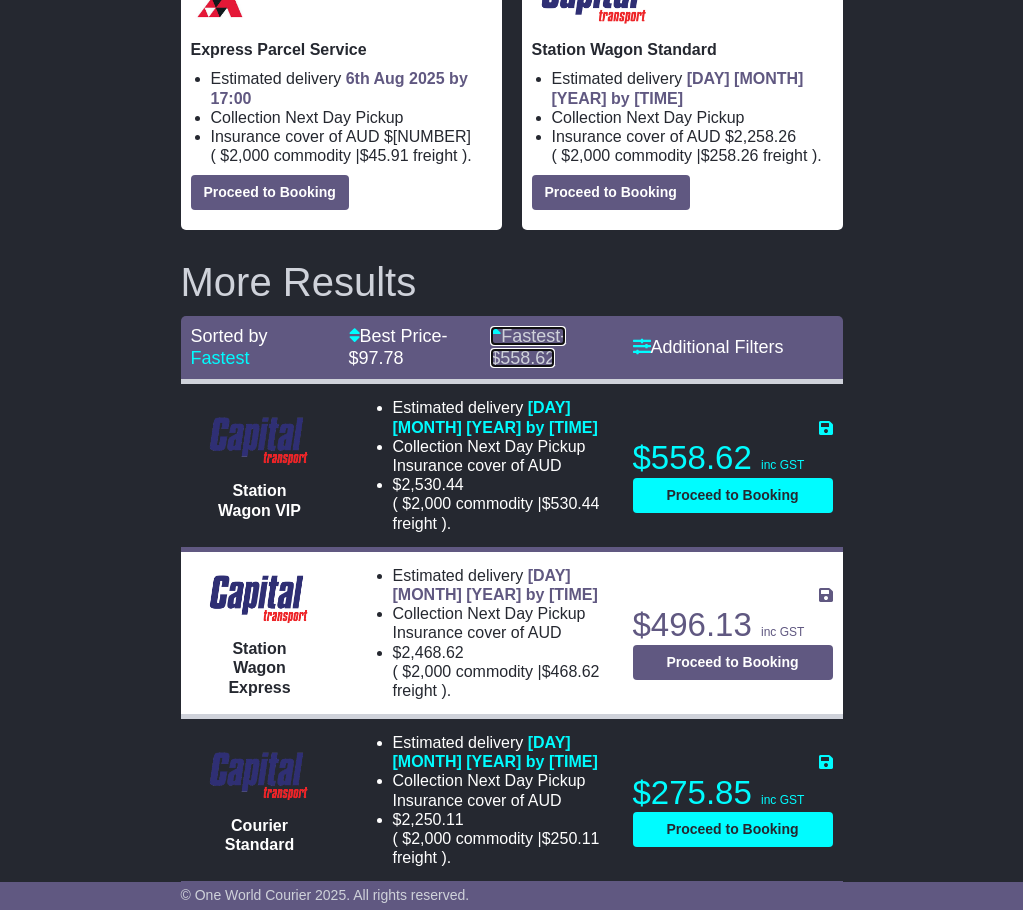 click at bounding box center [495, 335] 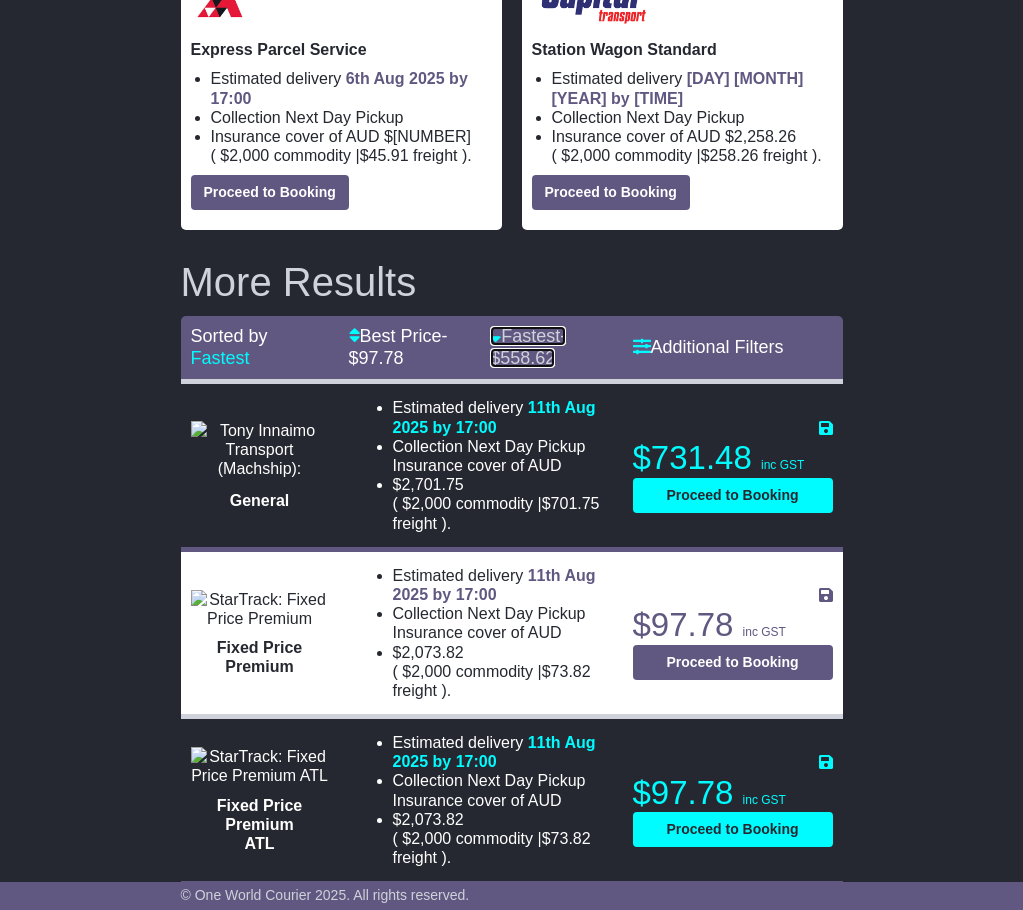 click at bounding box center (495, 335) 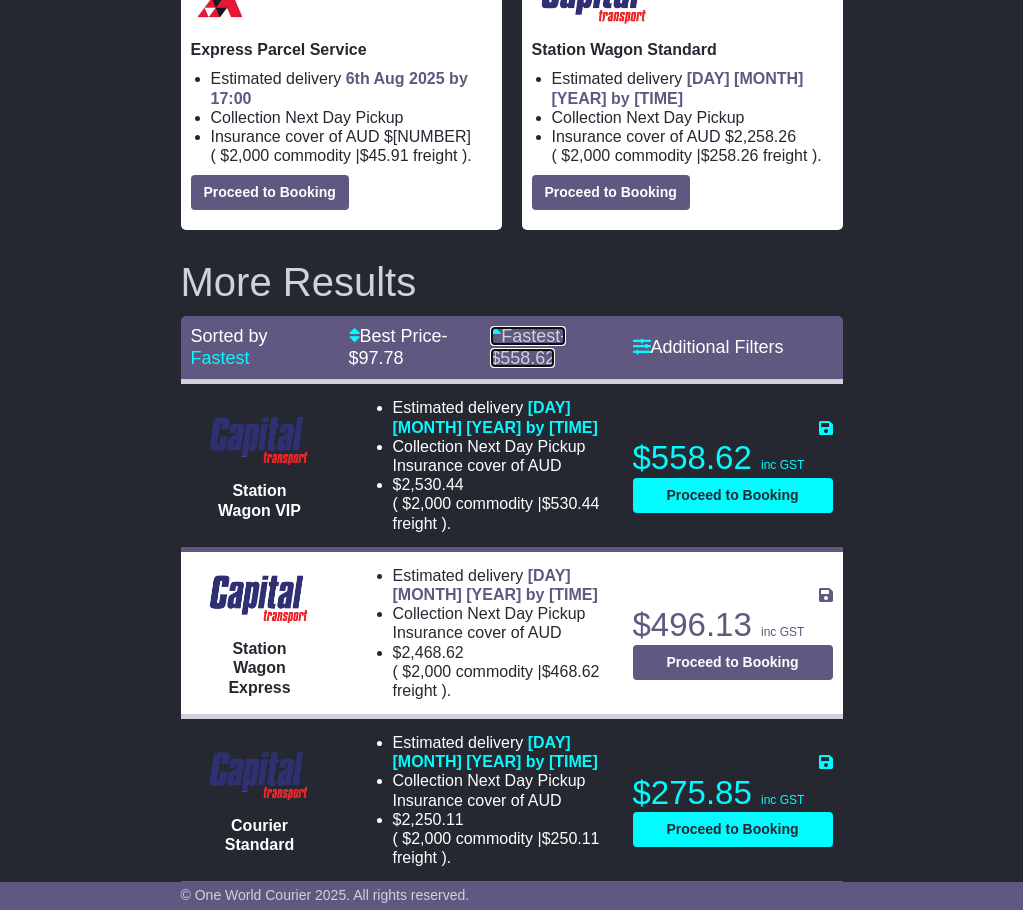 click at bounding box center (495, 335) 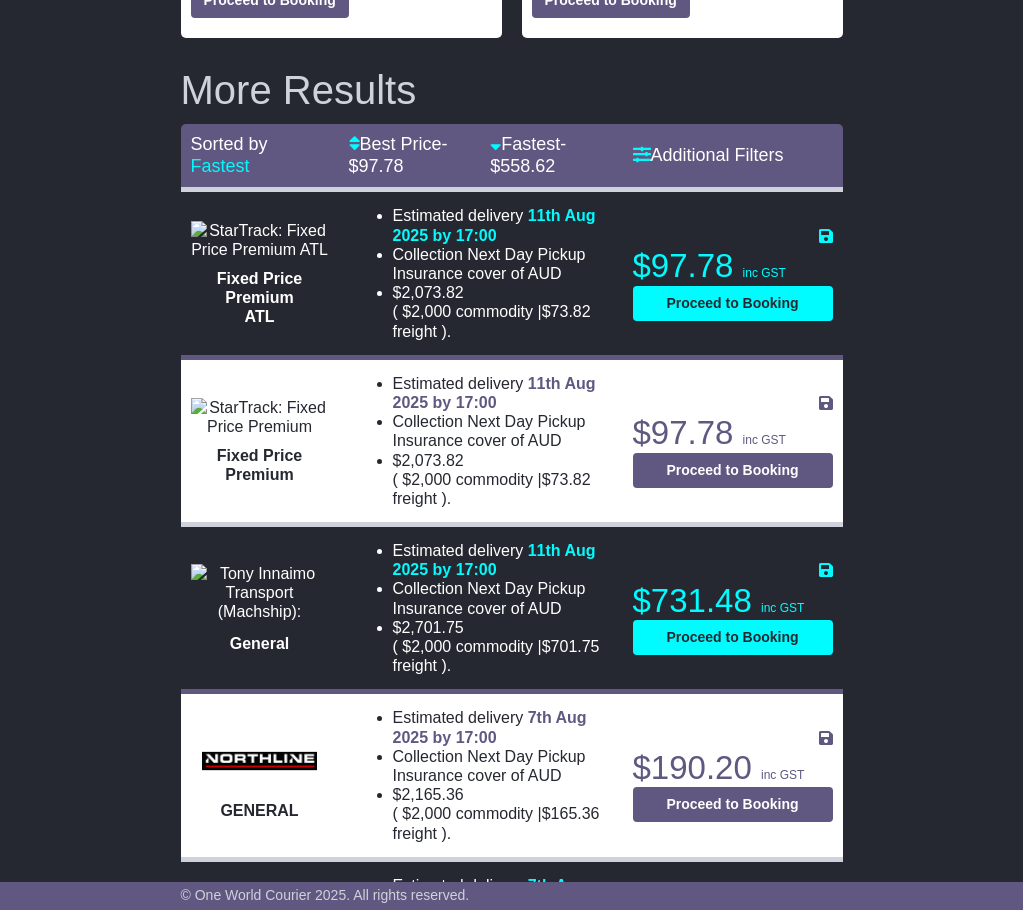 scroll, scrollTop: 858, scrollLeft: 0, axis: vertical 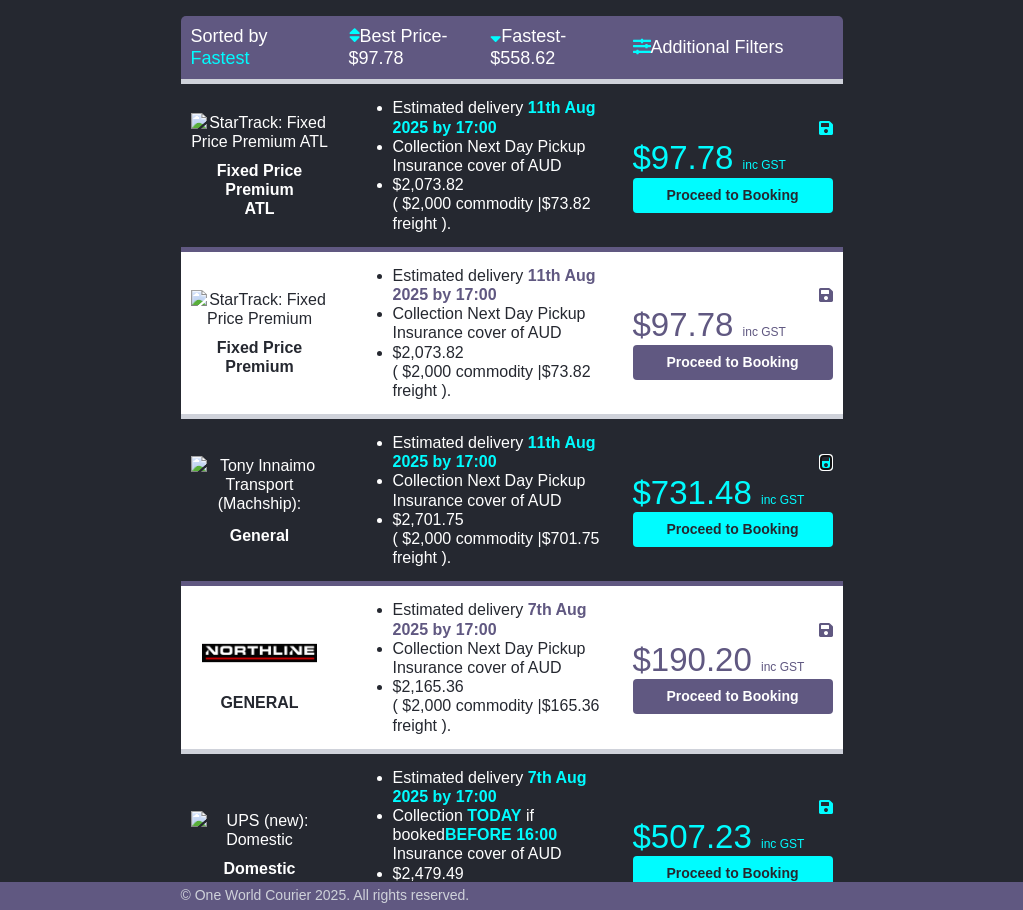 click at bounding box center (826, 462) 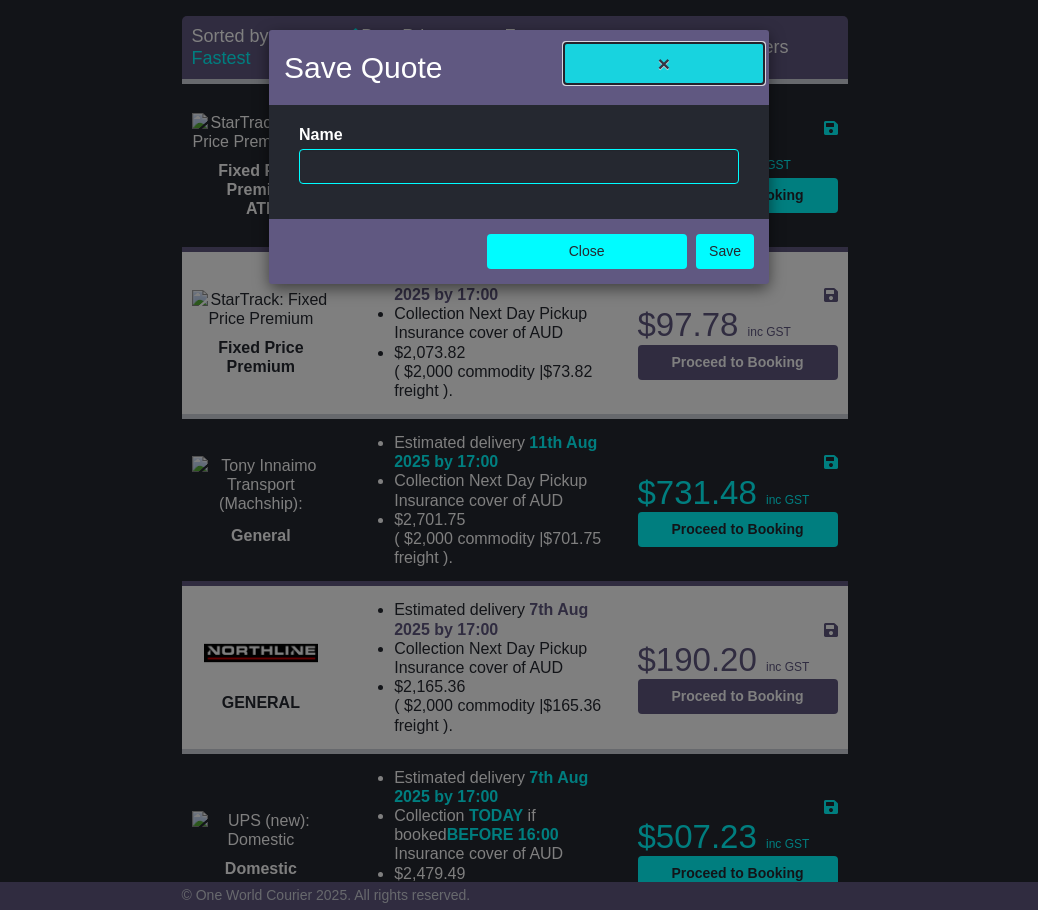click on "×" at bounding box center [664, 63] 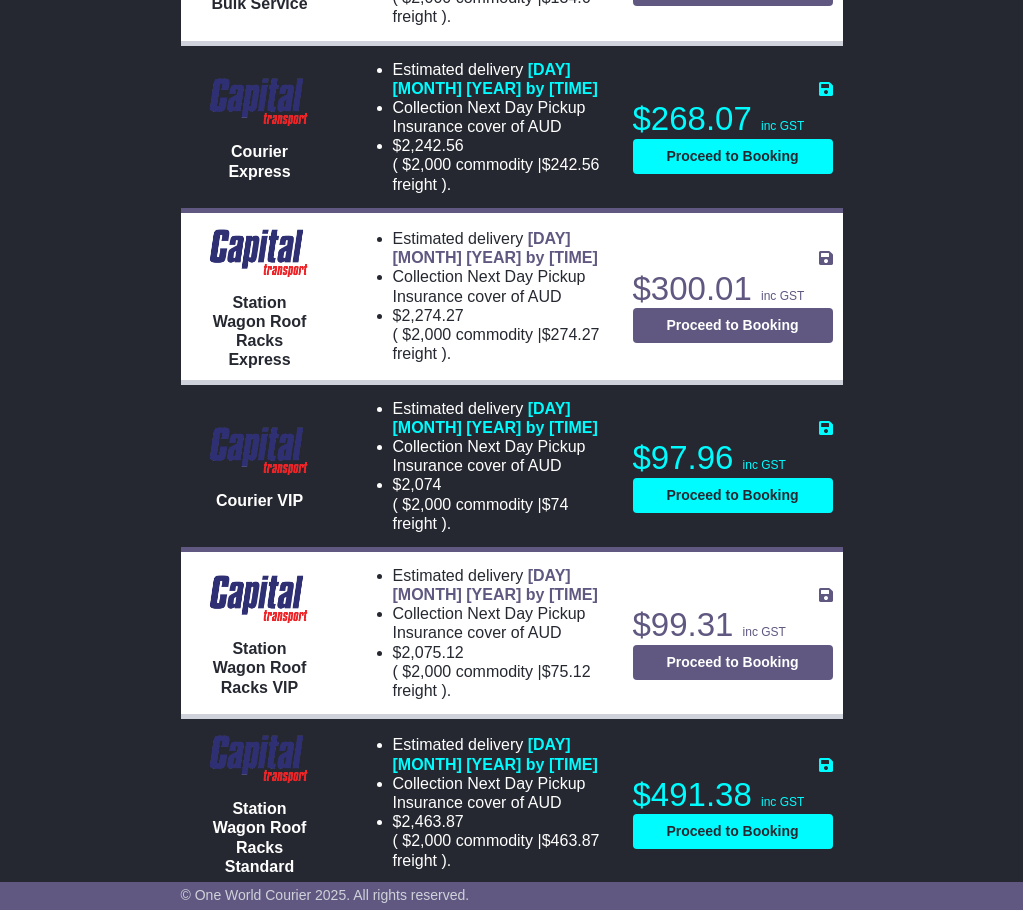 scroll, scrollTop: 1939, scrollLeft: 0, axis: vertical 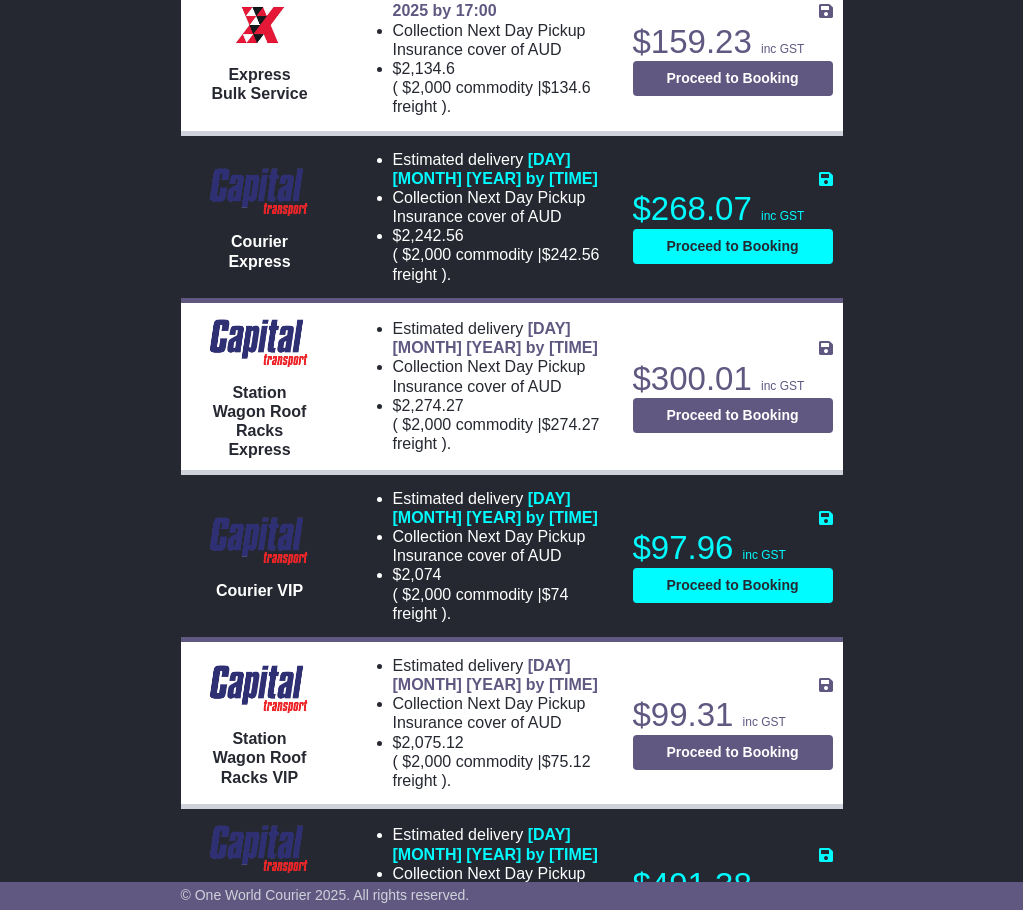 drag, startPoint x: 497, startPoint y: 477, endPoint x: 500, endPoint y: 460, distance: 17.262676 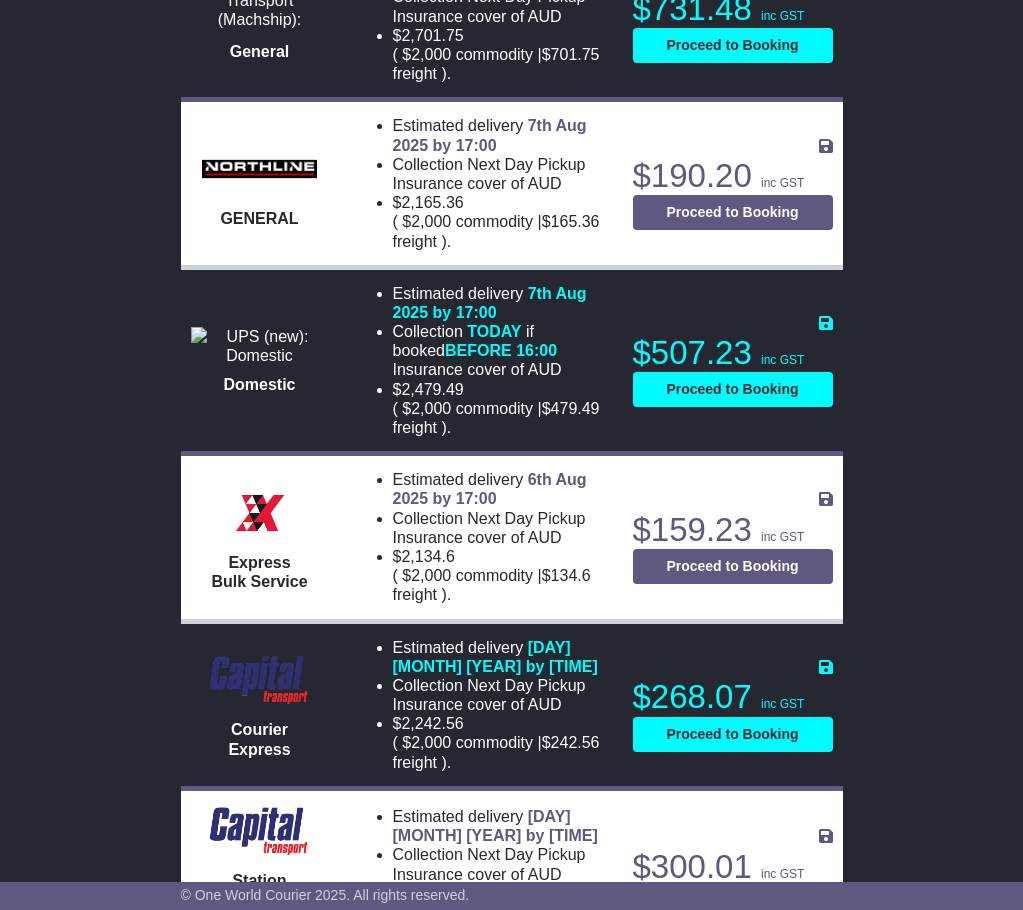scroll, scrollTop: 1339, scrollLeft: 0, axis: vertical 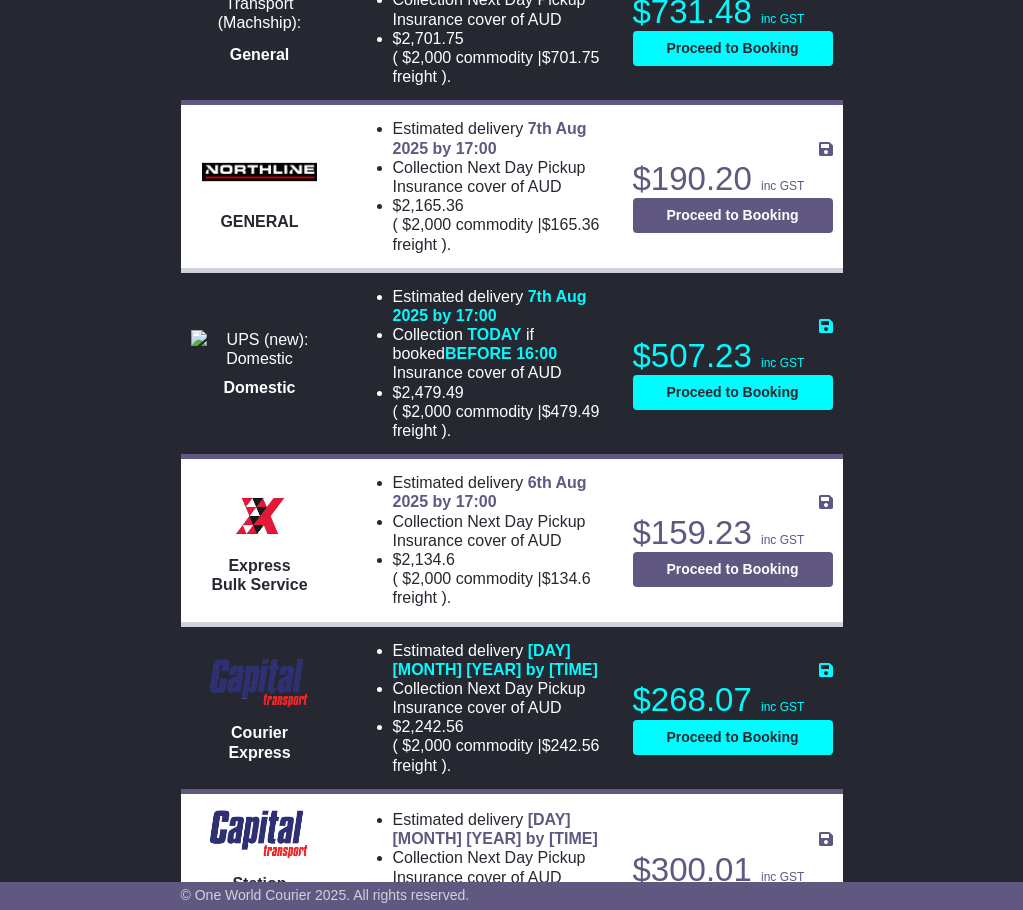 drag, startPoint x: 500, startPoint y: 460, endPoint x: 922, endPoint y: 421, distance: 423.7983 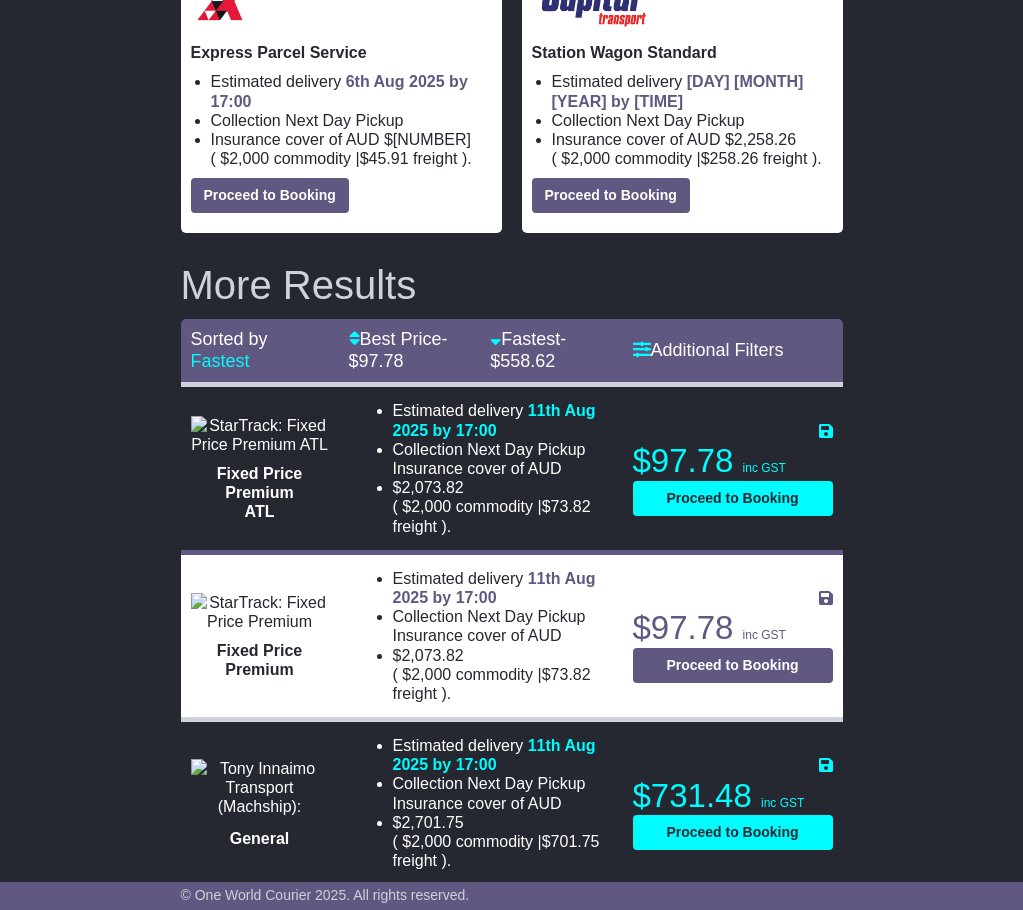 scroll, scrollTop: 439, scrollLeft: 0, axis: vertical 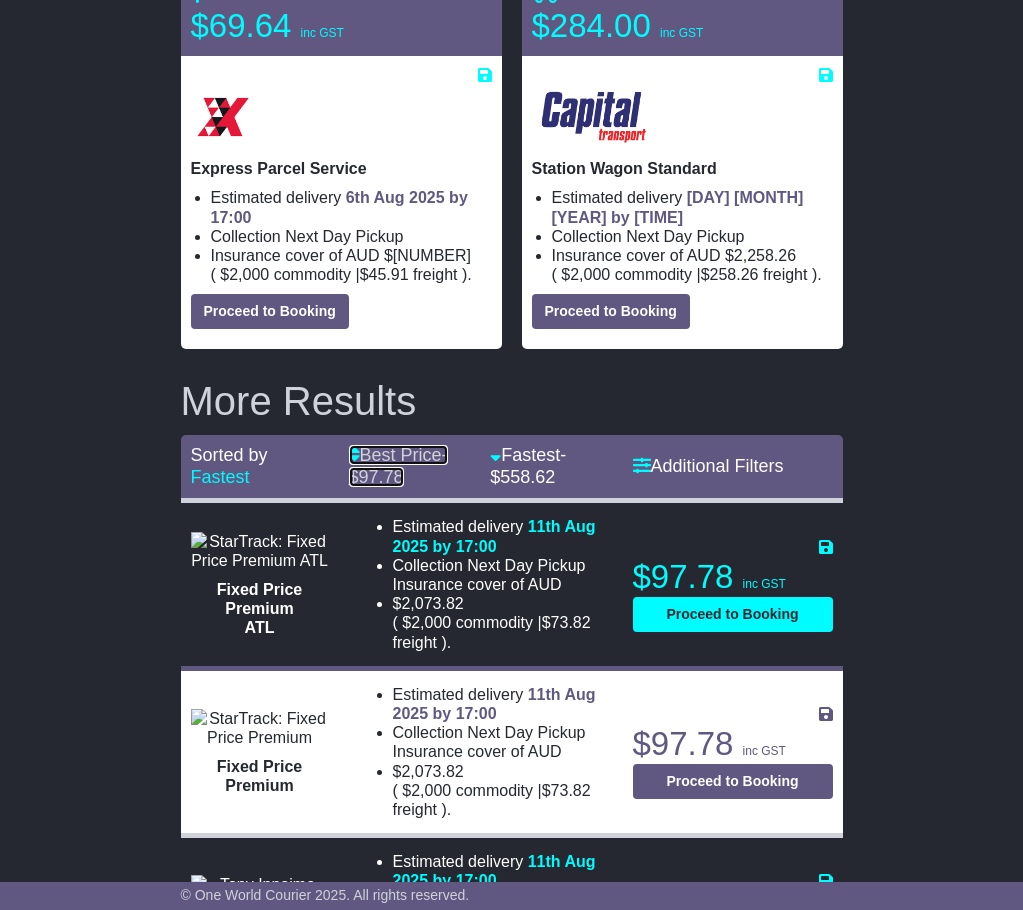 click at bounding box center (354, 454) 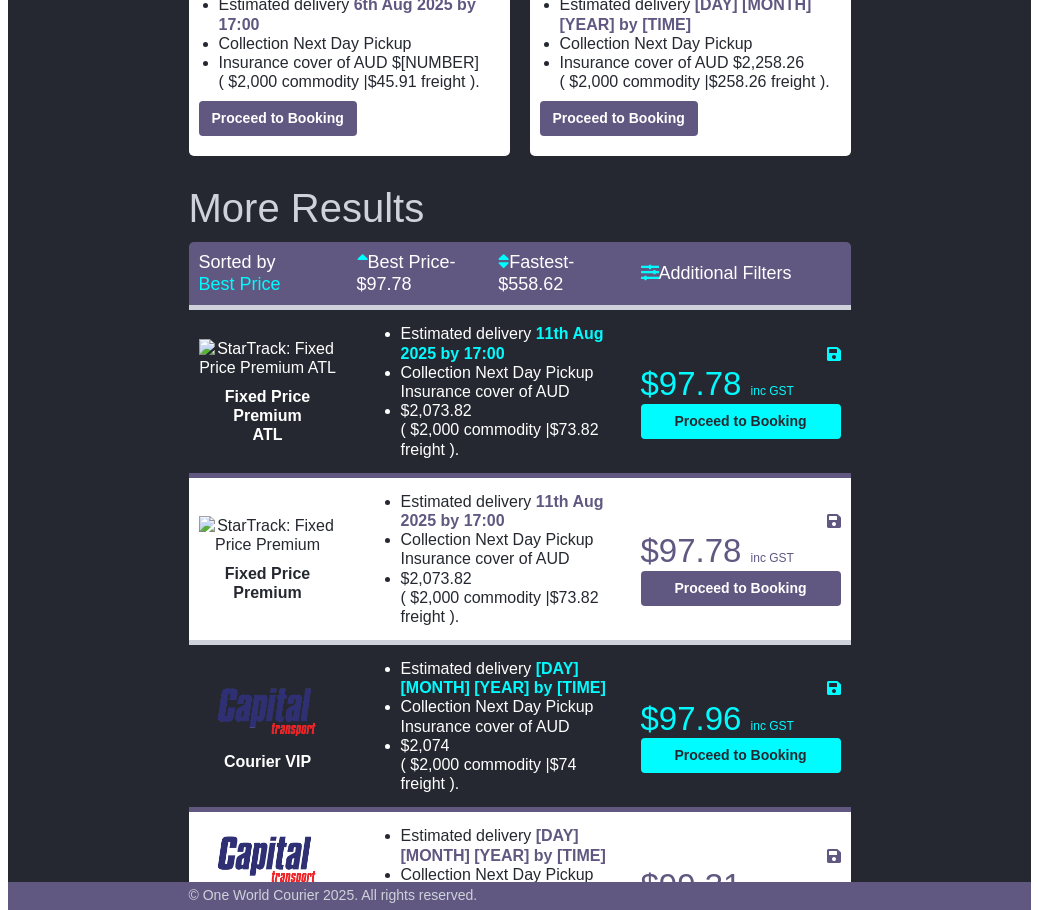 scroll, scrollTop: 639, scrollLeft: 0, axis: vertical 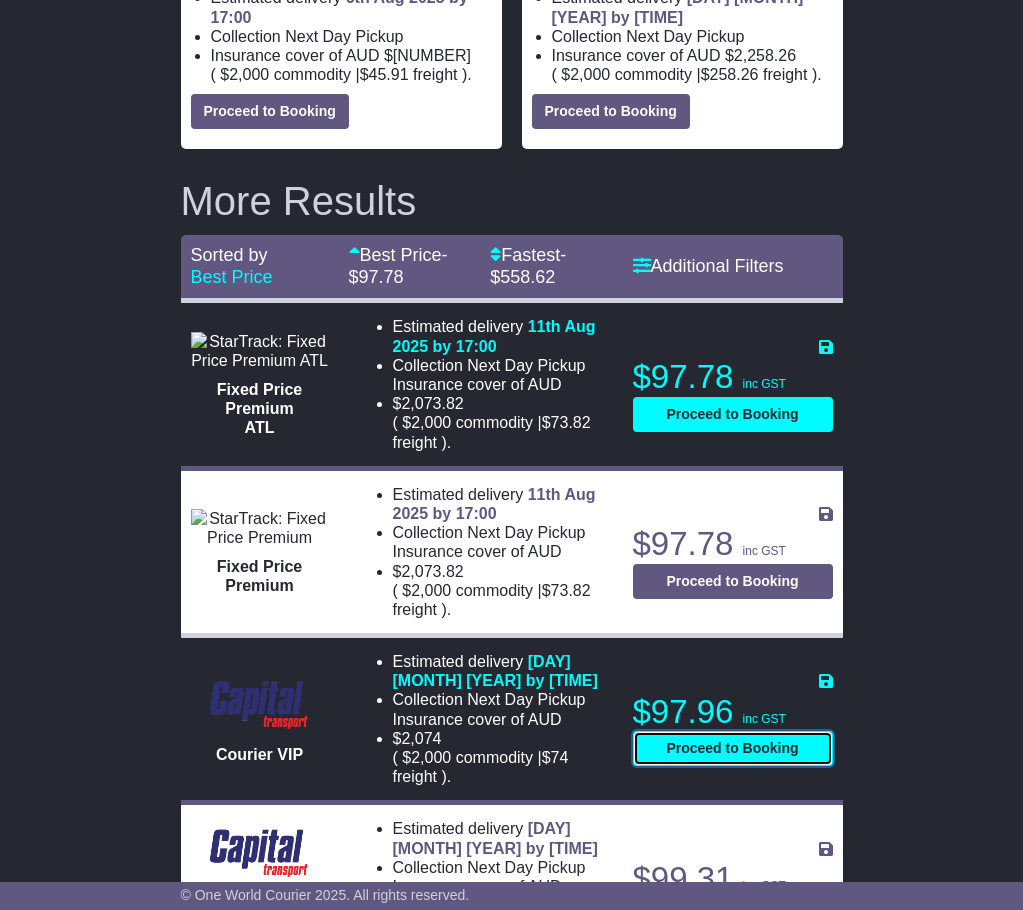 click on "Proceed to Booking" at bounding box center [733, 748] 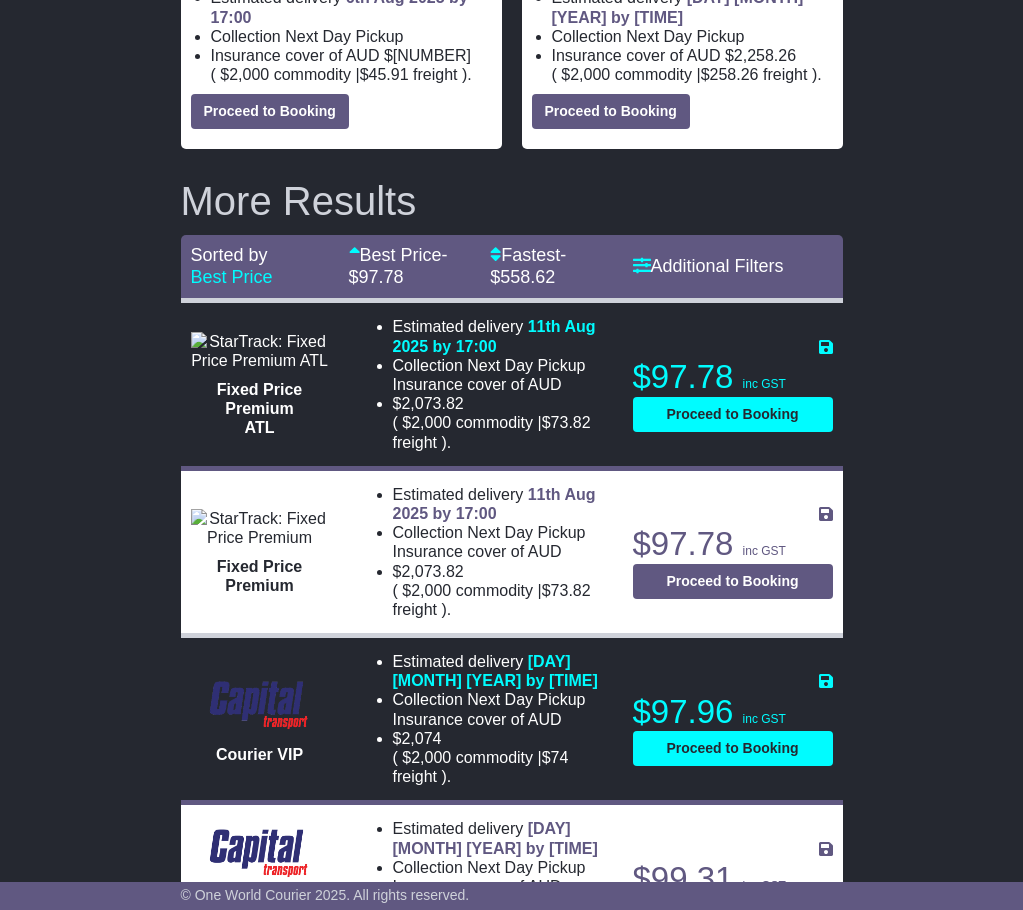 select on "**********" 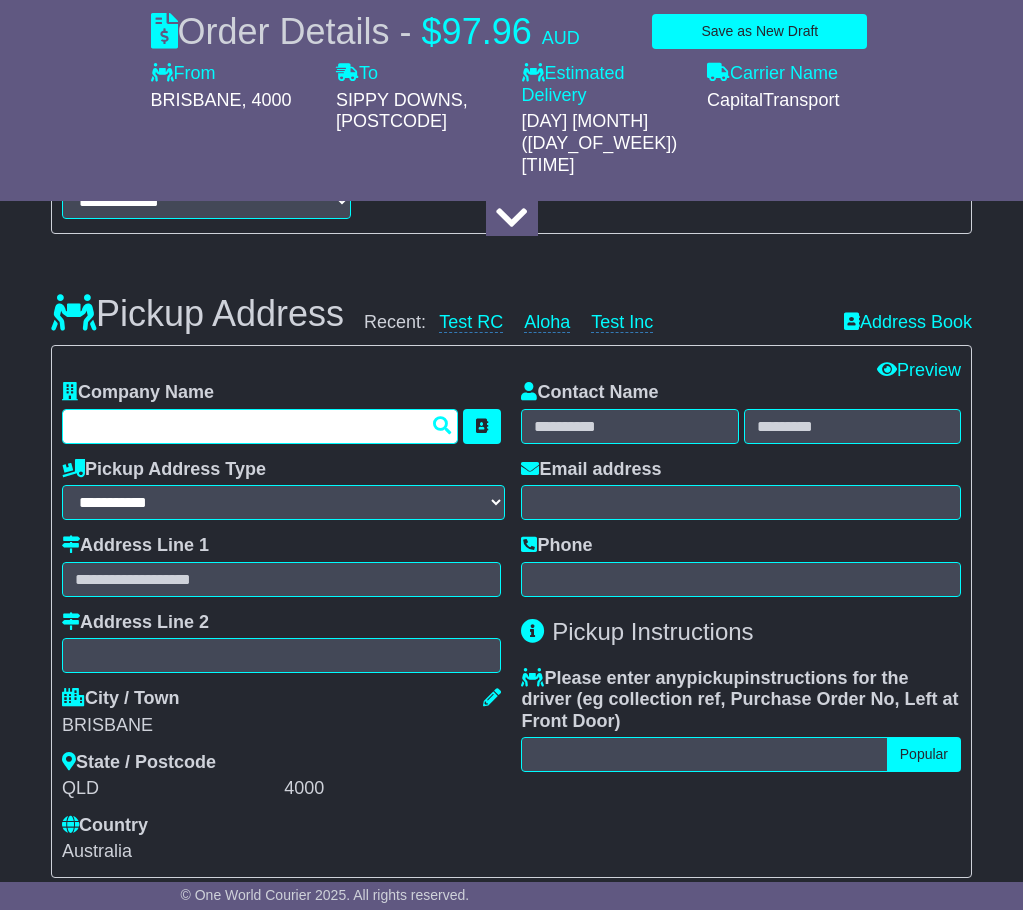 click at bounding box center [260, 426] 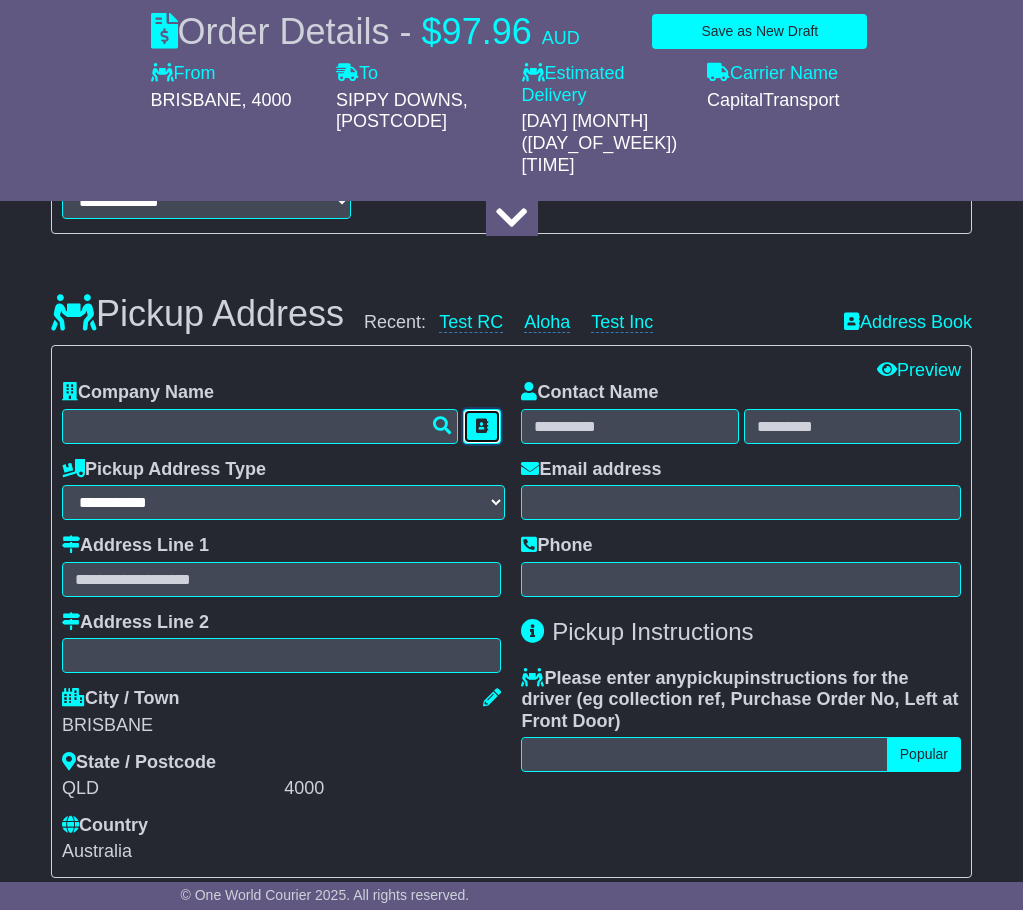 click at bounding box center [482, 426] 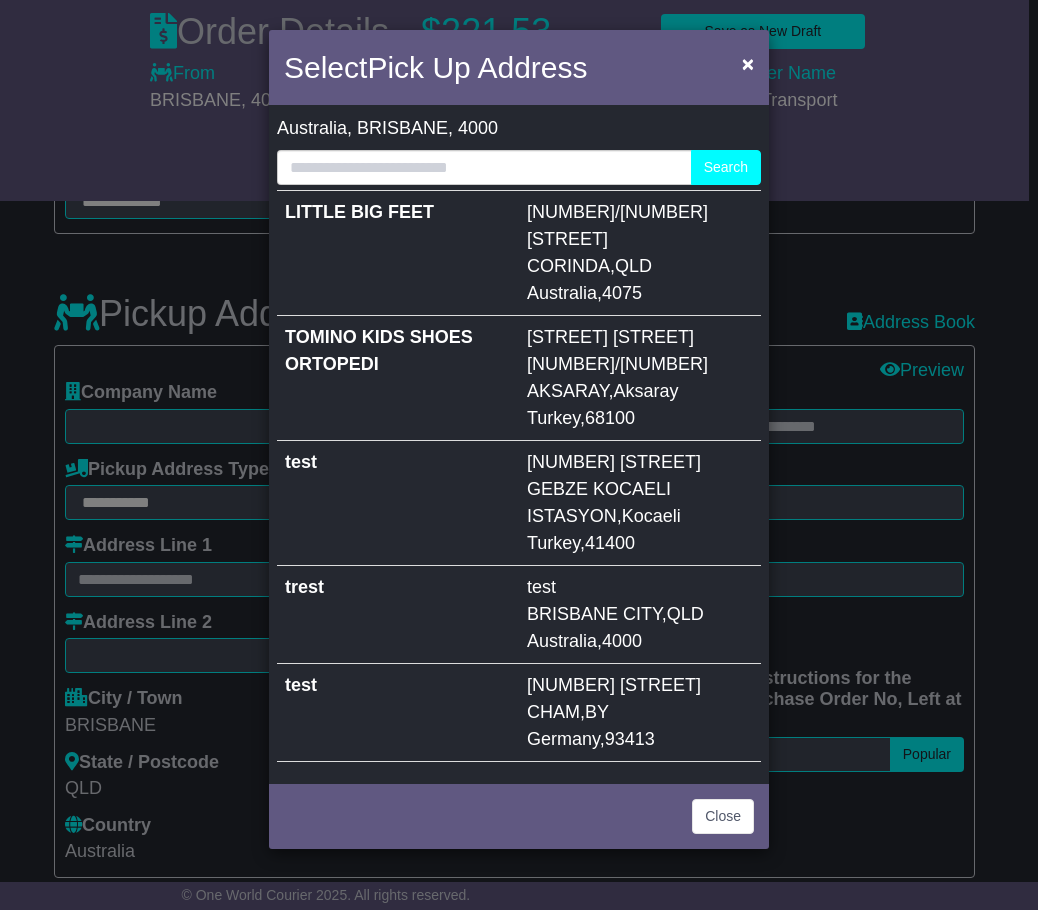 click on "Select  Pick Up   Address
×
Afghanistan
Albania
Algeria
American Samoa
Andorra
Angola
Anguilla
Antigua
Argentina
Armenia
Aruba
Australia
Austria
Azerbaijan
Bahamas
Bahrain
Bangladesh
Barbados
Belarus
Belgium
Belize Chad" at bounding box center (519, 455) 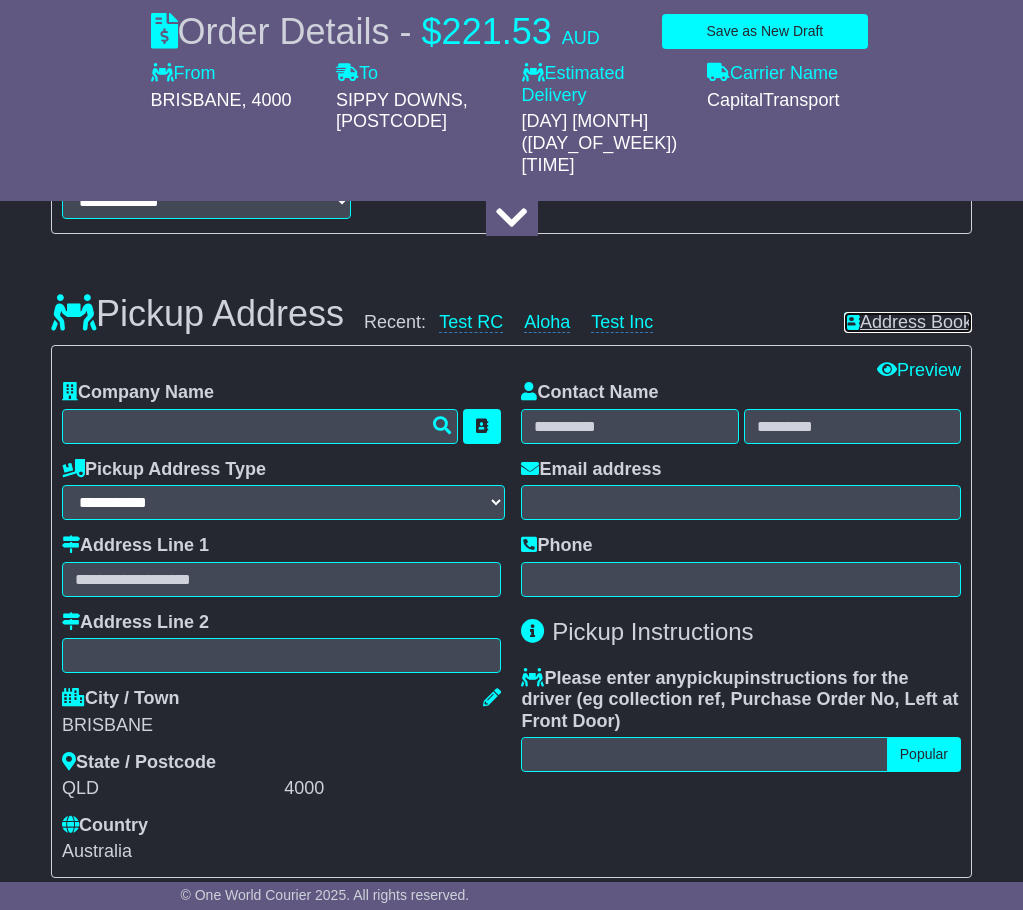 click on "Address Book" at bounding box center [908, 323] 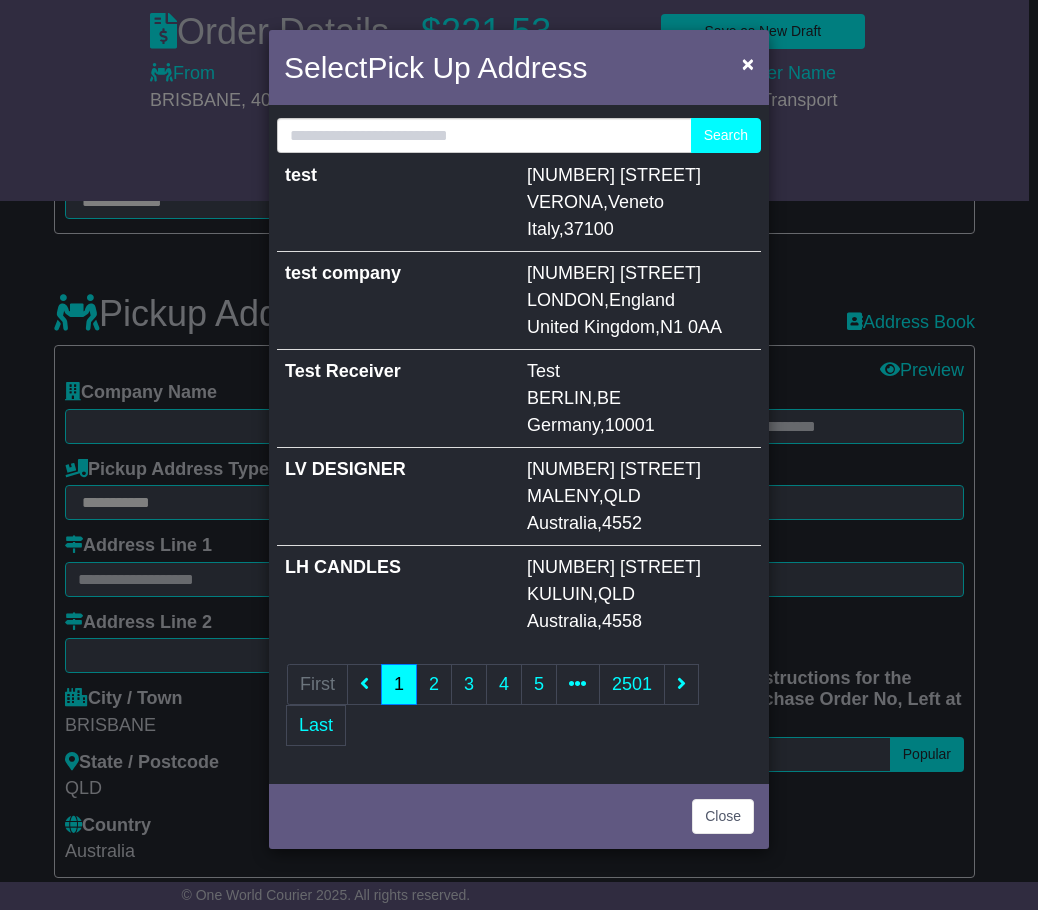 scroll, scrollTop: 583, scrollLeft: 0, axis: vertical 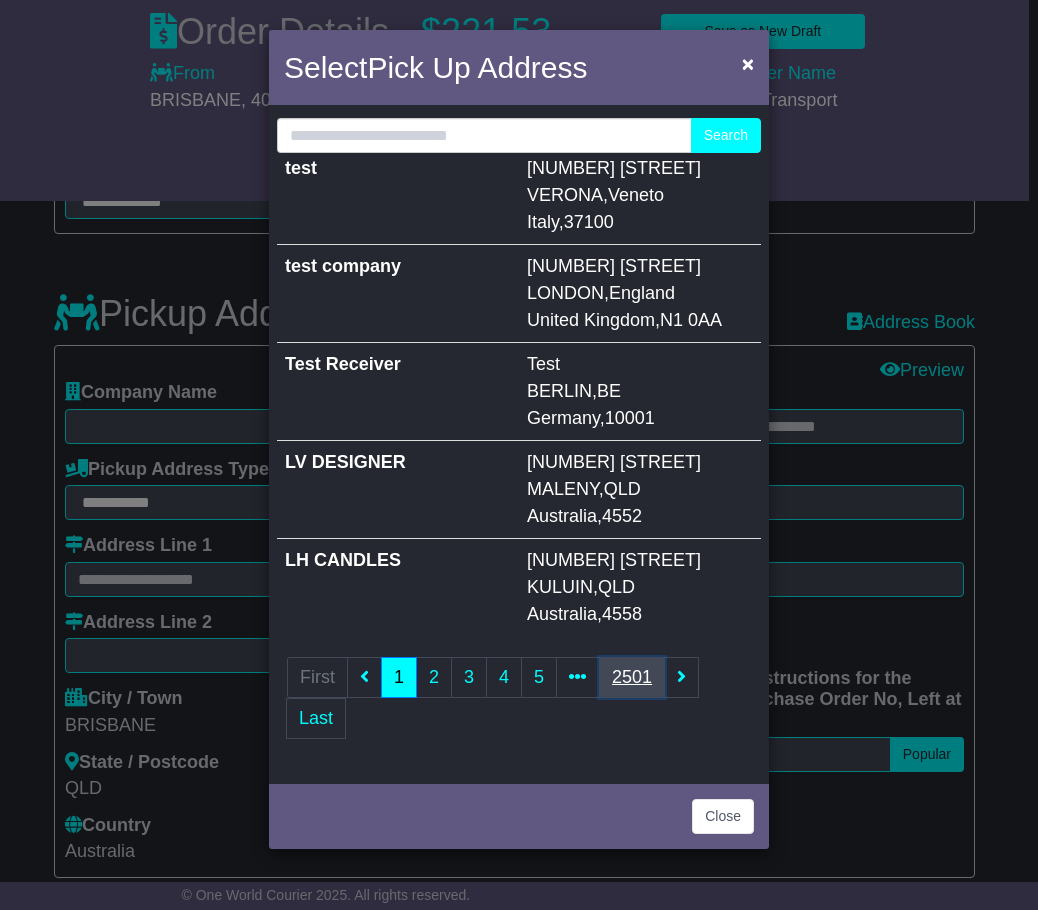 click on "2501" at bounding box center (632, 677) 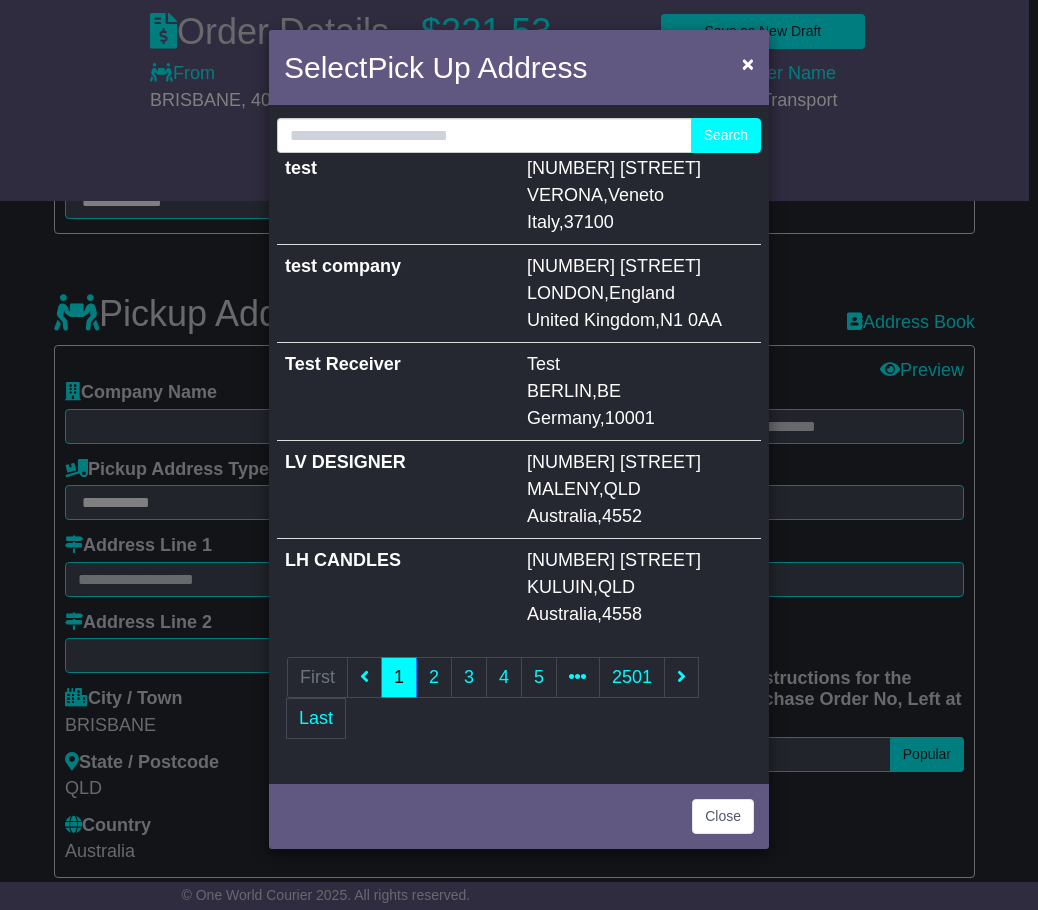 scroll, scrollTop: 0, scrollLeft: 0, axis: both 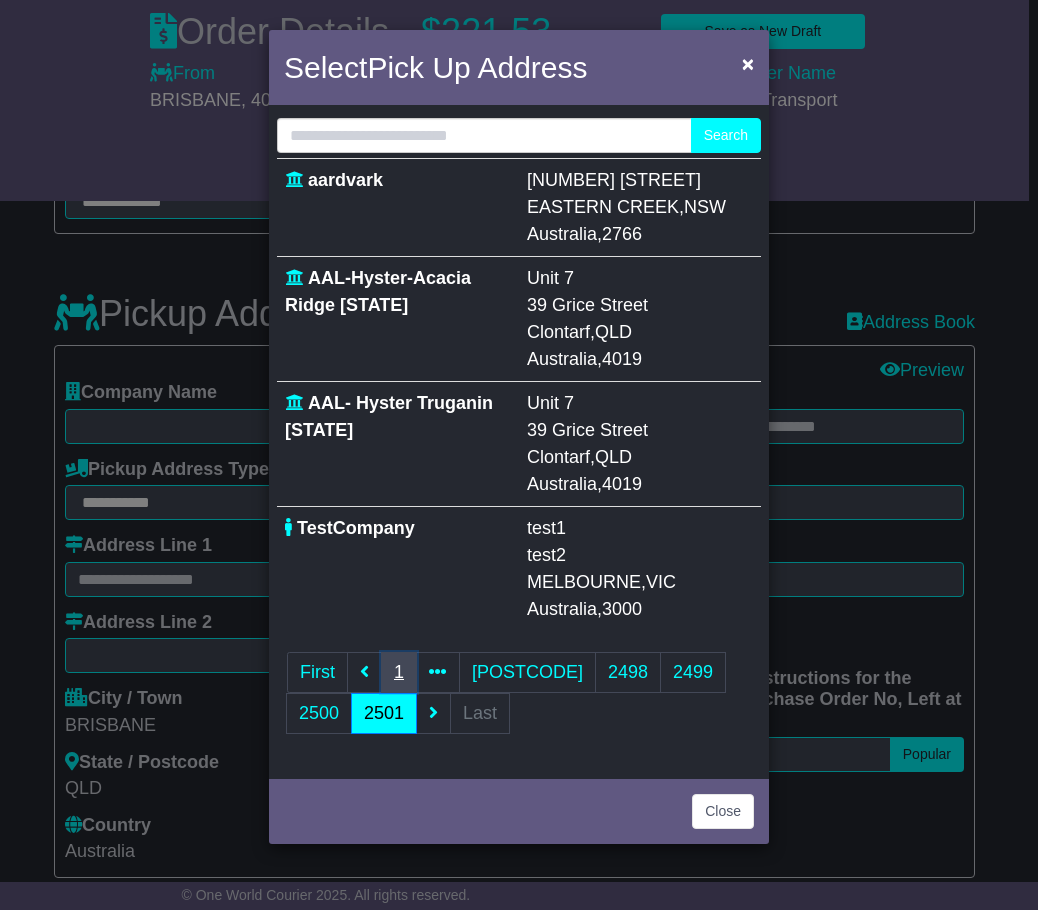 click on "1" at bounding box center (399, 672) 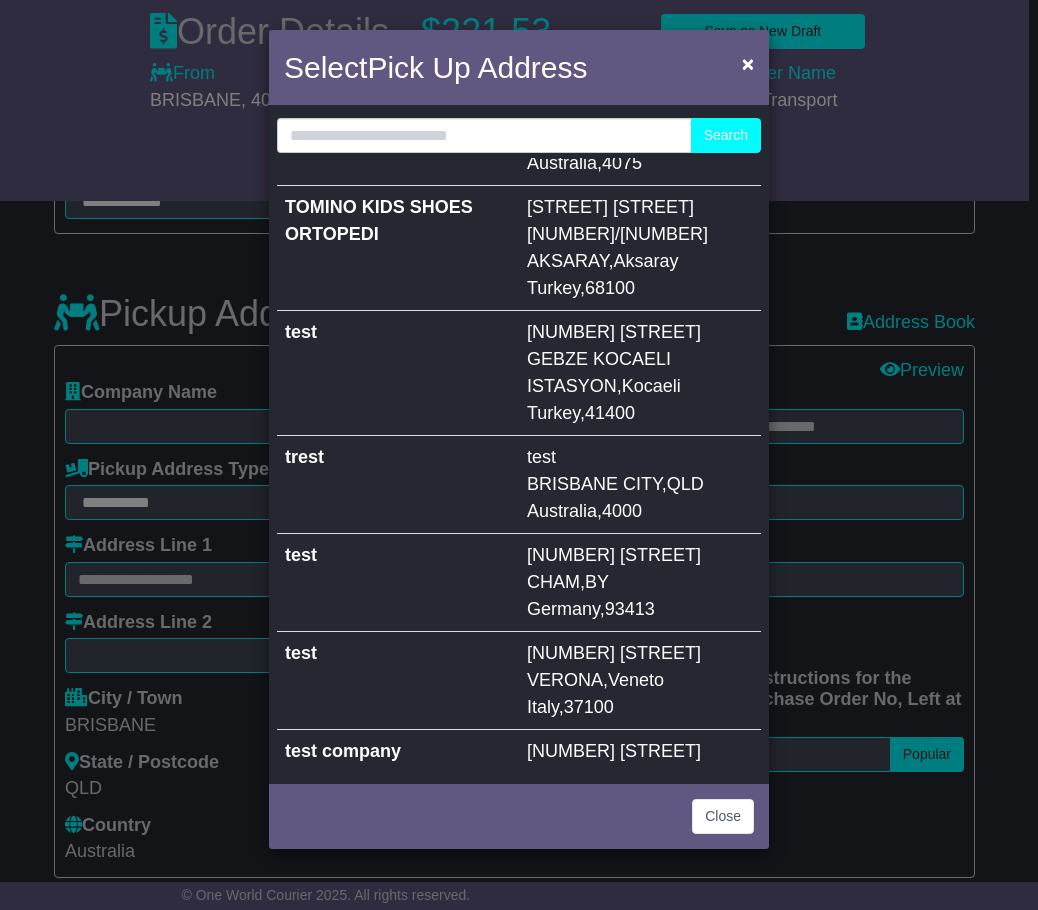 scroll, scrollTop: 583, scrollLeft: 0, axis: vertical 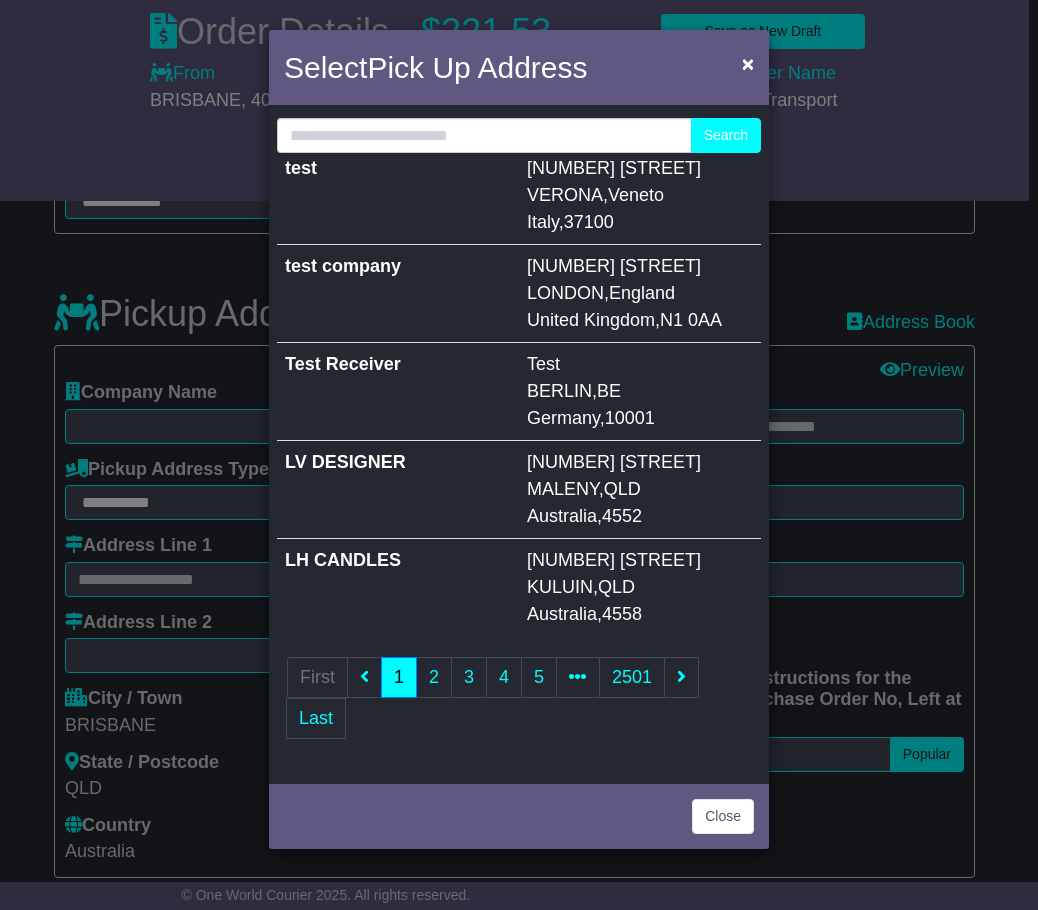 click on "LH CANDLES" at bounding box center [398, 588] 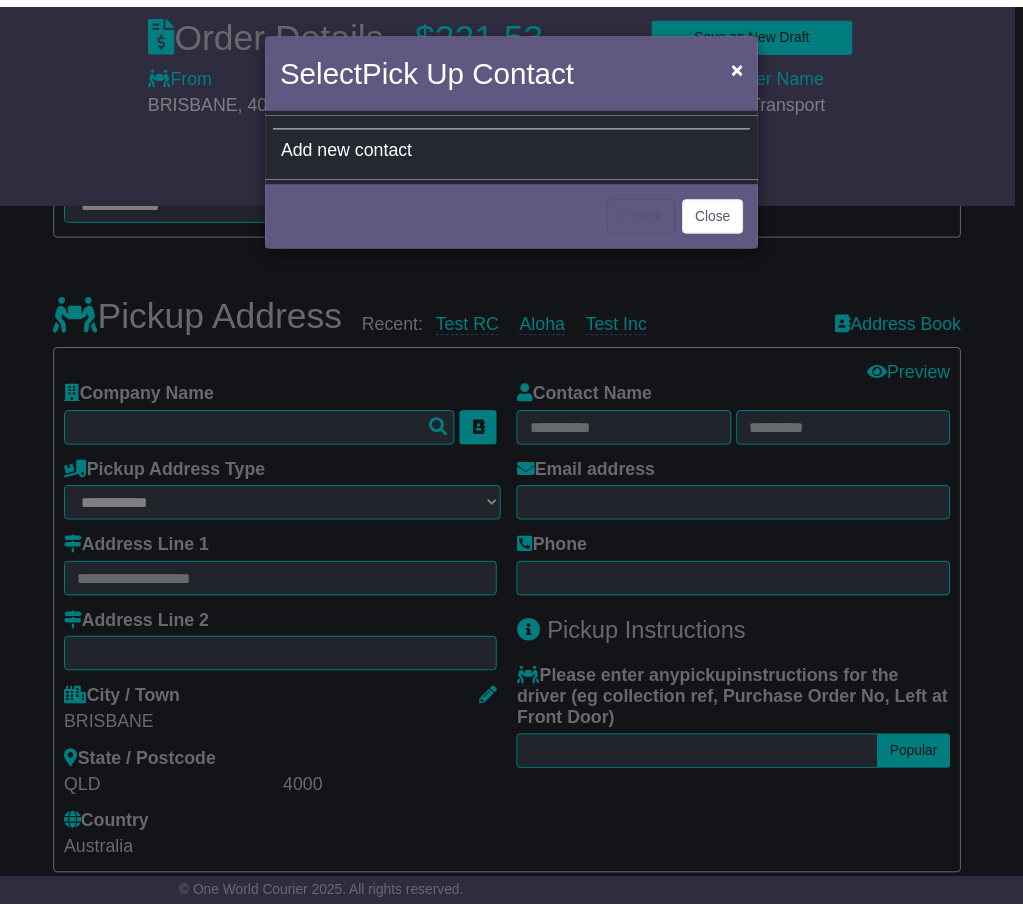 scroll, scrollTop: 0, scrollLeft: 0, axis: both 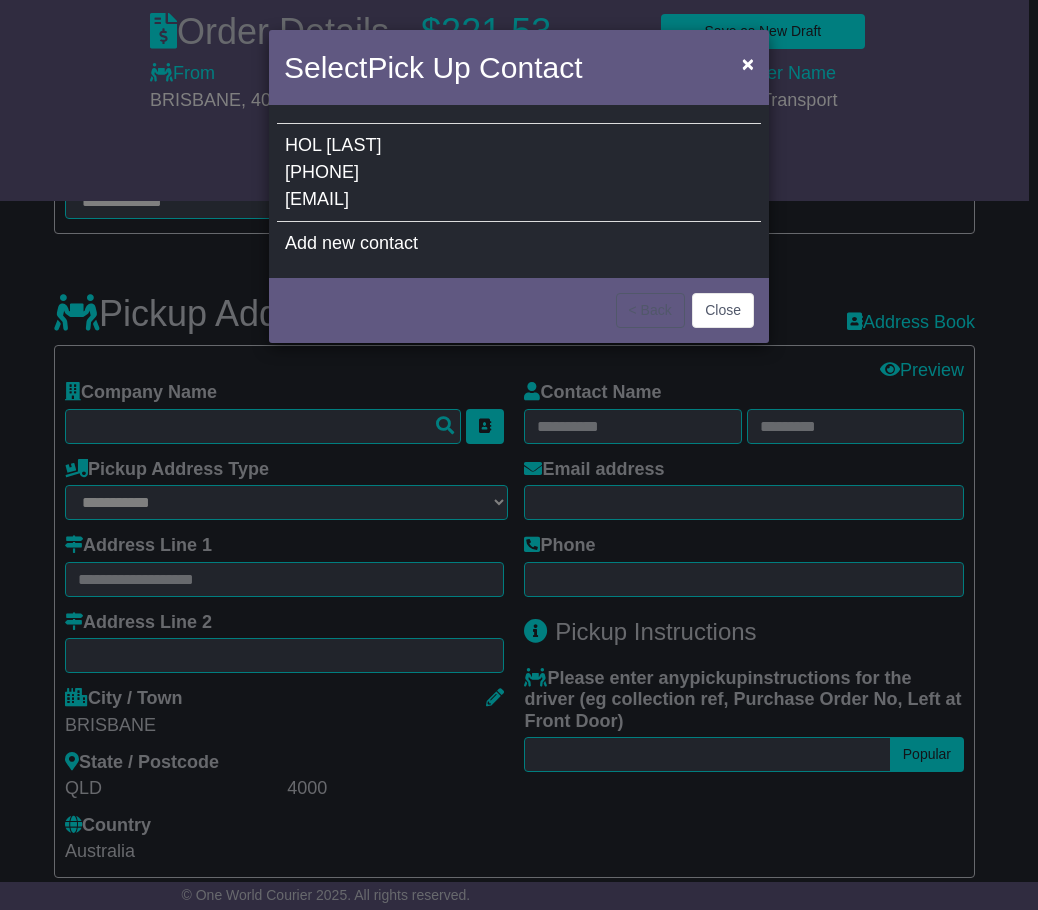 click on "HOL   LEE
0451006163
HOLLY.HADE@ONEWORLDCOURIER.COM.AU" at bounding box center [519, 173] 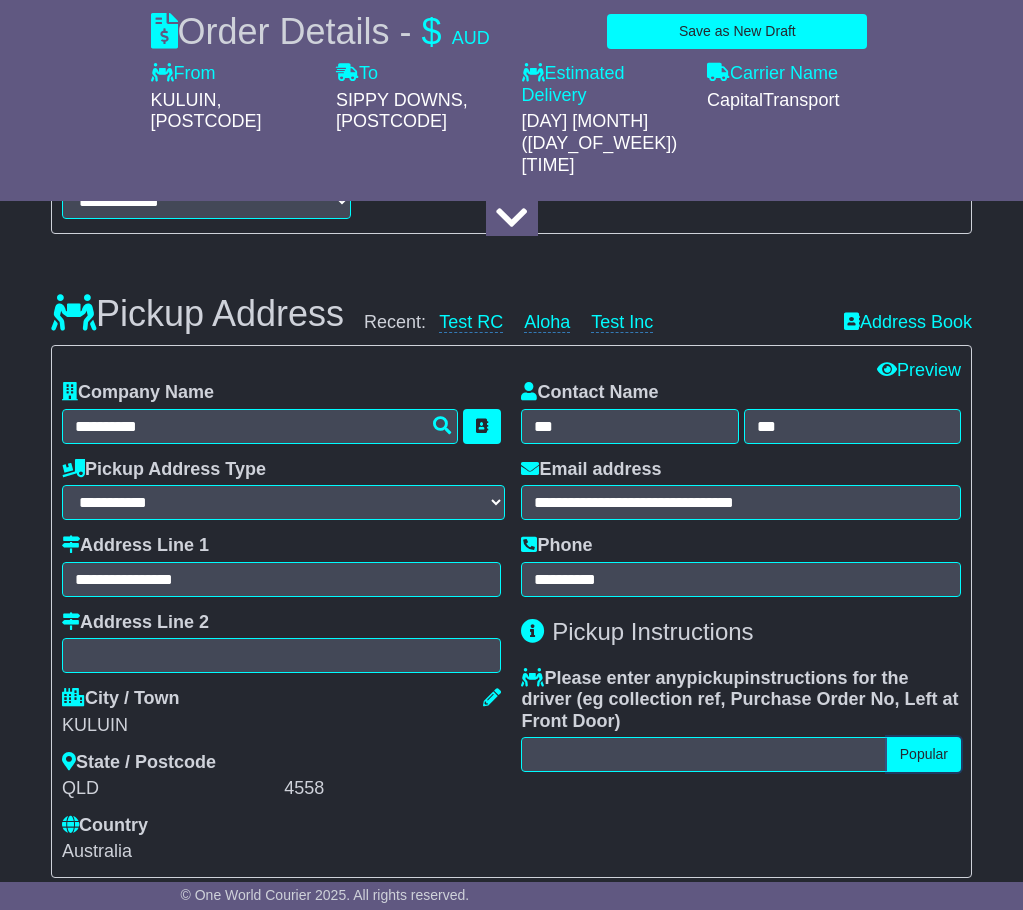 click on "Popular" at bounding box center (924, 754) 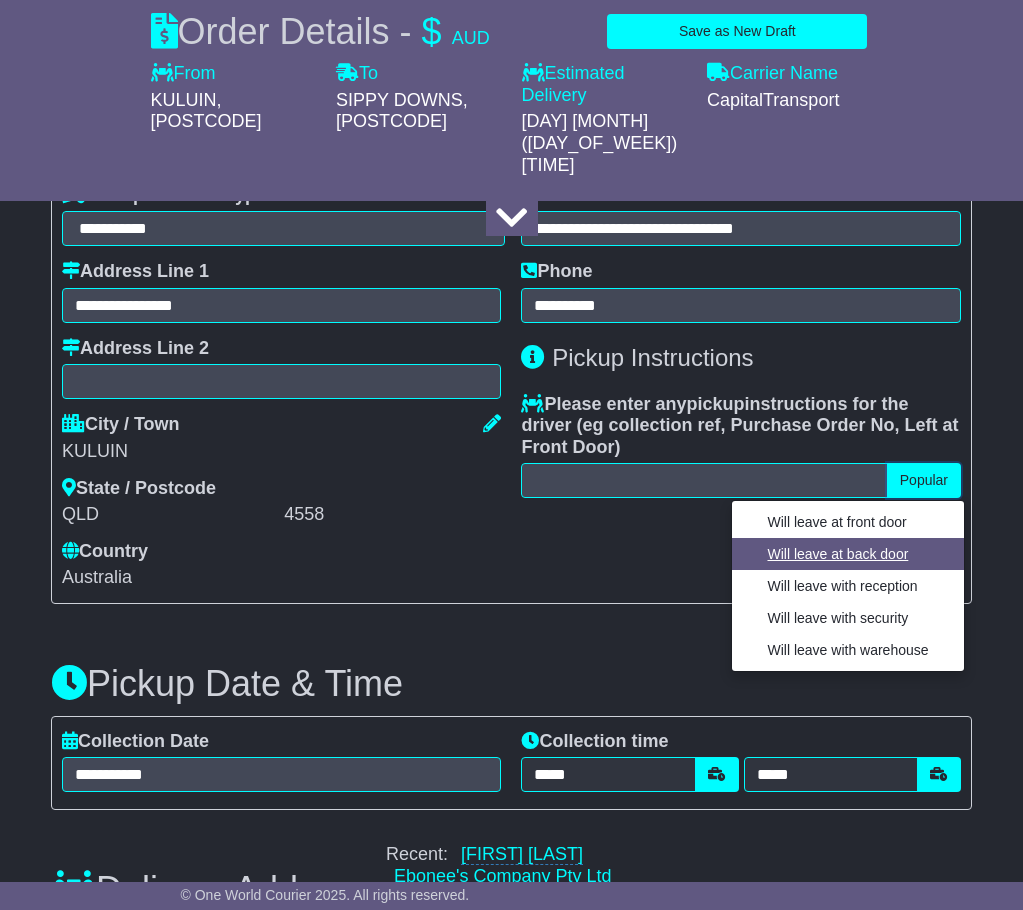 scroll, scrollTop: 939, scrollLeft: 0, axis: vertical 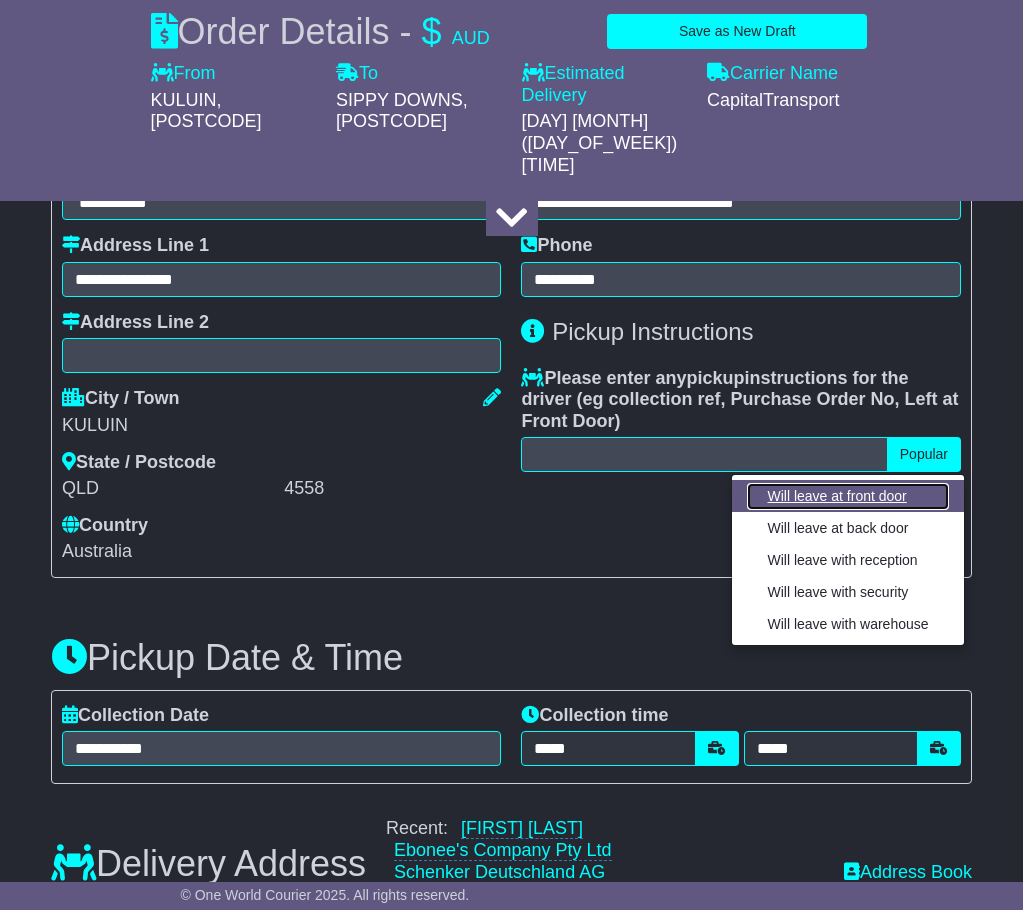 click on "Will leave at front door" at bounding box center (847, 496) 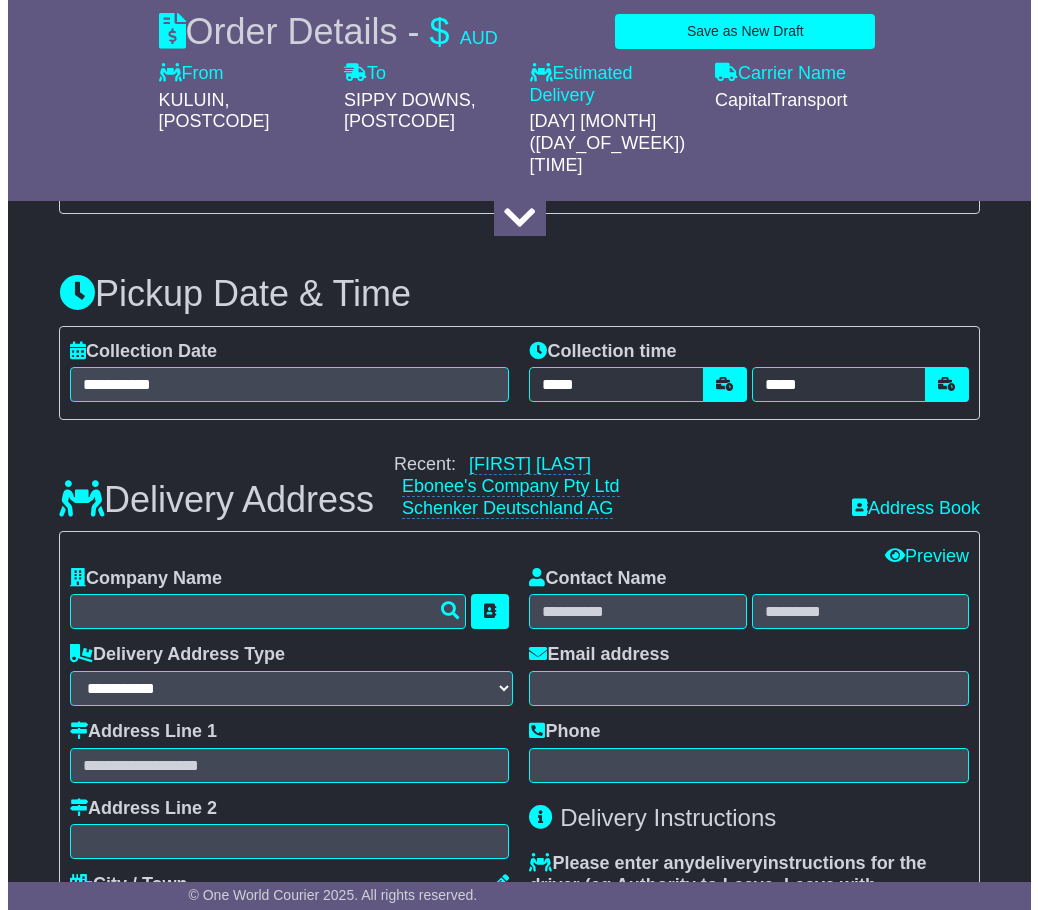 scroll, scrollTop: 1339, scrollLeft: 0, axis: vertical 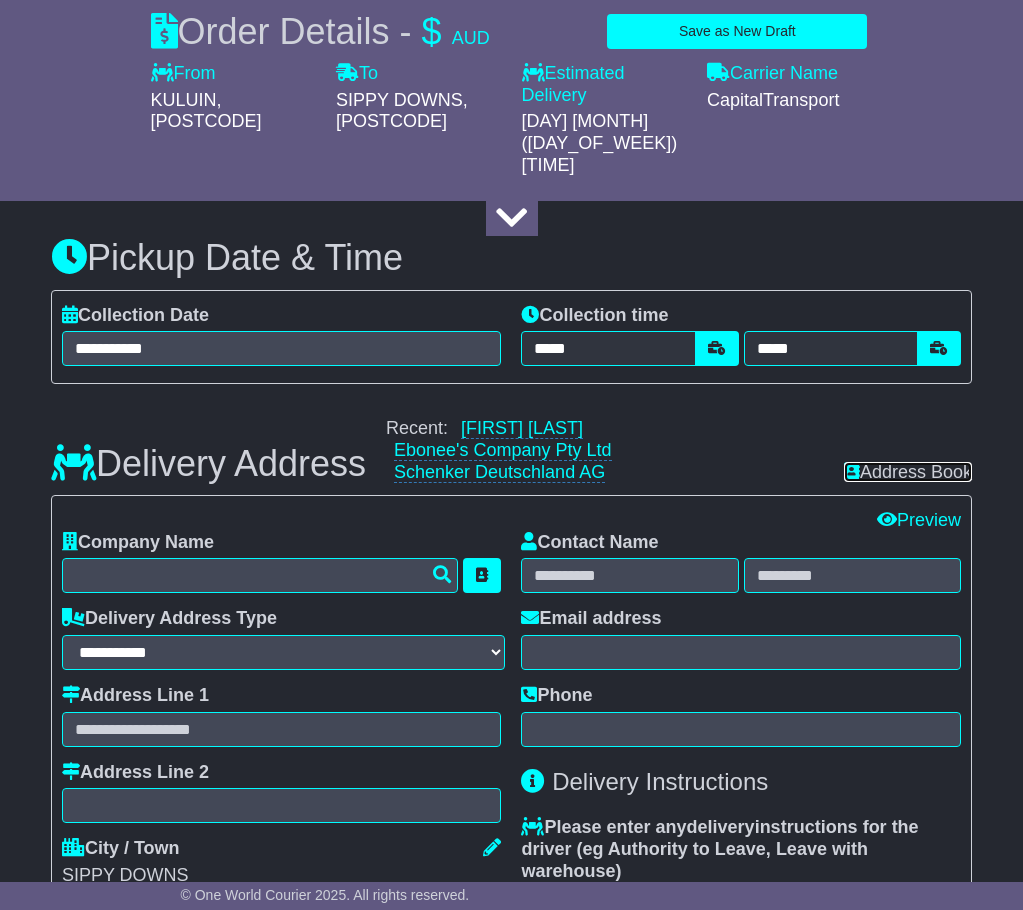 click on "Address Book" at bounding box center (908, 472) 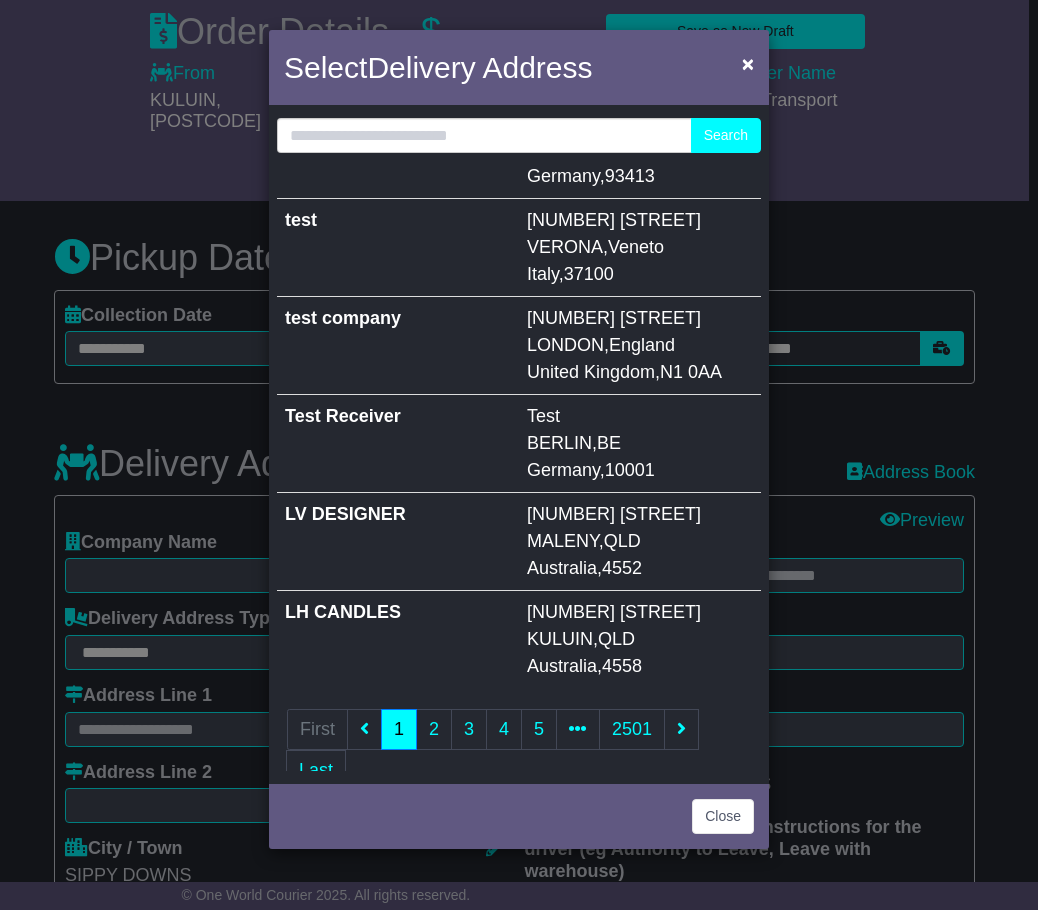 scroll, scrollTop: 583, scrollLeft: 0, axis: vertical 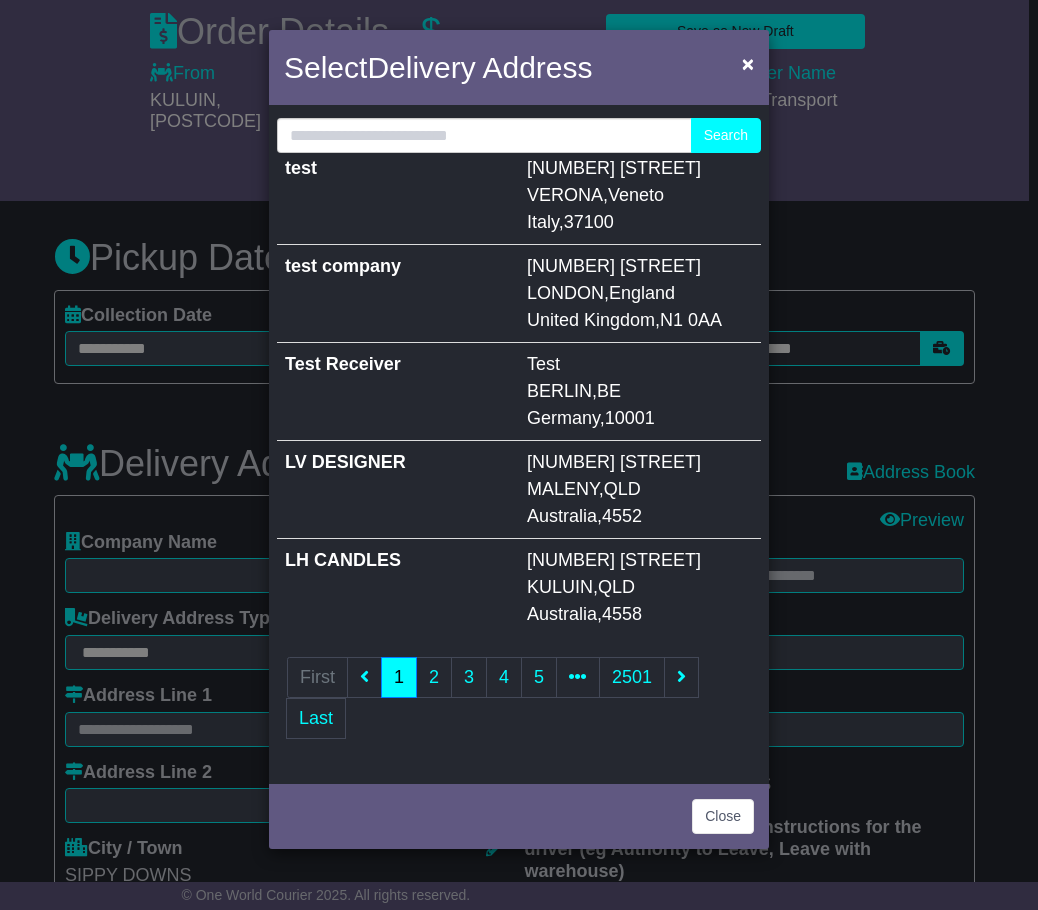 click on "Test
BERLIN ,  BE
Germany ,  10001" at bounding box center (640, 392) 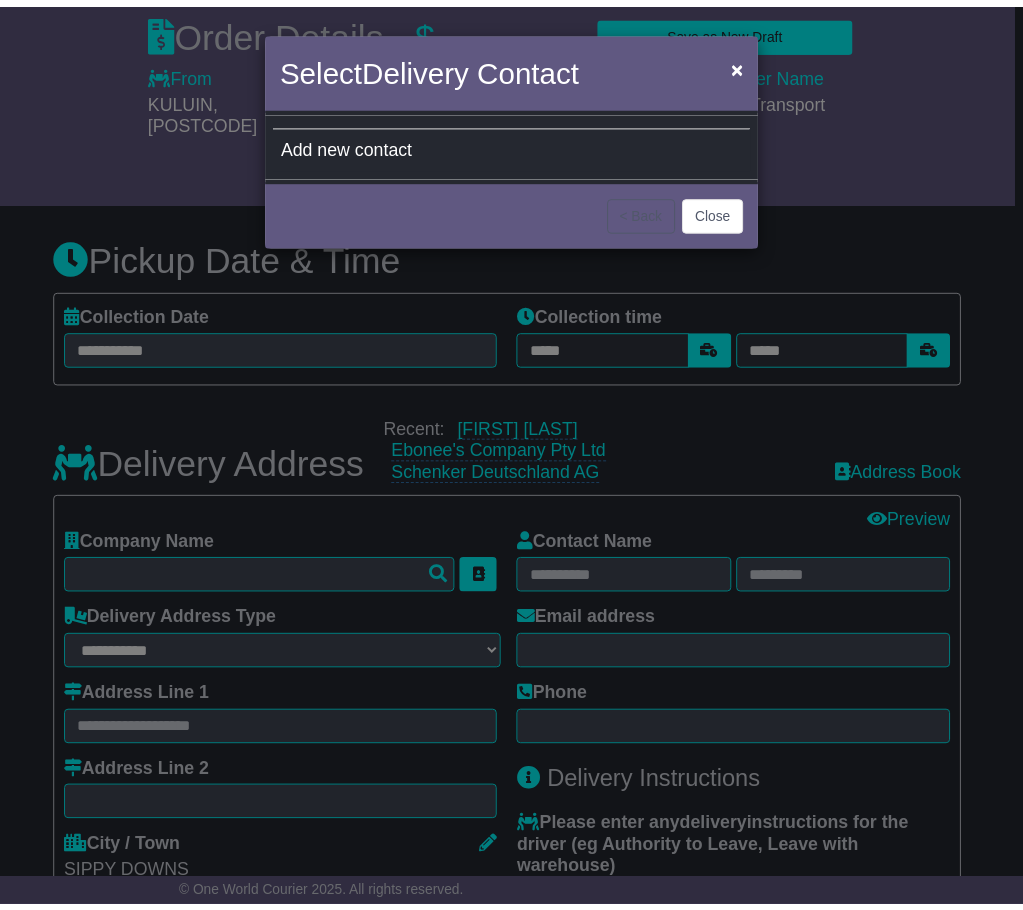 scroll, scrollTop: 0, scrollLeft: 0, axis: both 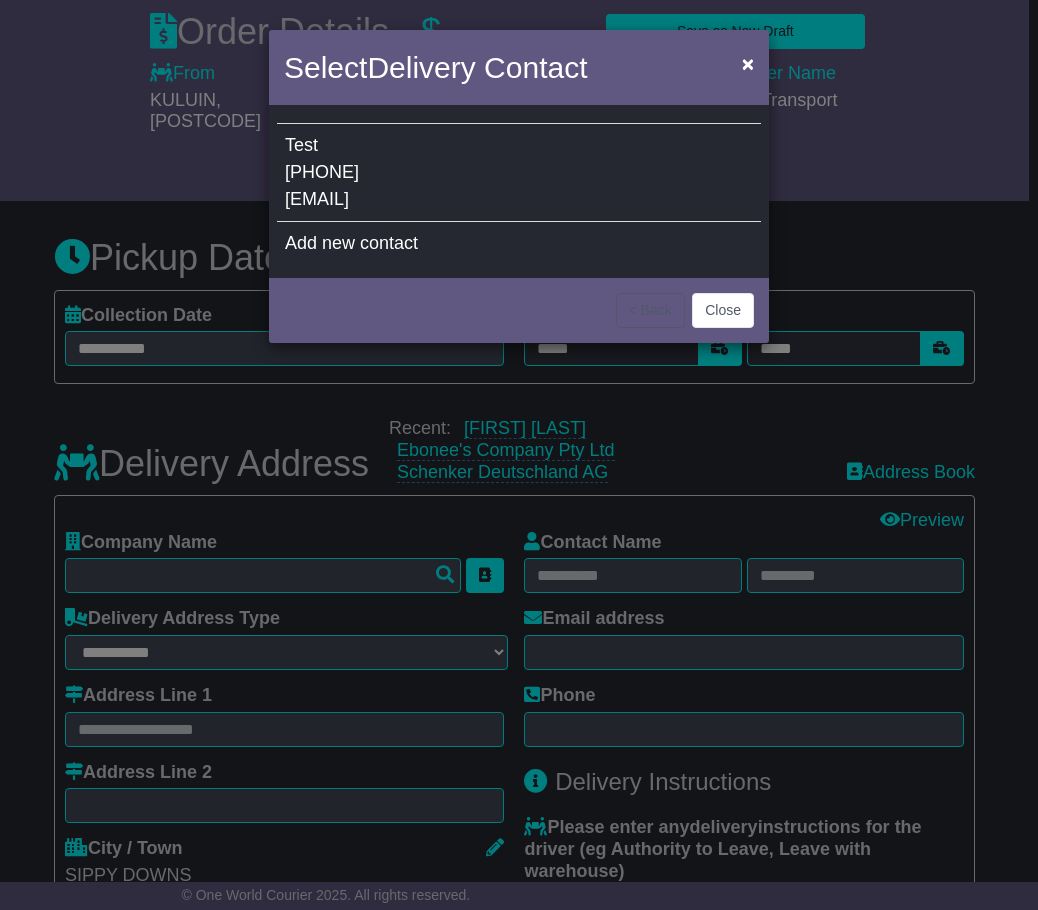 click on "Test
1111111111
test18273@test.test" at bounding box center [519, 173] 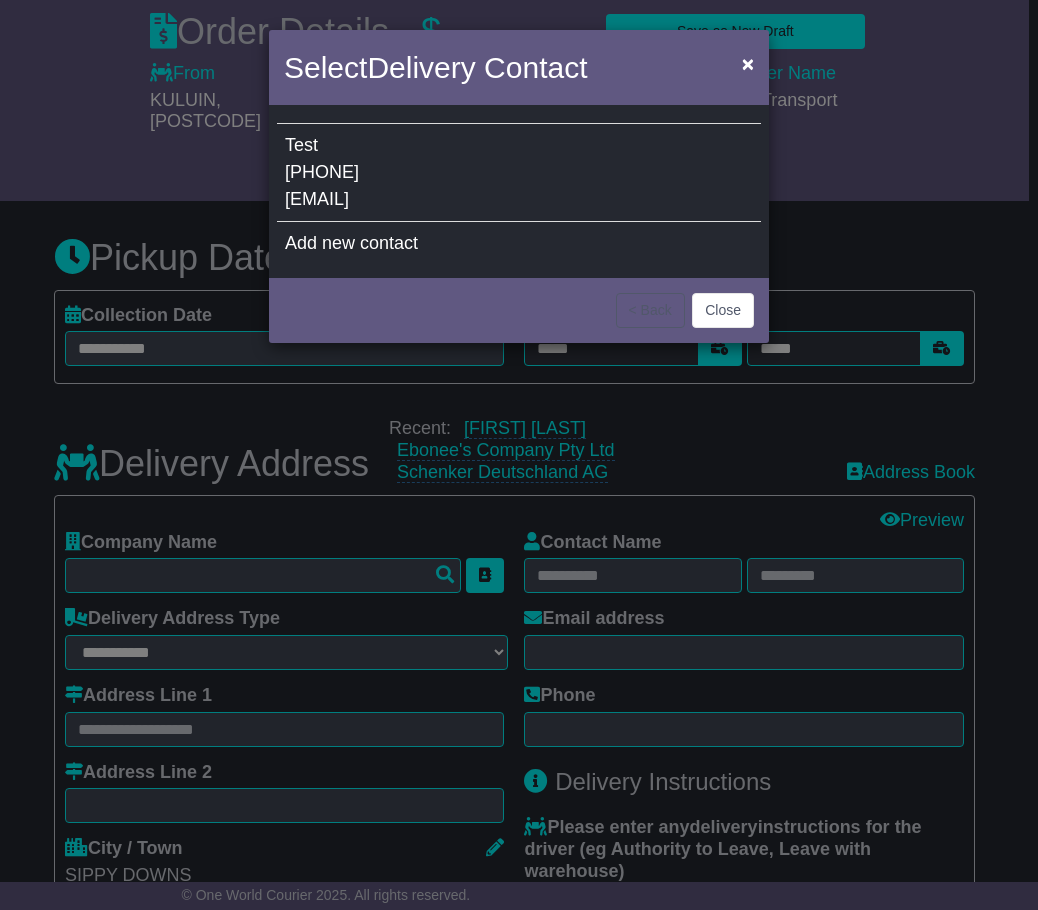 type on "**********" 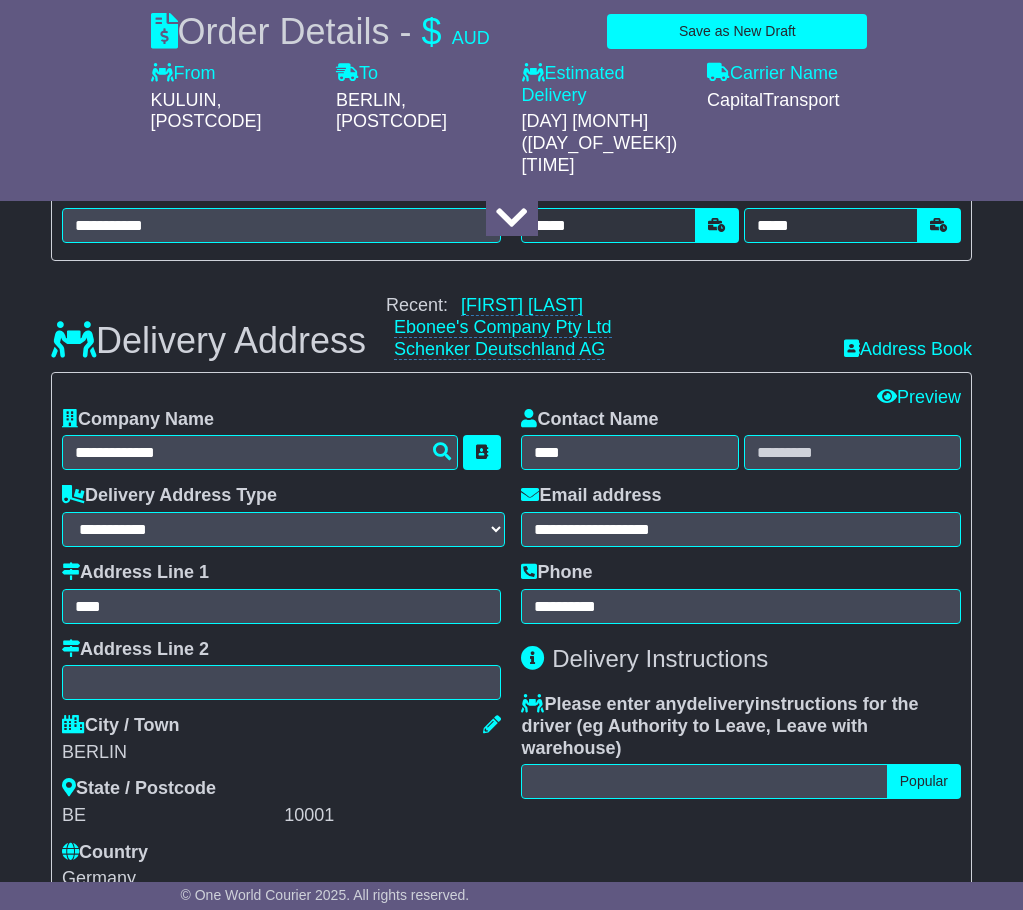scroll, scrollTop: 1539, scrollLeft: 0, axis: vertical 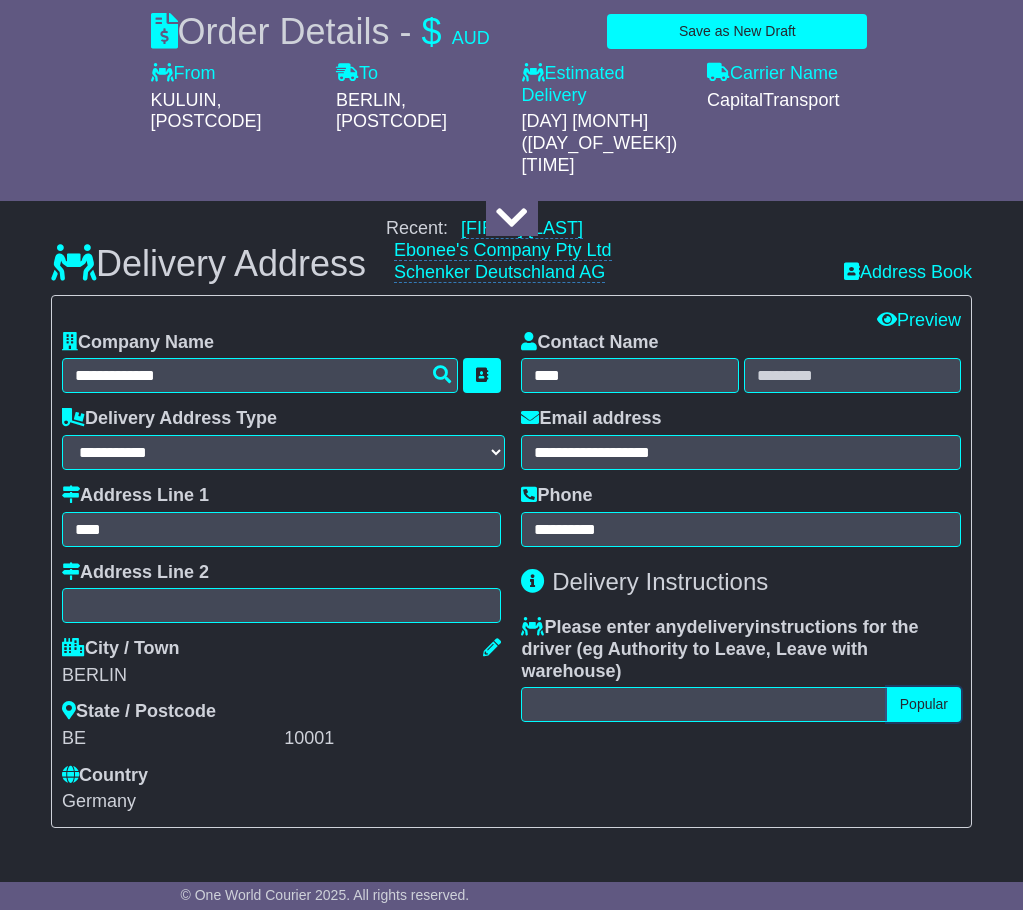 click on "Popular" at bounding box center (924, 704) 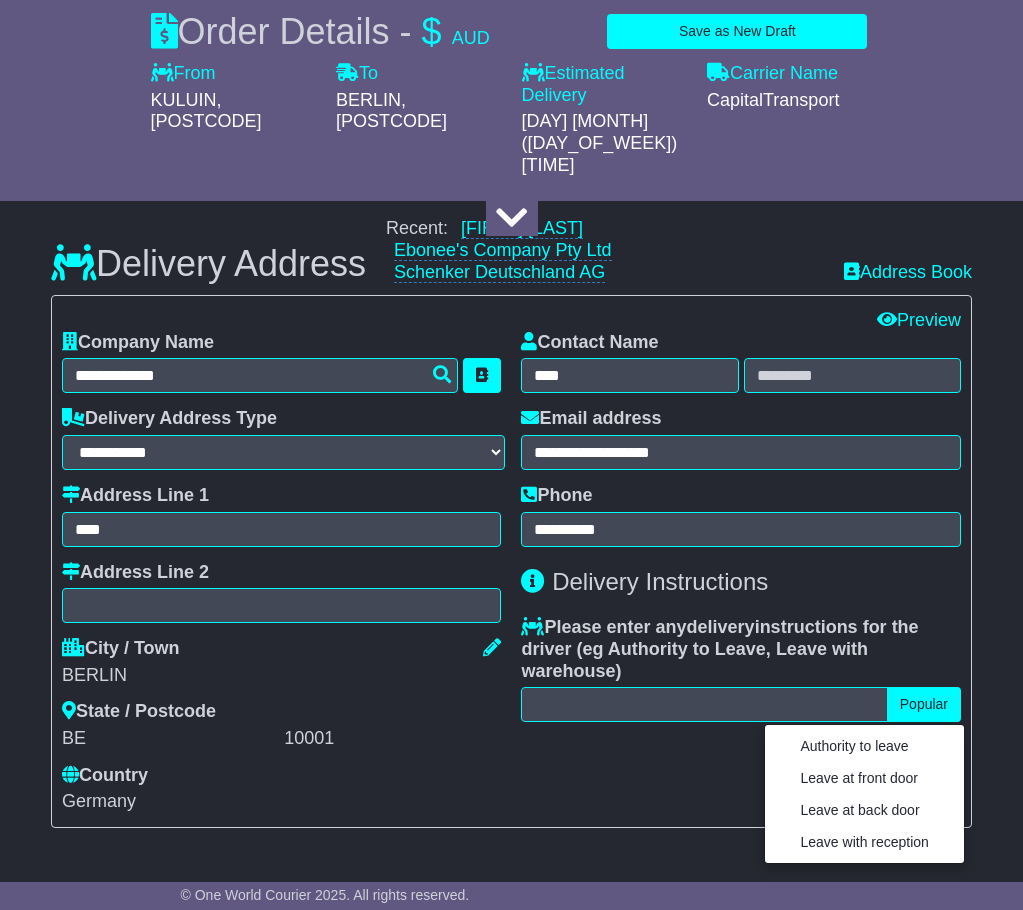 click on "Please enter any  delivery  instructions for the driver ( eg Authority to Leave, Leave with warehouse )" at bounding box center [741, 649] 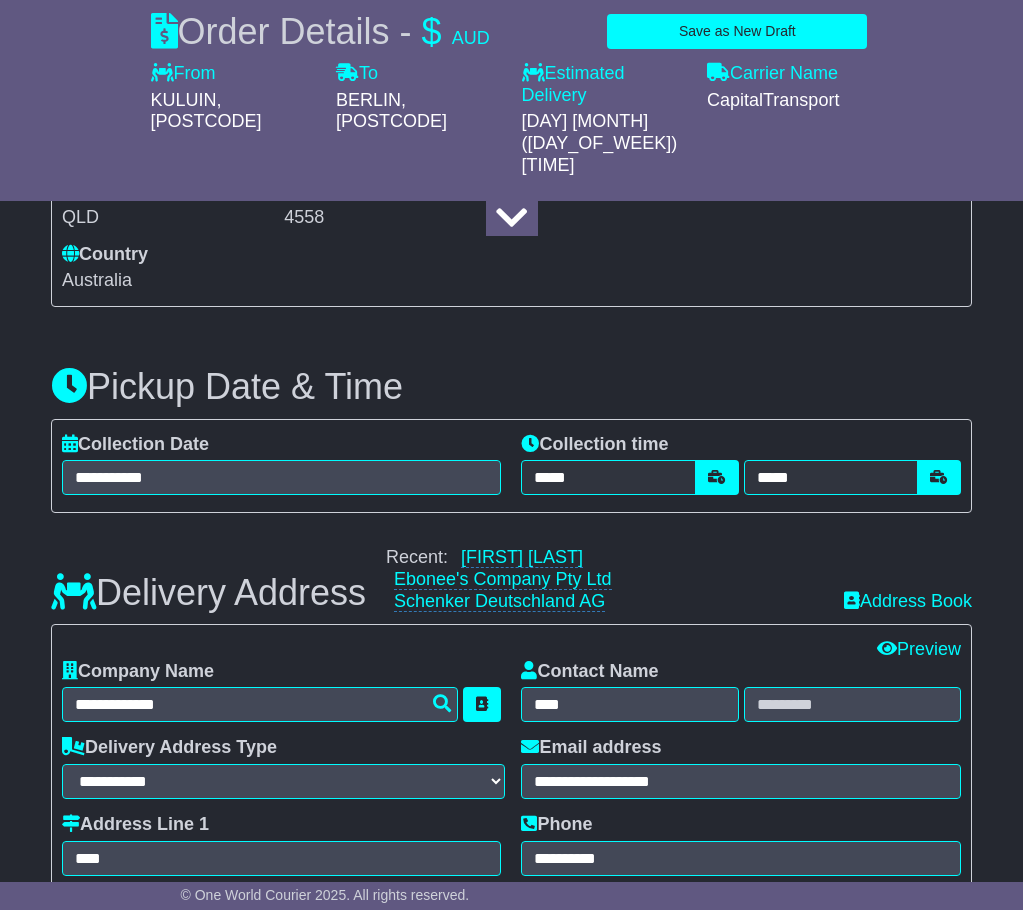 scroll, scrollTop: 1039, scrollLeft: 0, axis: vertical 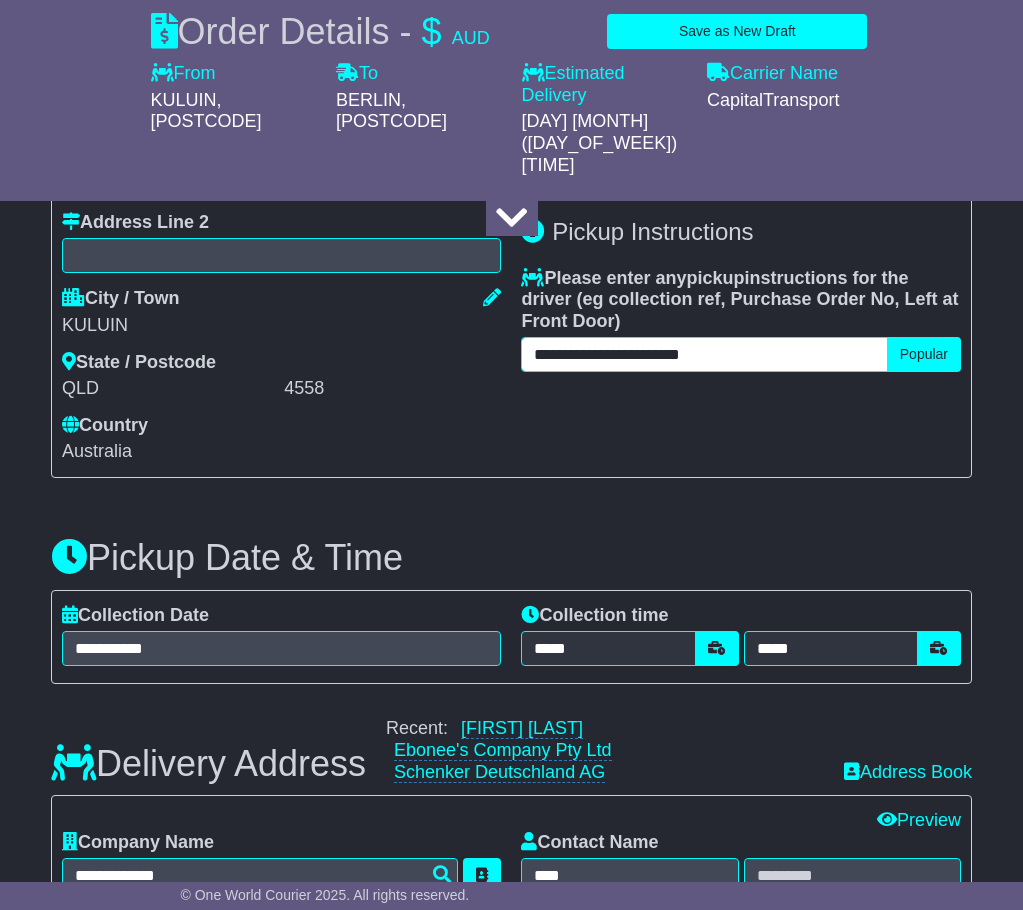 click on "**********" at bounding box center (704, 354) 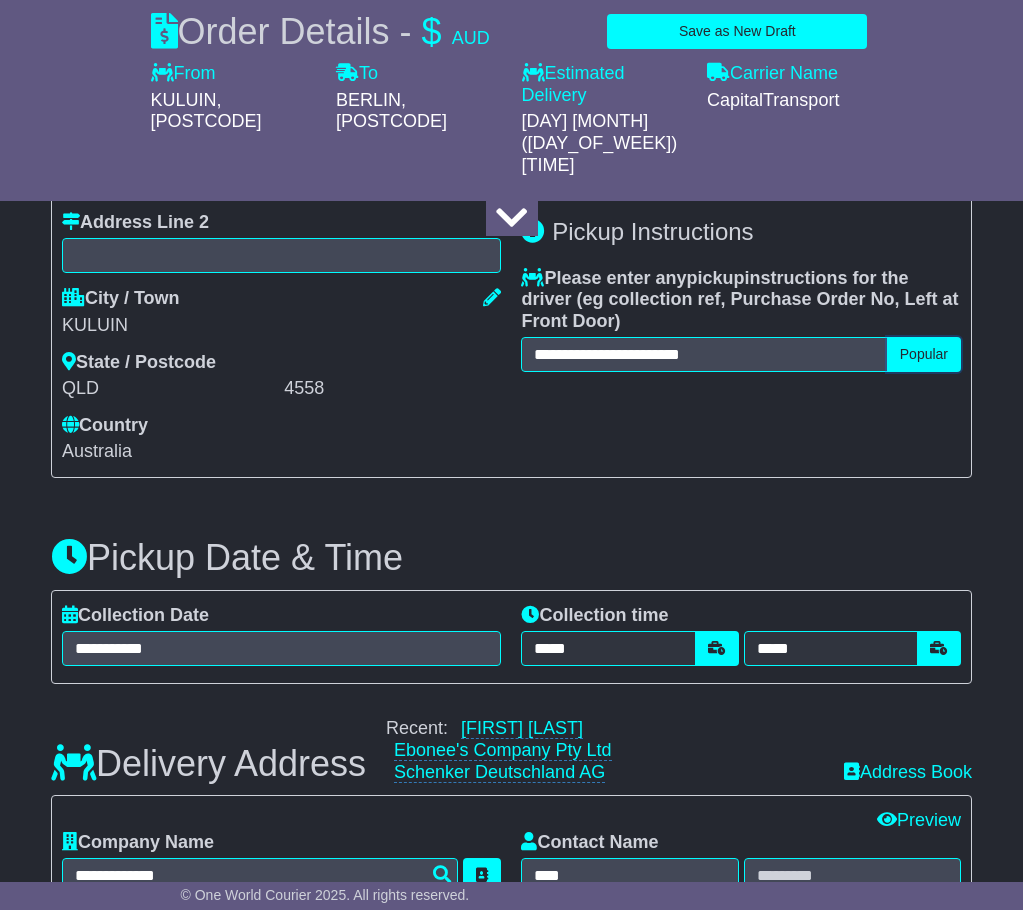 click on "Popular" at bounding box center [924, 354] 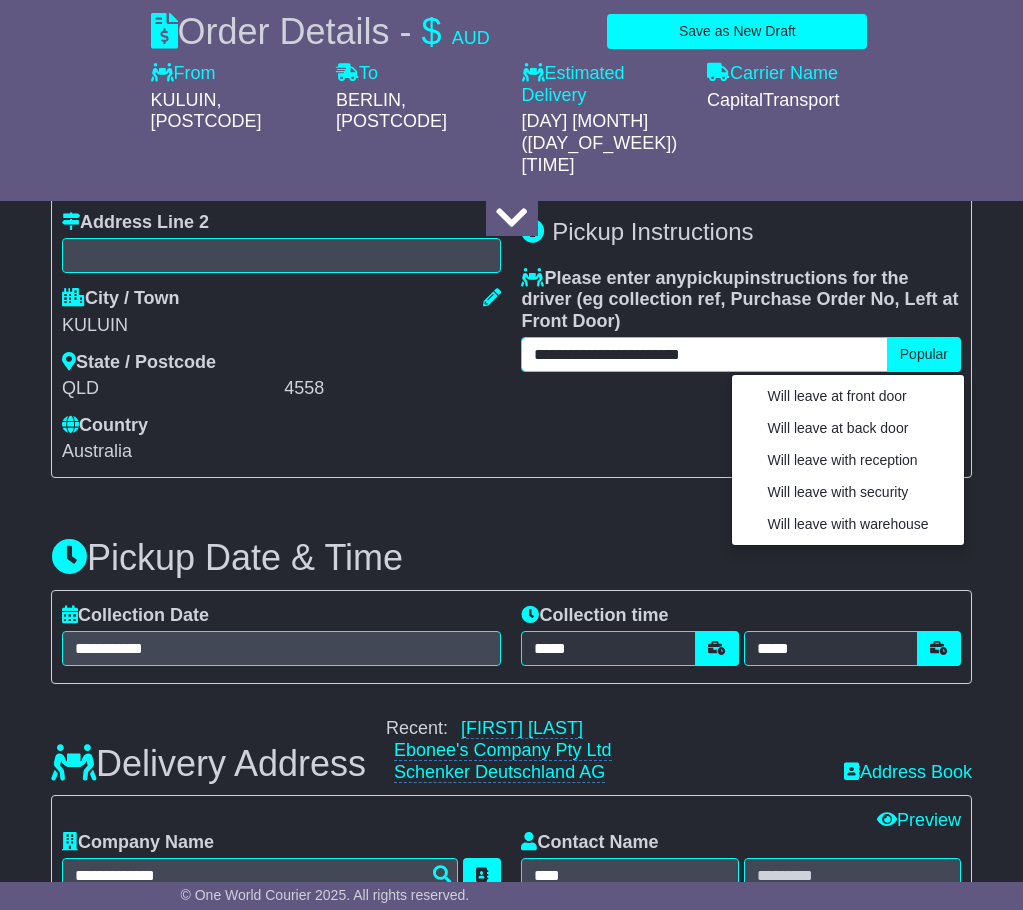 click on "**********" at bounding box center [704, 354] 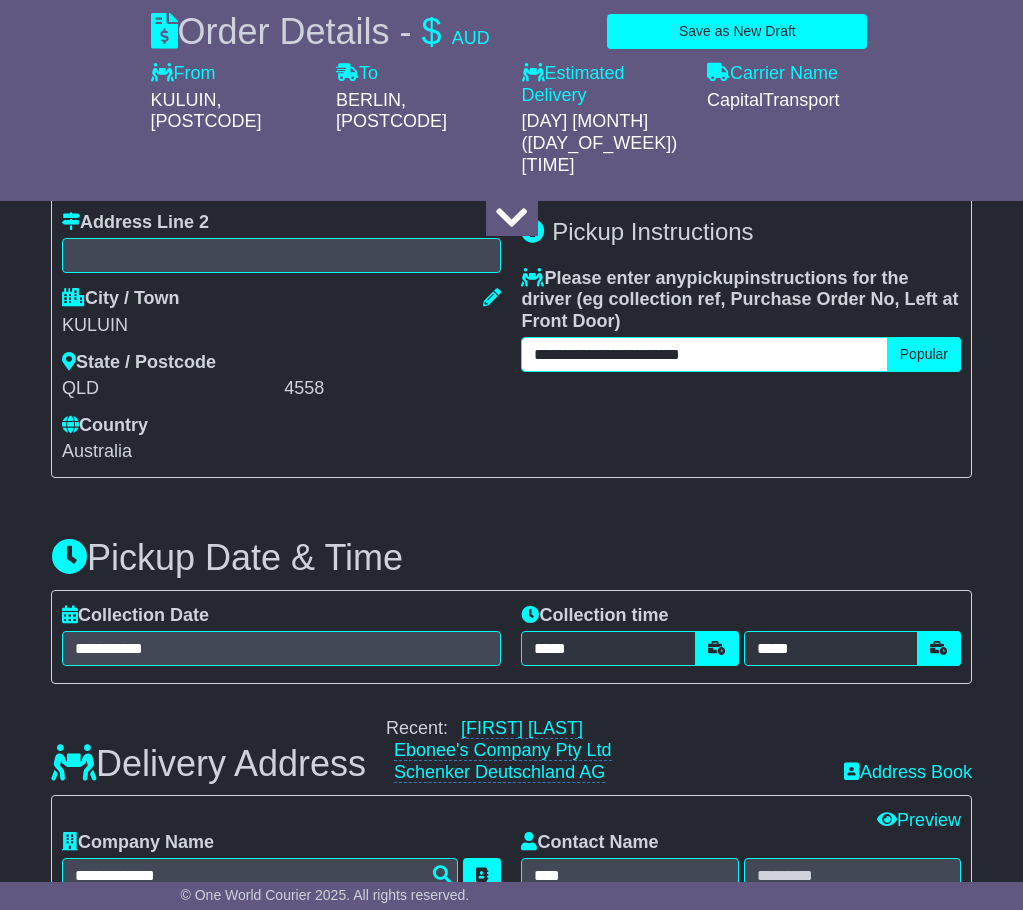 drag, startPoint x: 778, startPoint y: 299, endPoint x: 230, endPoint y: 157, distance: 566.09894 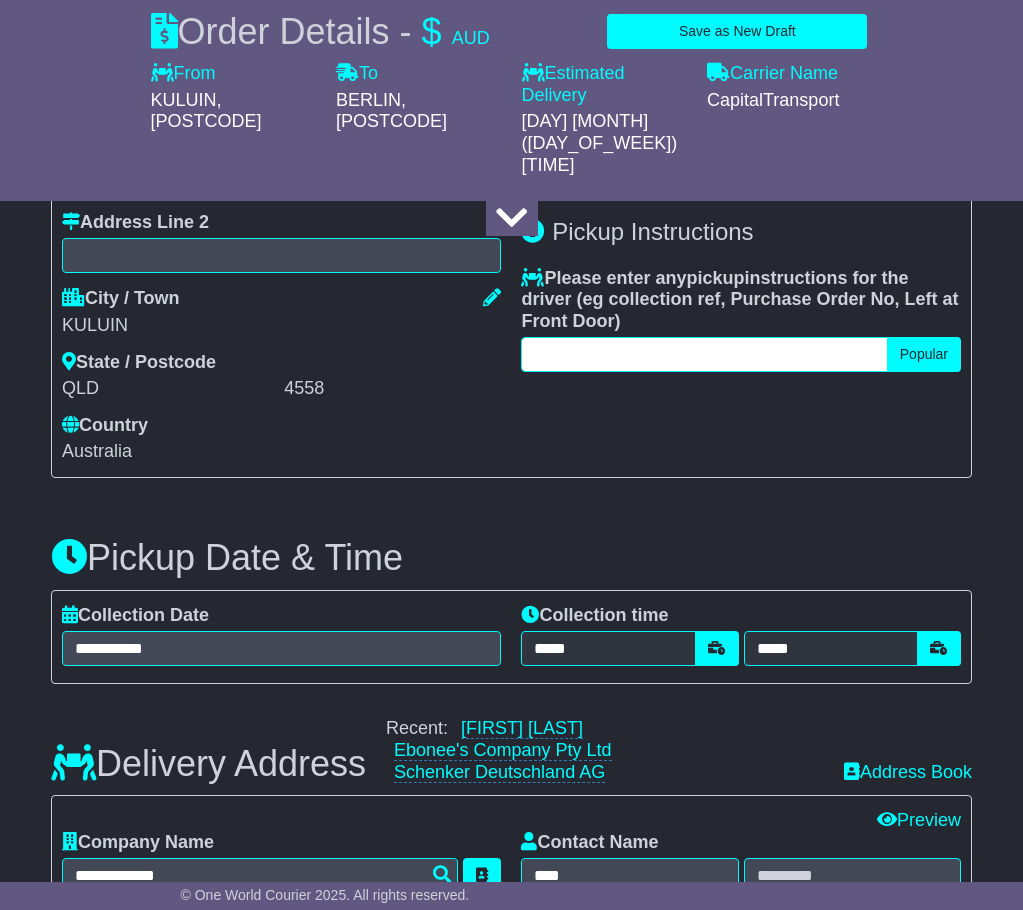 type 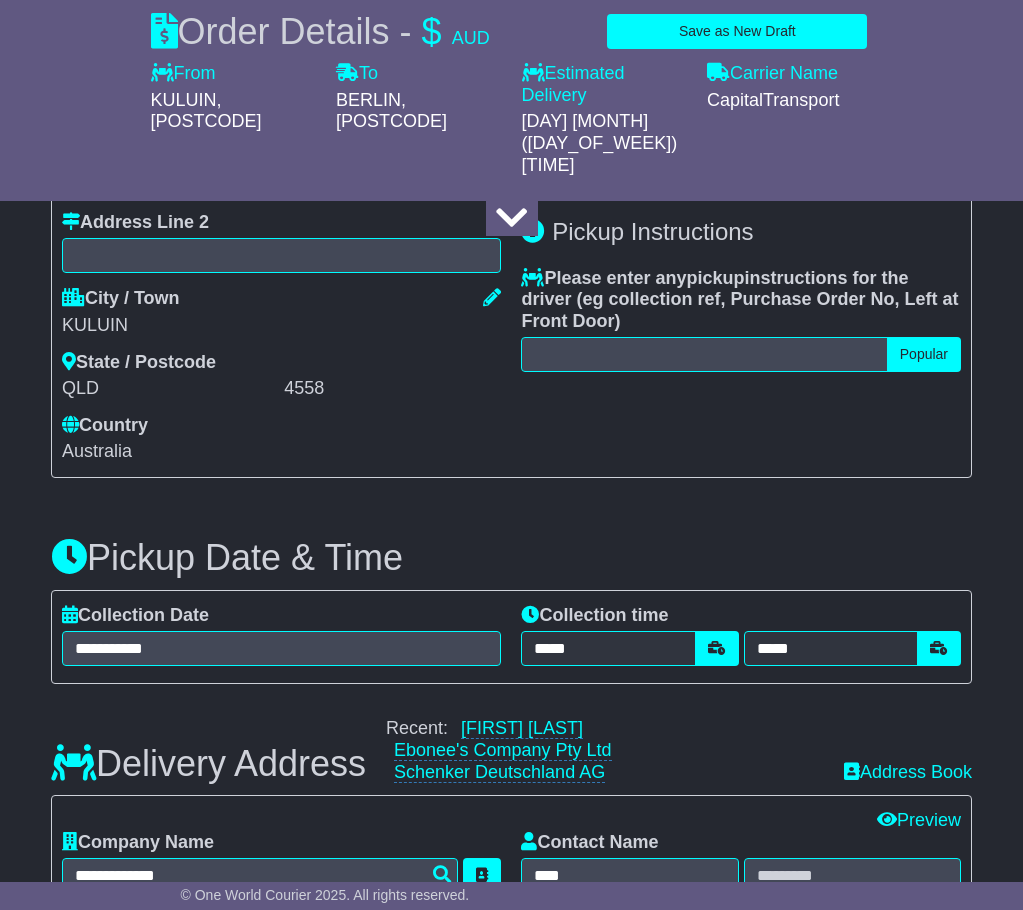 click on "**********" at bounding box center (511, 211) 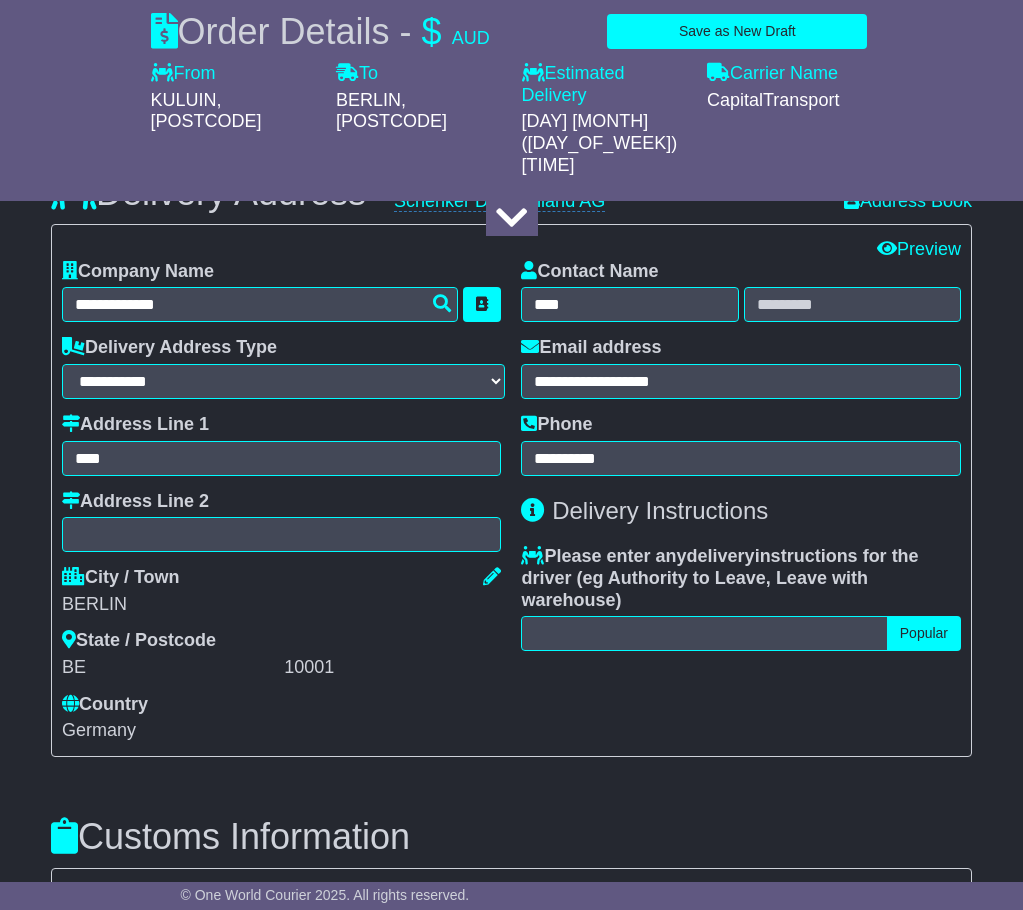 scroll, scrollTop: 1639, scrollLeft: 0, axis: vertical 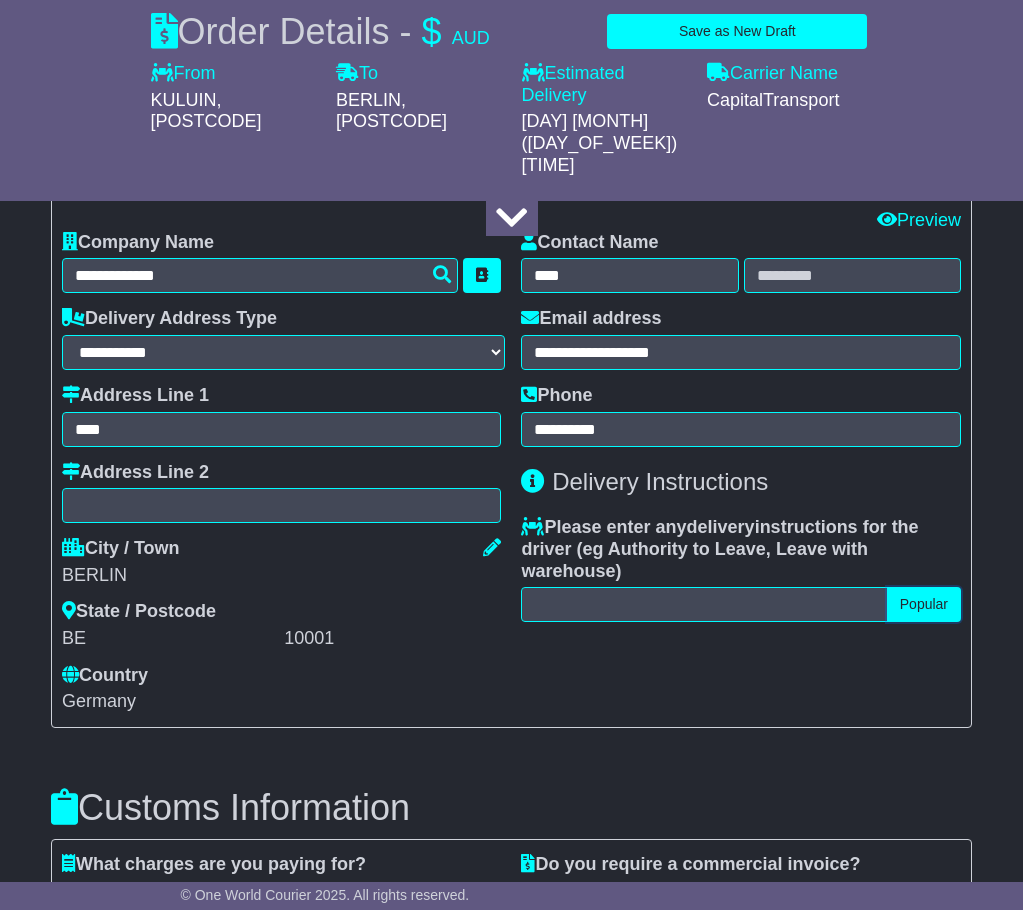 click on "Popular" at bounding box center [924, 604] 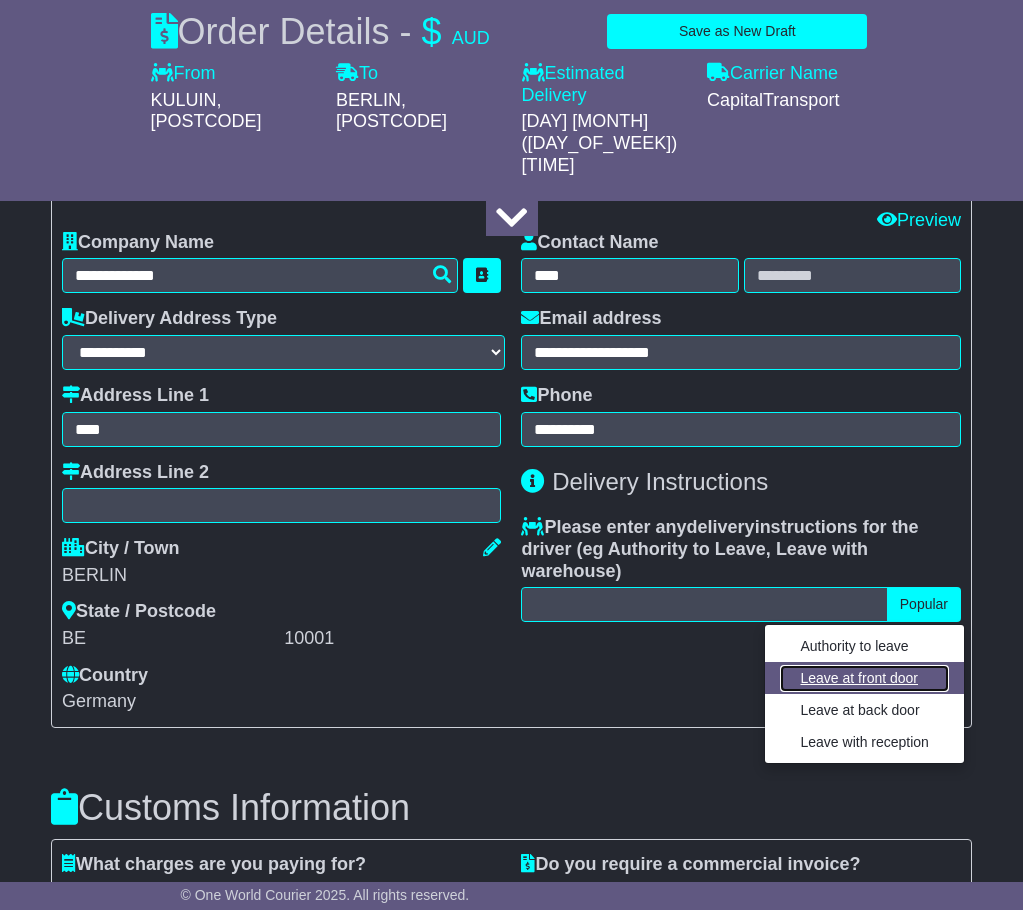 click on "Leave at front door" at bounding box center (864, 678) 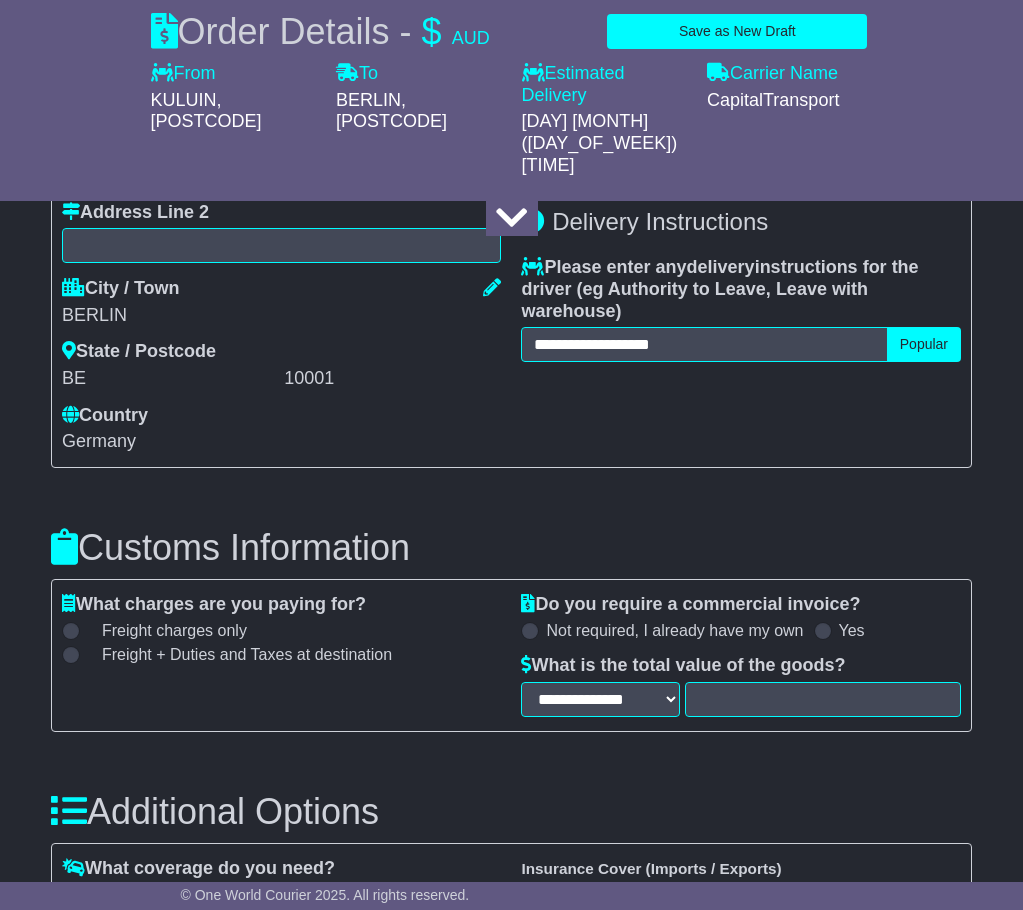 scroll, scrollTop: 1939, scrollLeft: 0, axis: vertical 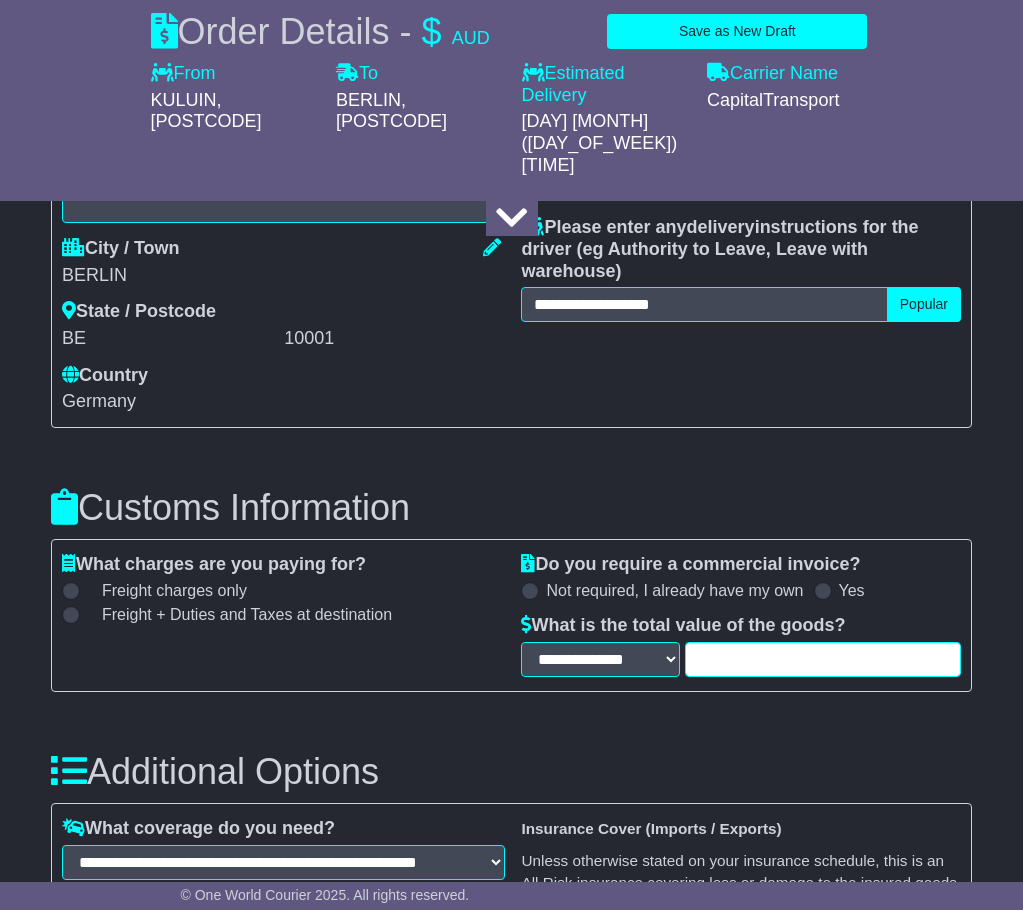 click at bounding box center (823, 659) 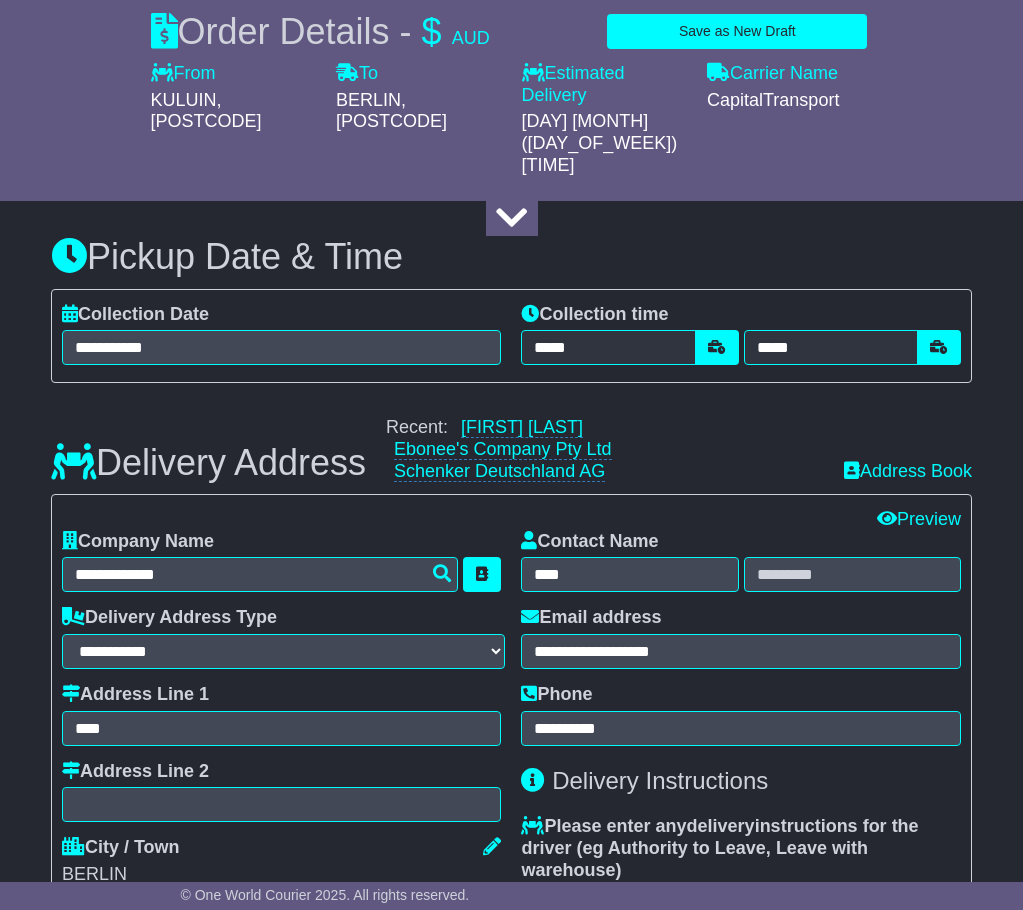 scroll, scrollTop: 1339, scrollLeft: 0, axis: vertical 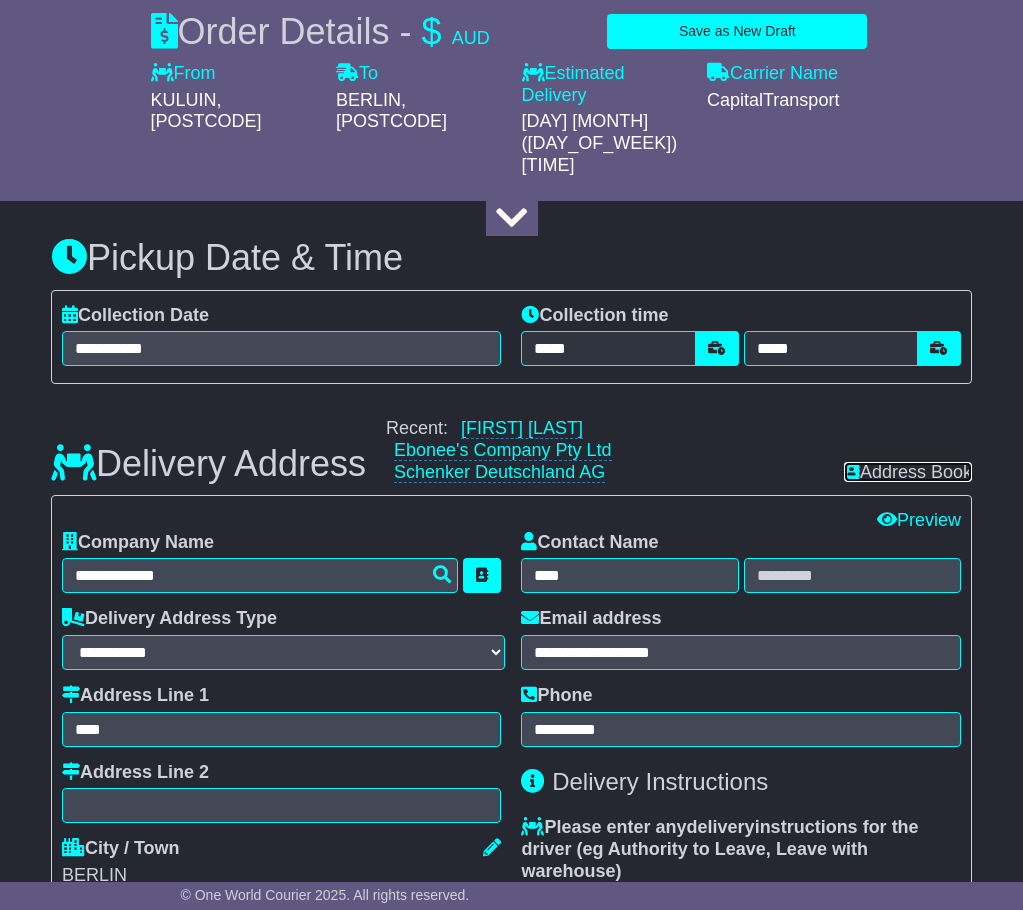 click on "Address Book" at bounding box center (908, 472) 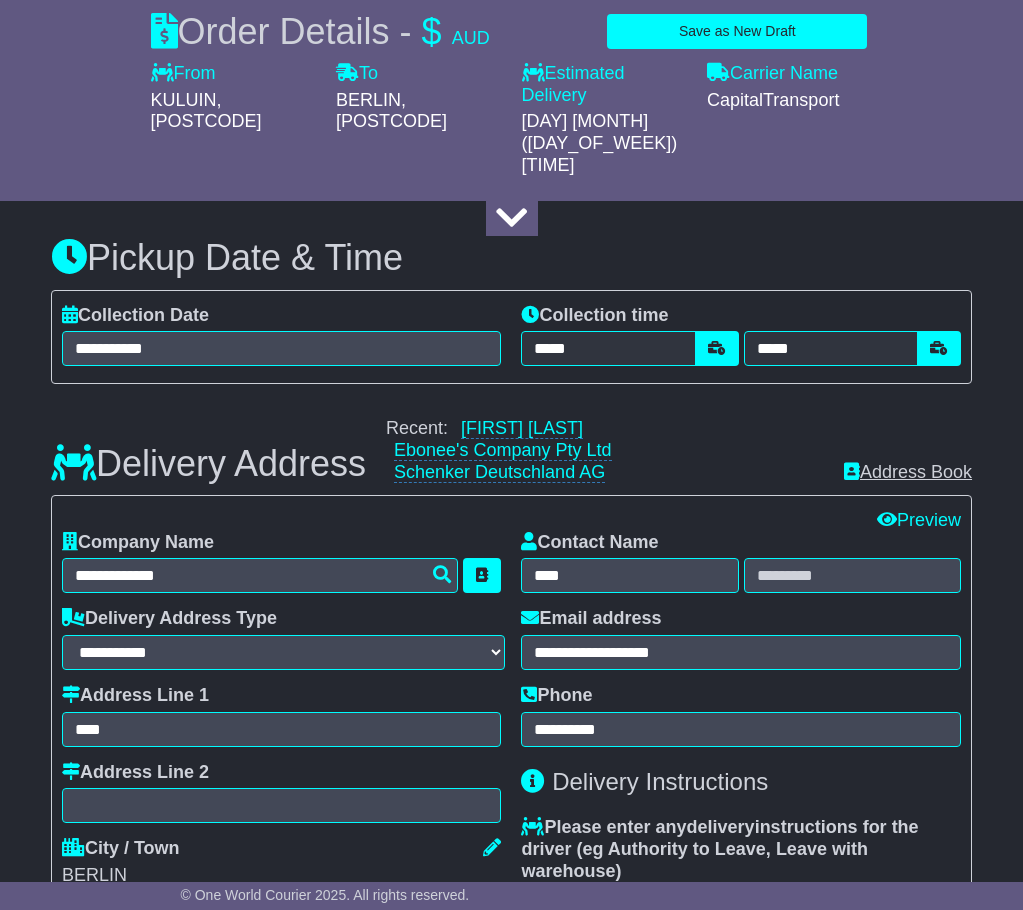 type on "**********" 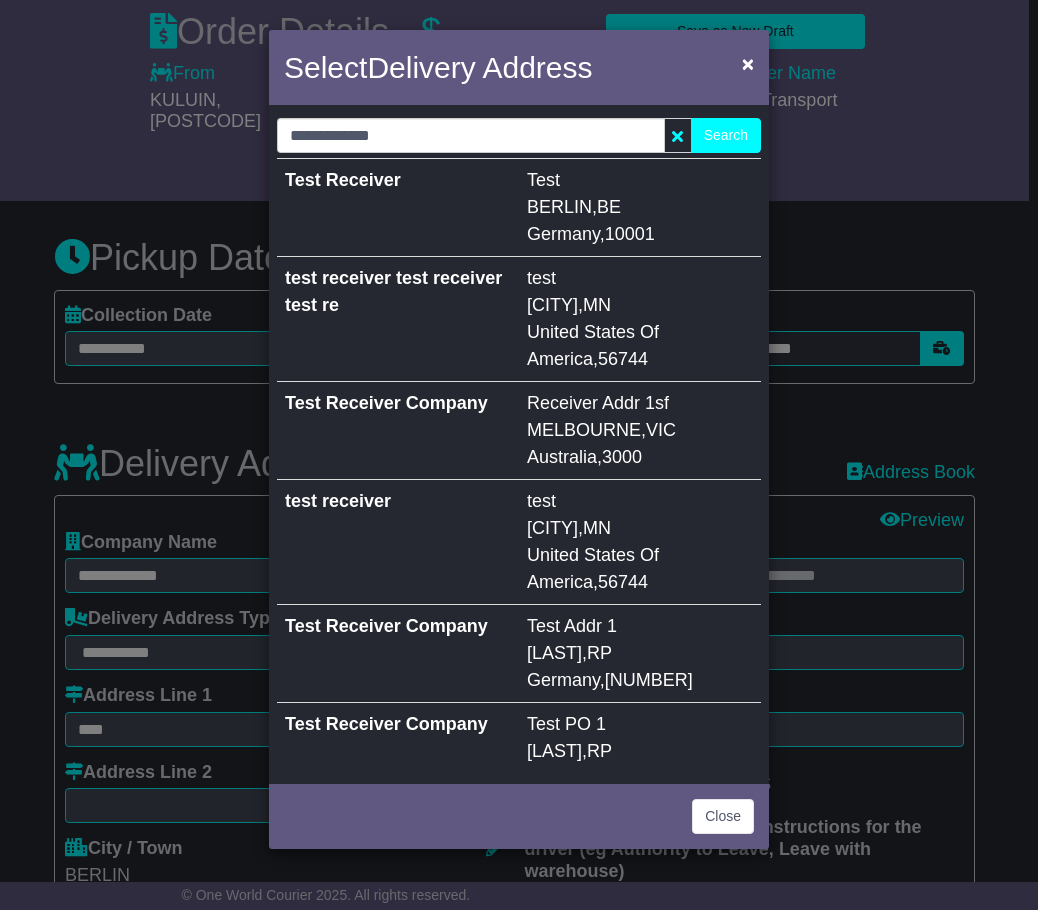 click on "Test Receiver Company" at bounding box center (398, 431) 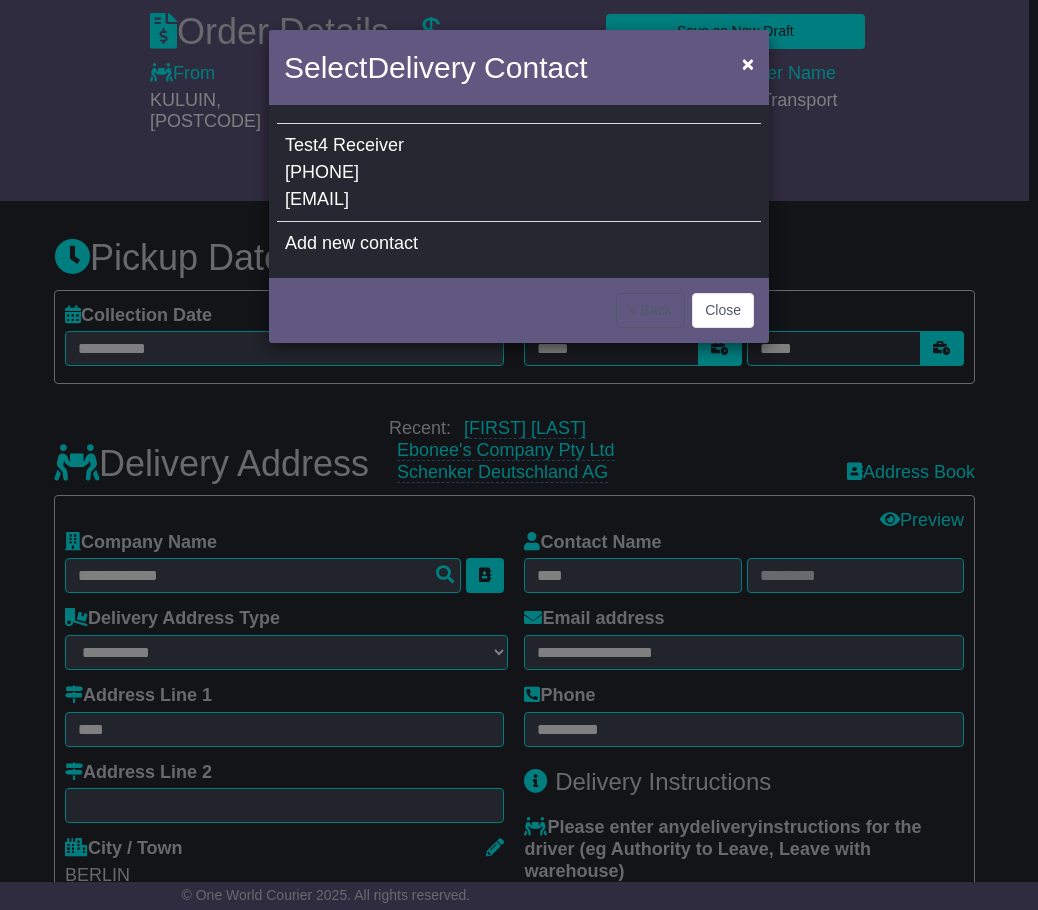 click on "Select  Delivery   Contact
×" at bounding box center [519, 70] 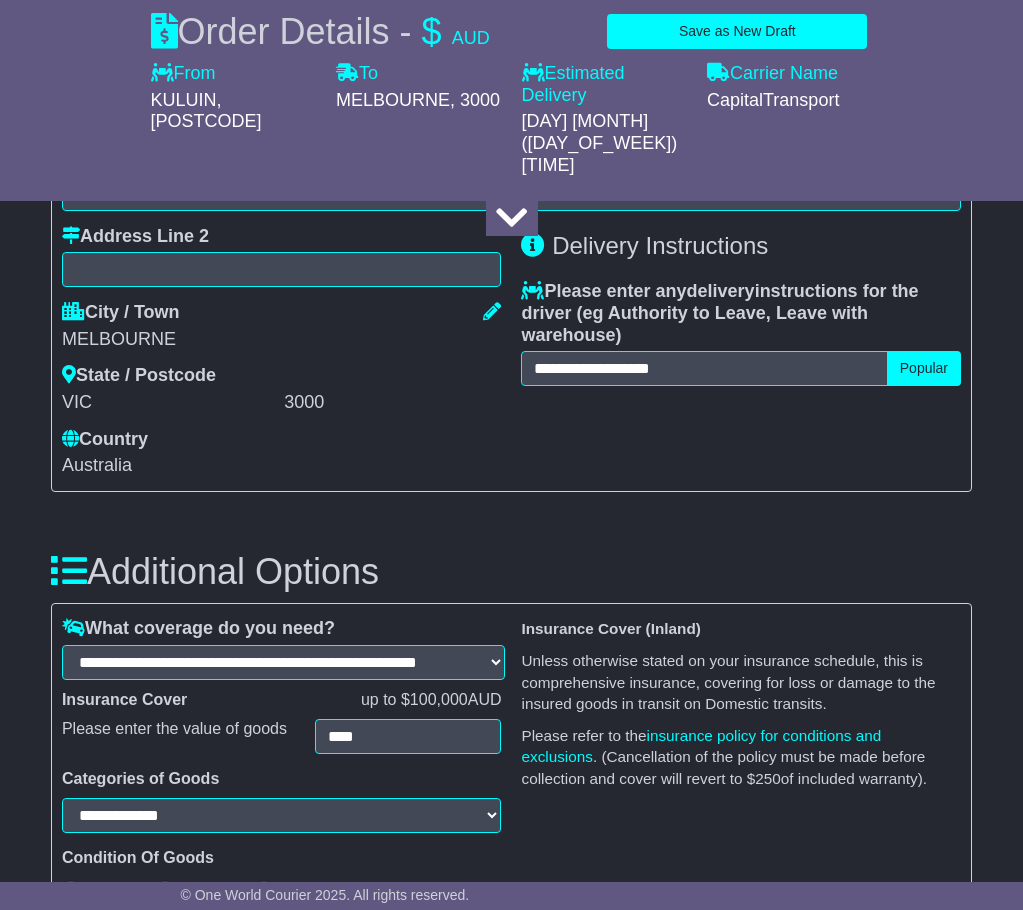 scroll, scrollTop: 1939, scrollLeft: 0, axis: vertical 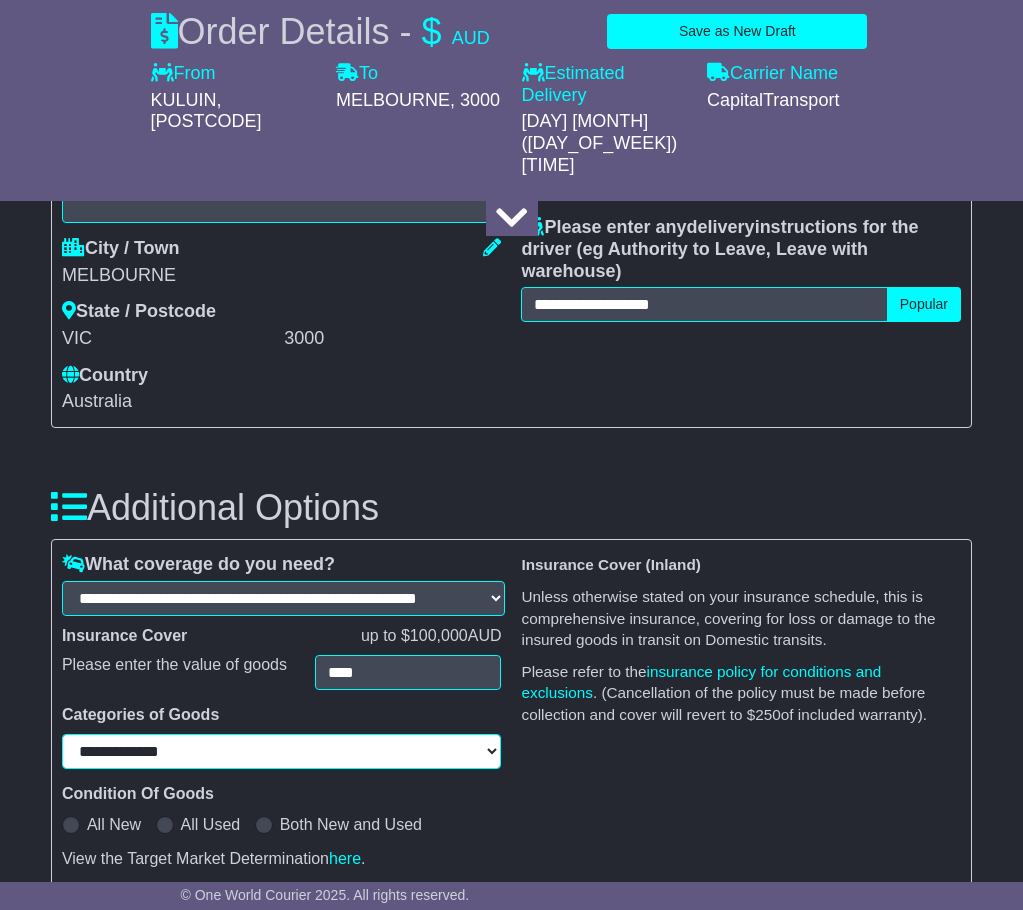 click on "**********" at bounding box center (282, 751) 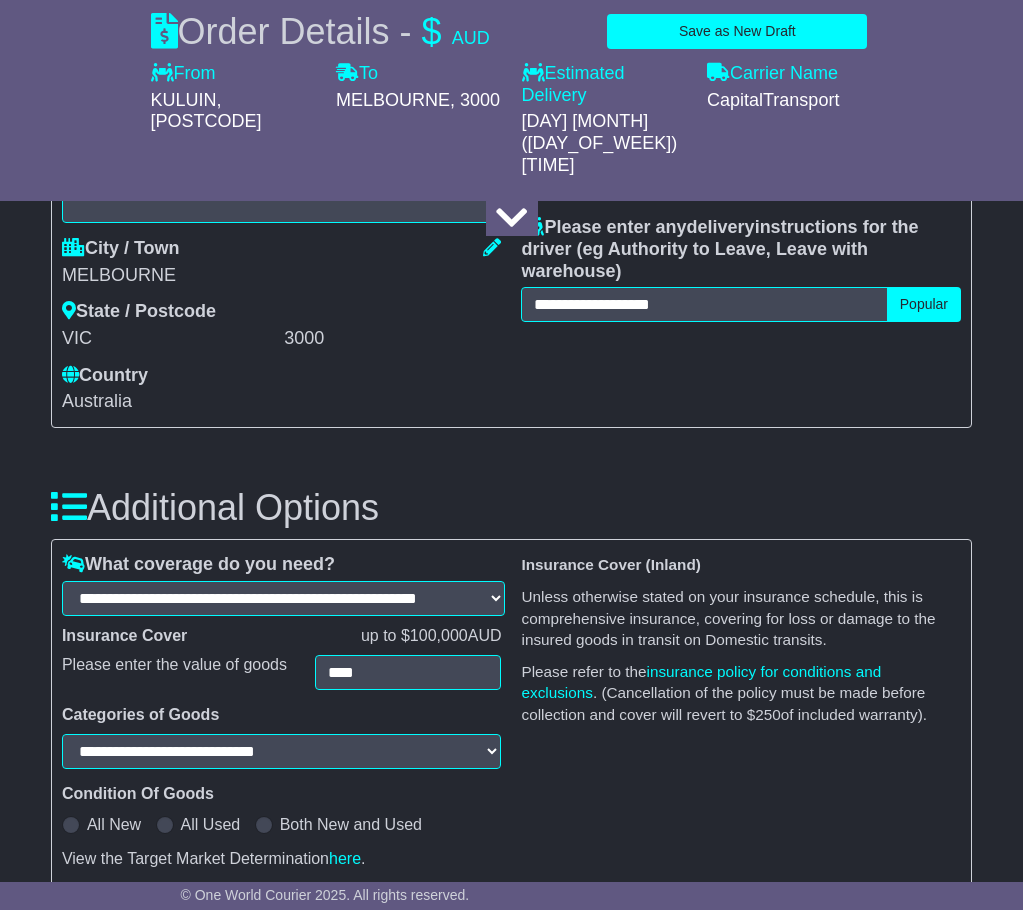 select on "**********" 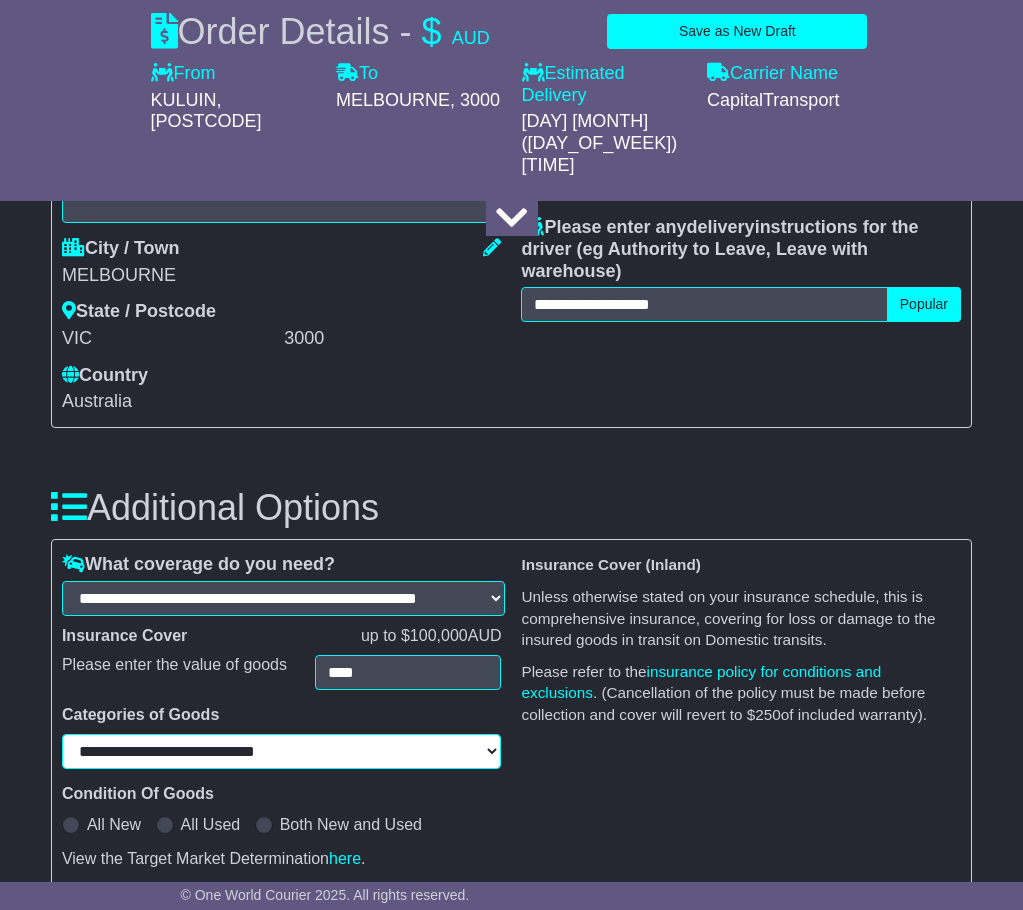 click on "**********" at bounding box center [282, 751] 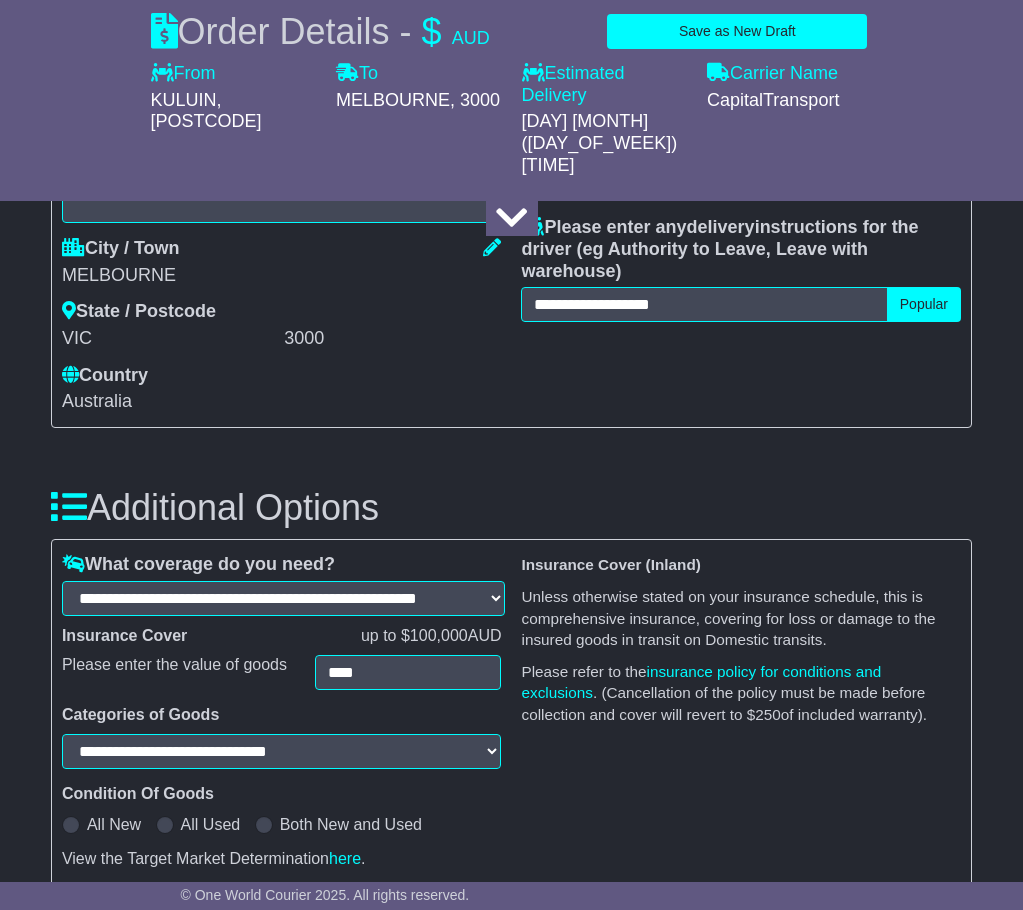 select on "**********" 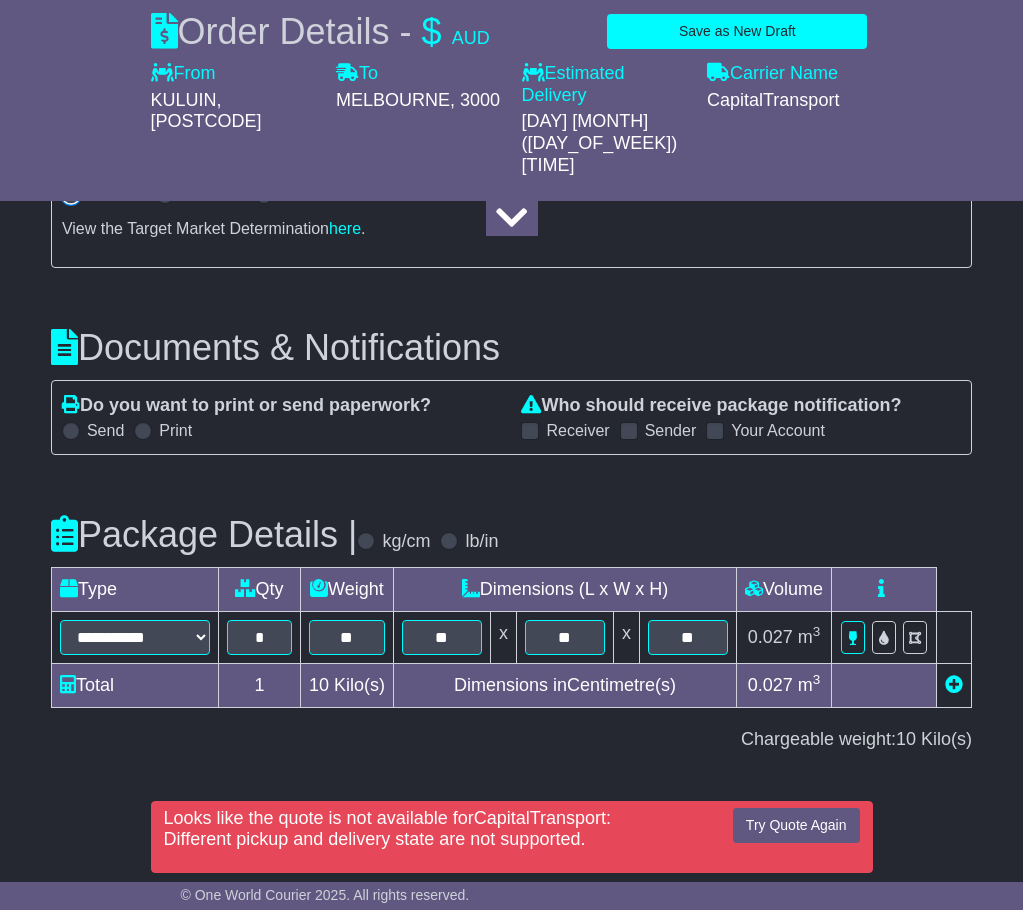 scroll, scrollTop: 2598, scrollLeft: 0, axis: vertical 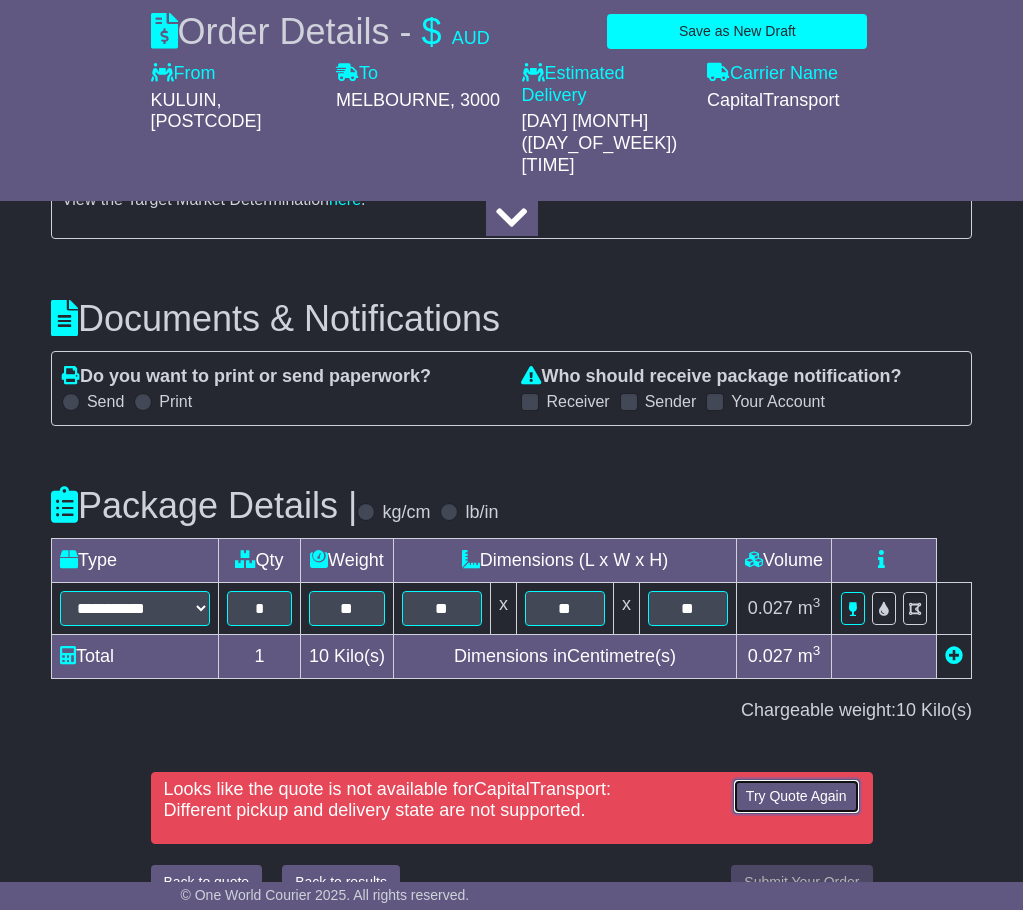 click on "Try Quote Again" at bounding box center [796, 796] 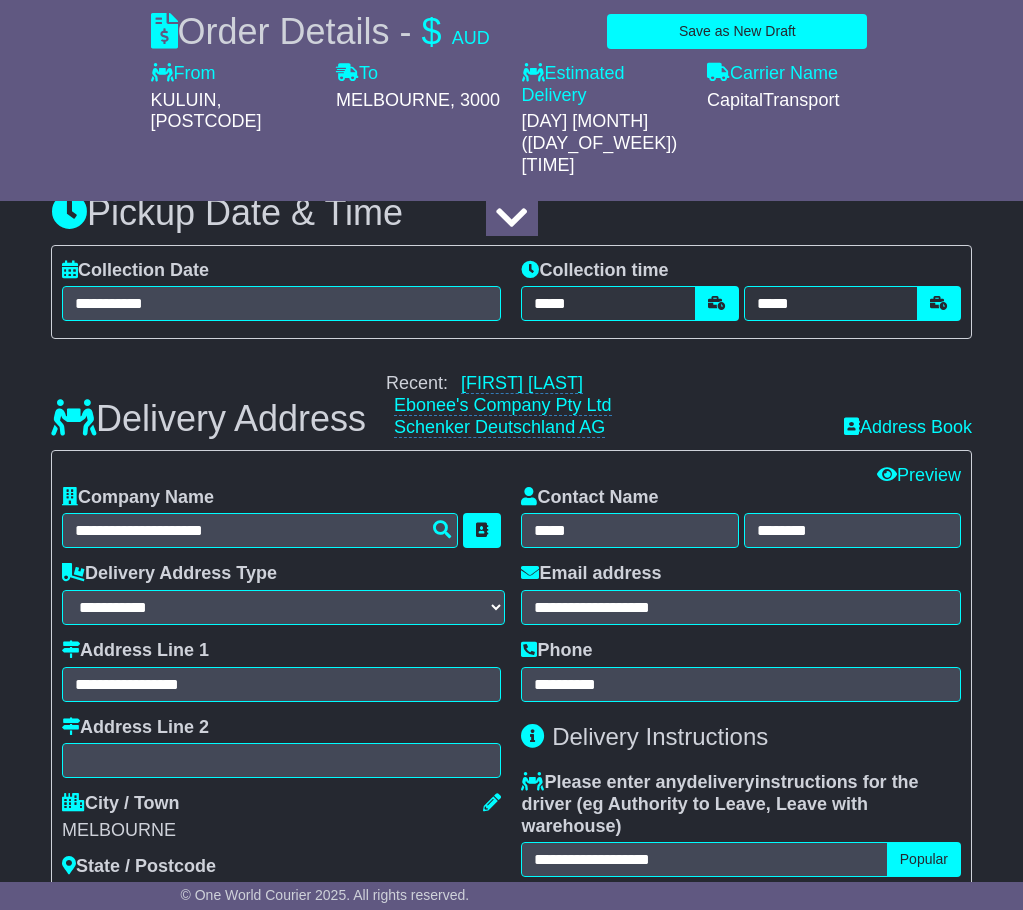 scroll, scrollTop: 1398, scrollLeft: 0, axis: vertical 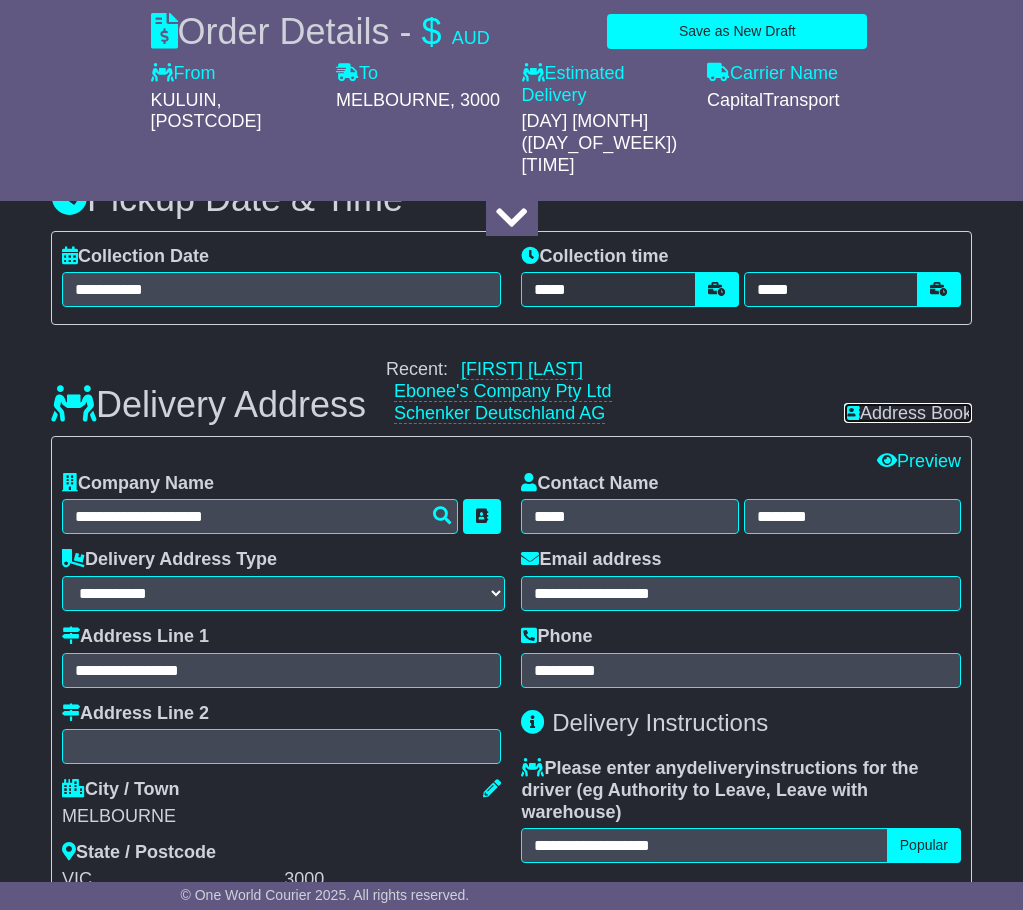 click on "Address Book" at bounding box center [908, 413] 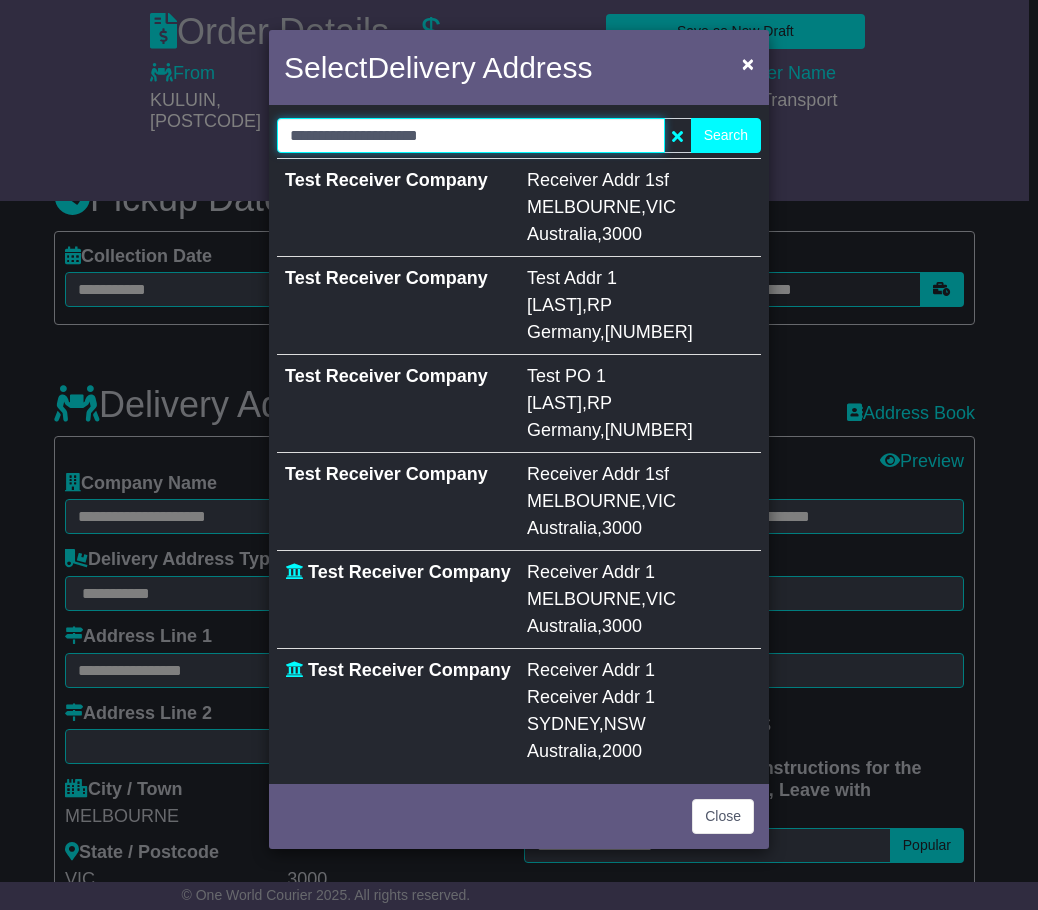 click on "**********" at bounding box center (471, 135) 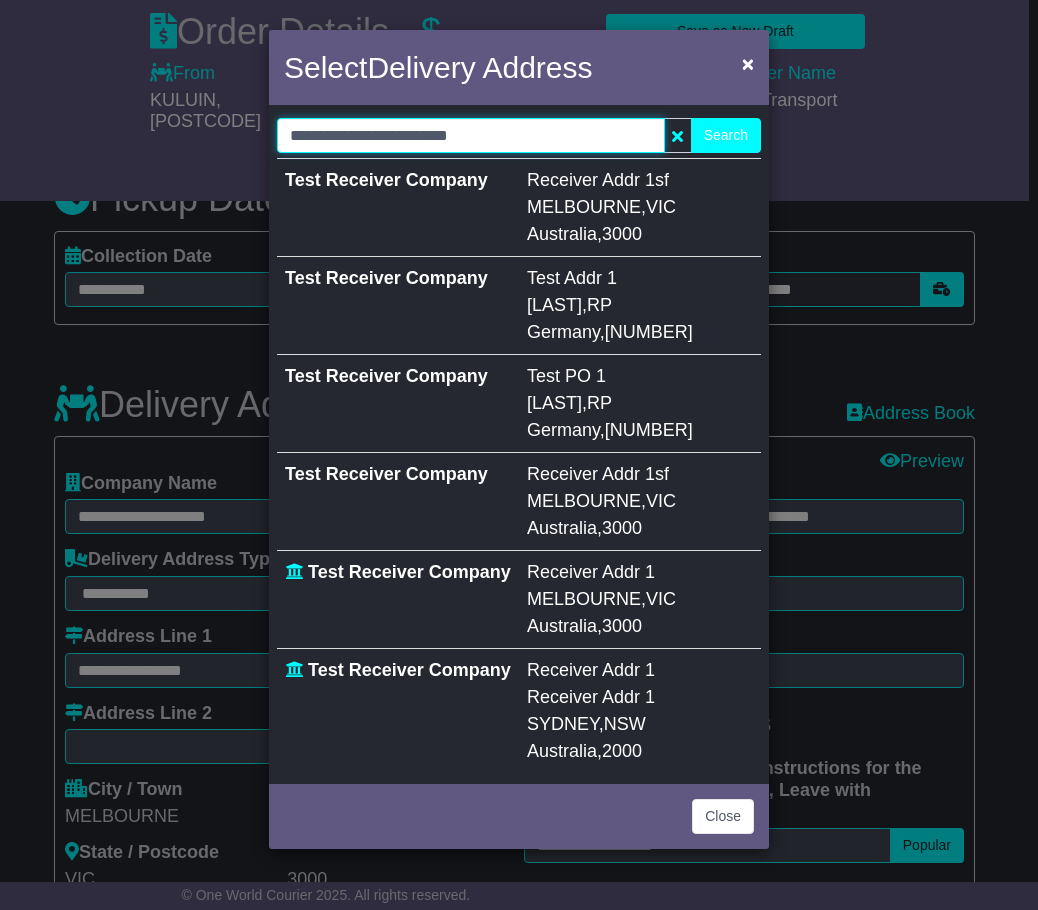 type on "**********" 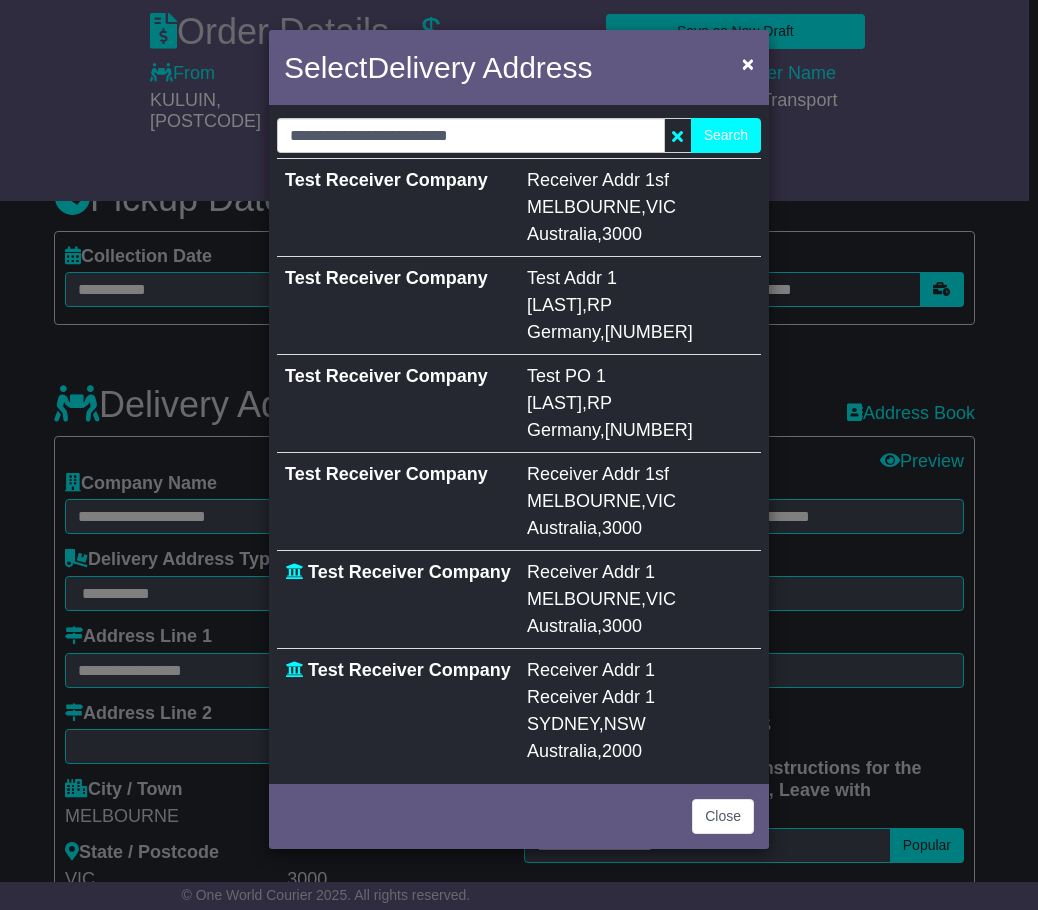 click at bounding box center [677, 136] 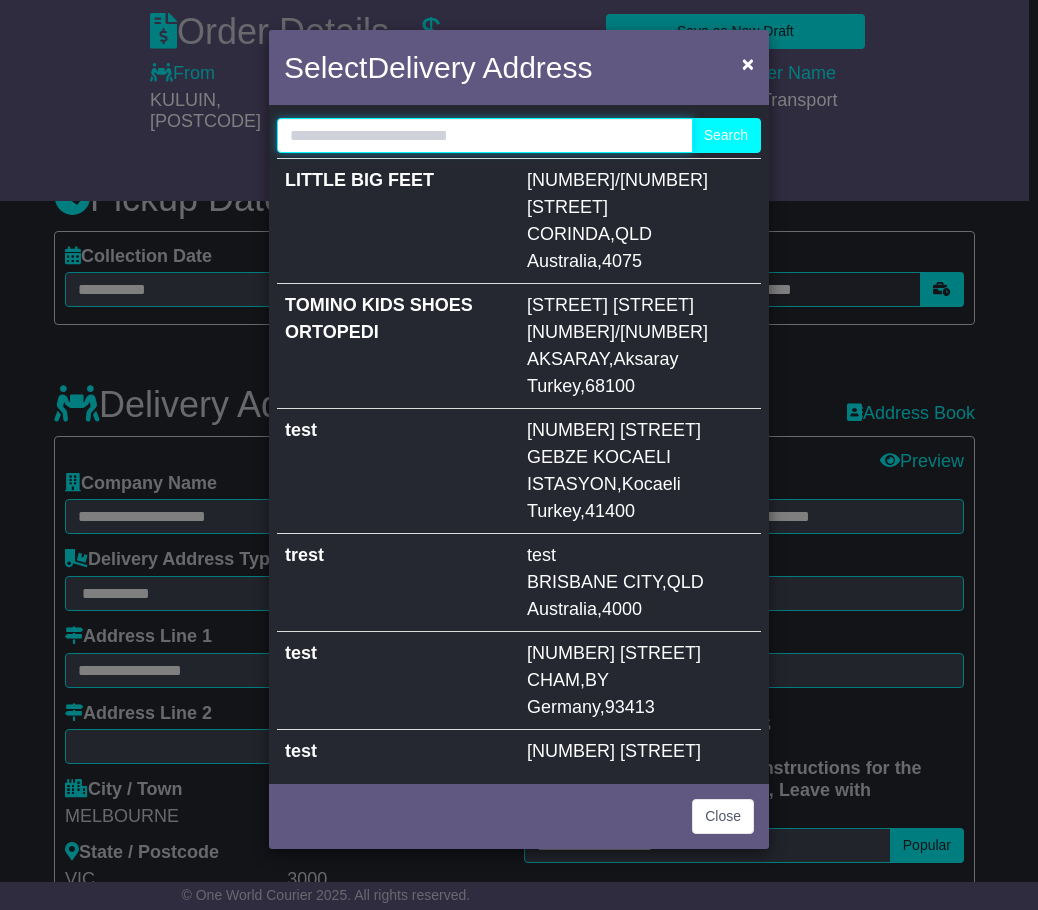 click at bounding box center (485, 135) 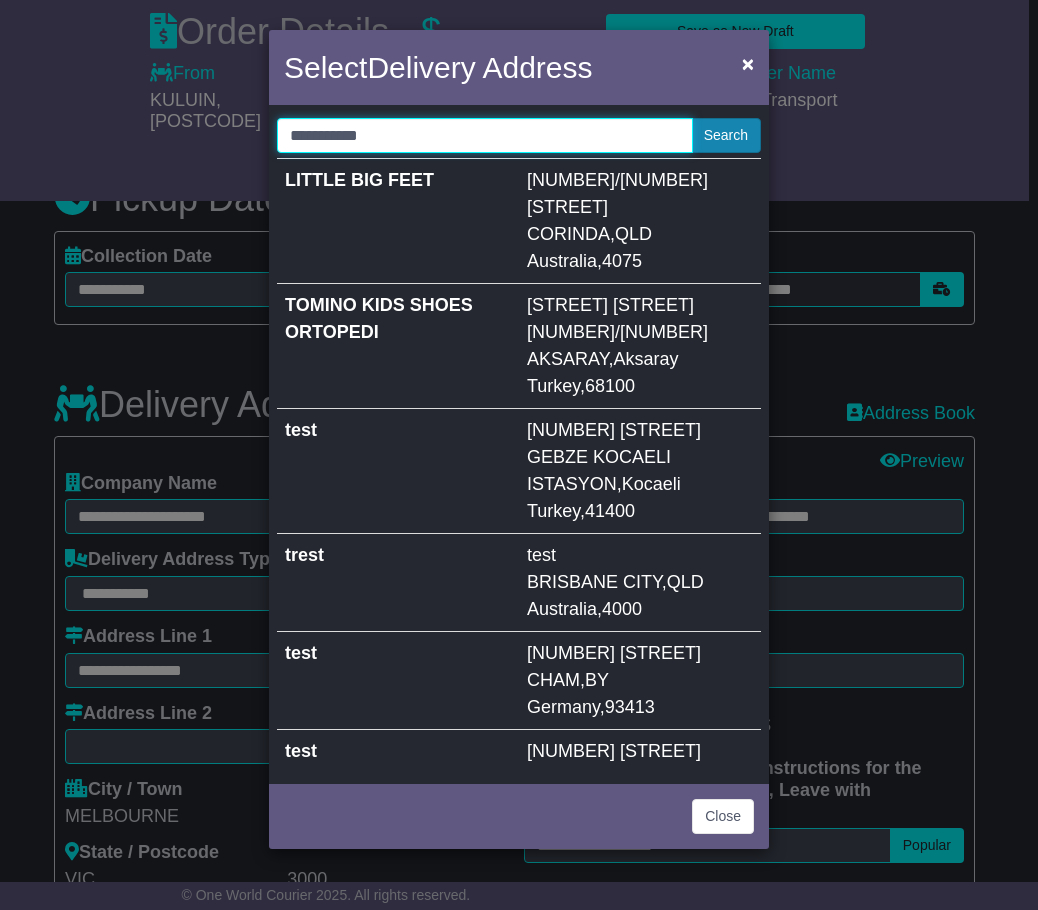 type on "**********" 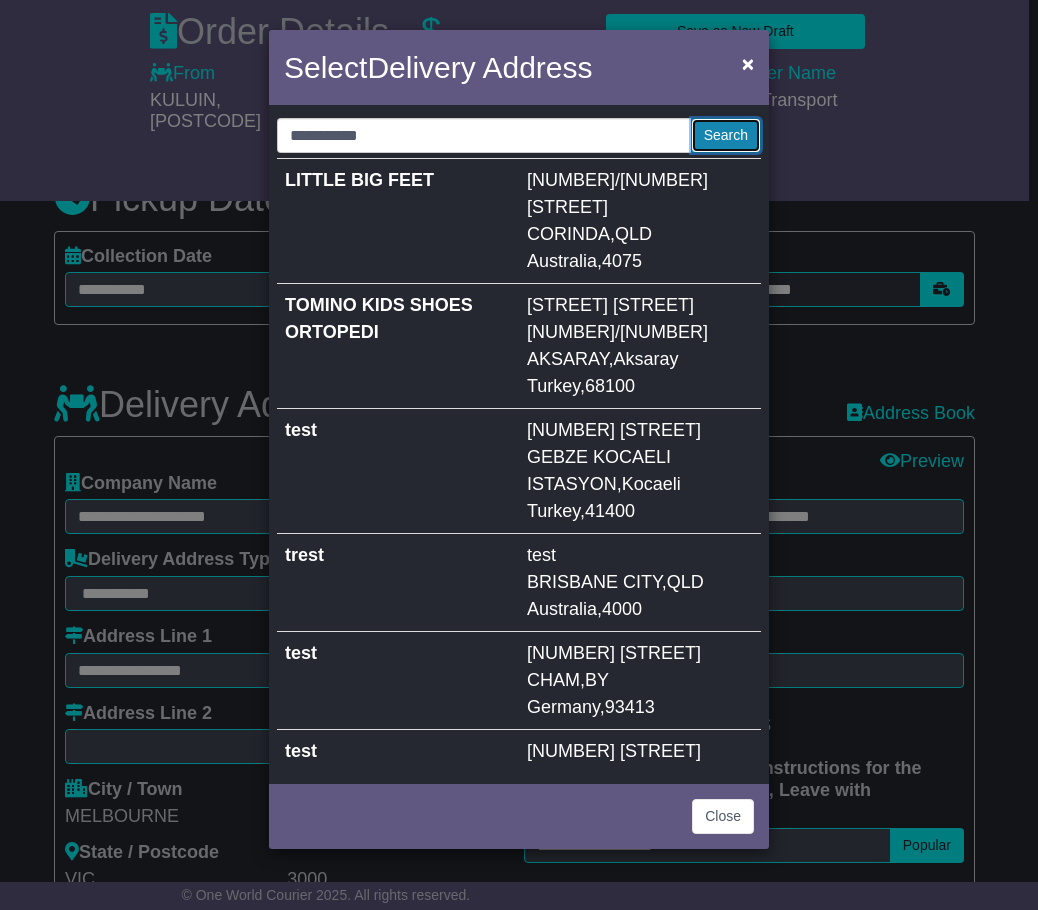 click on "Search" at bounding box center (726, 135) 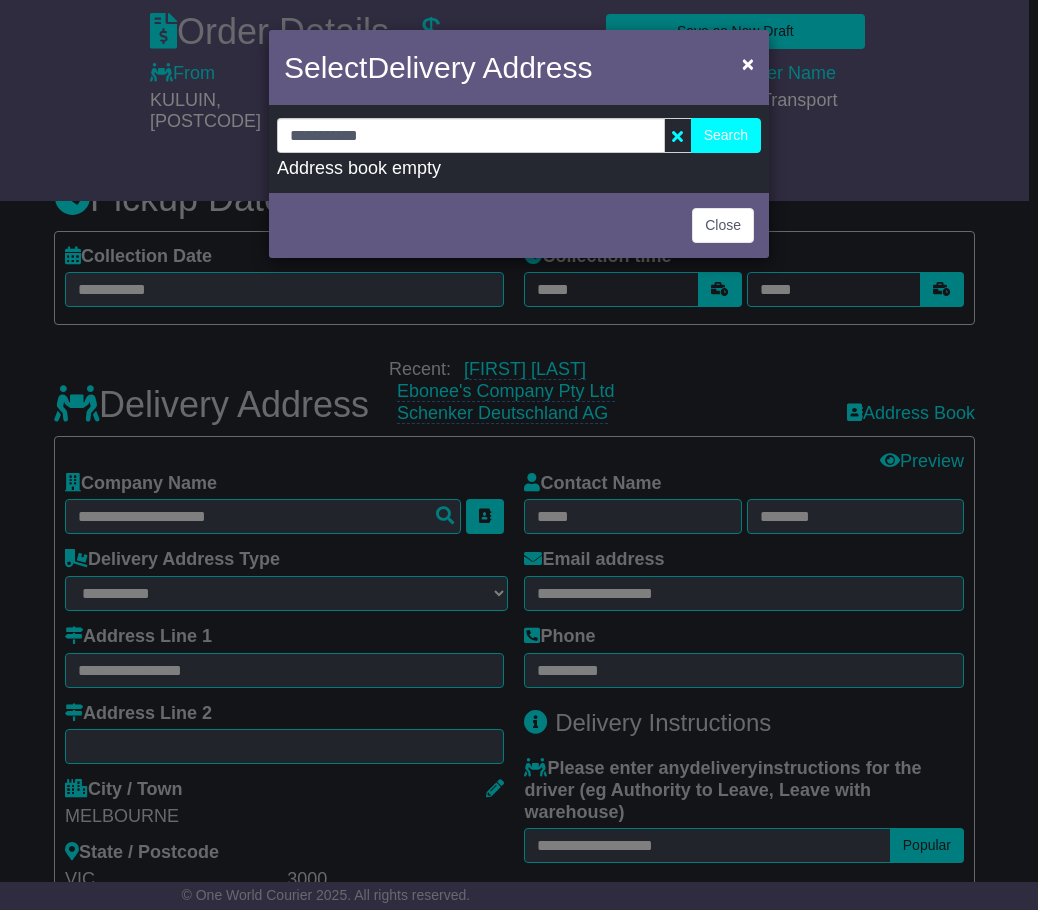 click at bounding box center [678, 135] 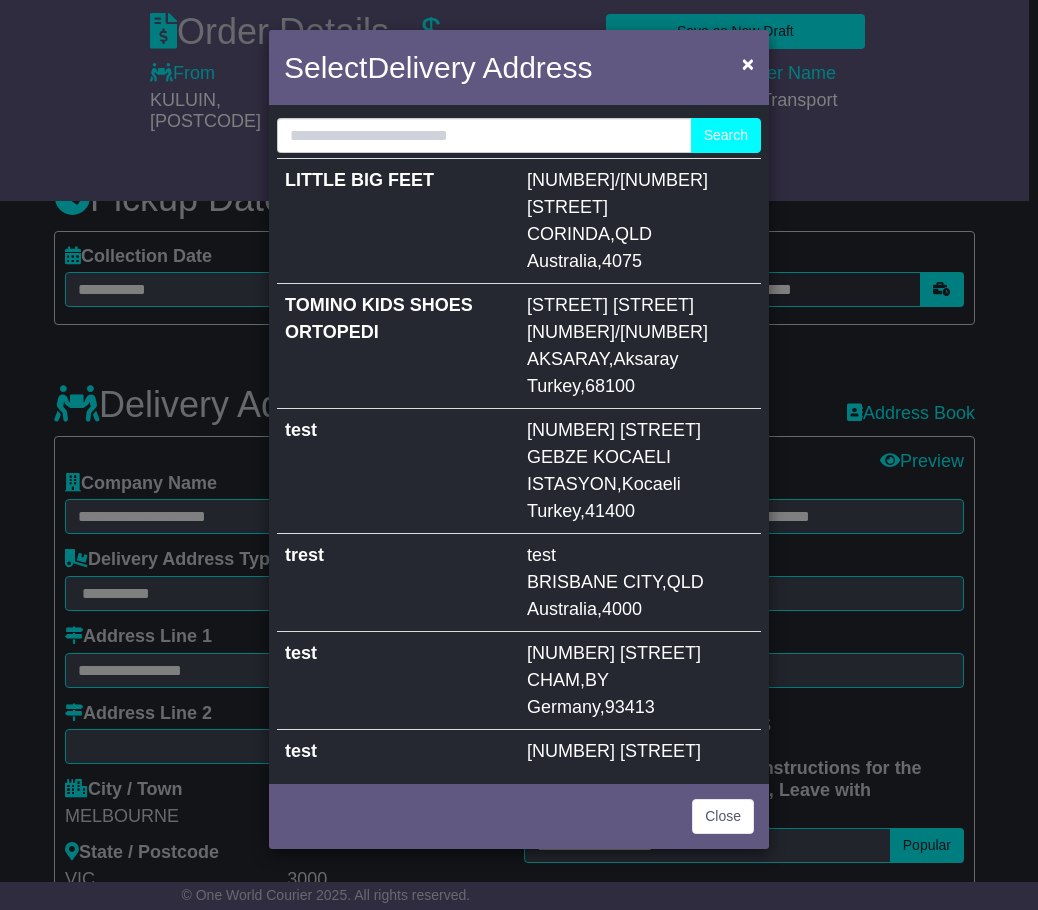 click on "Select  Delivery   Address
×" at bounding box center [519, 70] 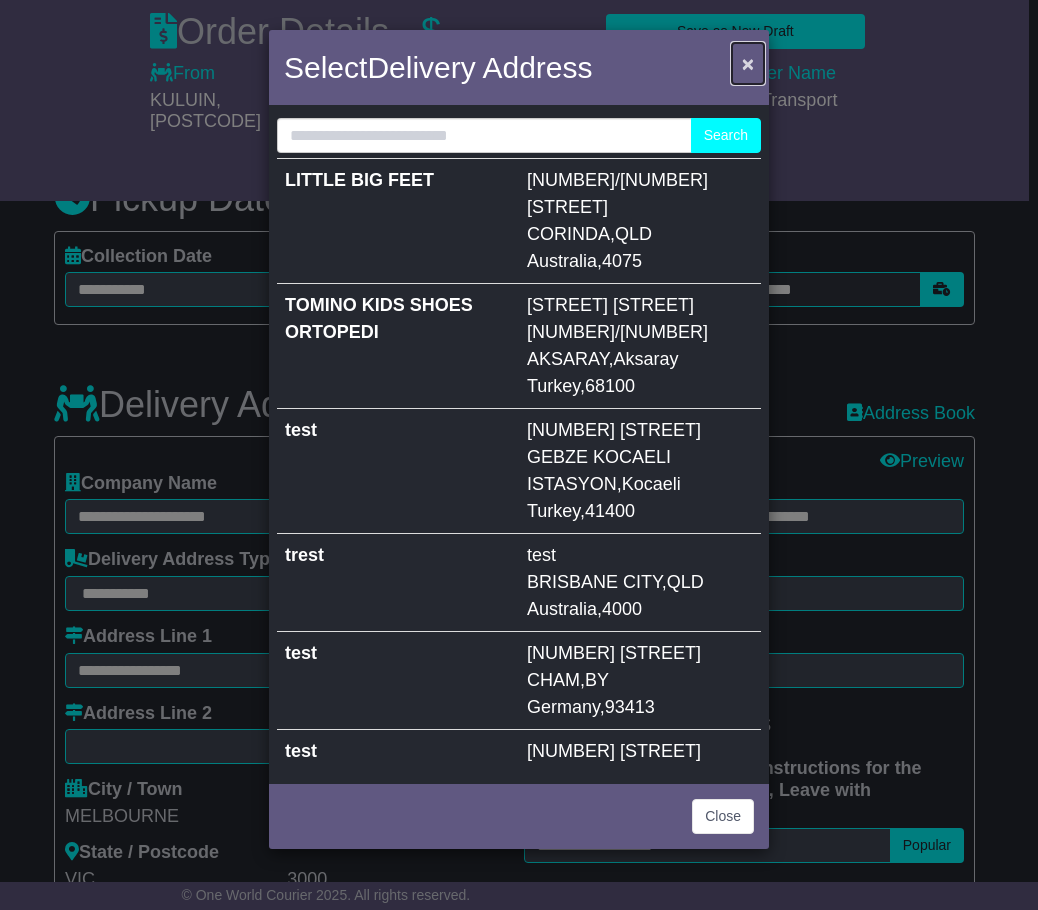click on "×" at bounding box center [748, 63] 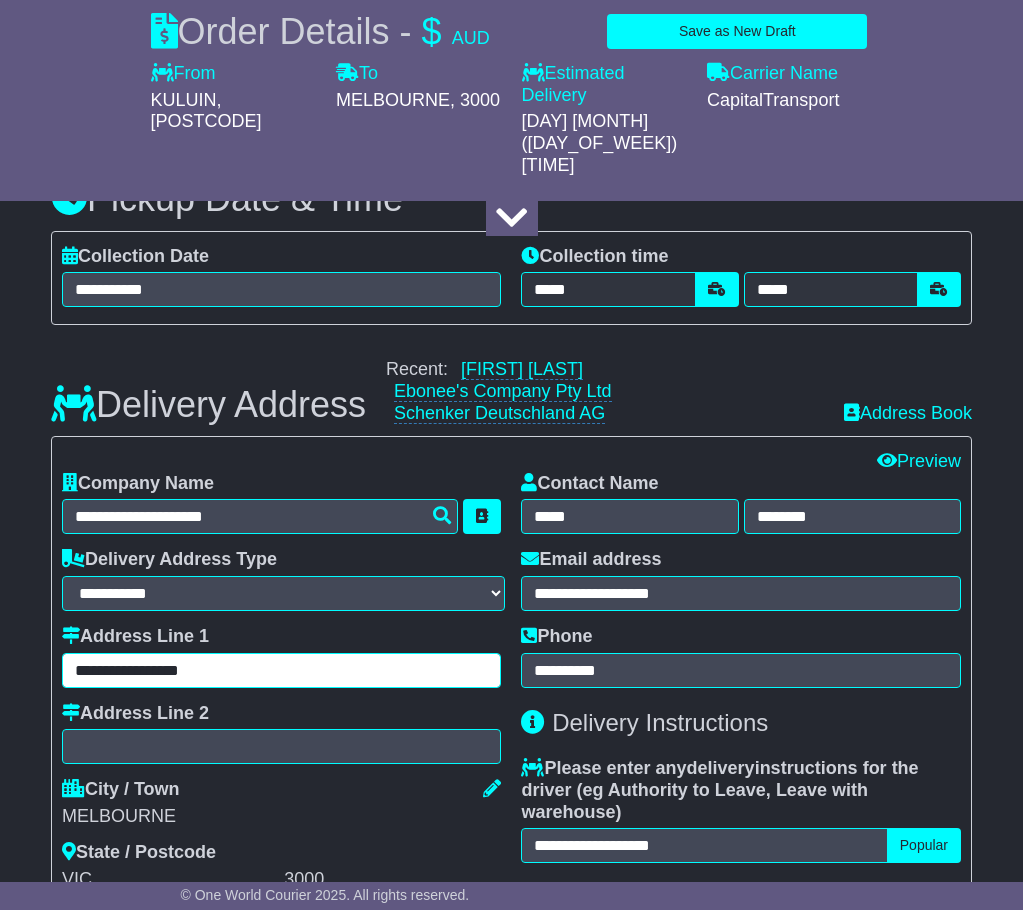 drag, startPoint x: 251, startPoint y: 622, endPoint x: 18, endPoint y: 592, distance: 234.92339 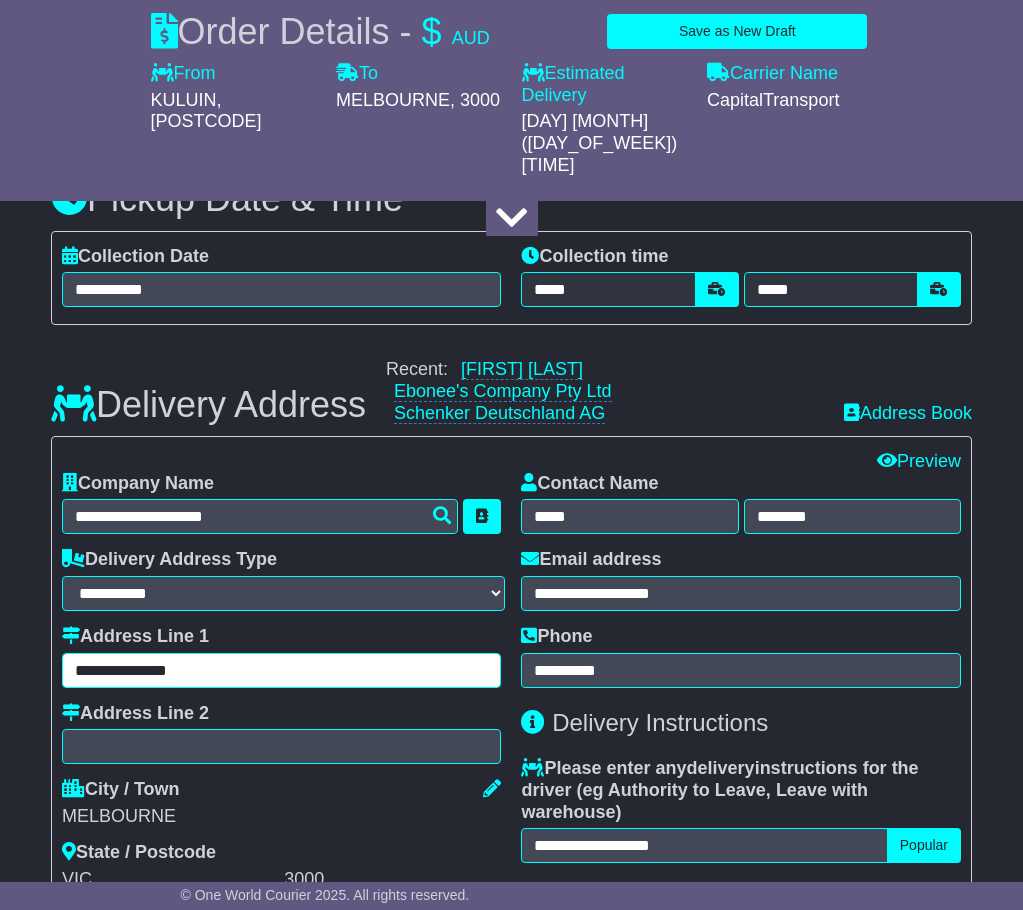type on "**********" 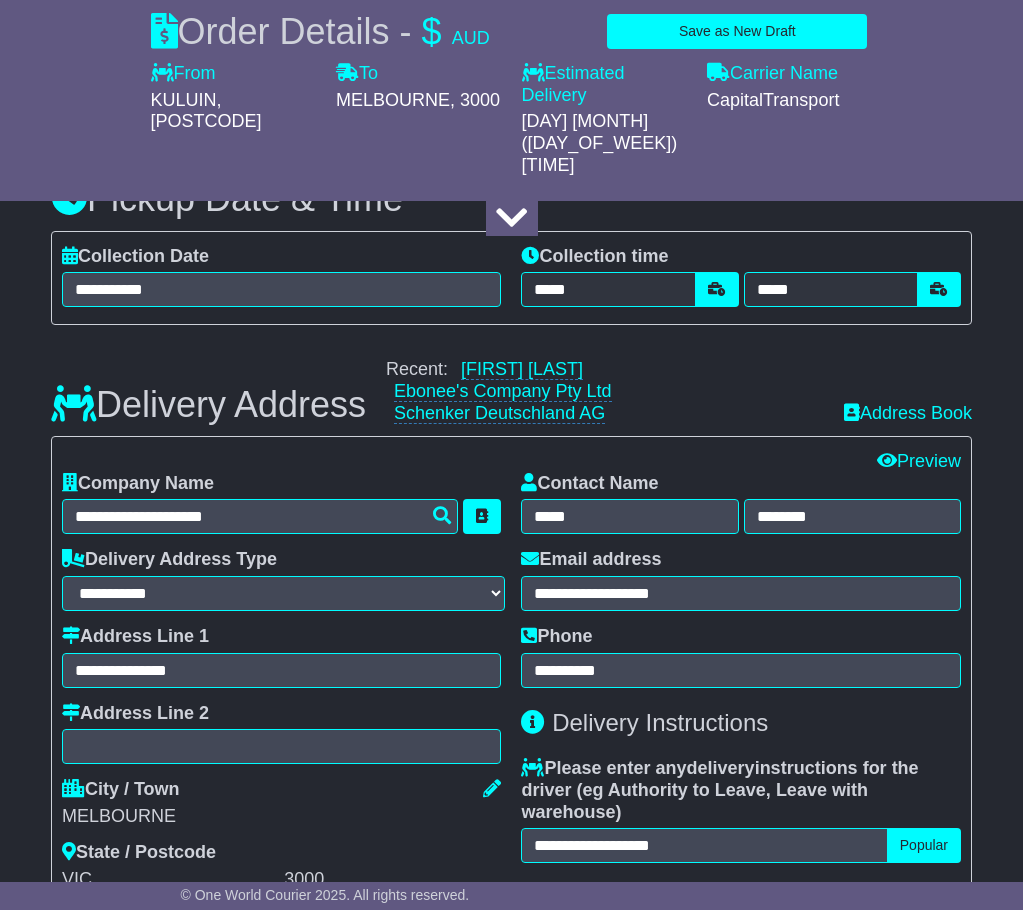 drag, startPoint x: 321, startPoint y: 814, endPoint x: 322, endPoint y: 802, distance: 12.0415945 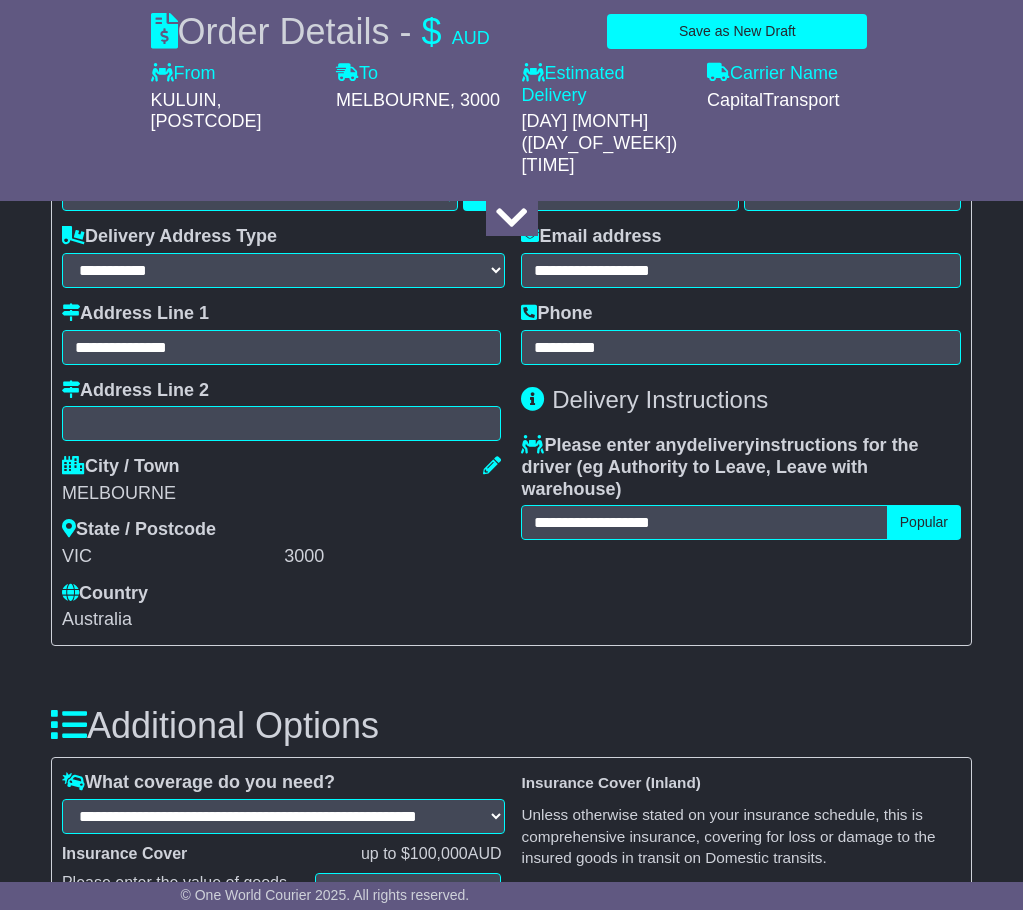 scroll, scrollTop: 1598, scrollLeft: 0, axis: vertical 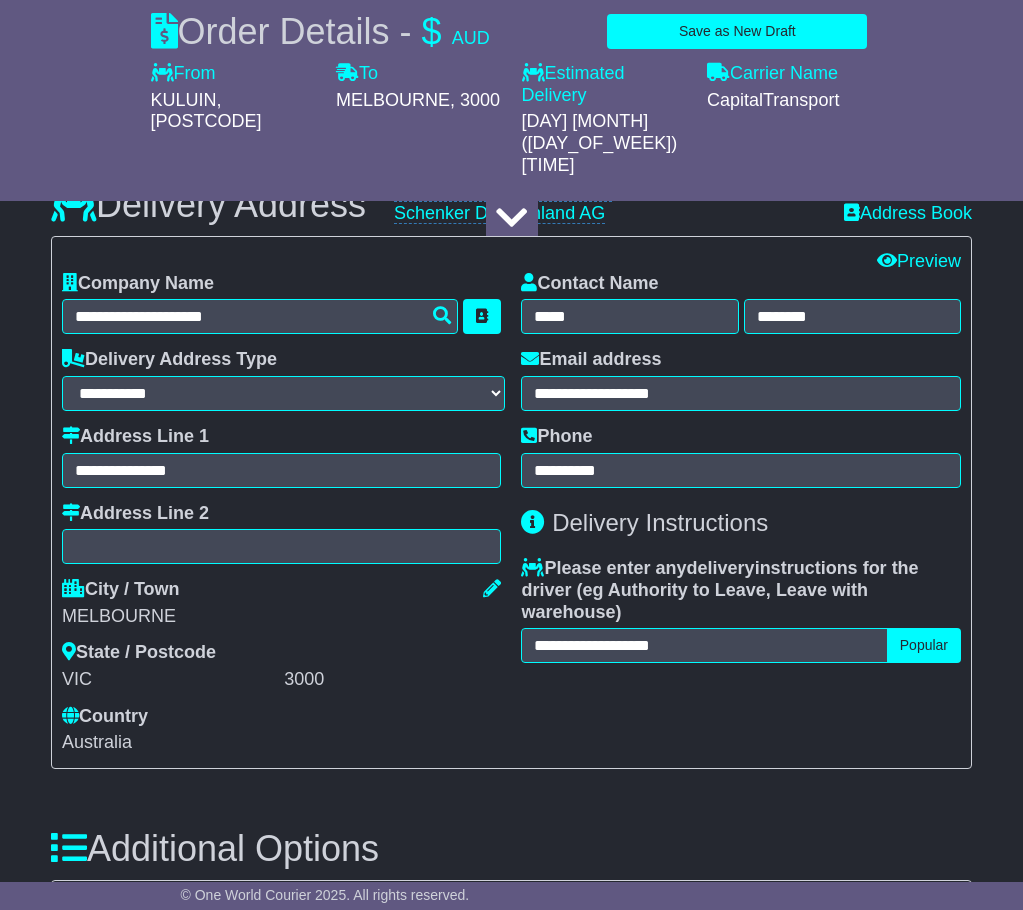 click on "**********" at bounding box center [282, 513] 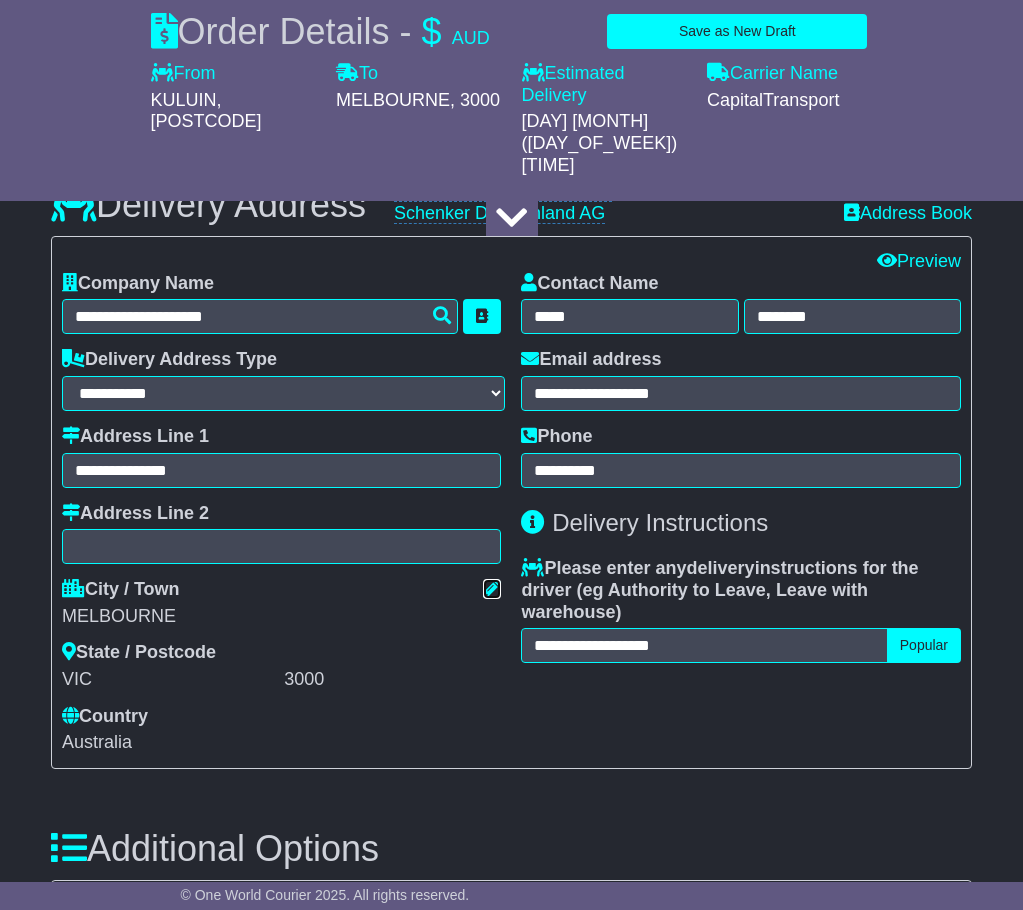 click at bounding box center (492, 588) 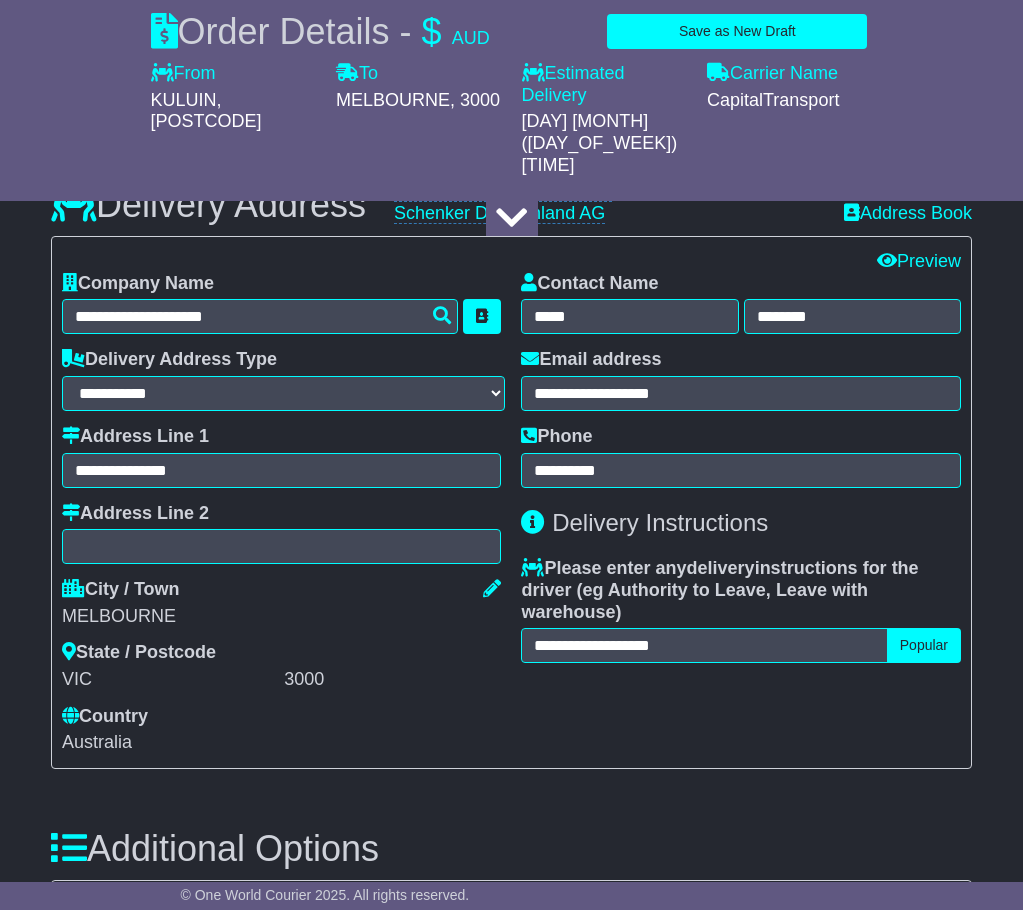 select on "**" 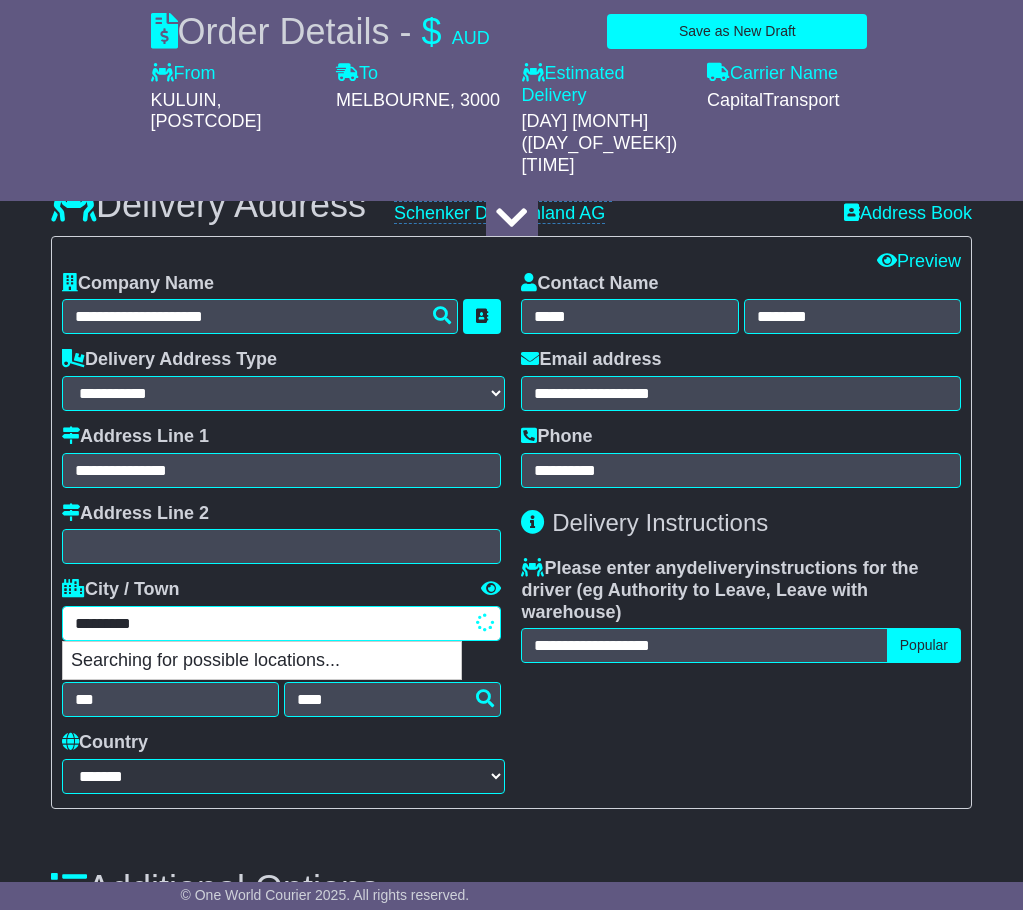 click on "*********" at bounding box center [282, 623] 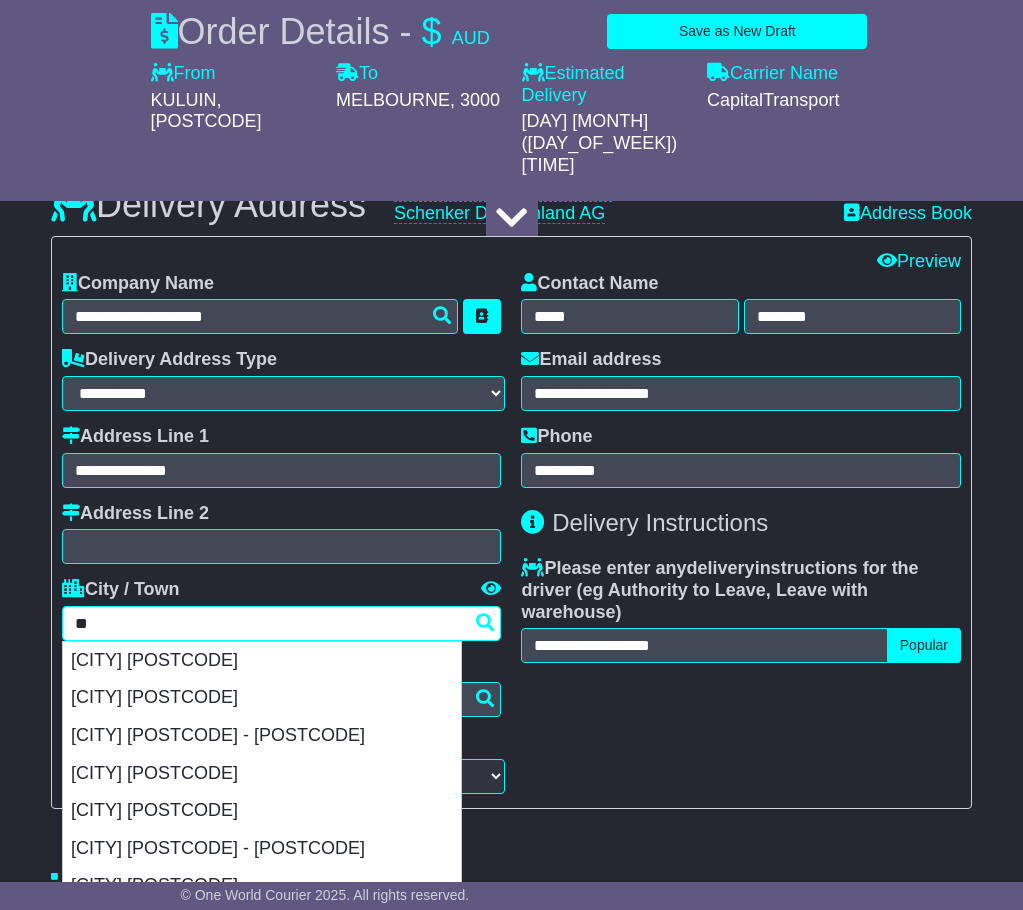 type on "*" 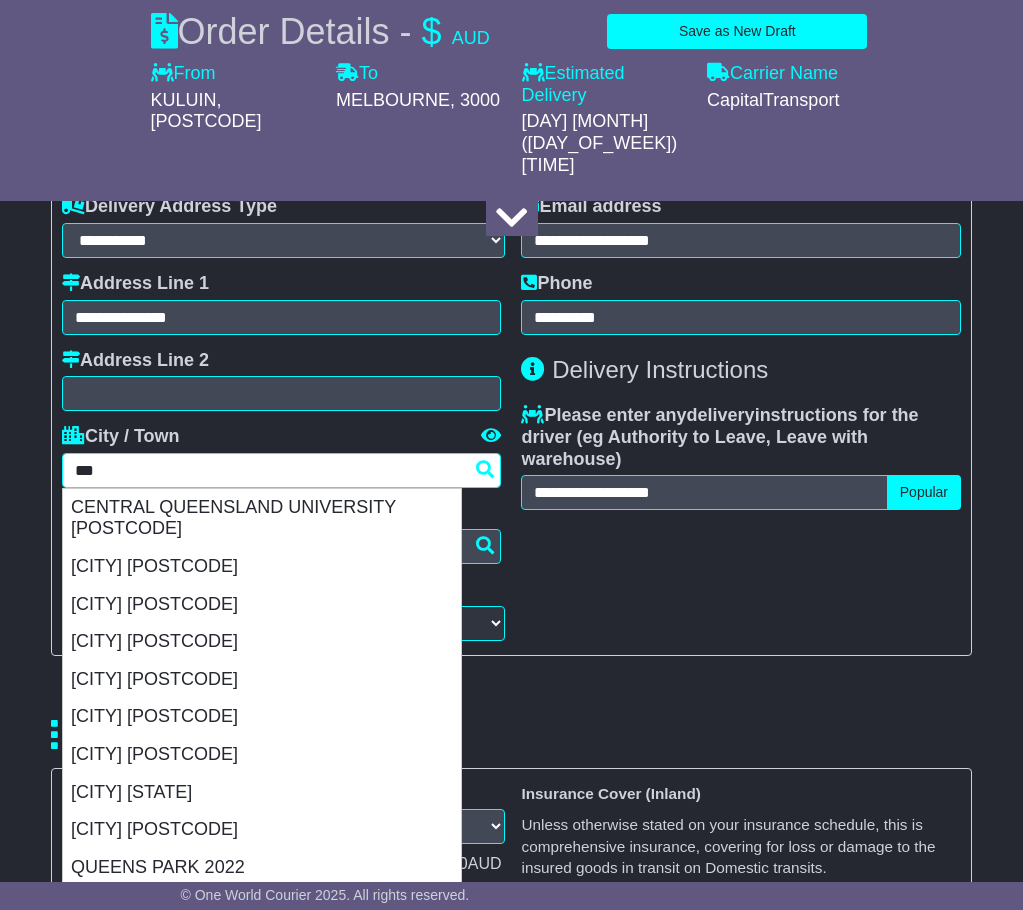 scroll, scrollTop: 1698, scrollLeft: 0, axis: vertical 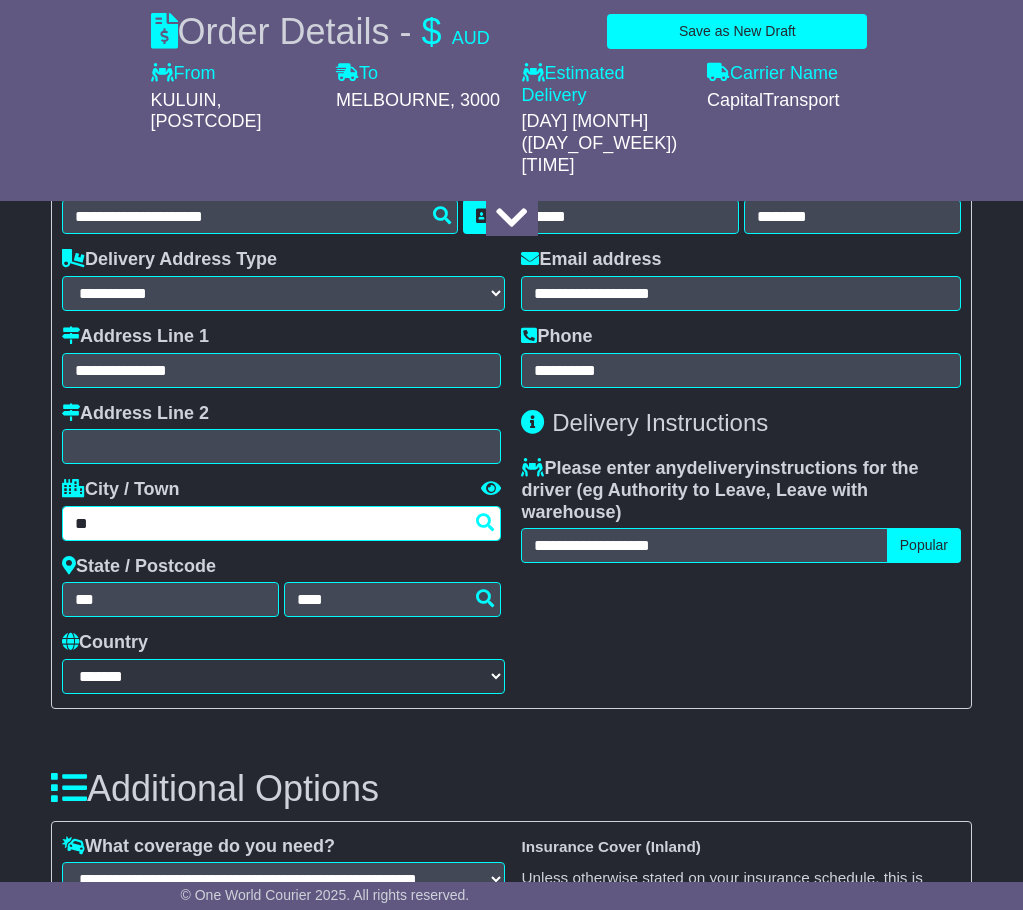 type on "*" 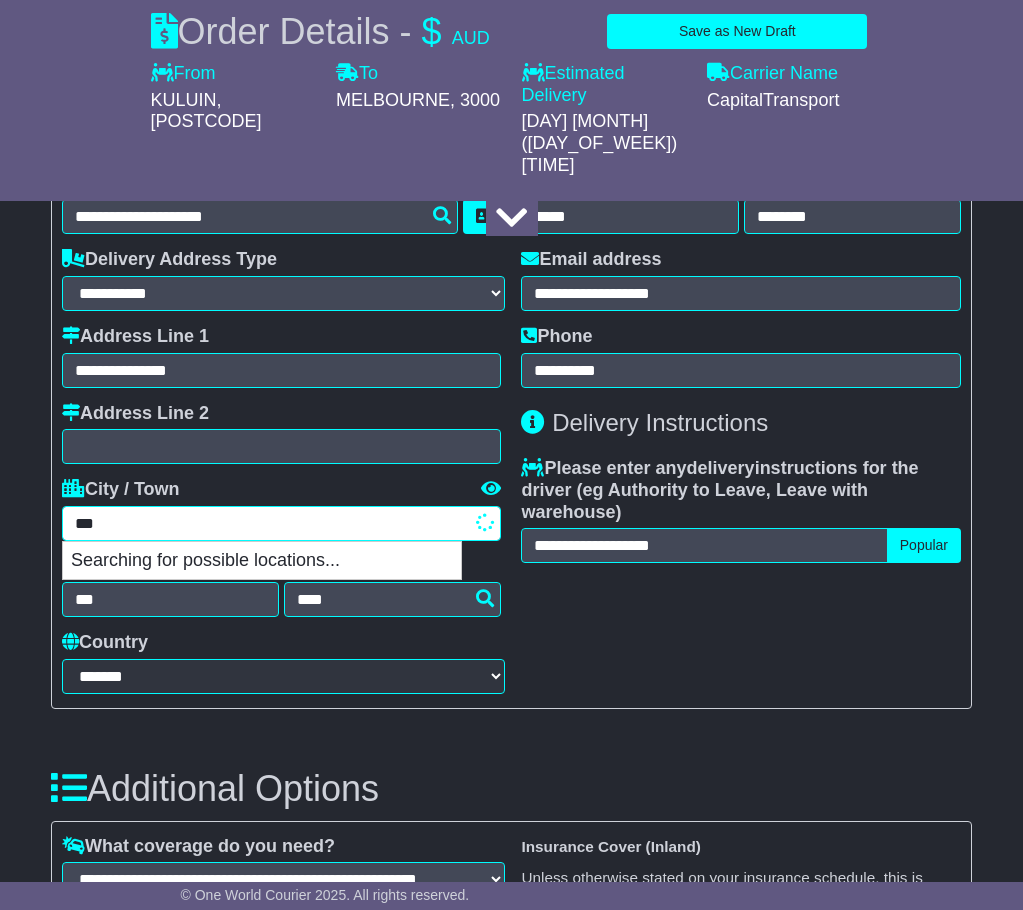 type on "****" 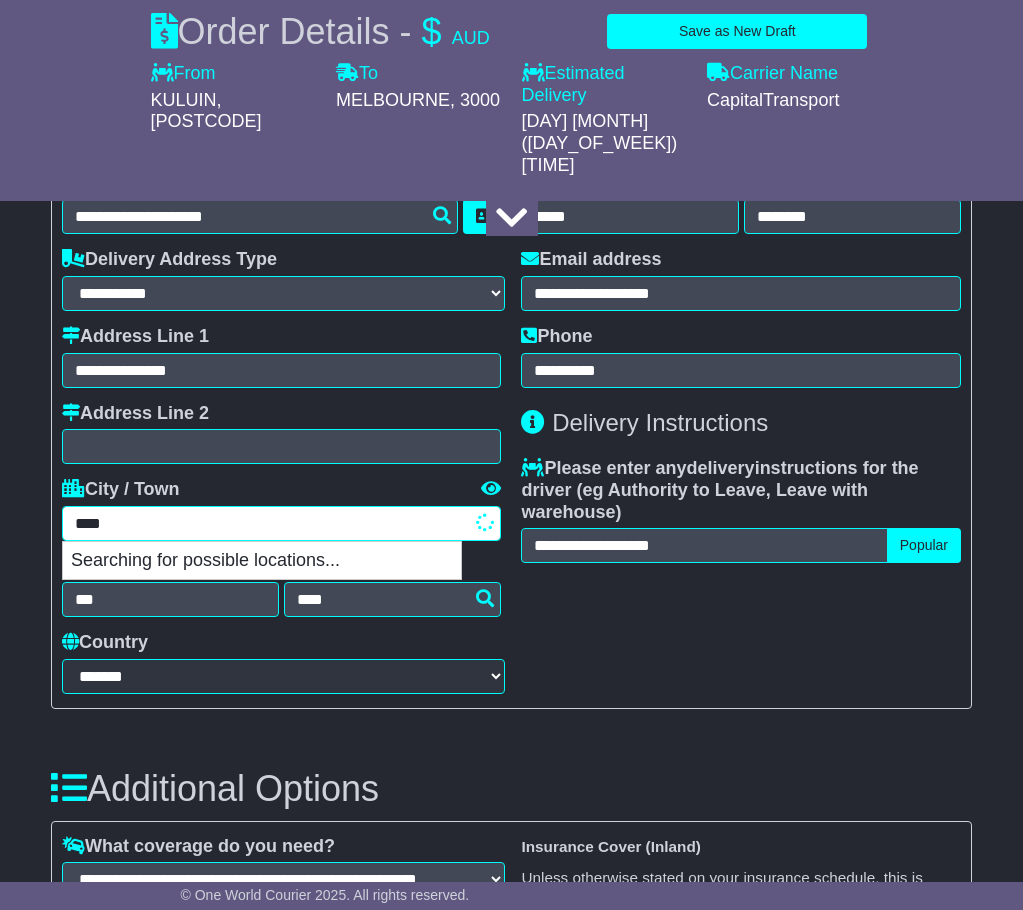type on "**********" 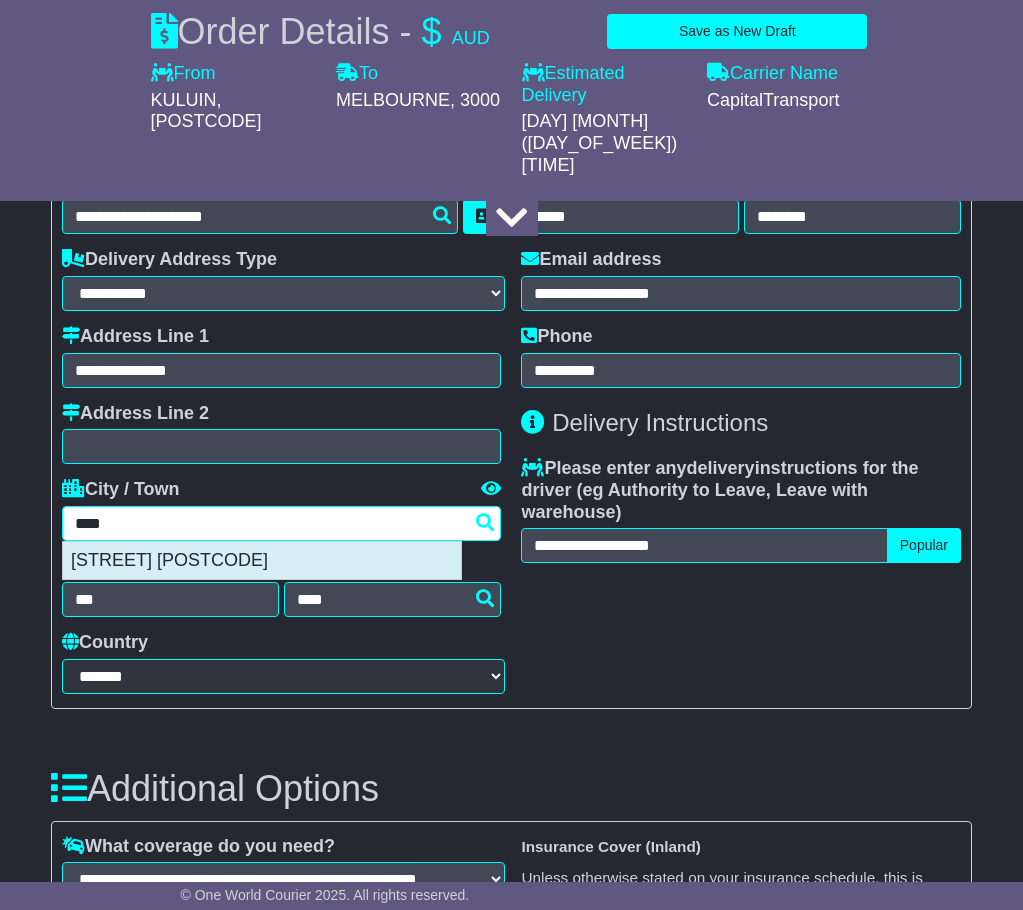click on "SIPPY DOWNS 4556" at bounding box center [262, 561] 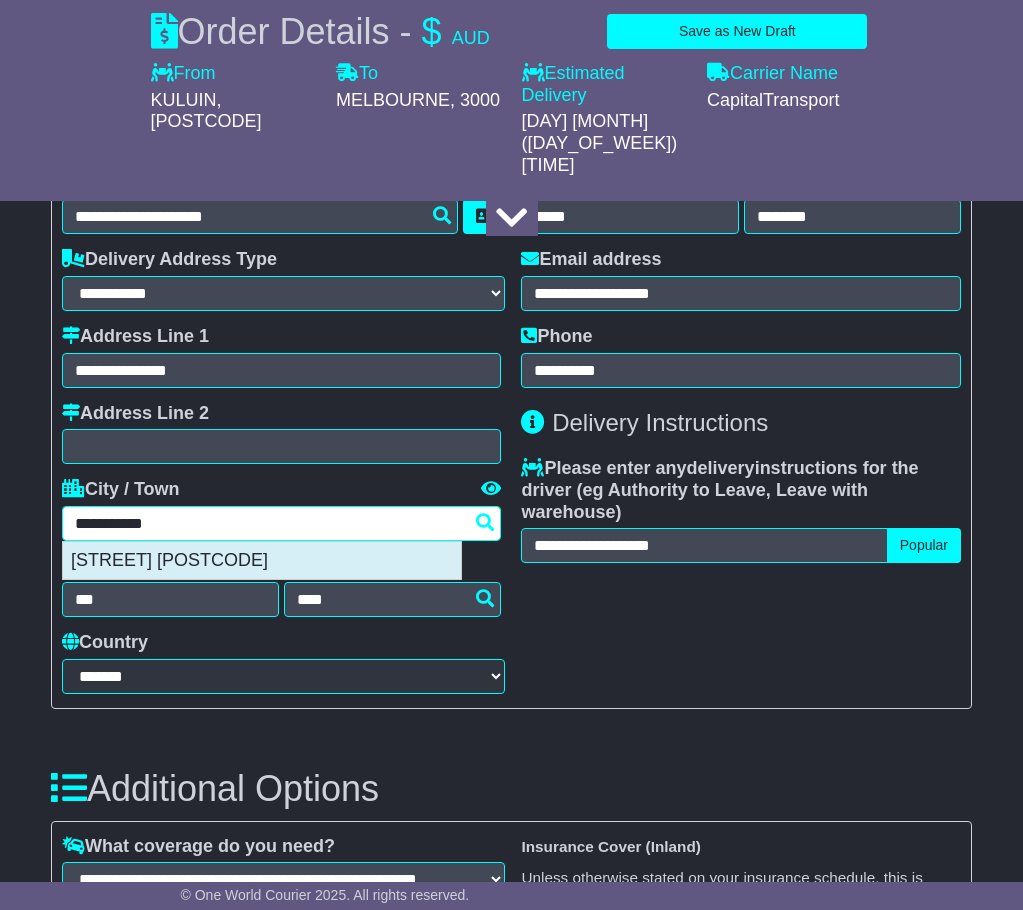 type on "***" 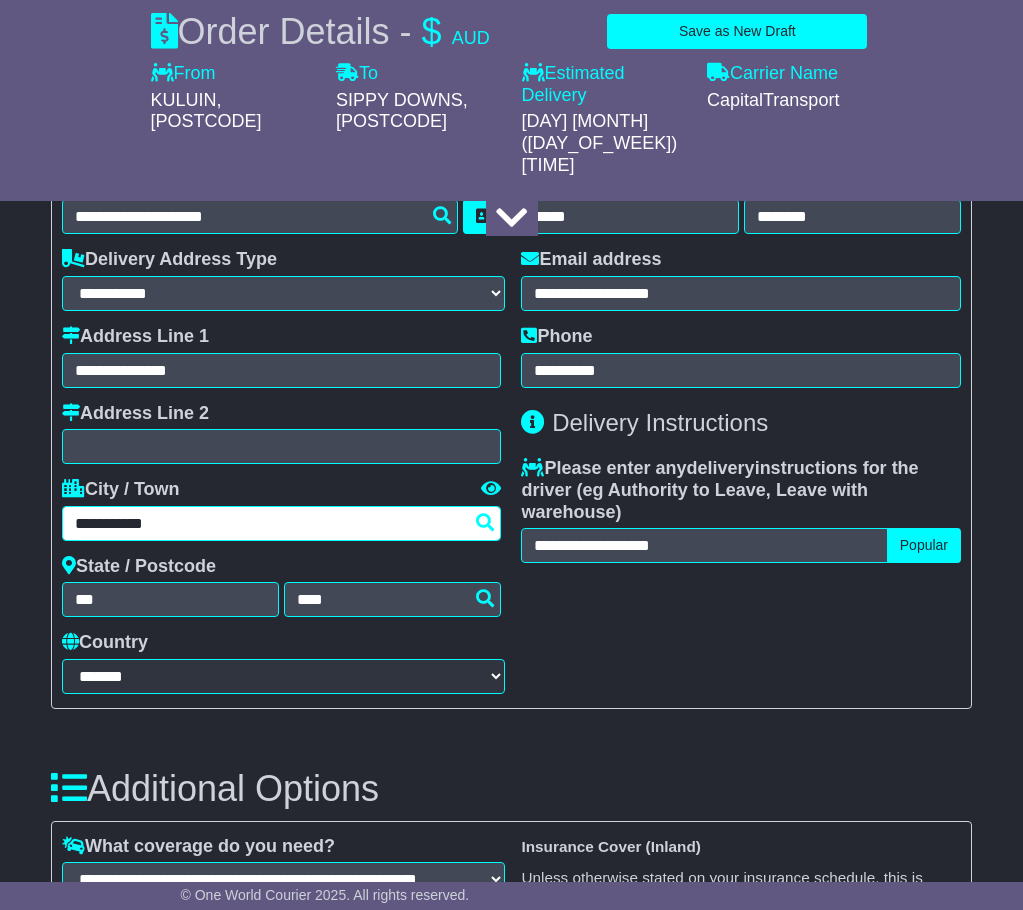 type on "**********" 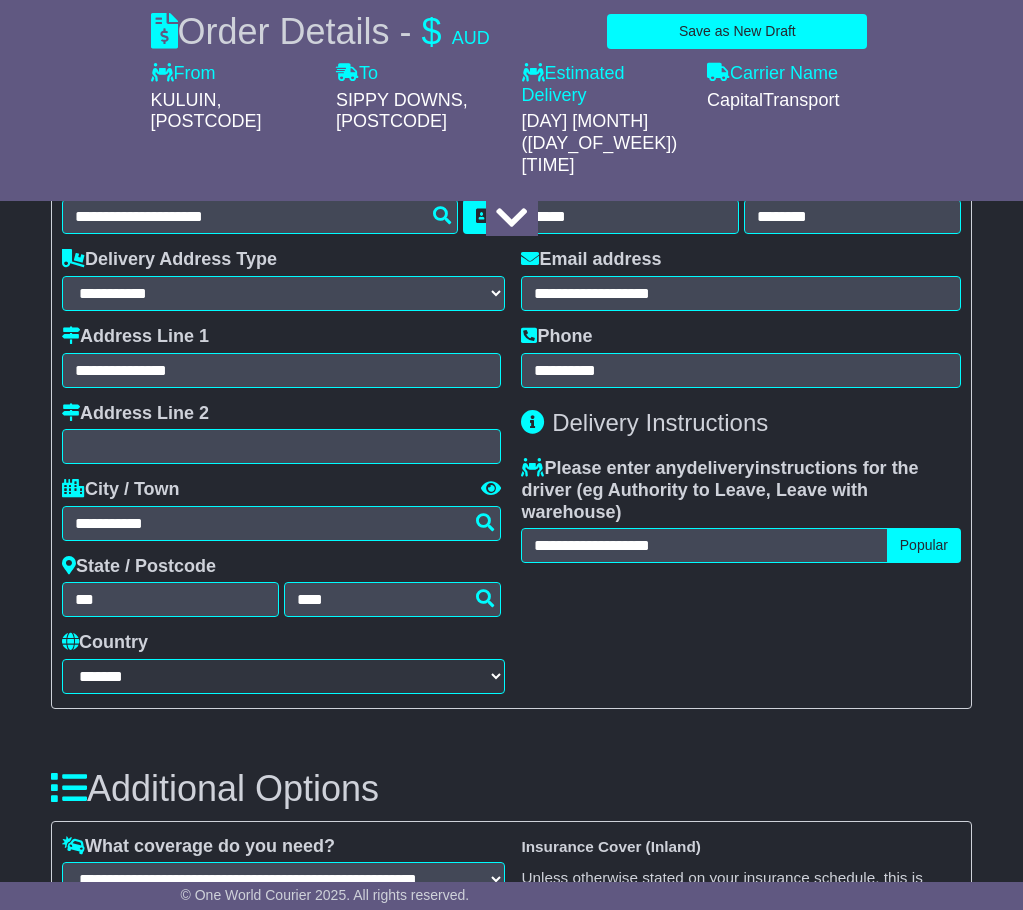click on "**********" at bounding box center (511, 422) 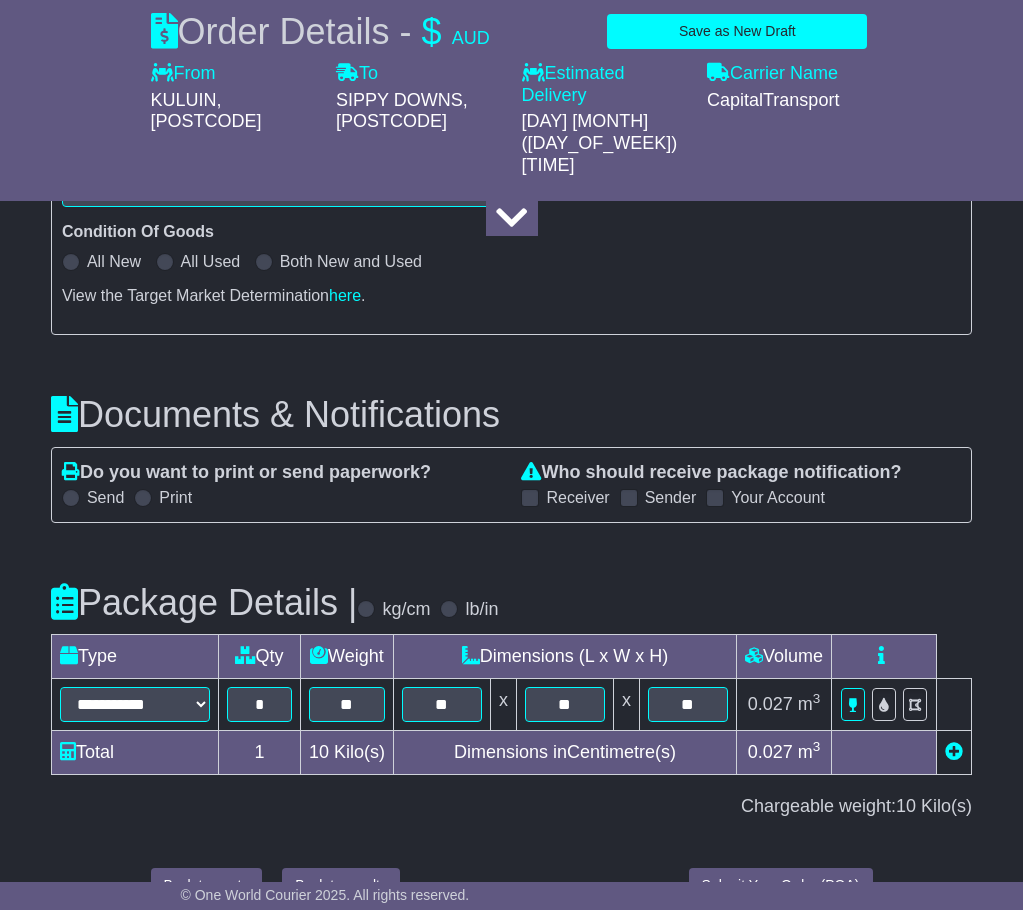 scroll, scrollTop: 2545, scrollLeft: 0, axis: vertical 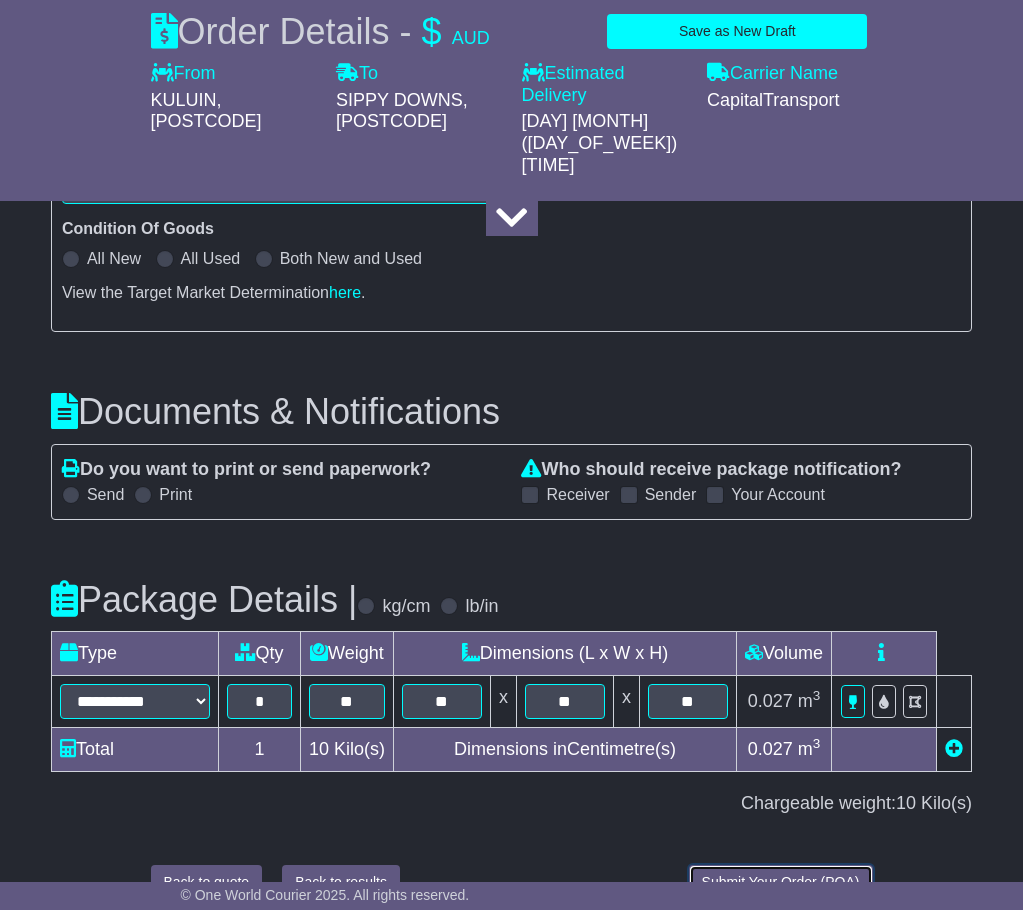 click on "Submit Your Order (POA)" at bounding box center (781, 882) 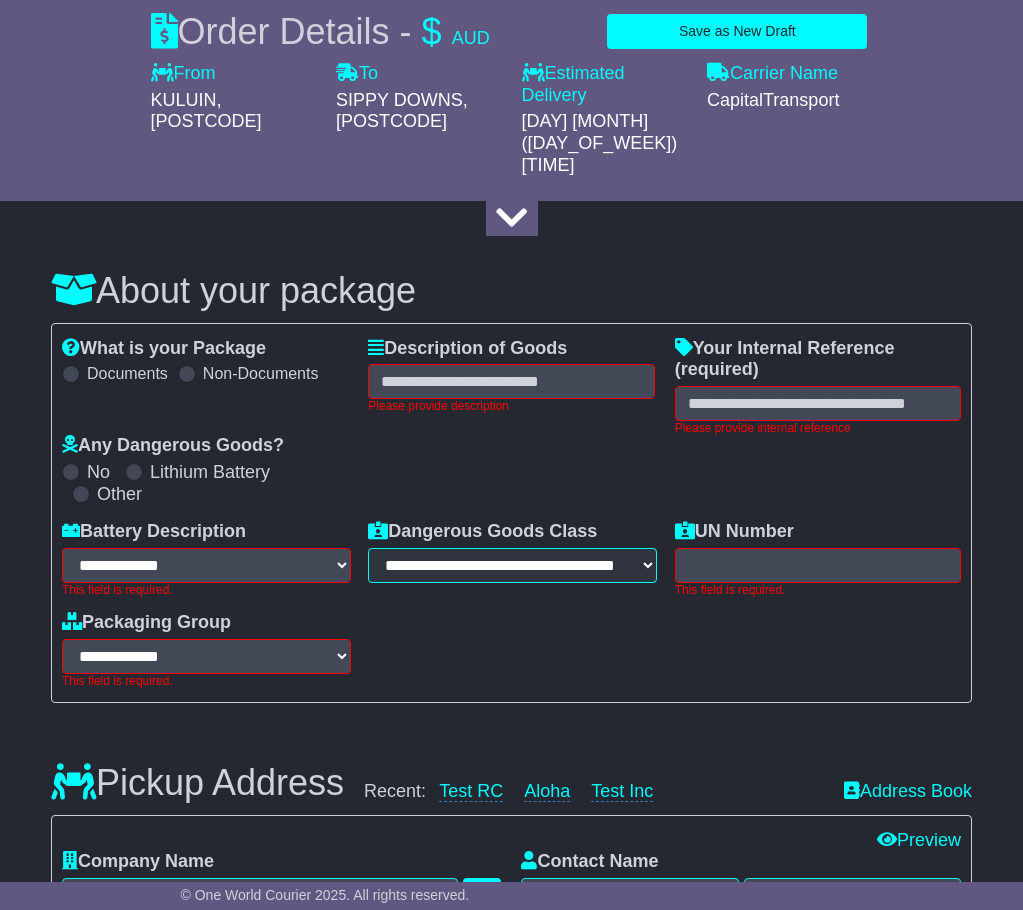 scroll, scrollTop: 126, scrollLeft: 0, axis: vertical 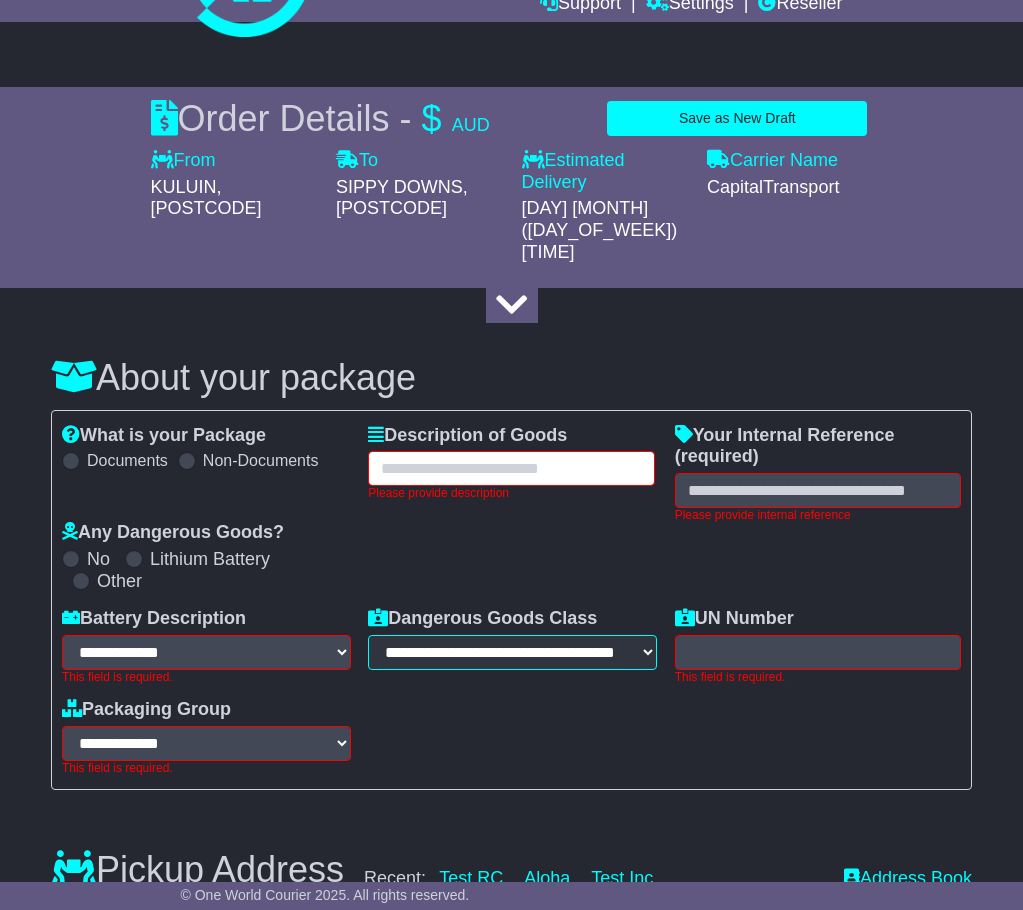 click at bounding box center (511, 468) 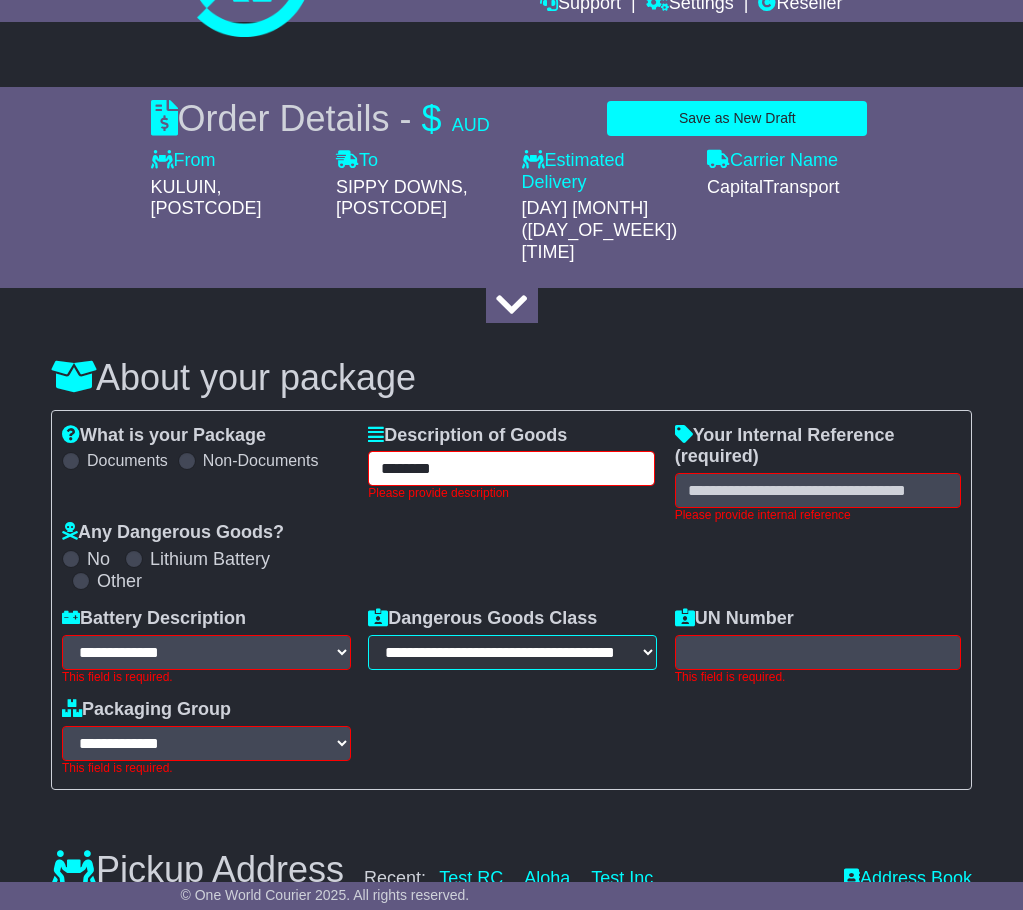 type on "********" 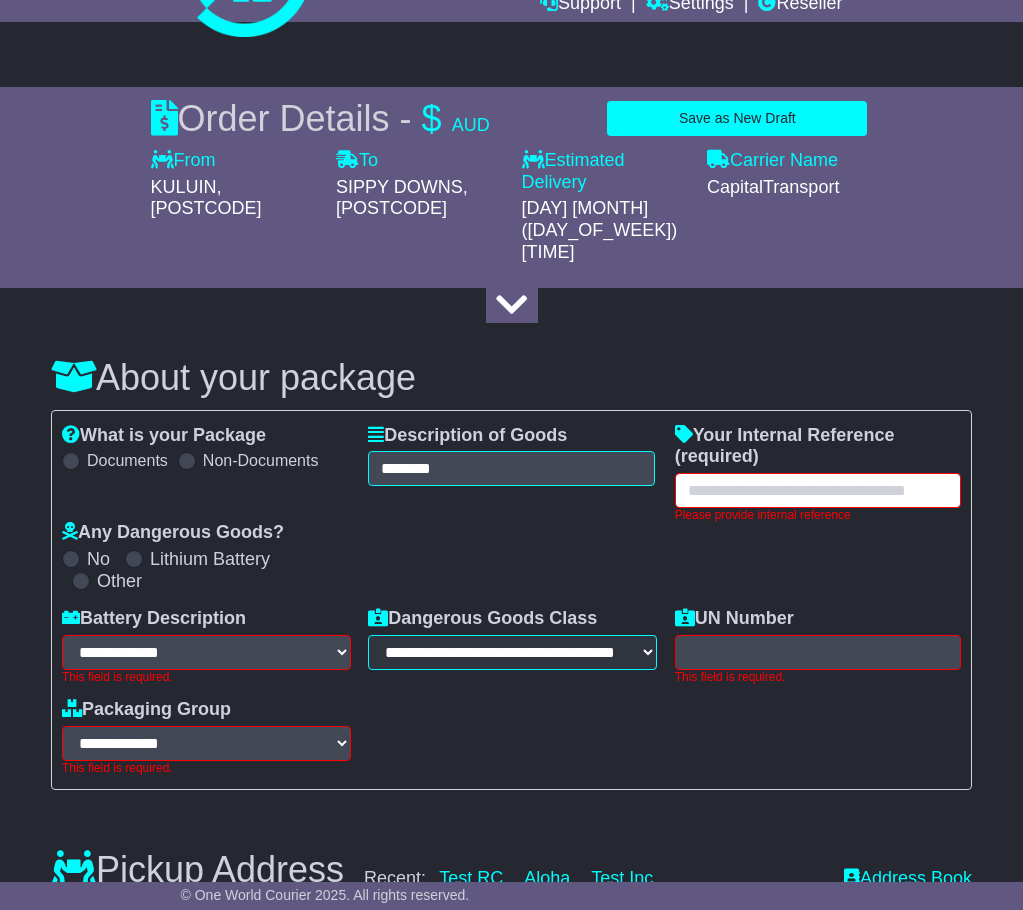 click at bounding box center (818, 490) 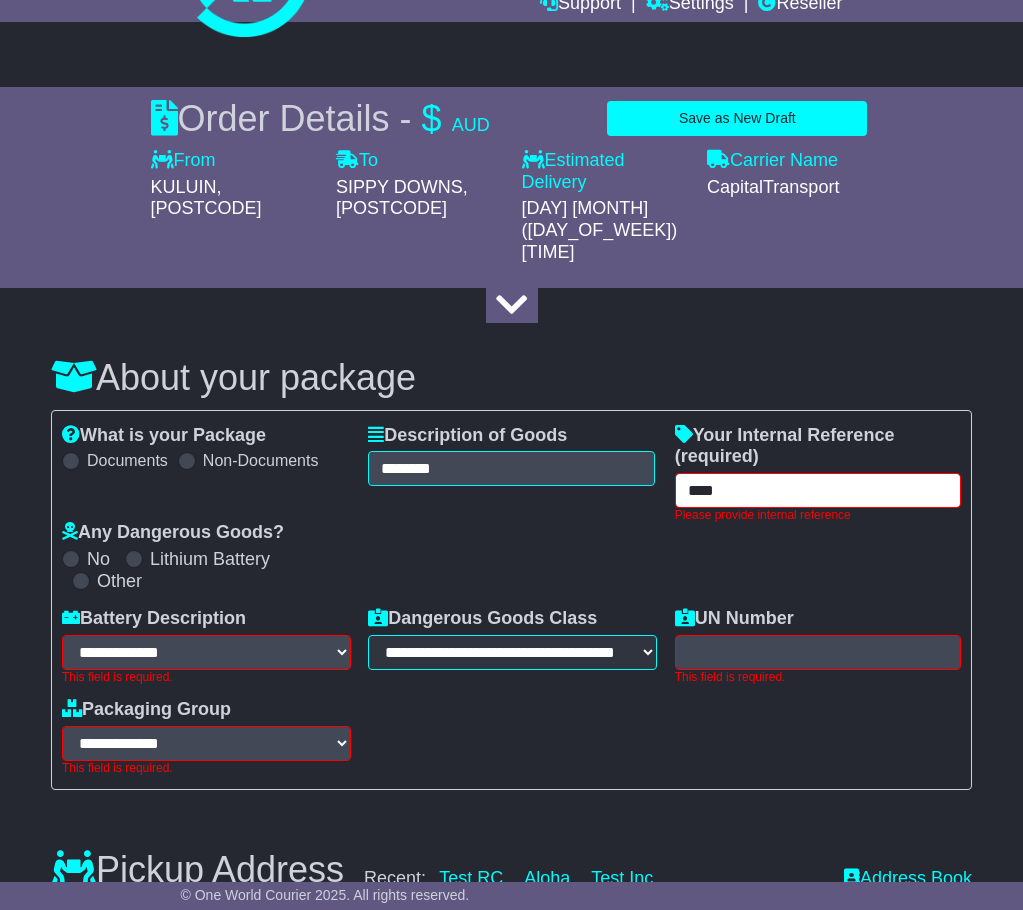 type on "****" 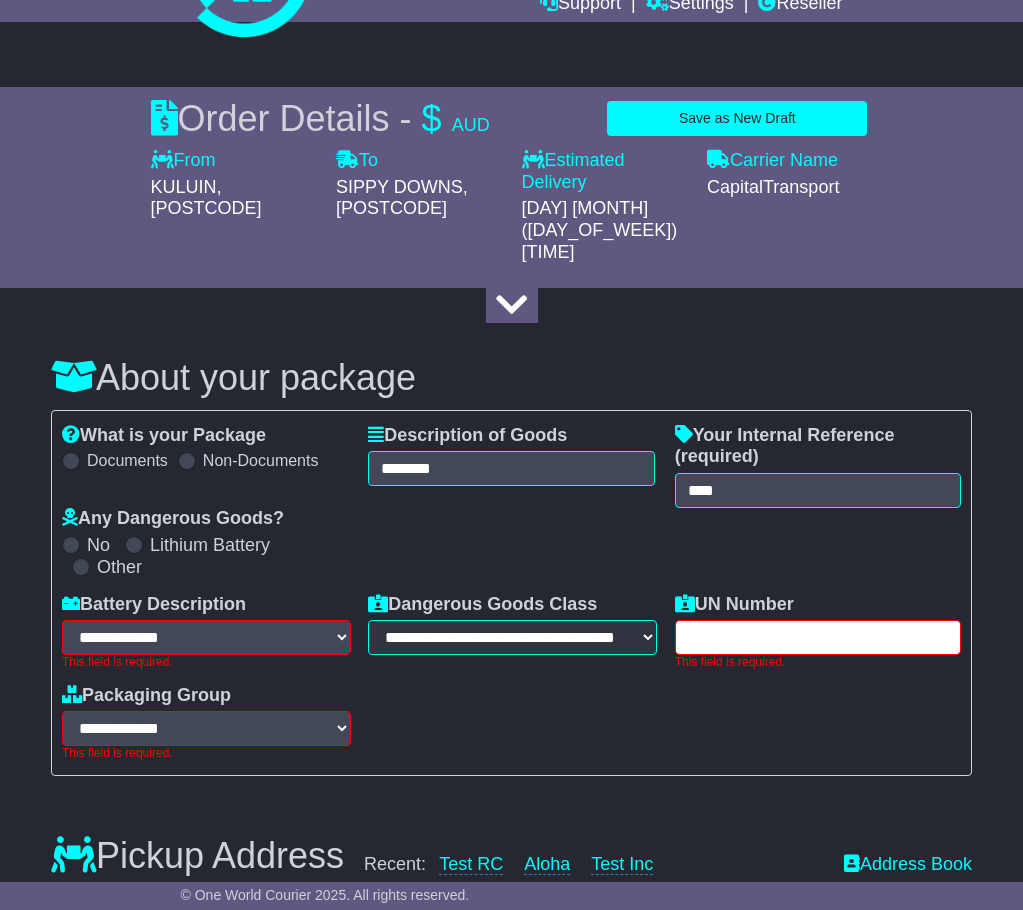 drag, startPoint x: 724, startPoint y: 604, endPoint x: 710, endPoint y: 581, distance: 26.925823 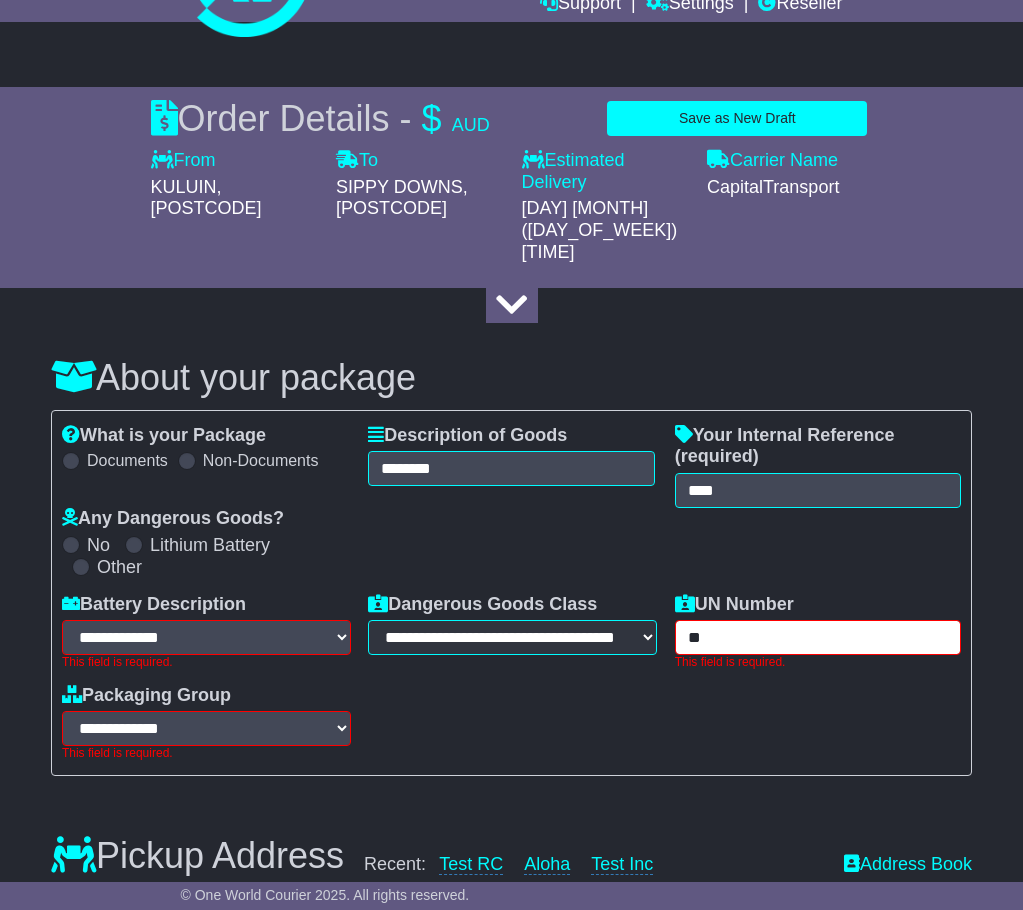 type on "*" 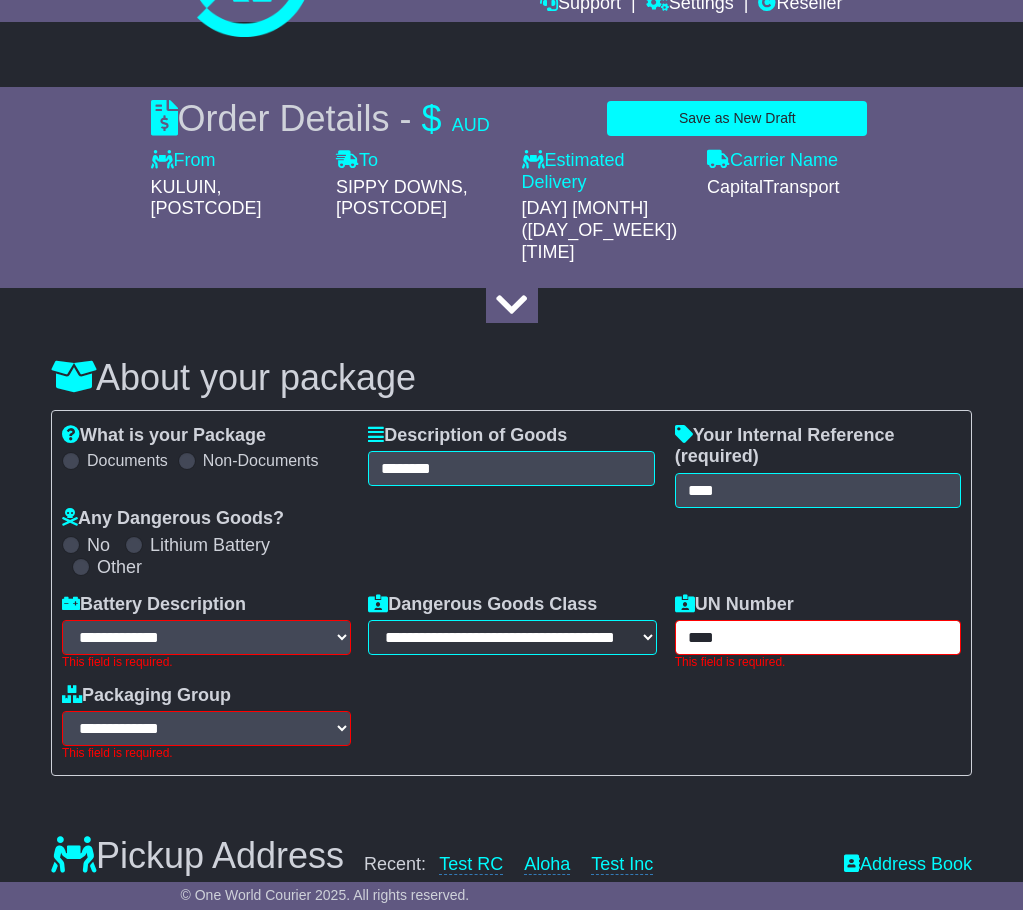 type on "****" 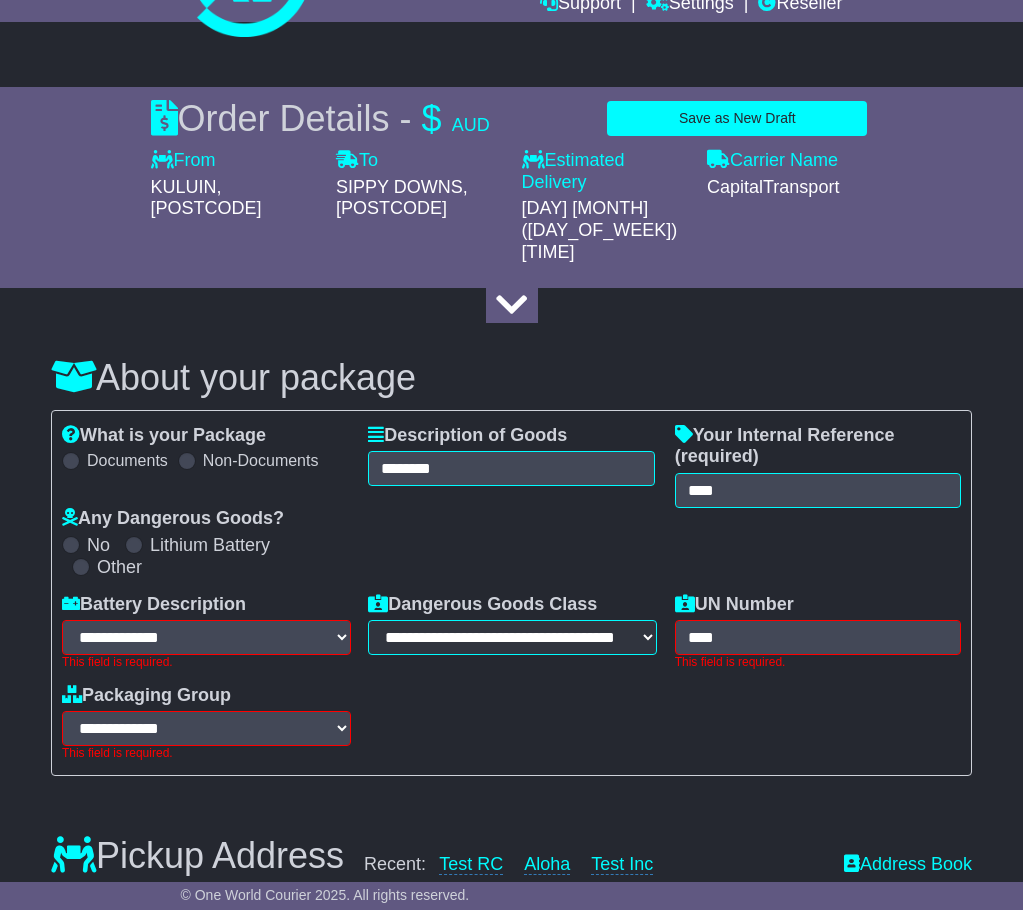 click on "**********" at bounding box center [511, 639] 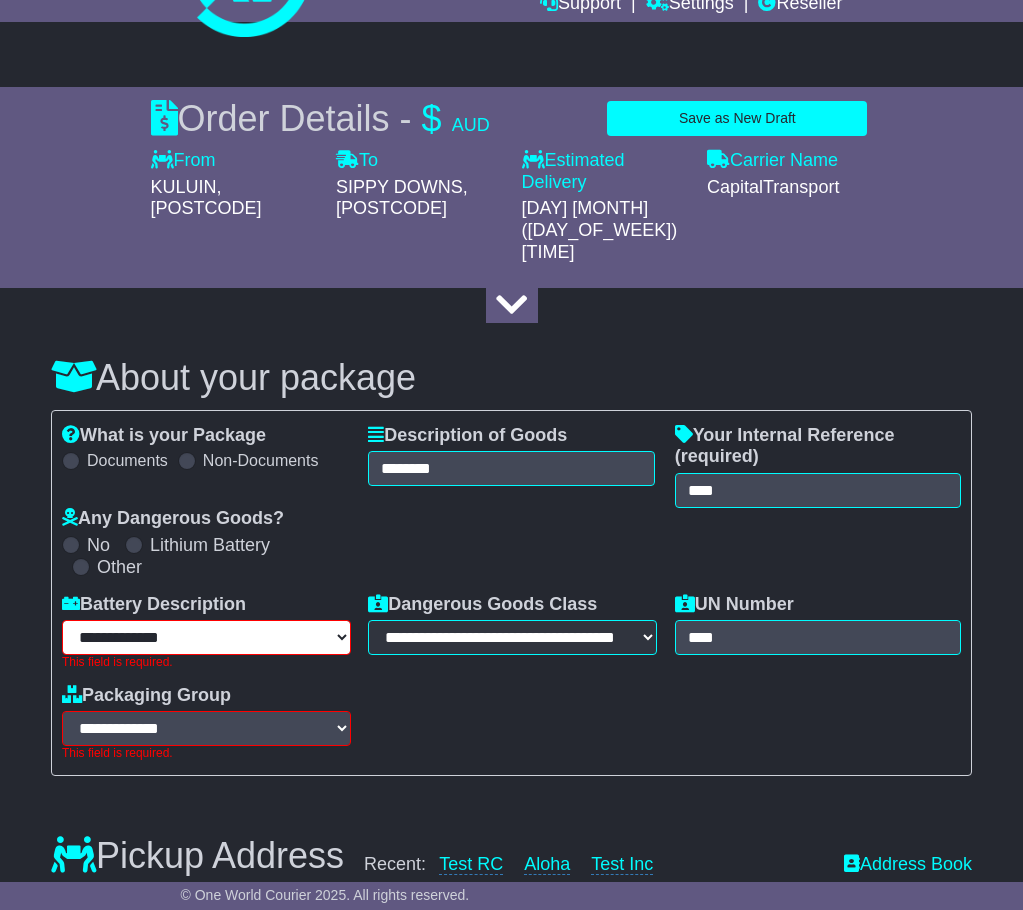 click on "**********" at bounding box center (206, 637) 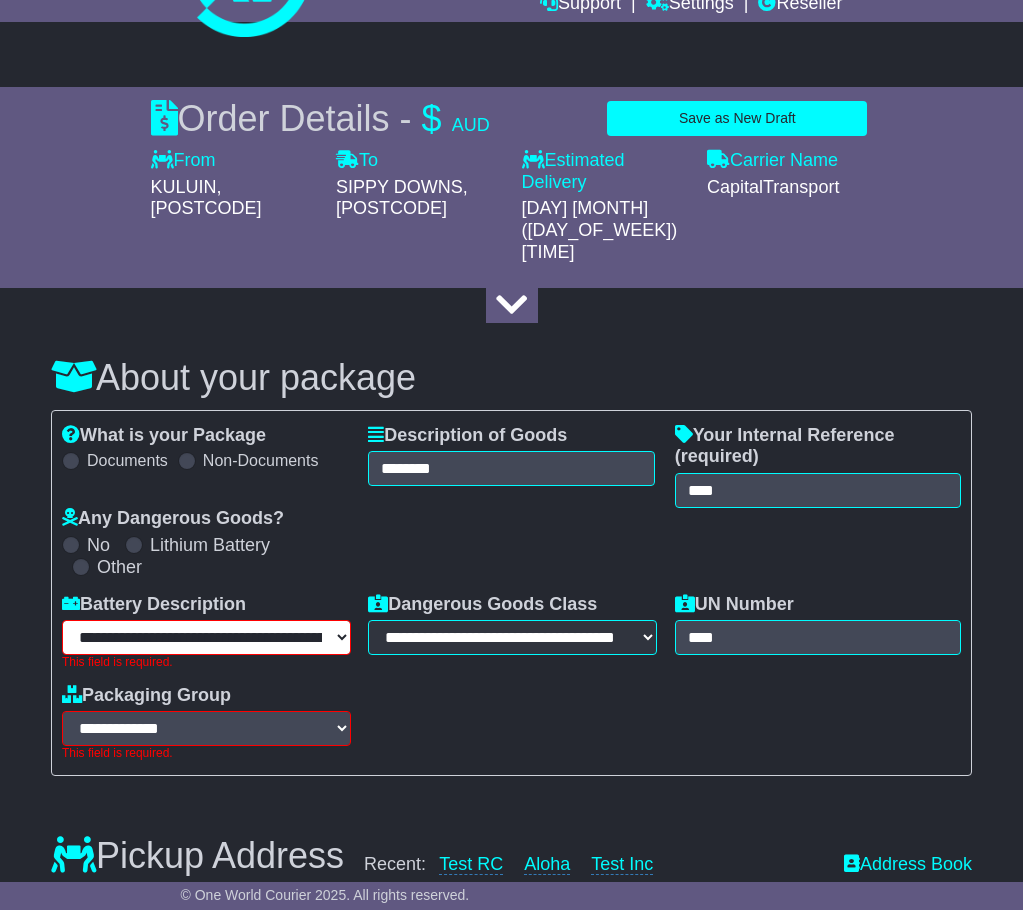 click on "**********" at bounding box center (206, 637) 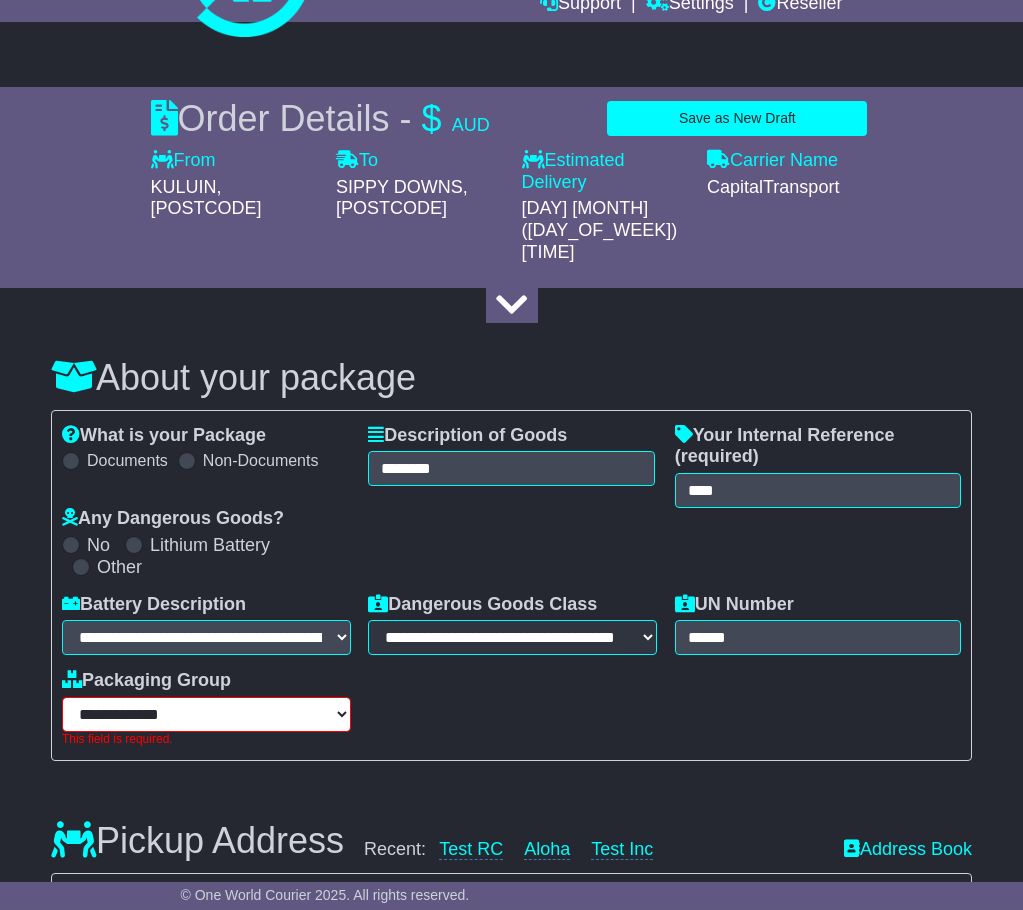 drag, startPoint x: 252, startPoint y: 678, endPoint x: 259, endPoint y: 668, distance: 12.206555 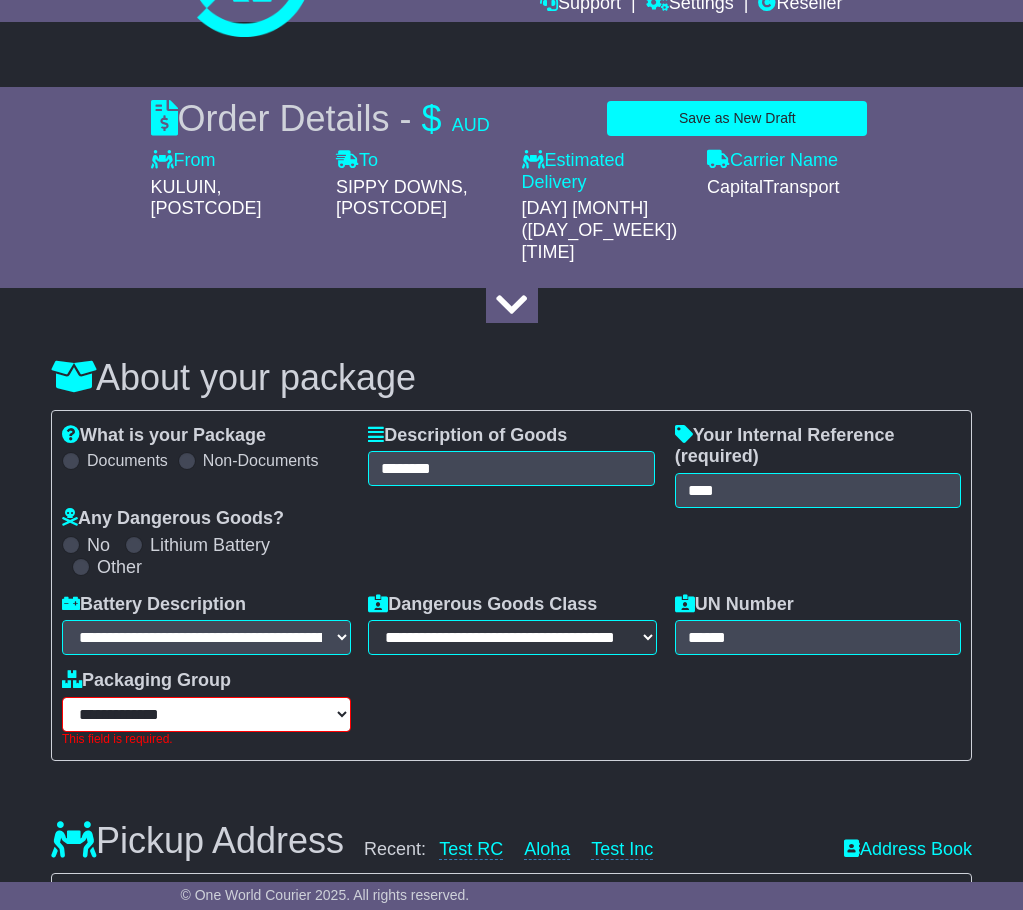 select on "*" 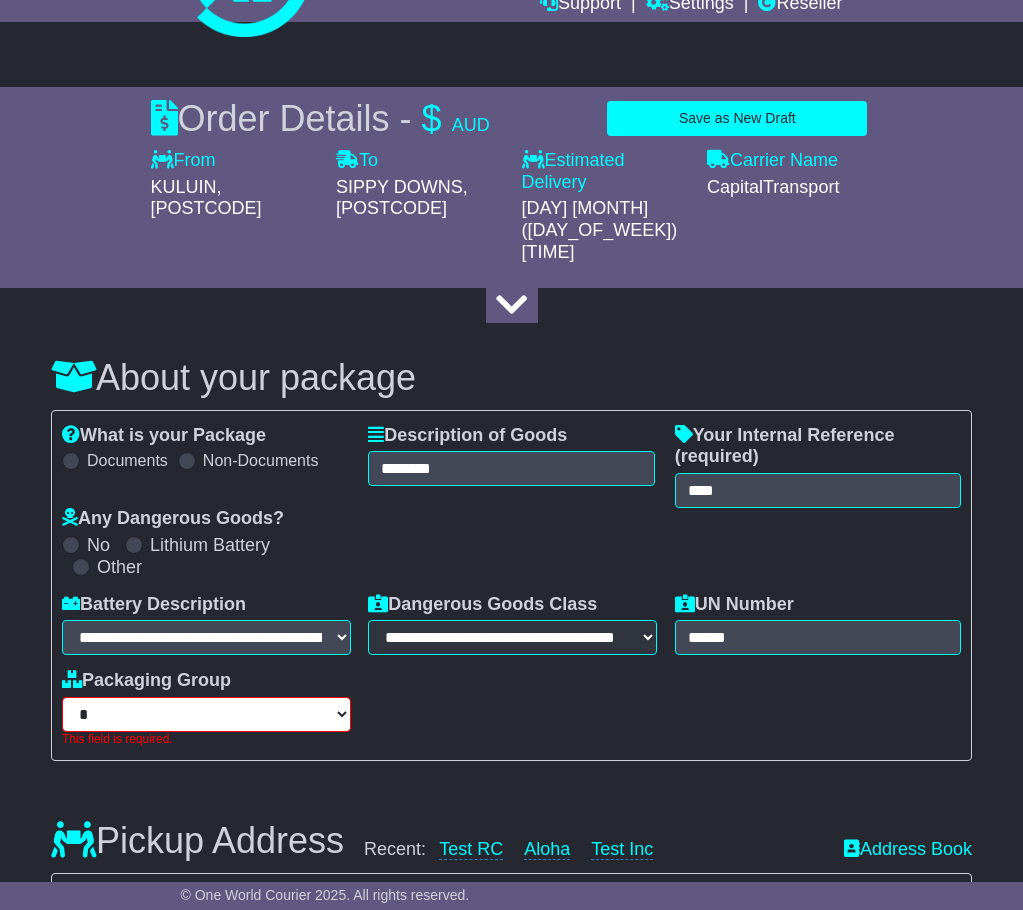 click on "**********" at bounding box center (206, 714) 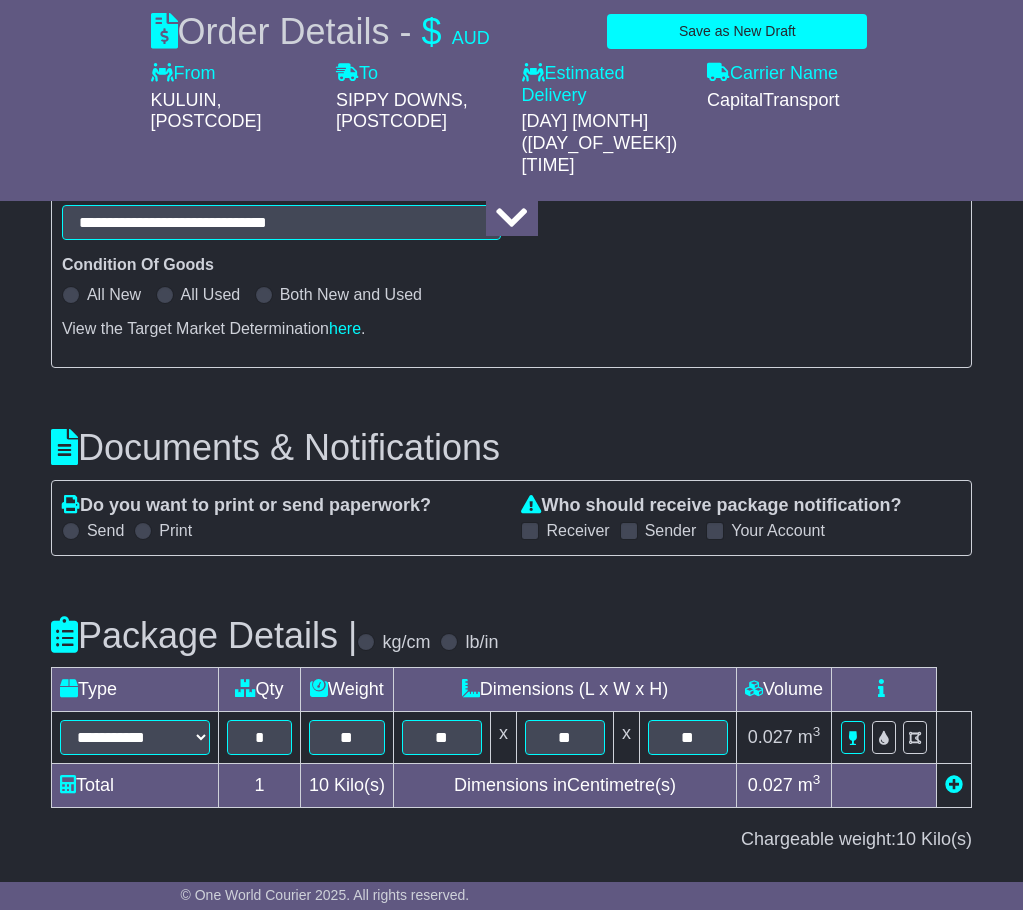 scroll, scrollTop: 2545, scrollLeft: 0, axis: vertical 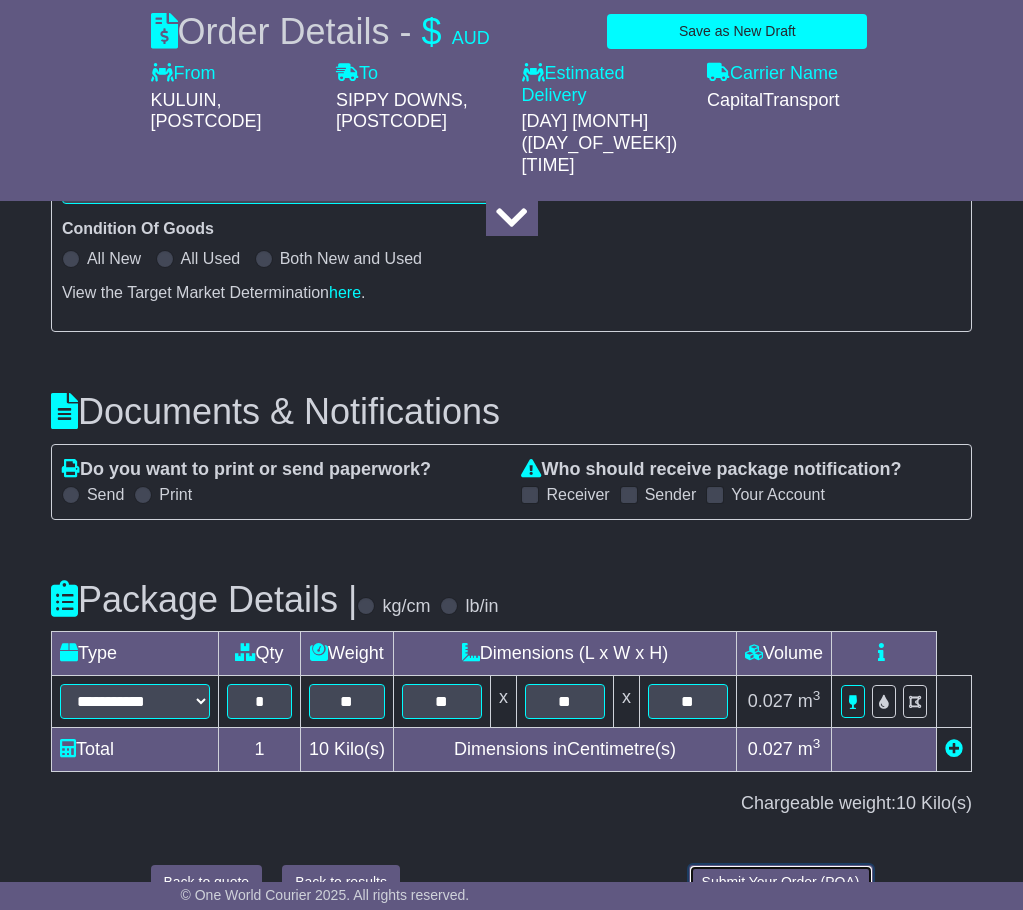 click on "Submit Your Order (POA)" at bounding box center [781, 882] 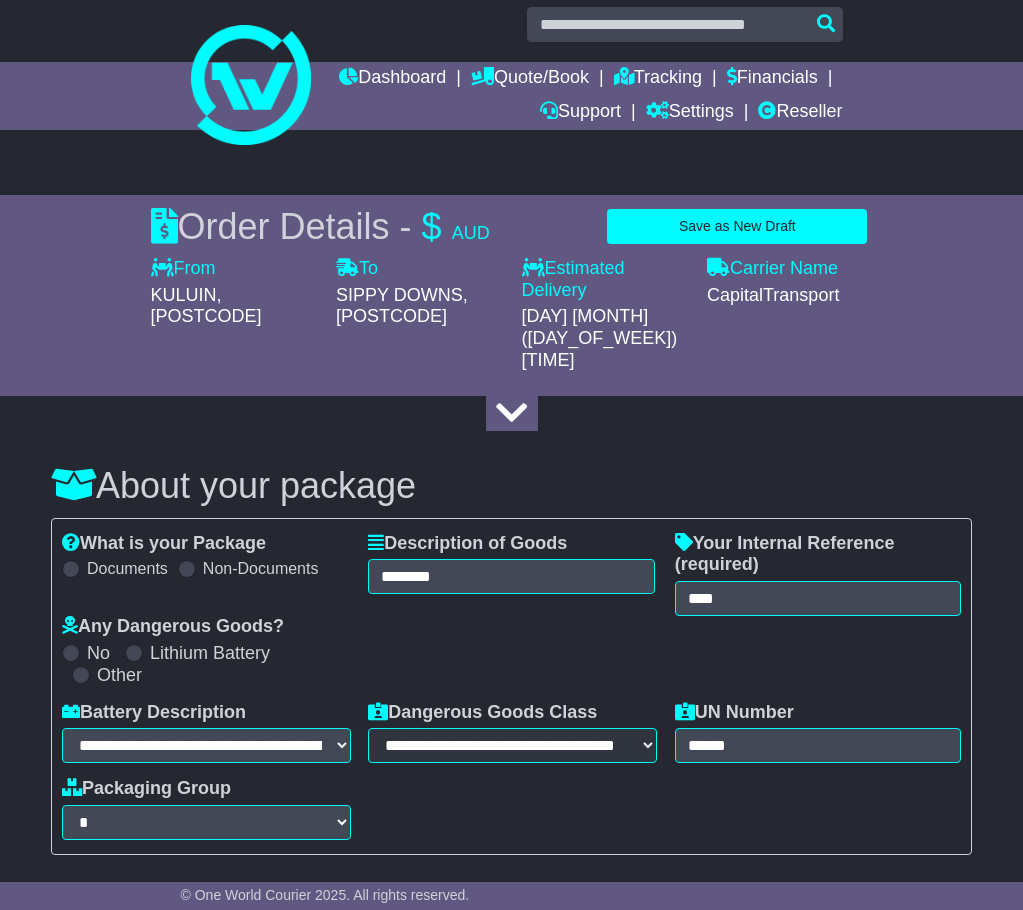 scroll, scrollTop: 0, scrollLeft: 0, axis: both 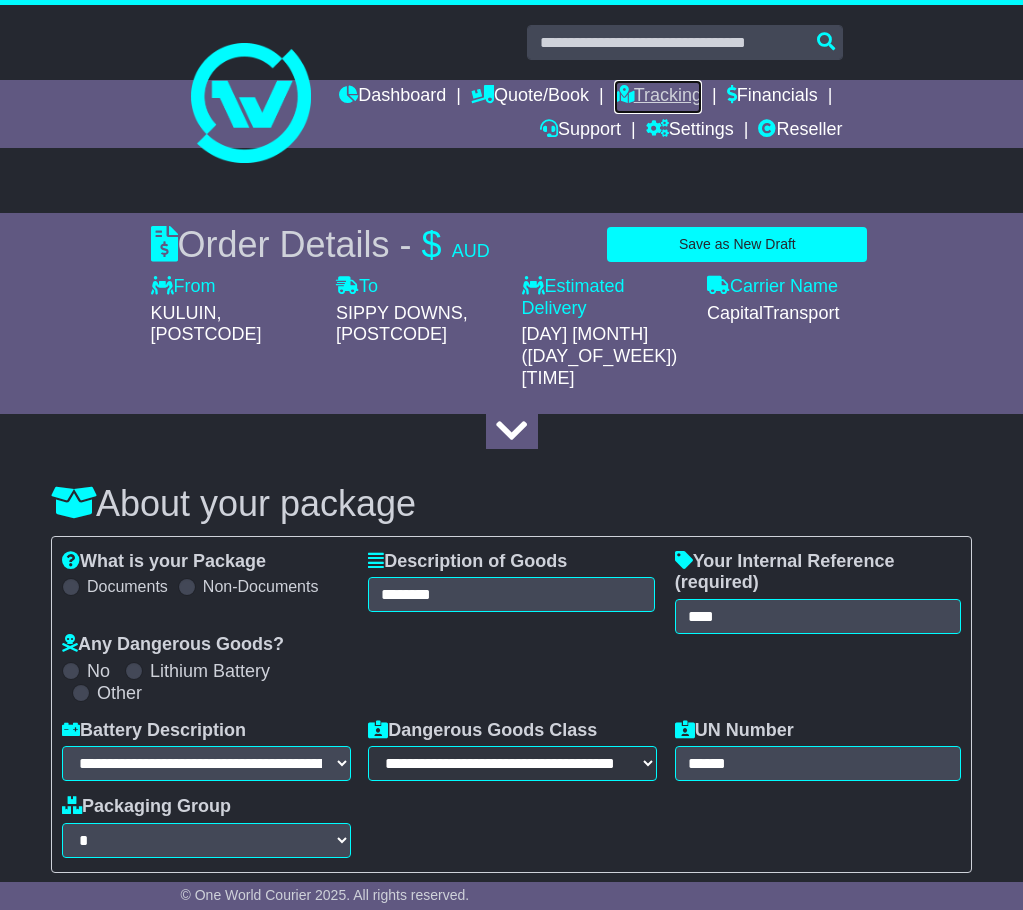 click on "Tracking" at bounding box center [658, 97] 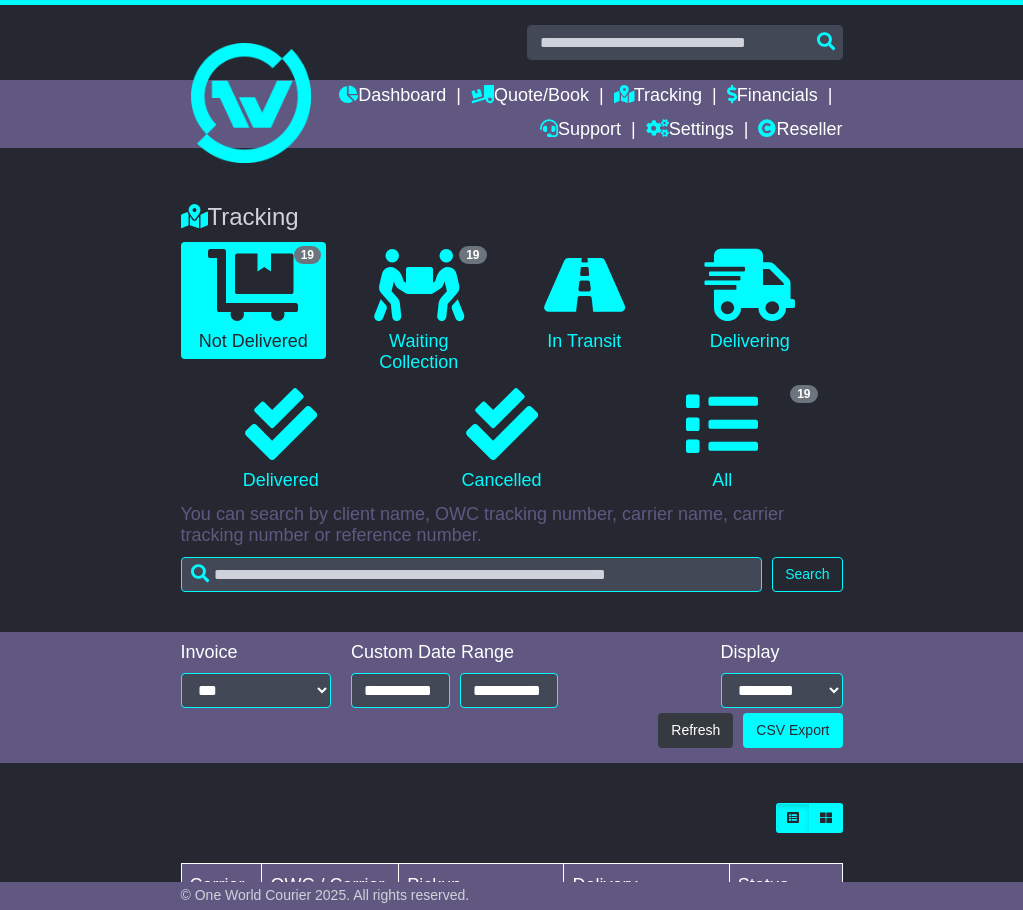 scroll, scrollTop: 0, scrollLeft: 0, axis: both 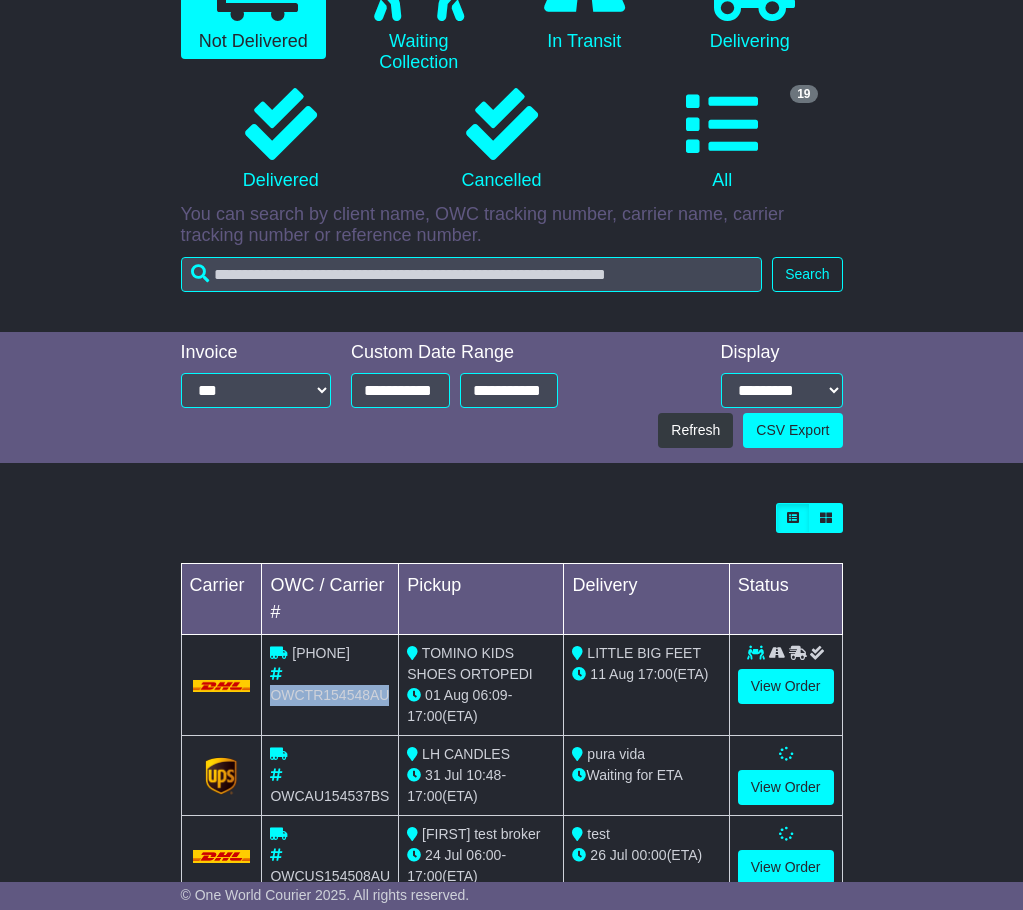 drag, startPoint x: 385, startPoint y: 692, endPoint x: 264, endPoint y: 692, distance: 121 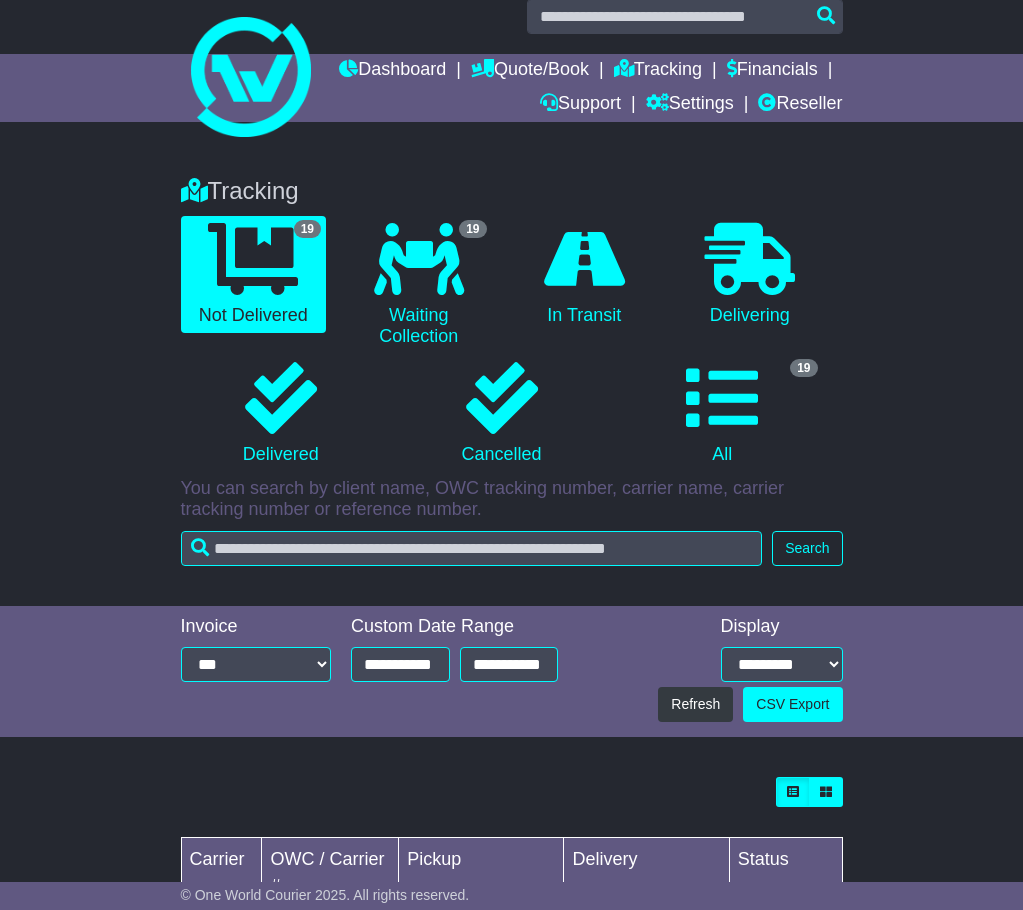 scroll, scrollTop: 0, scrollLeft: 0, axis: both 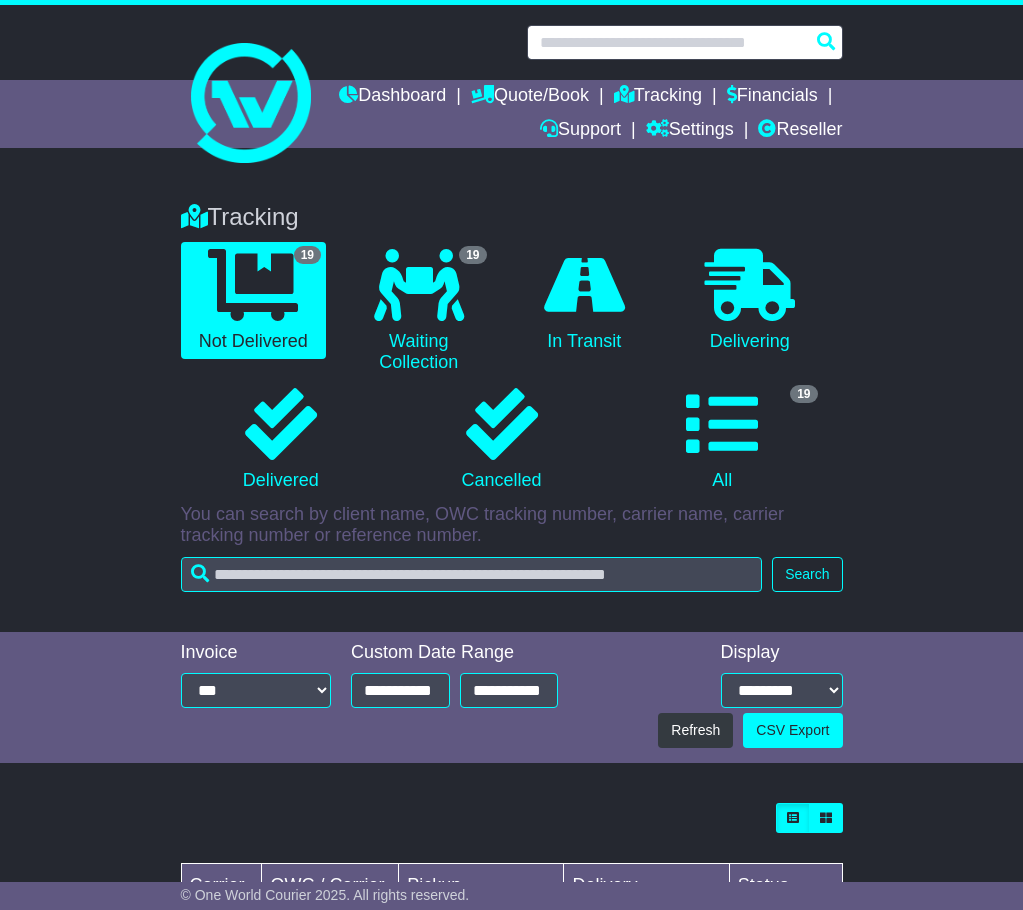 click at bounding box center [685, 42] 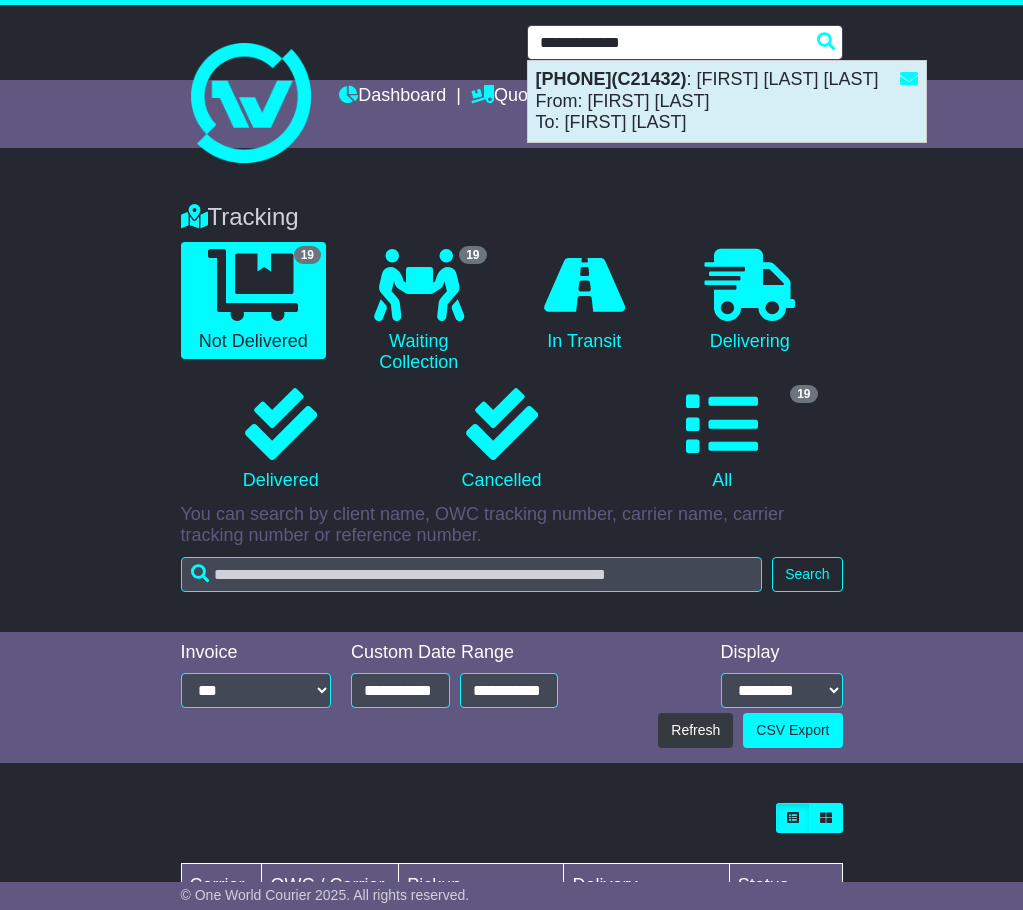 click on "[PHONE](C21432) : [FIRST] [LAST] [LAST] From: [FIRST] [LAST] To: [FIRST] [LAST]" at bounding box center [727, 101] 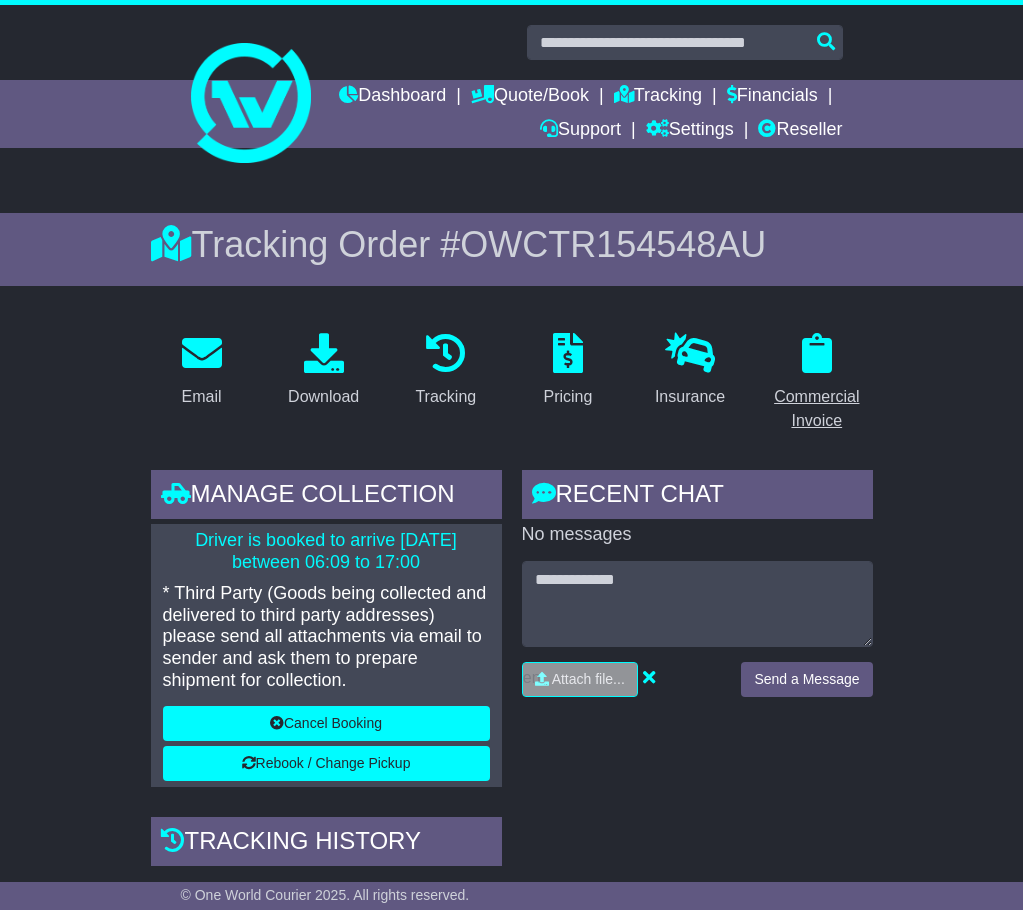 scroll, scrollTop: 0, scrollLeft: 0, axis: both 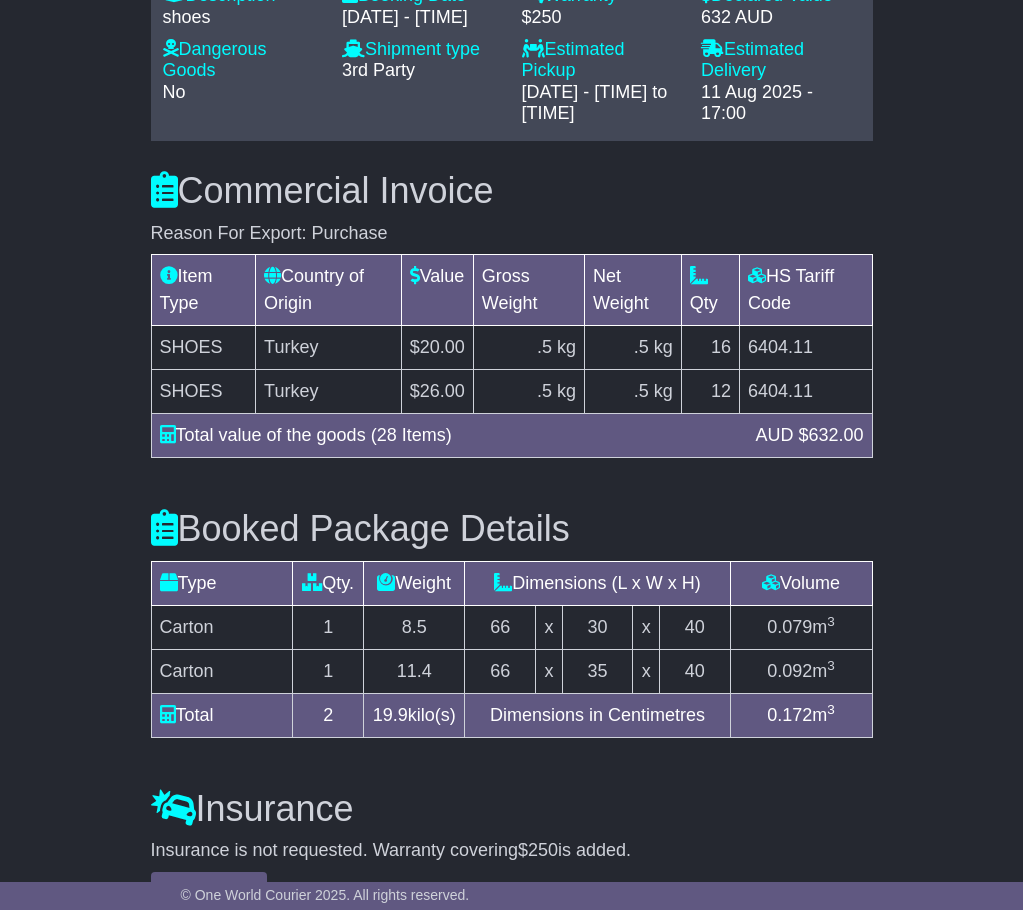 drag, startPoint x: 664, startPoint y: 332, endPoint x: 770, endPoint y: 241, distance: 139.70326 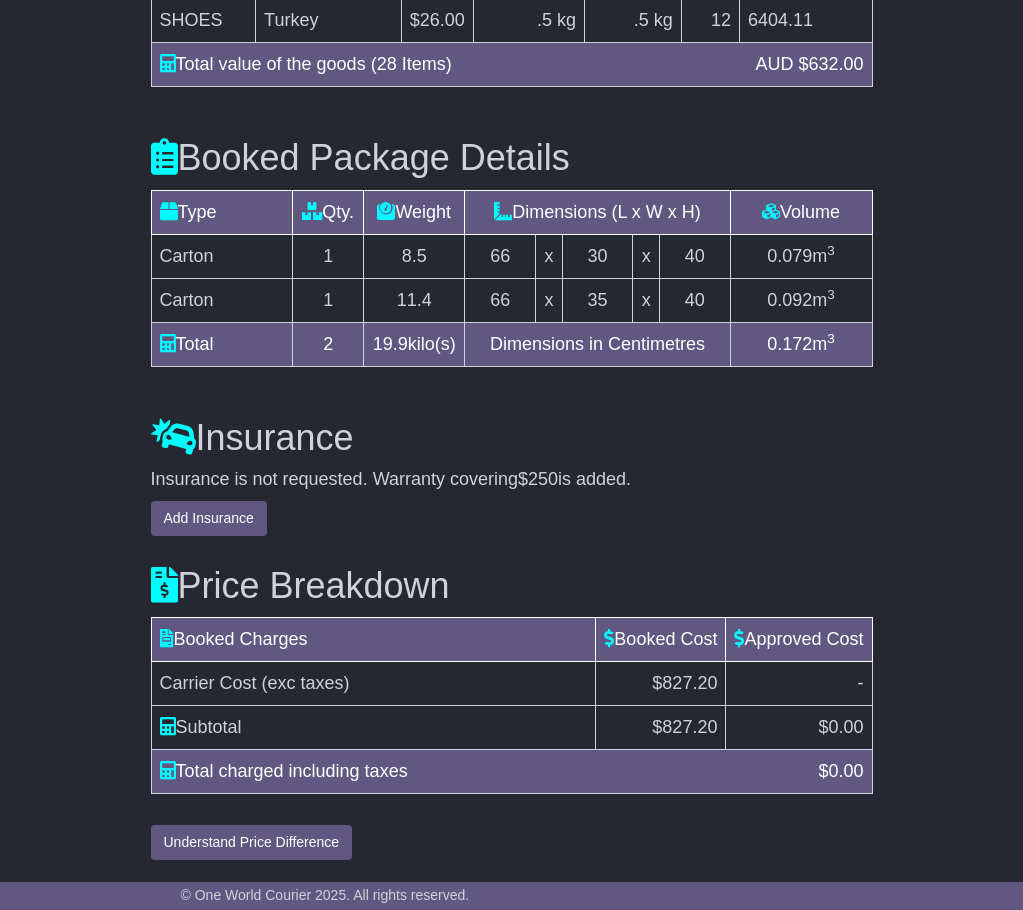 scroll, scrollTop: 2383, scrollLeft: 0, axis: vertical 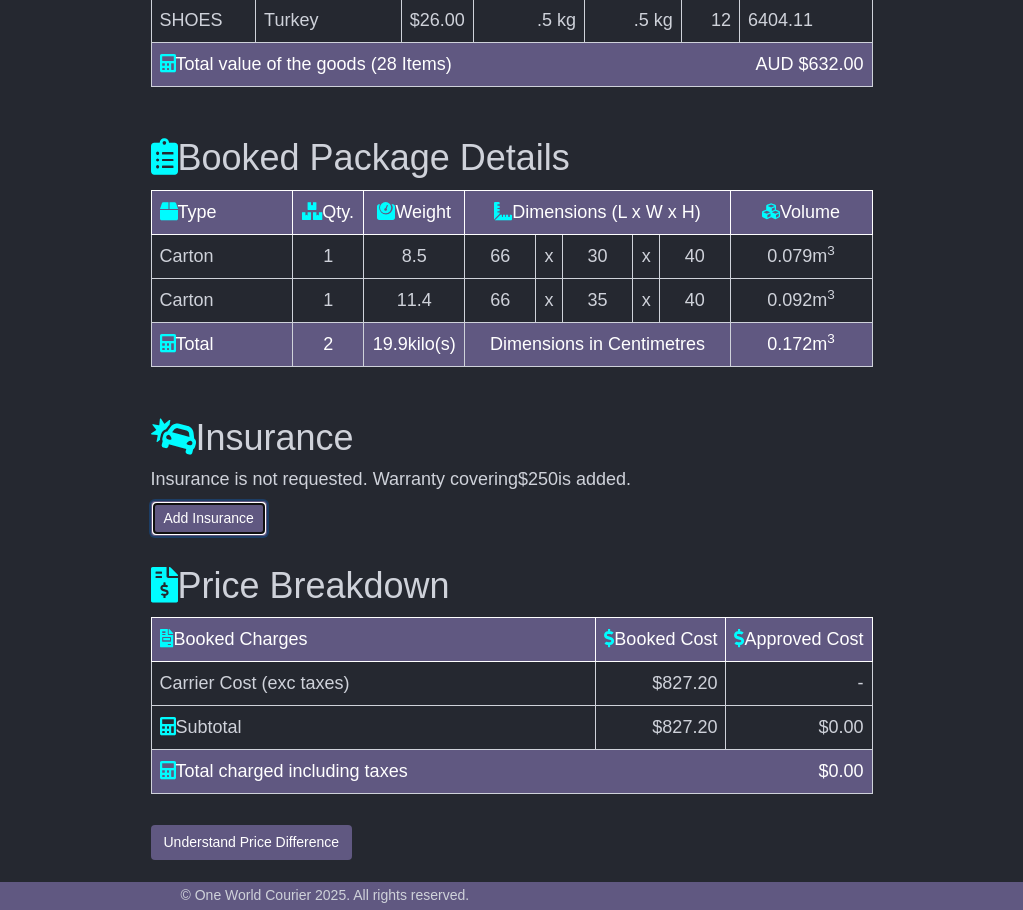 click on "Add Insurance" at bounding box center (209, 518) 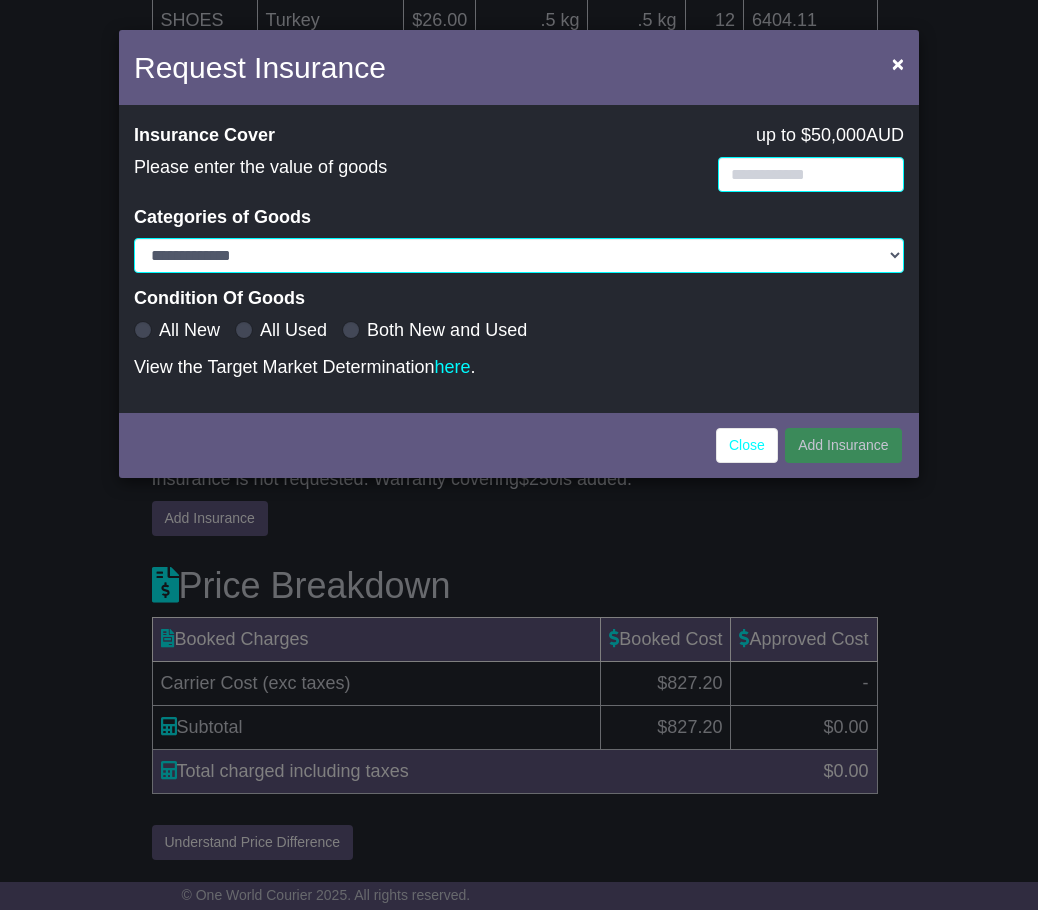 click on "All New" at bounding box center [177, 331] 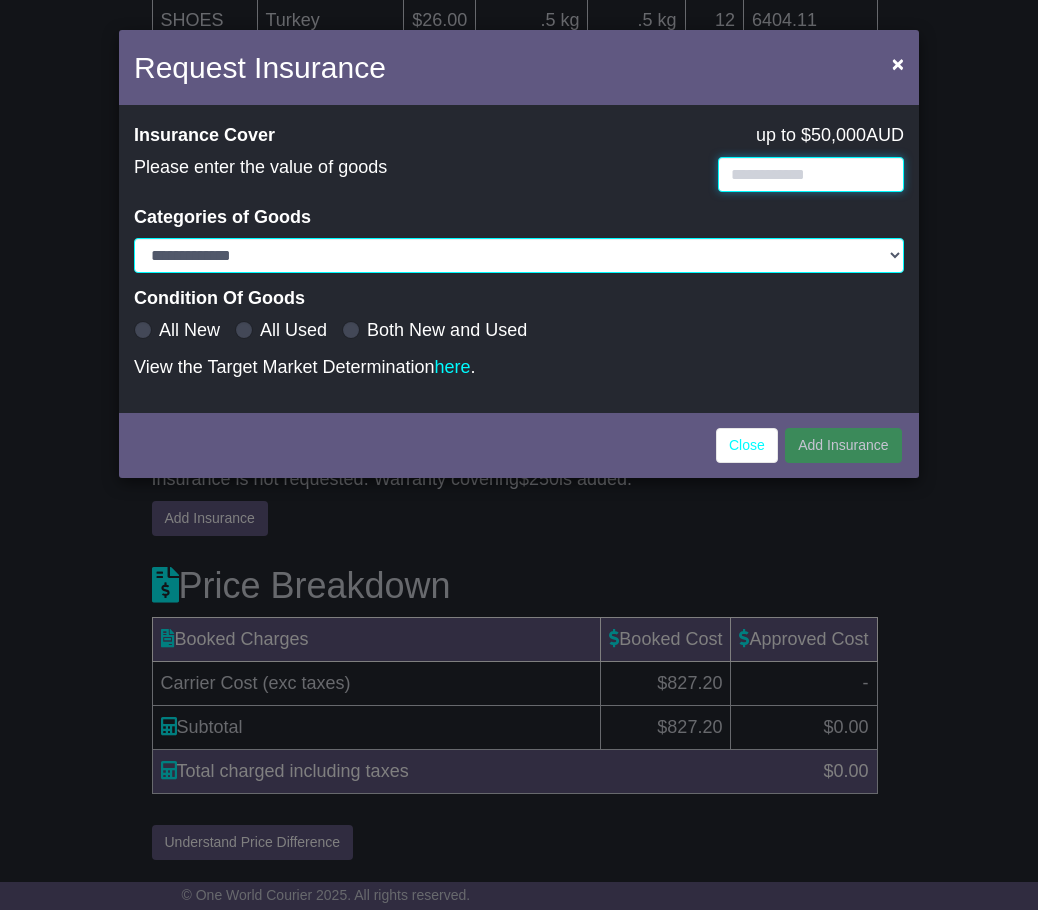 click at bounding box center (811, 174) 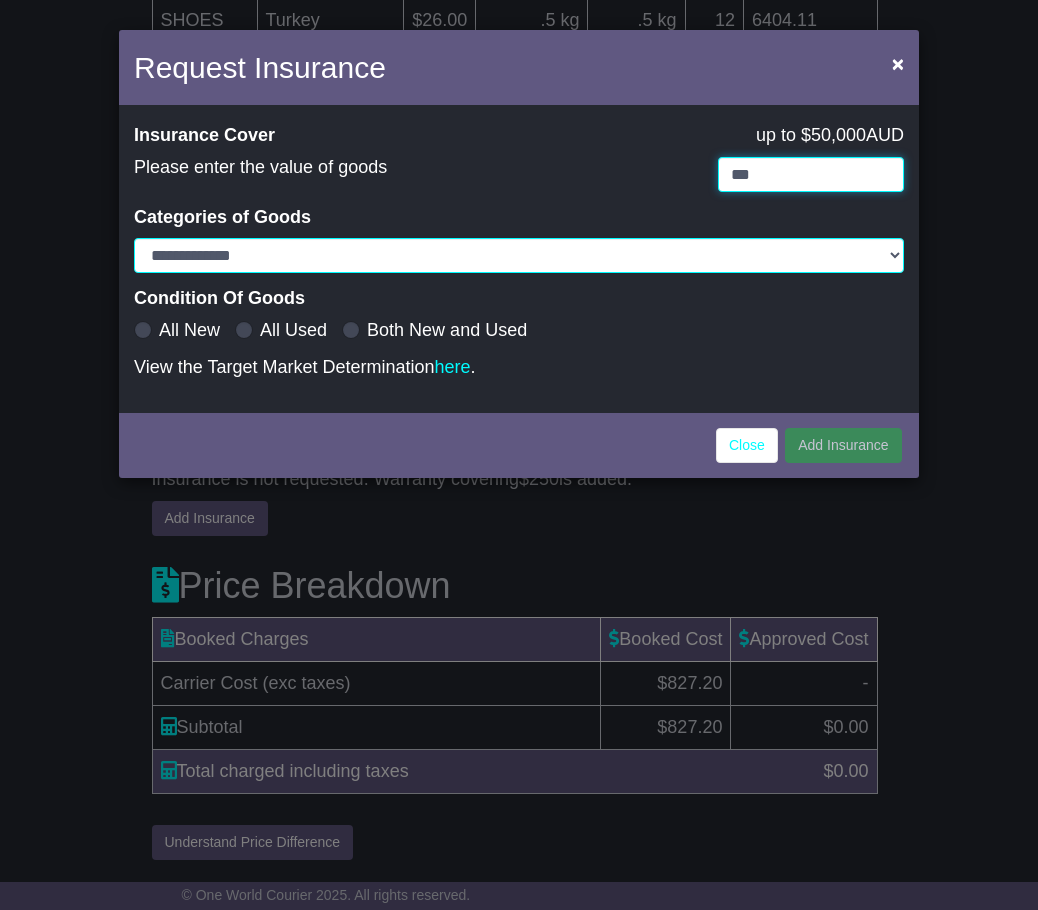 type on "***" 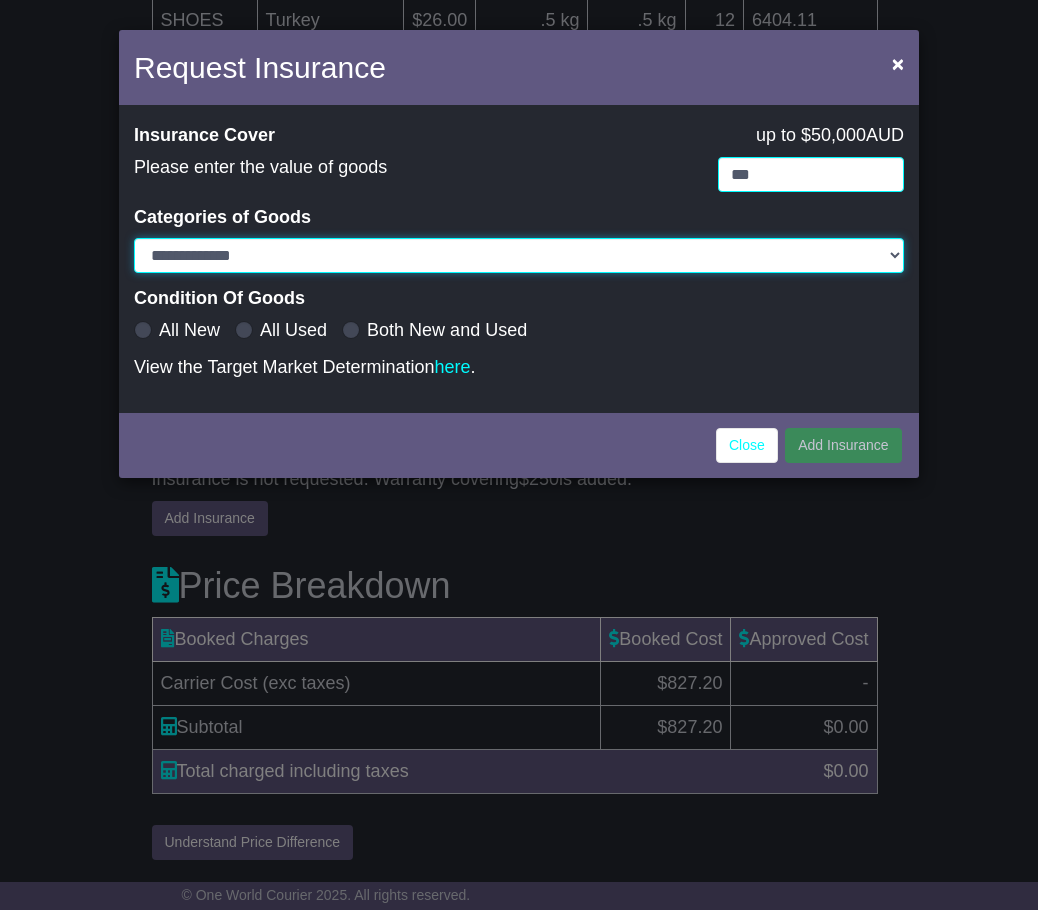 click on "**********" at bounding box center (519, 255) 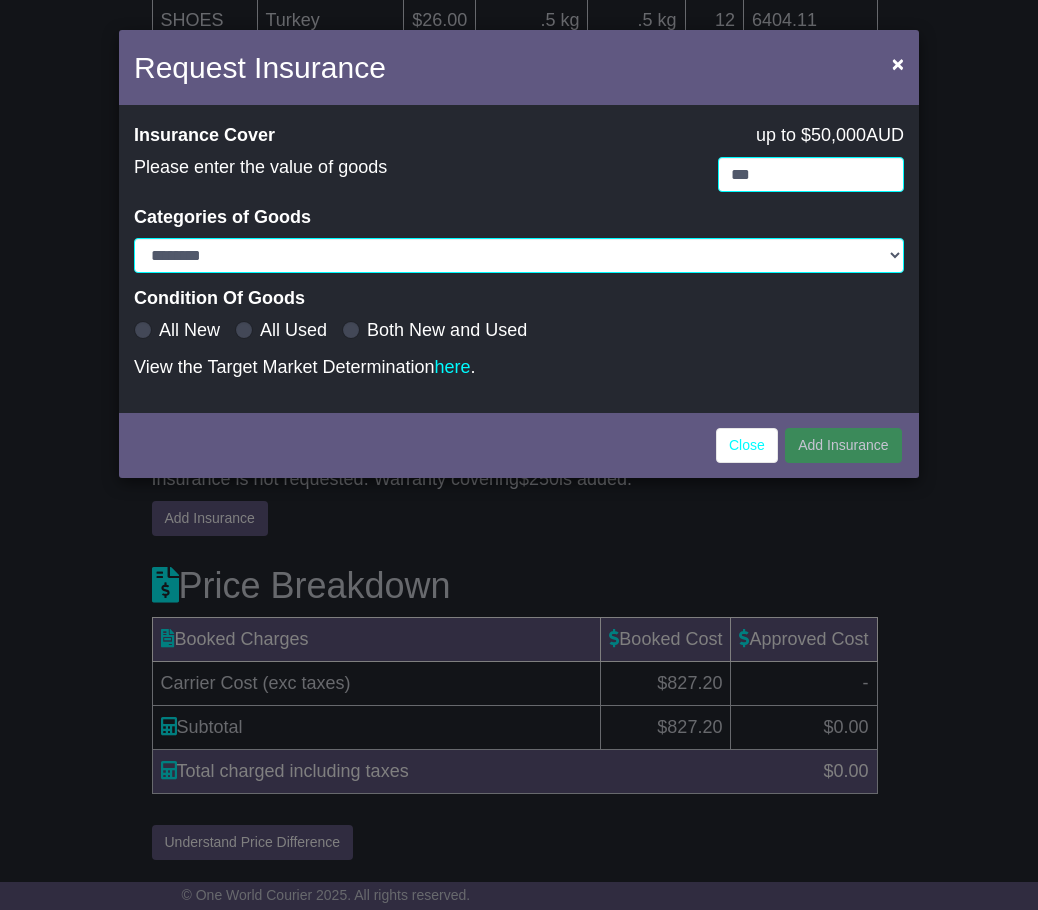 select on "********" 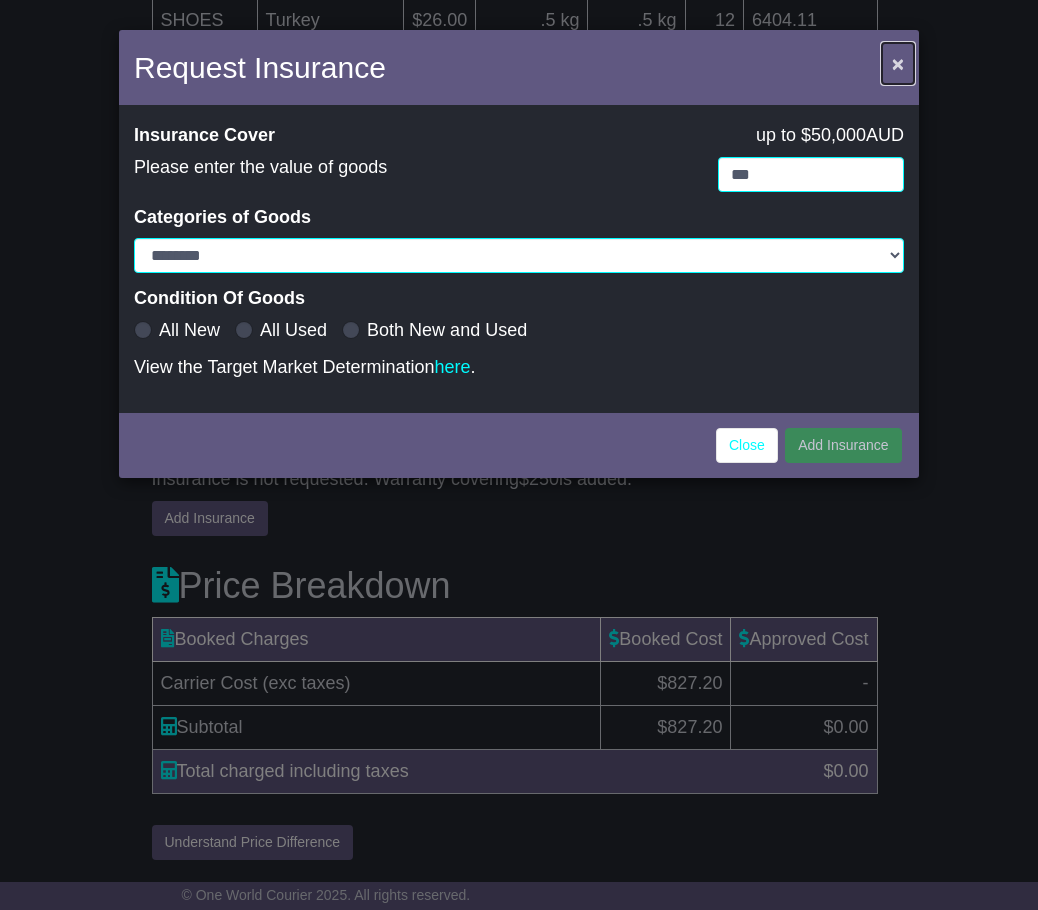 click on "×" at bounding box center (898, 63) 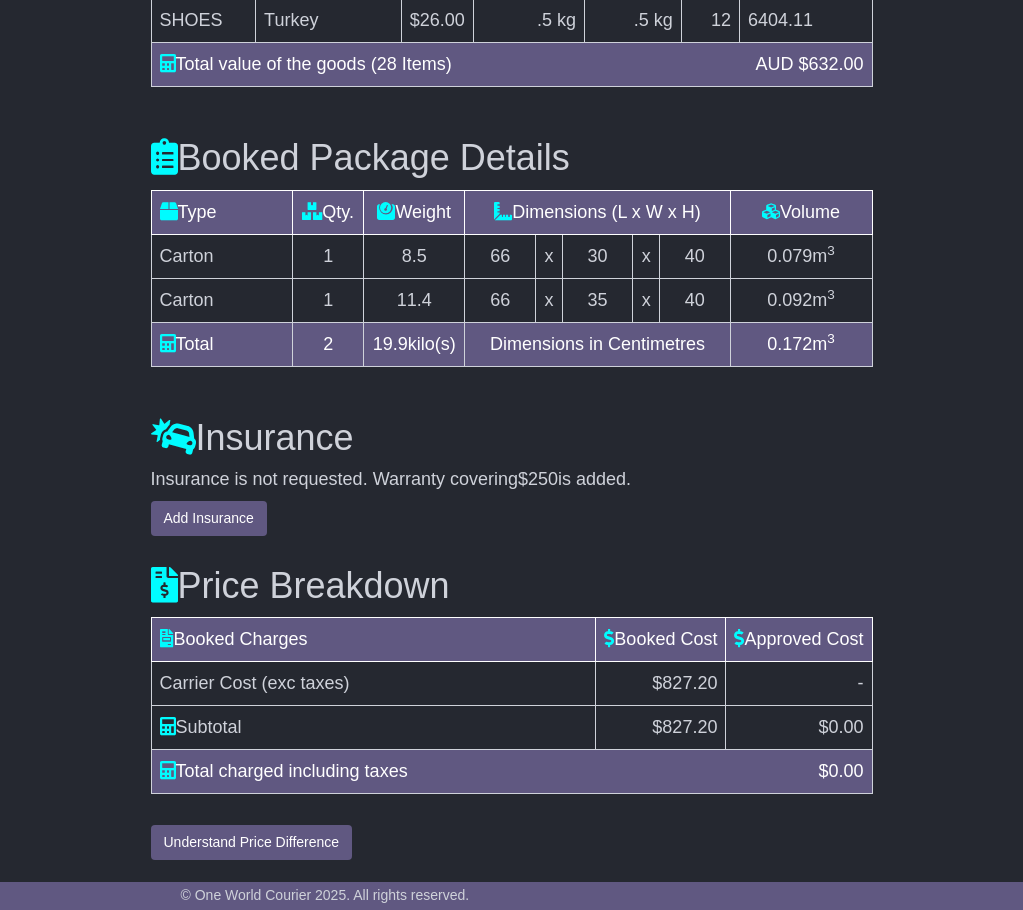 scroll, scrollTop: 2383, scrollLeft: 0, axis: vertical 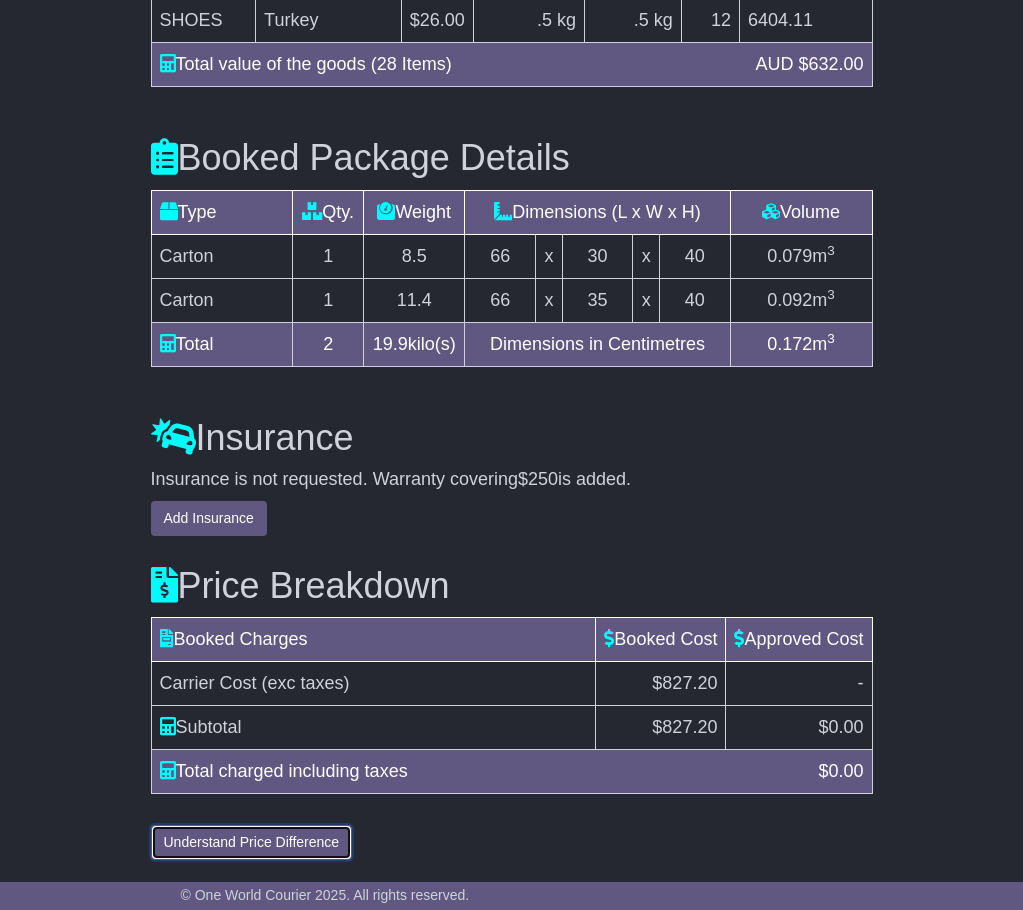 click on "Understand Price Difference" at bounding box center (252, 842) 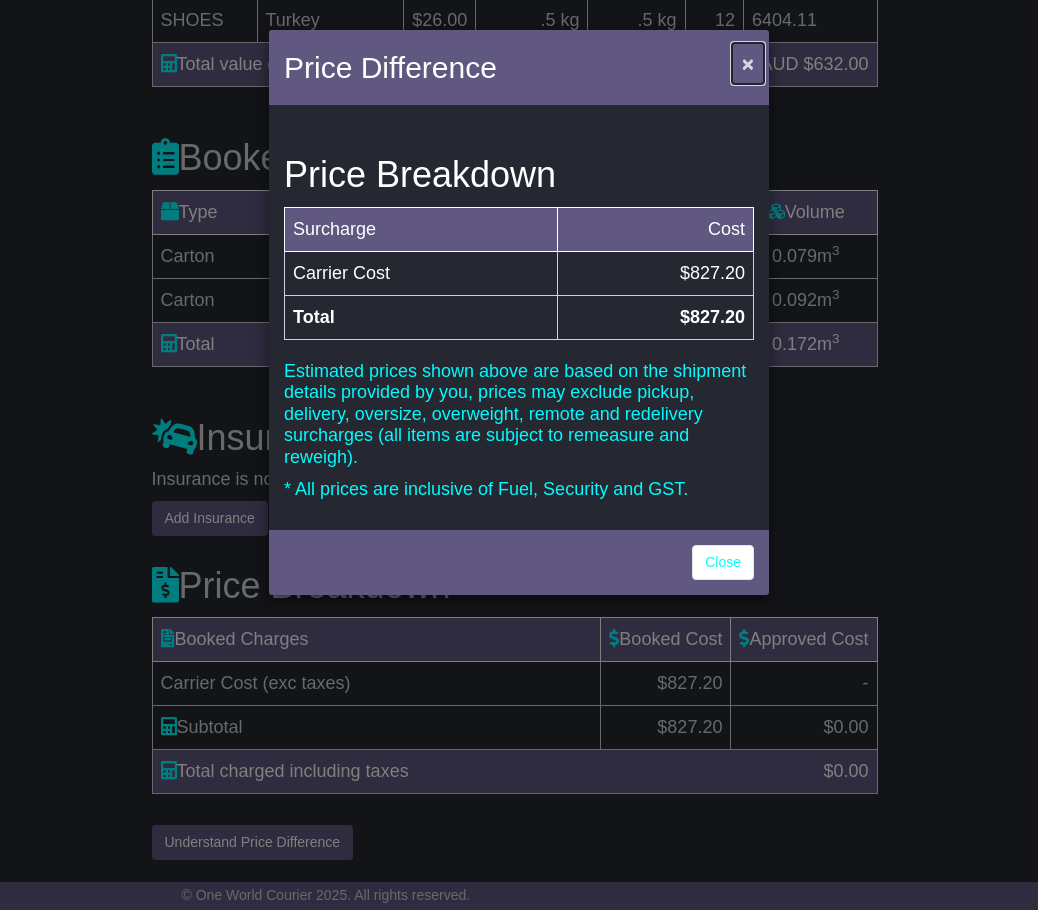 click on "×" at bounding box center [748, 63] 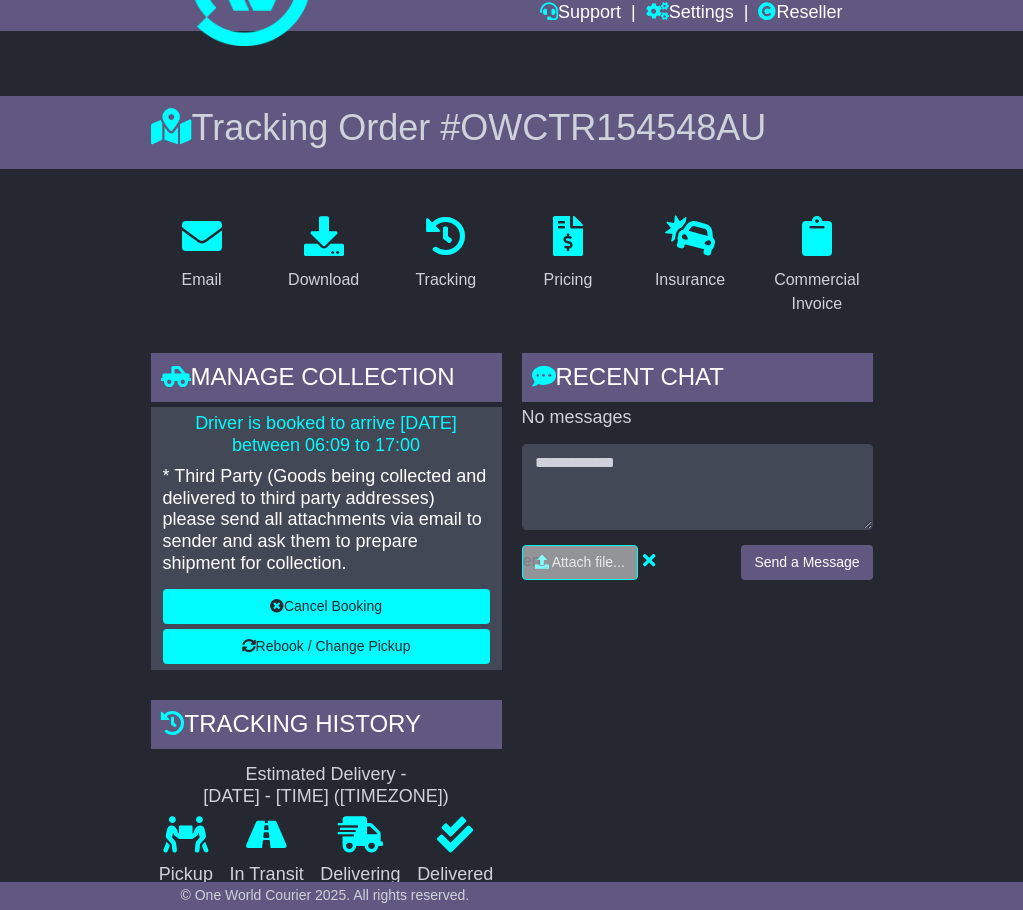 scroll, scrollTop: 0, scrollLeft: 0, axis: both 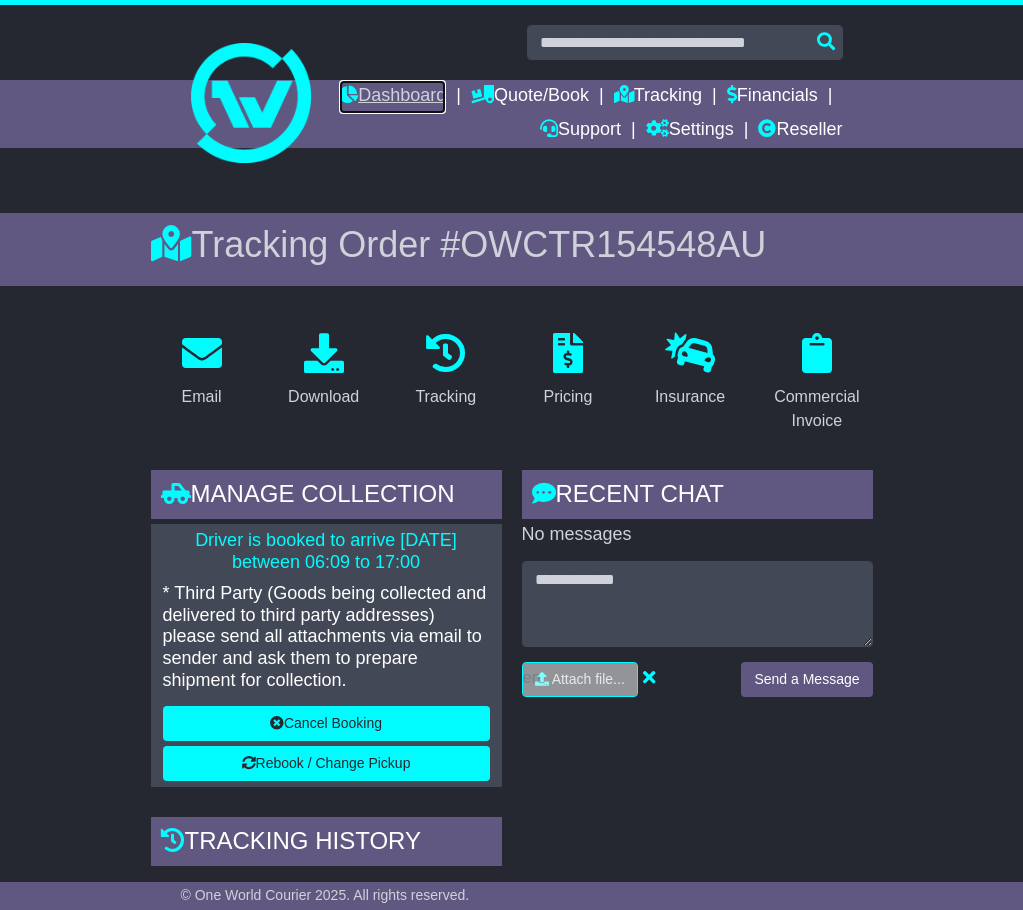 click on "Dashboard" at bounding box center (392, 97) 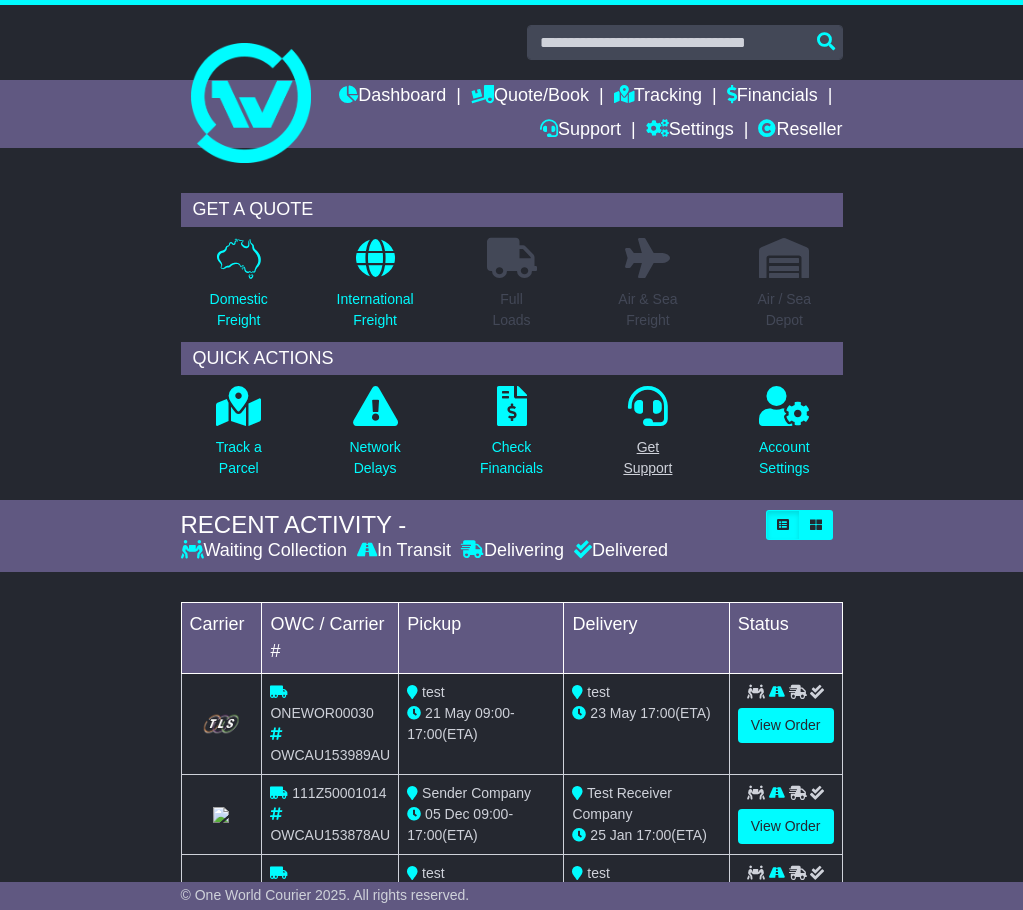 scroll, scrollTop: 0, scrollLeft: 0, axis: both 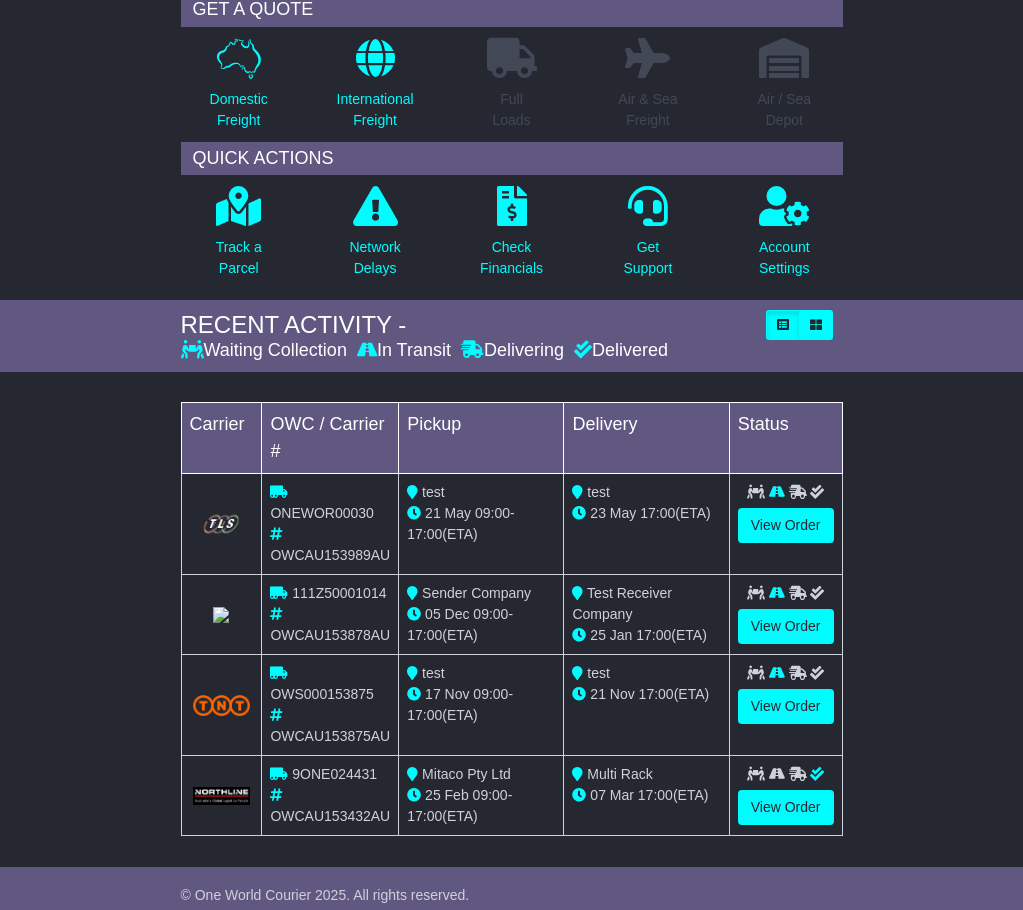 click at bounding box center [798, 673] 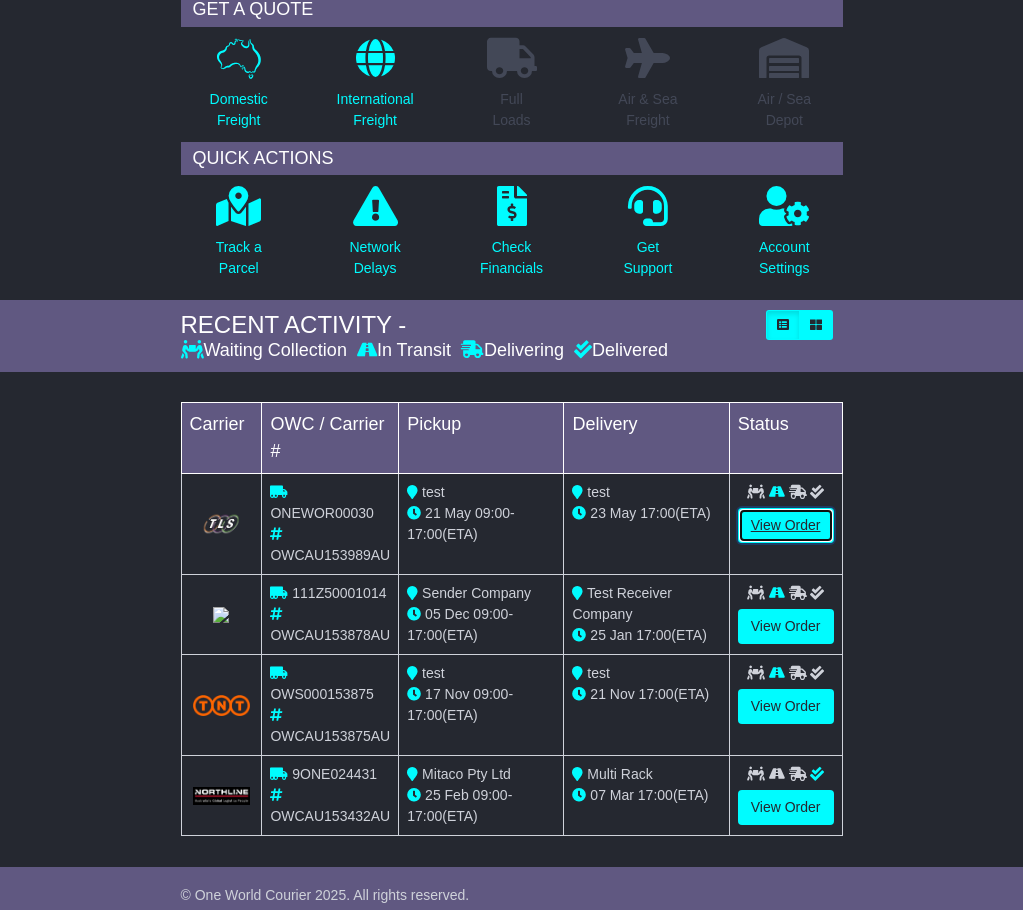 click on "View Order" at bounding box center (786, 525) 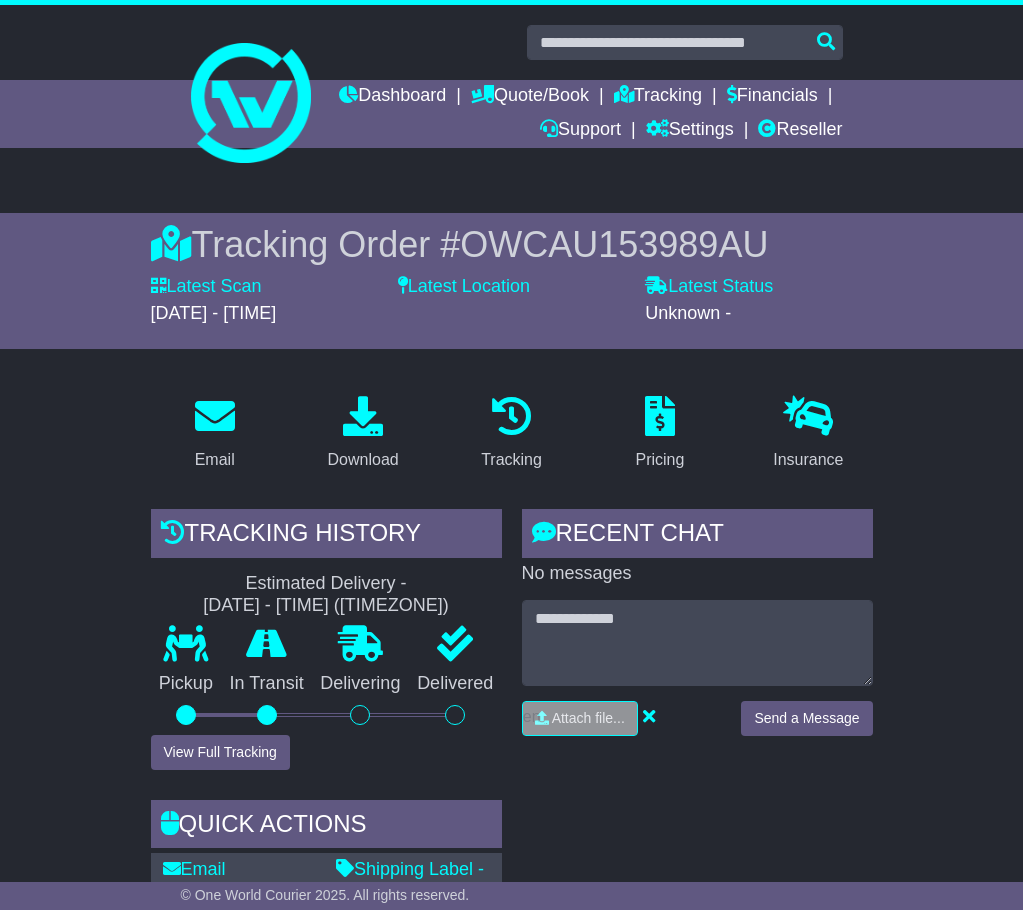 scroll, scrollTop: 0, scrollLeft: 0, axis: both 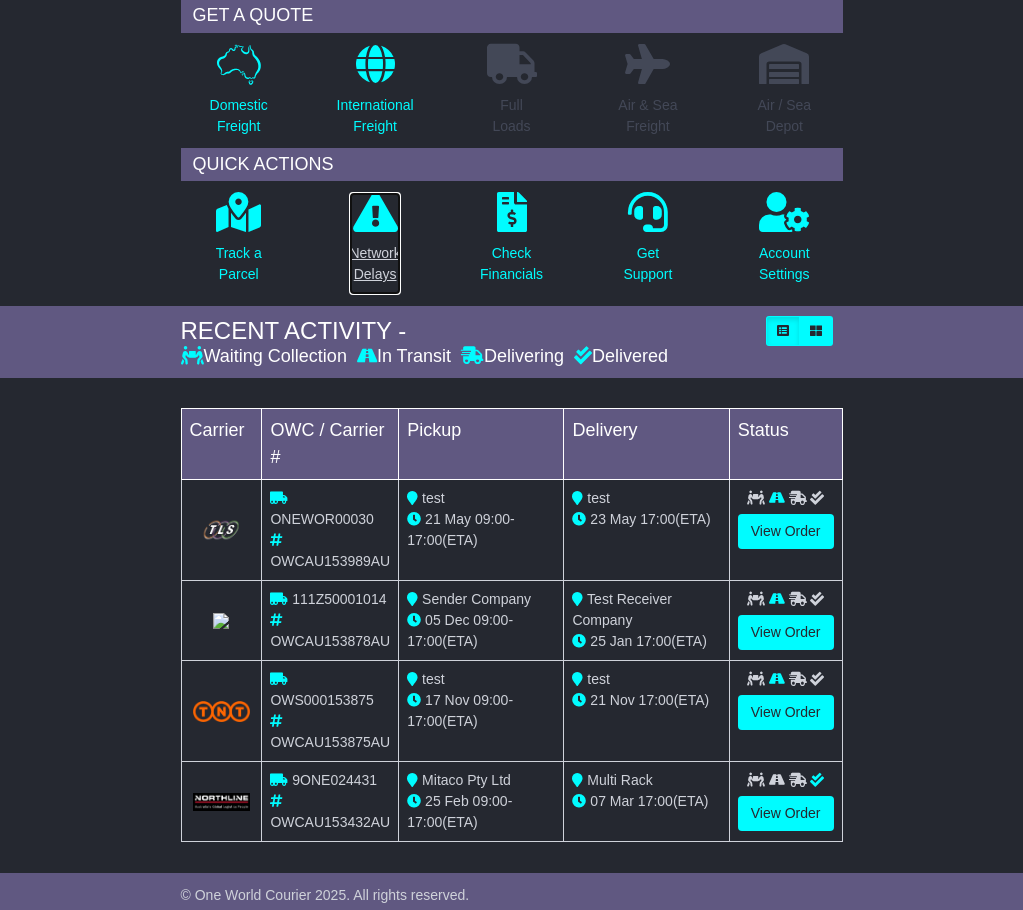 click at bounding box center (375, 212) 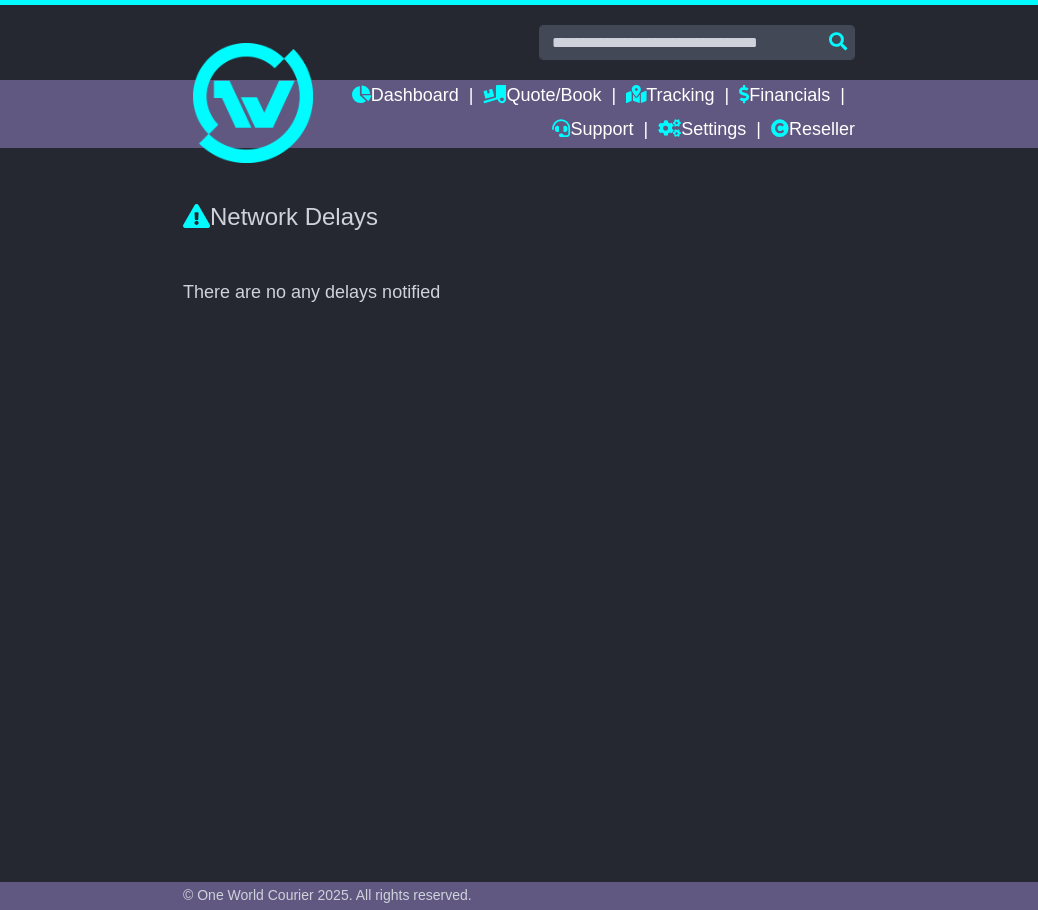 scroll, scrollTop: 0, scrollLeft: 0, axis: both 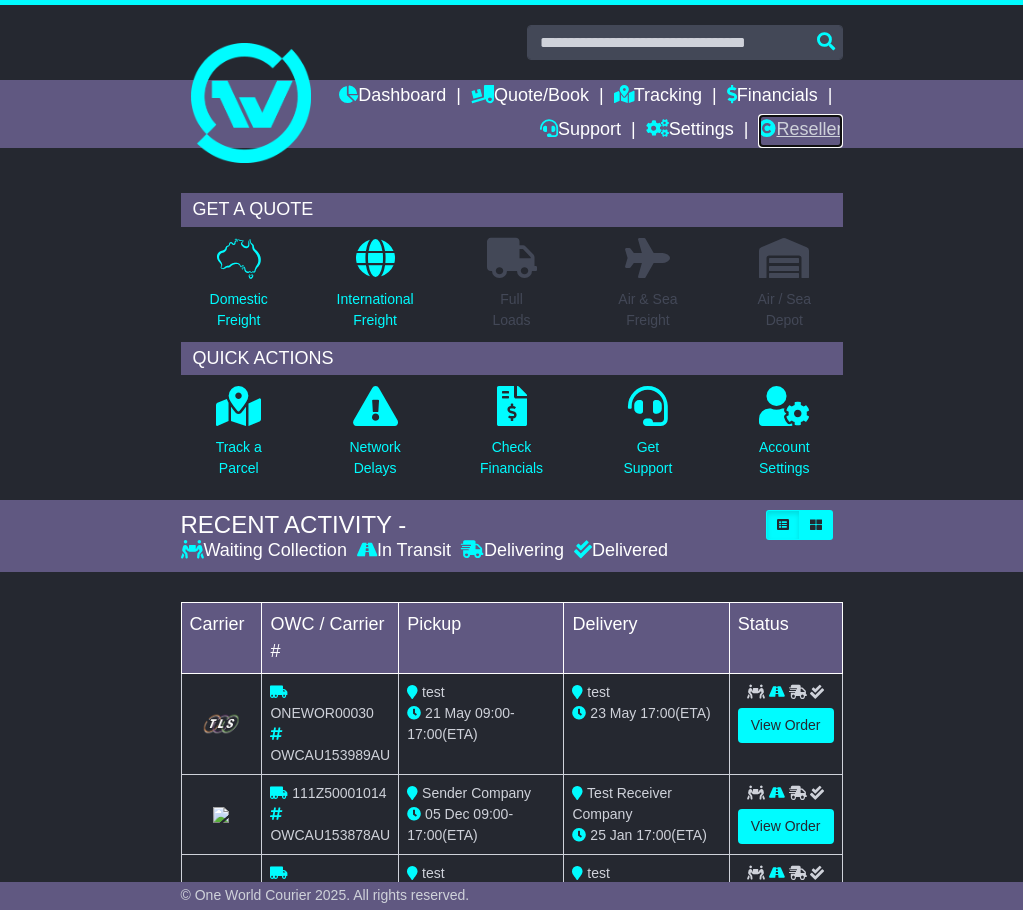click on "Reseller" at bounding box center (800, 131) 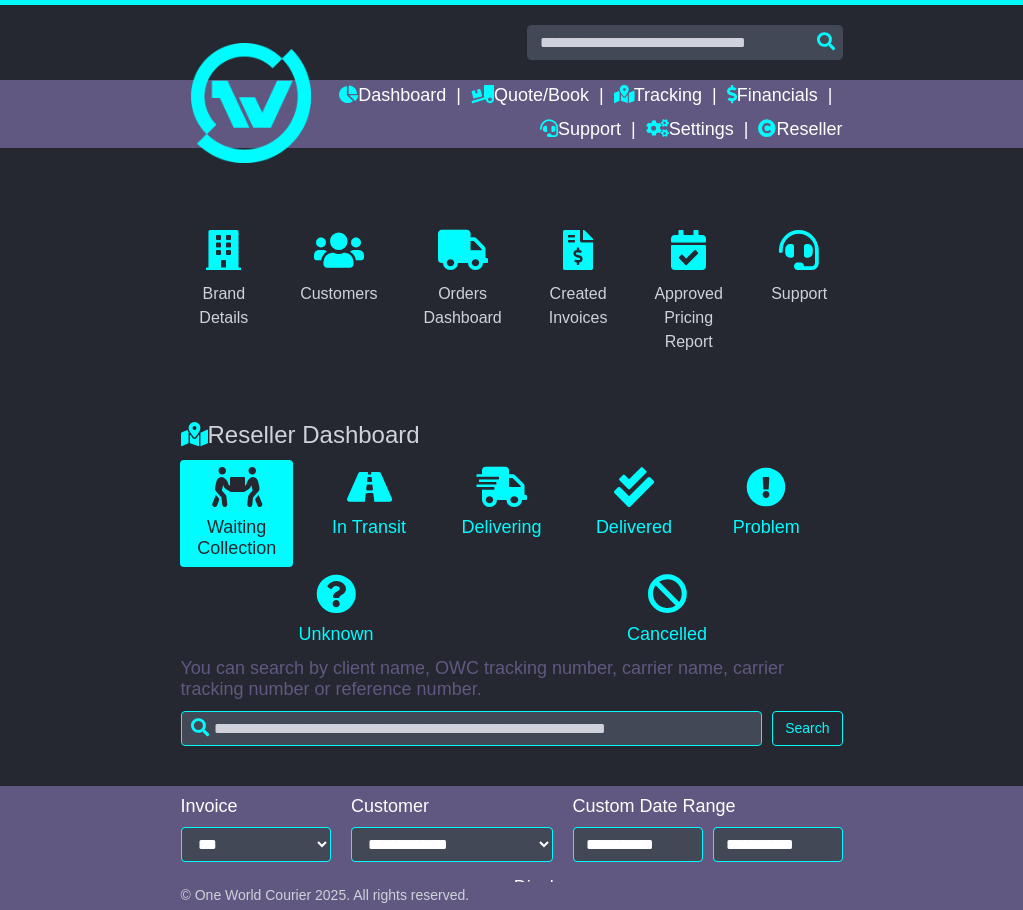 scroll, scrollTop: 0, scrollLeft: 0, axis: both 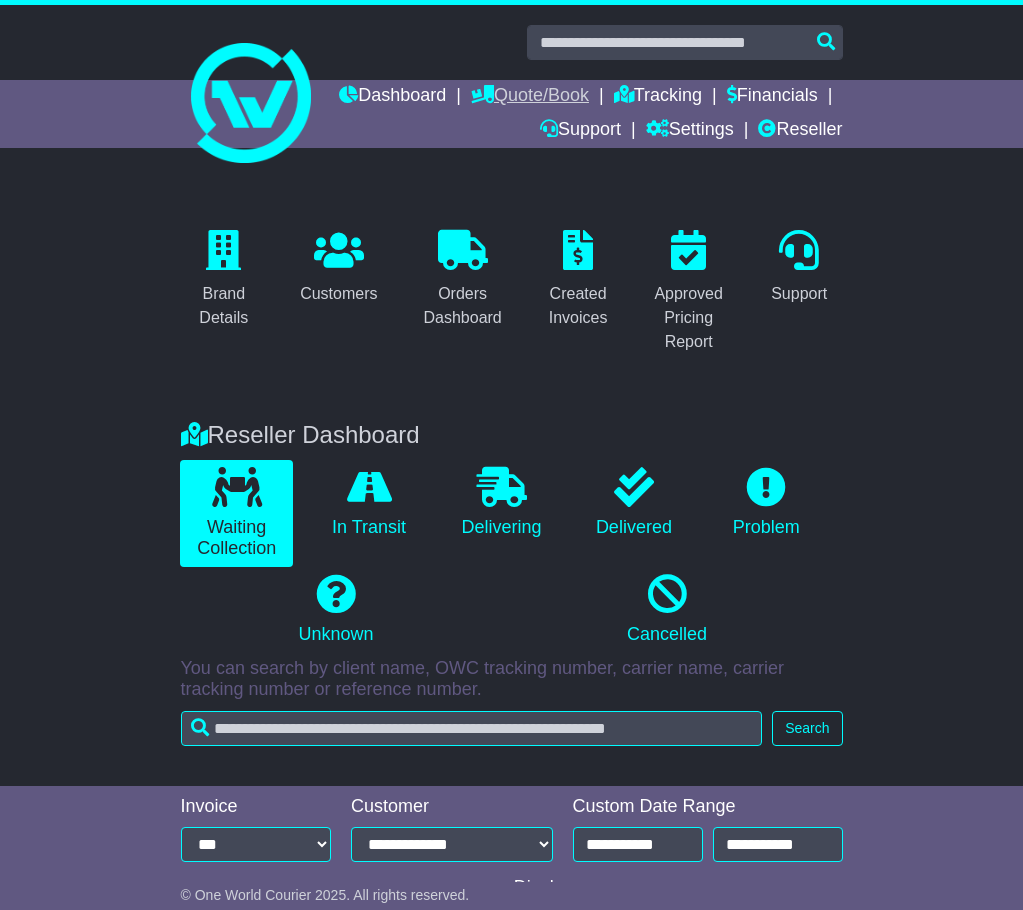 click on "Quote/Book" at bounding box center [530, 97] 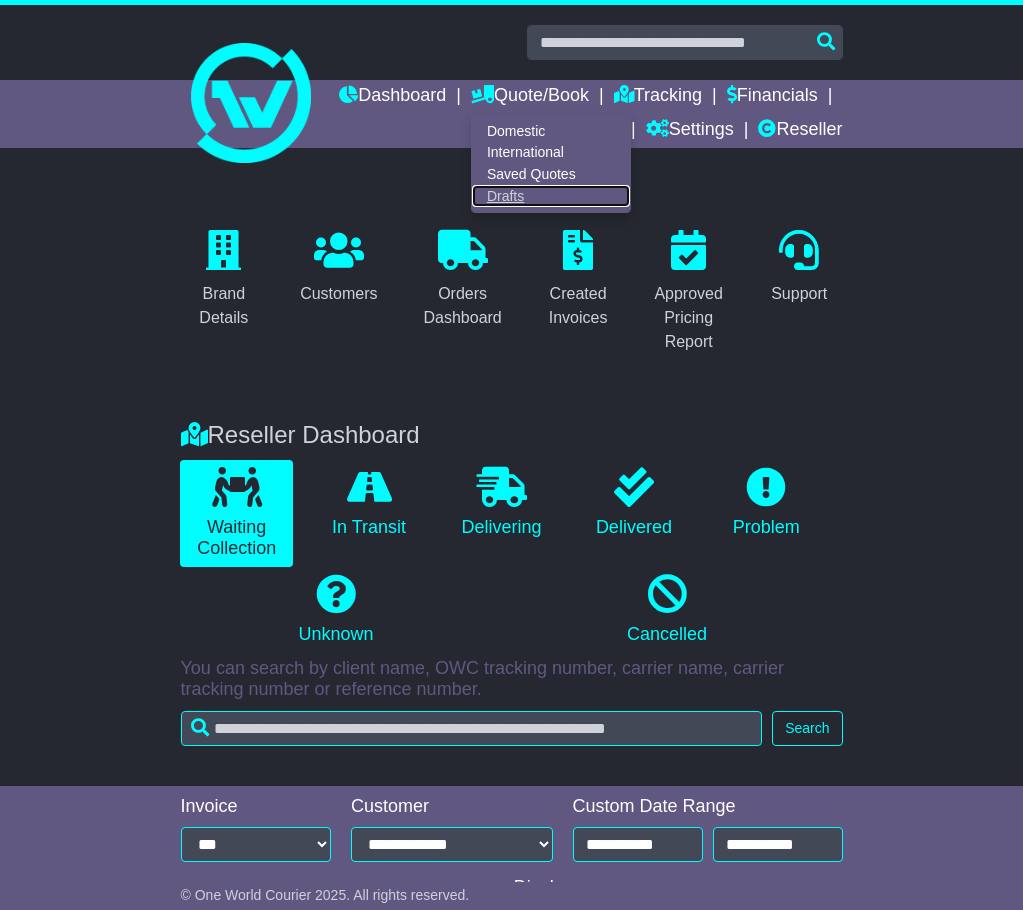 click on "Drafts" at bounding box center (551, 196) 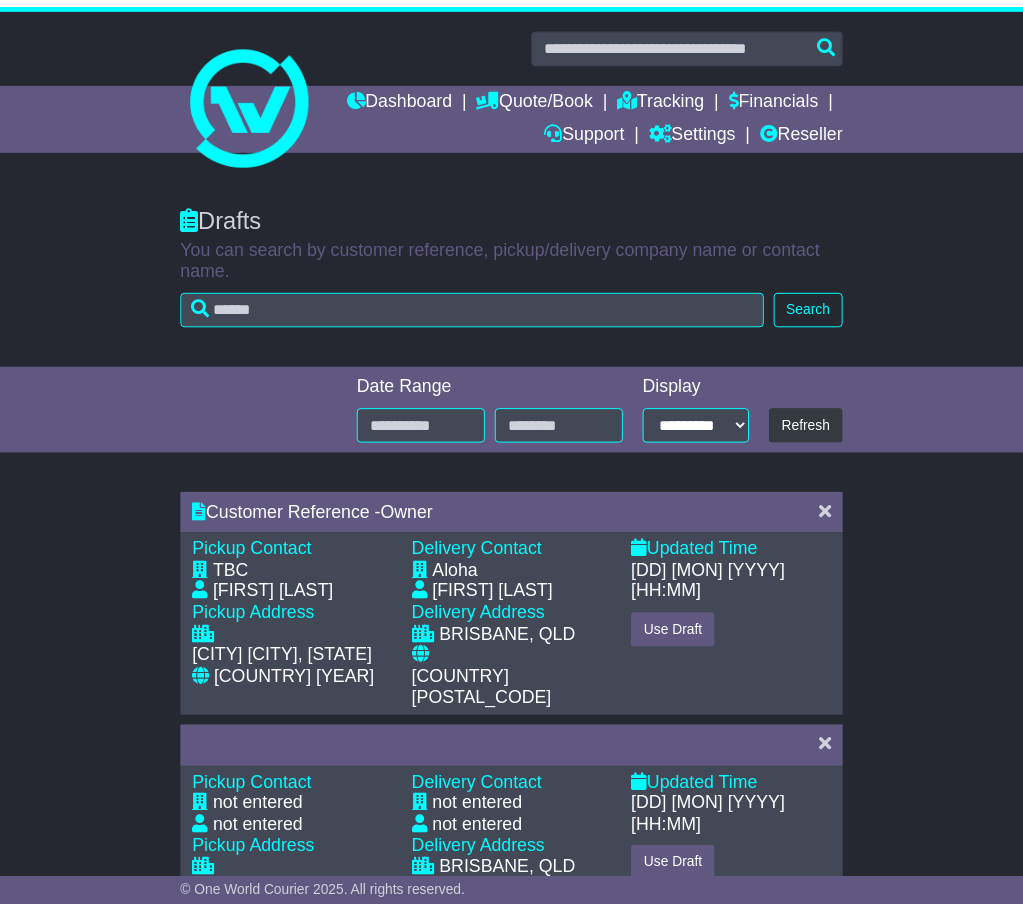 scroll, scrollTop: 0, scrollLeft: 0, axis: both 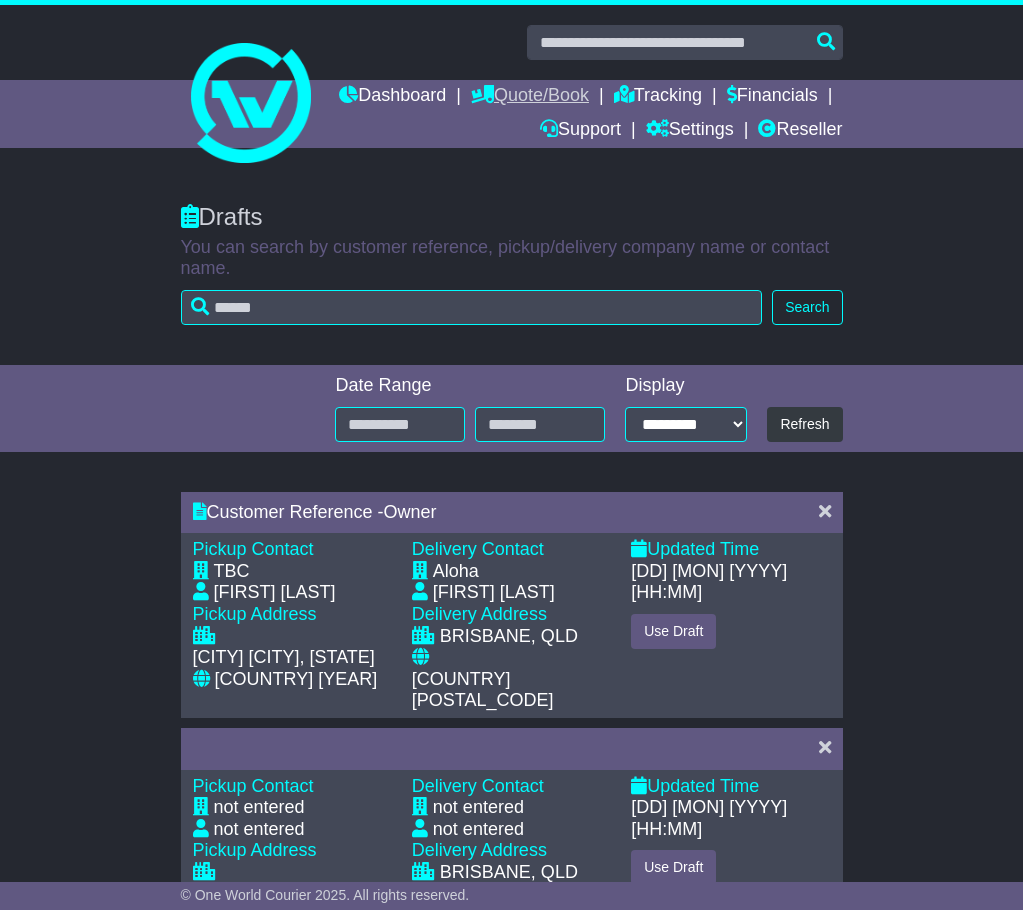 click on "Quote/Book" at bounding box center (530, 97) 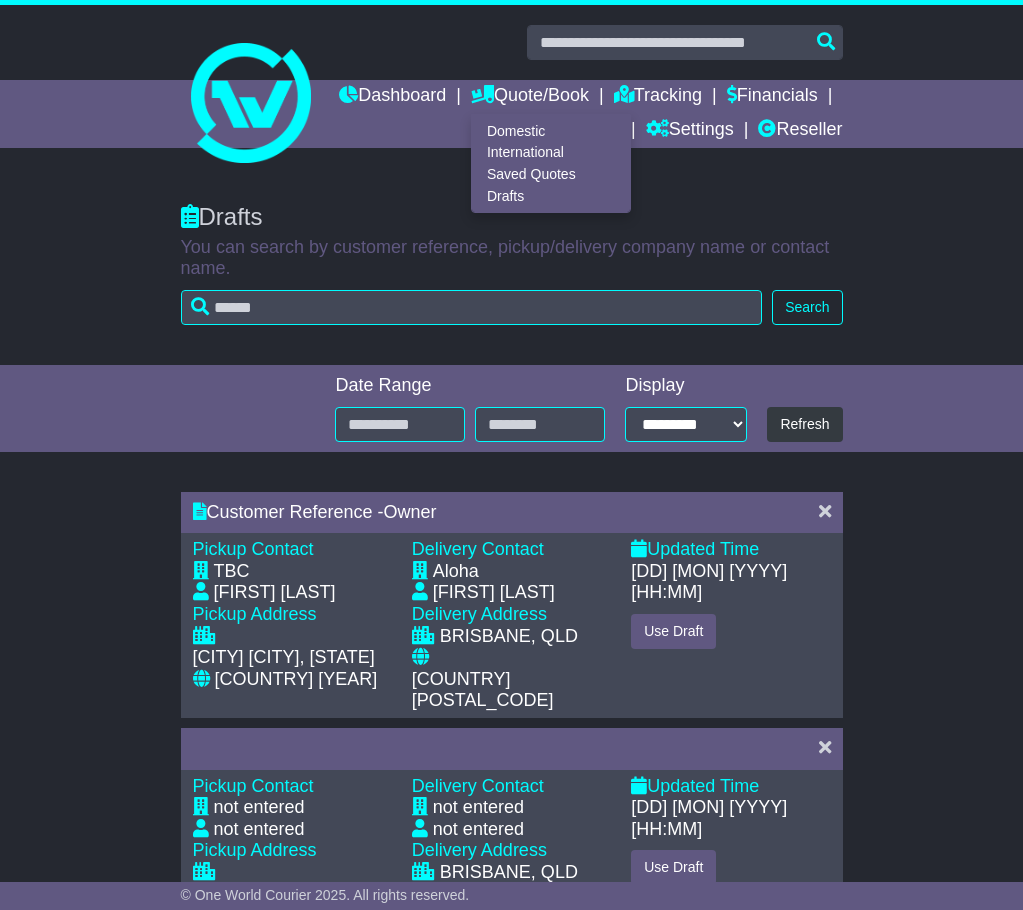 click on "Drafts
You can search by customer reference, pickup/delivery company name or contact name.
Search" at bounding box center [511, 274] 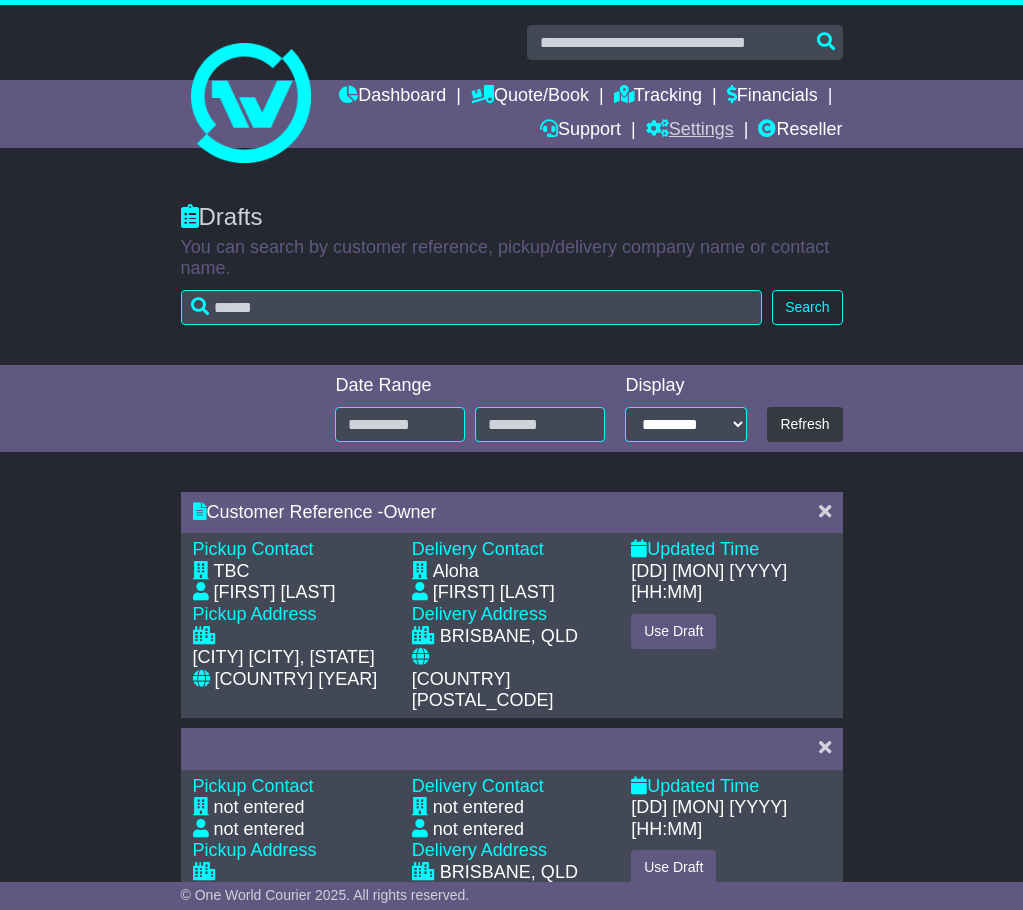 click on "Settings" at bounding box center [690, 131] 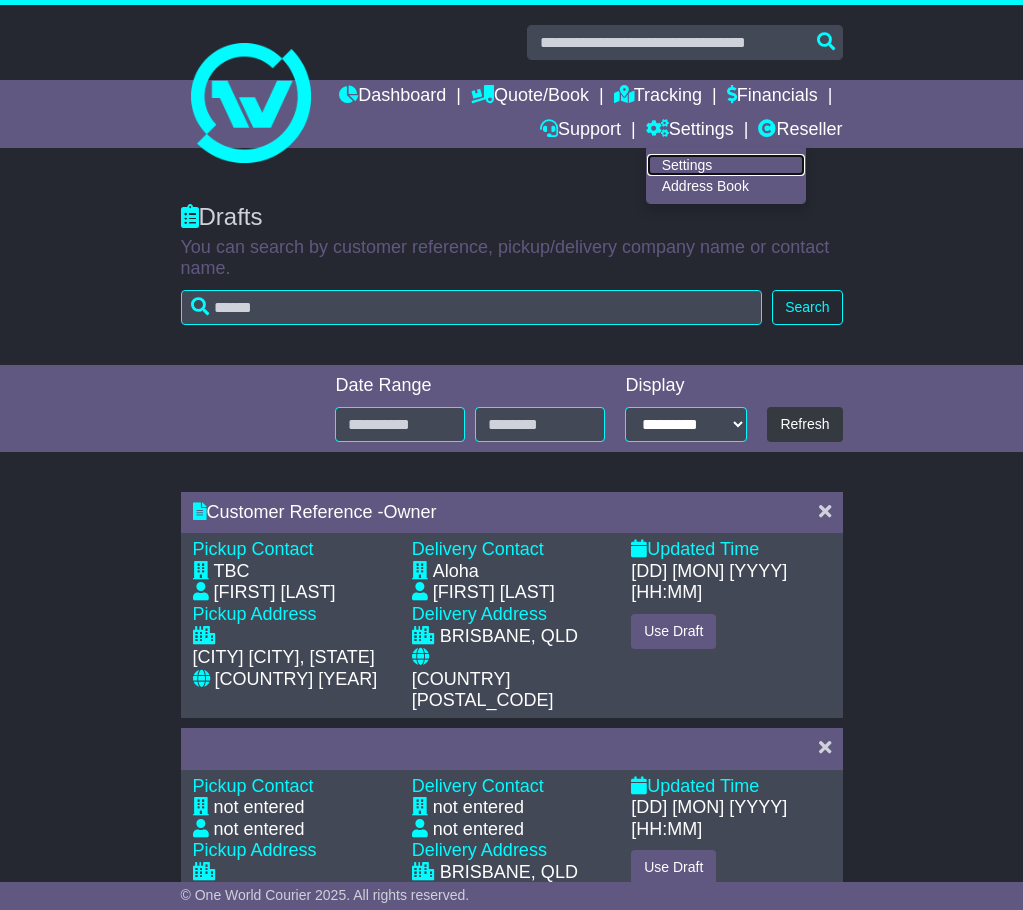 click on "Settings" at bounding box center (726, 165) 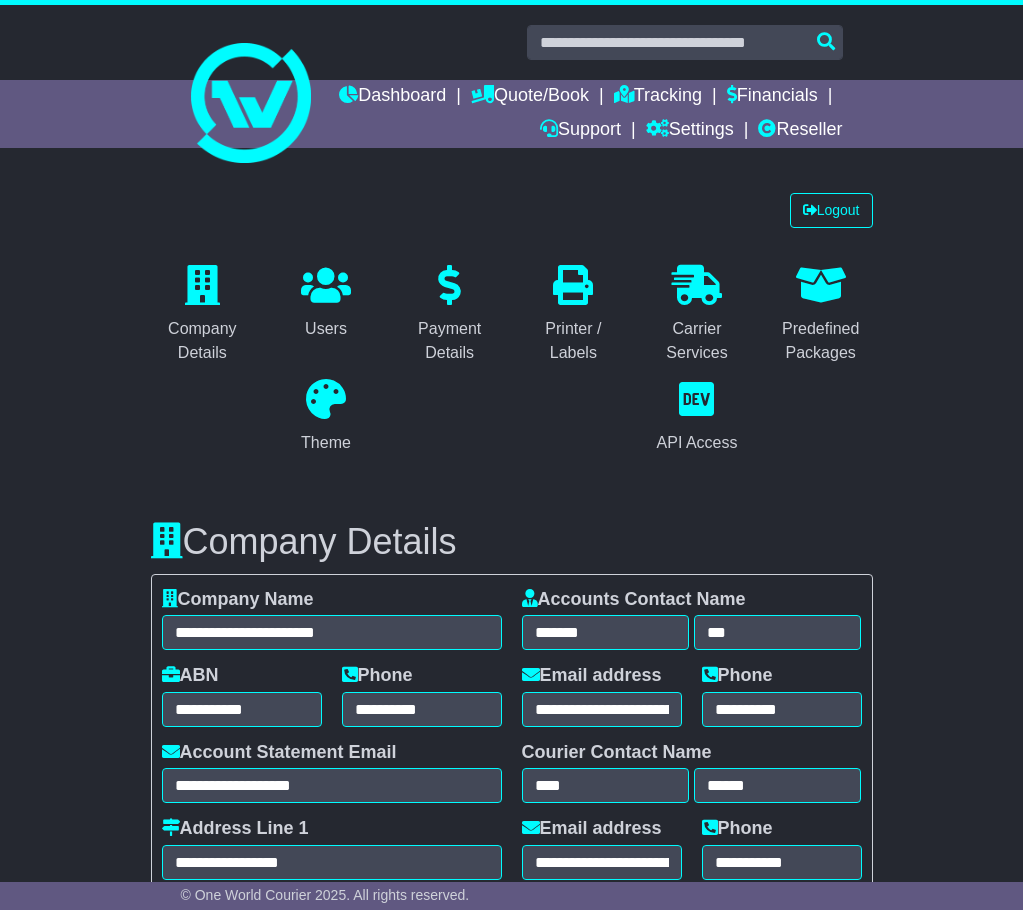 select on "**********" 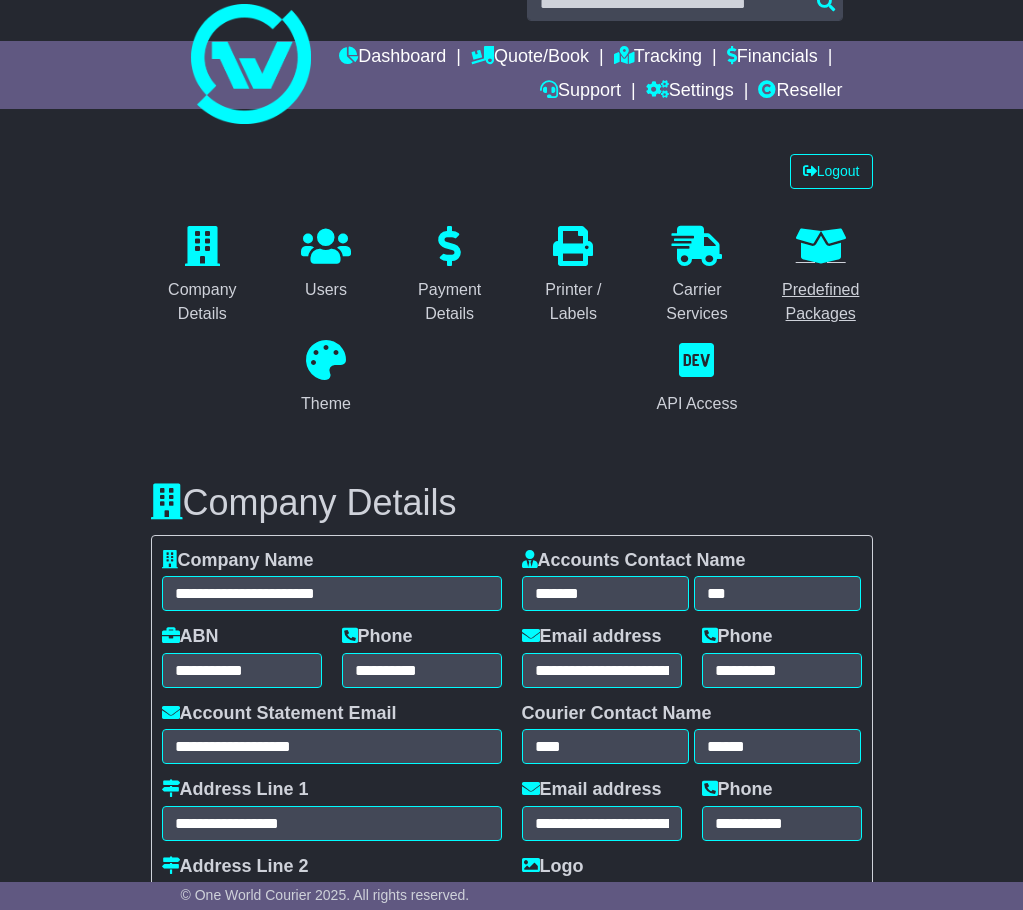 scroll, scrollTop: 0, scrollLeft: 0, axis: both 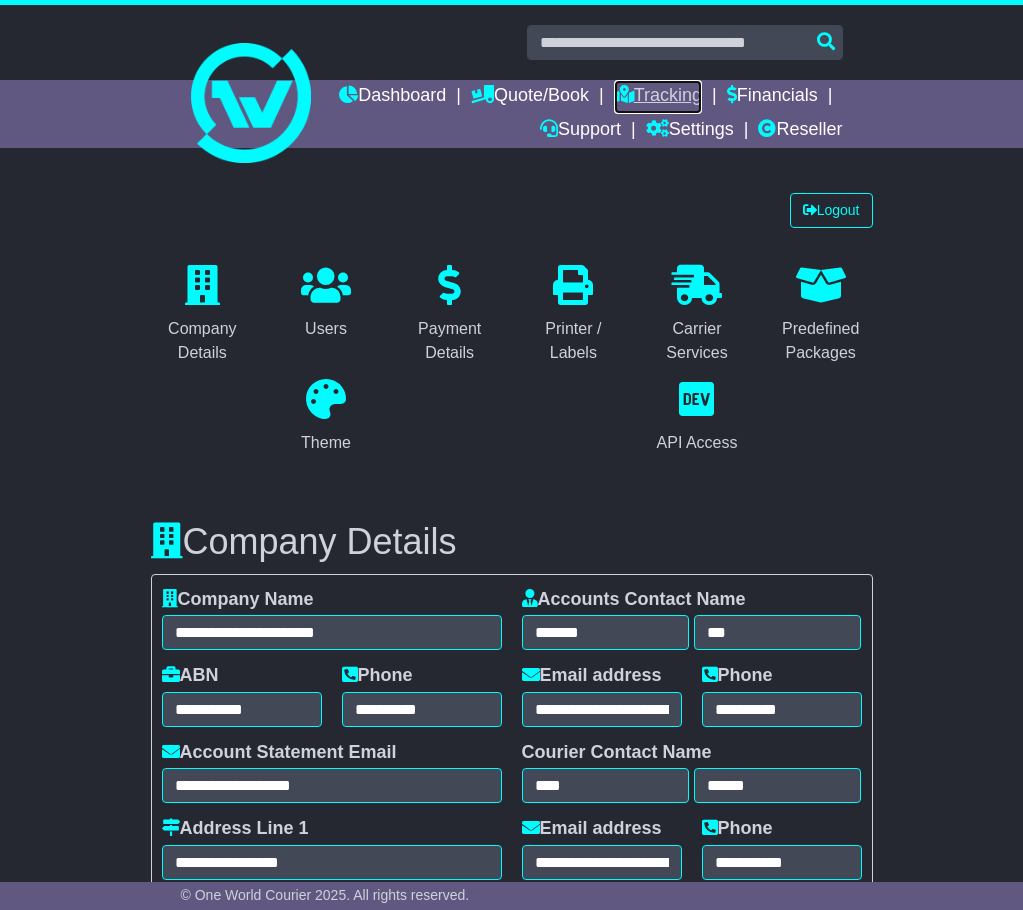 click on "Tracking" at bounding box center [658, 97] 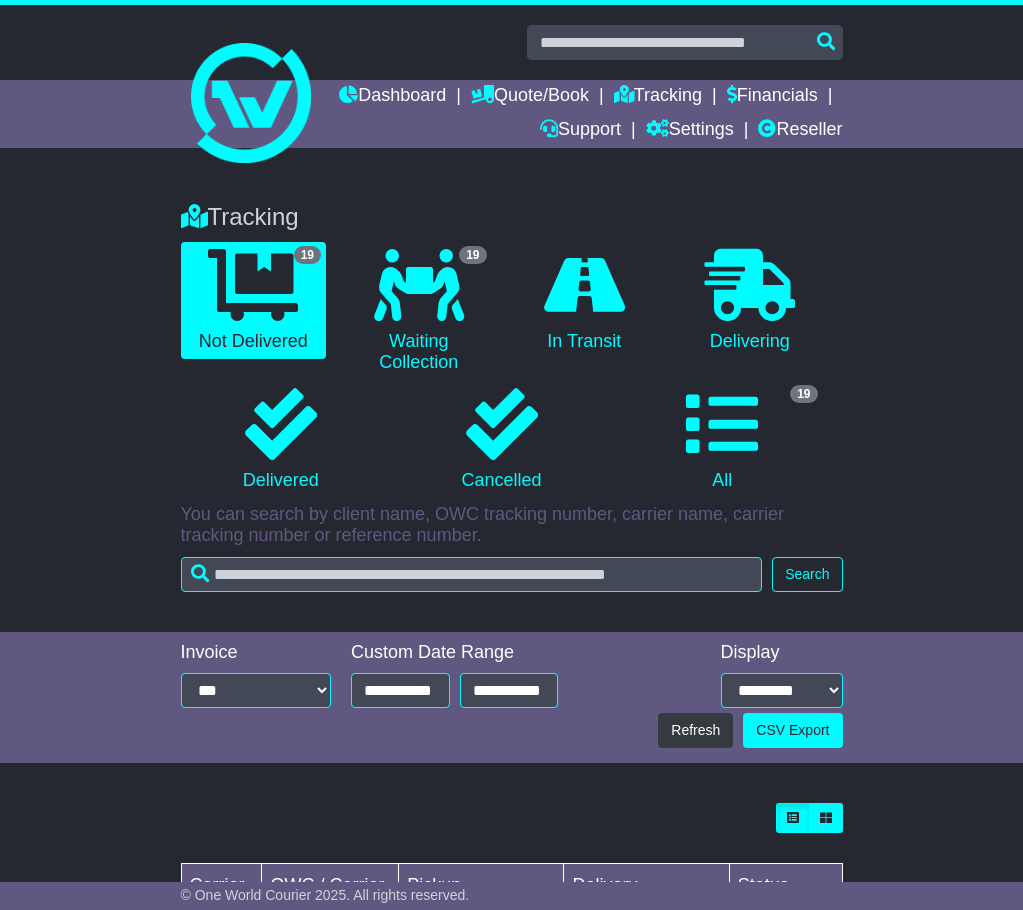 scroll, scrollTop: 0, scrollLeft: 0, axis: both 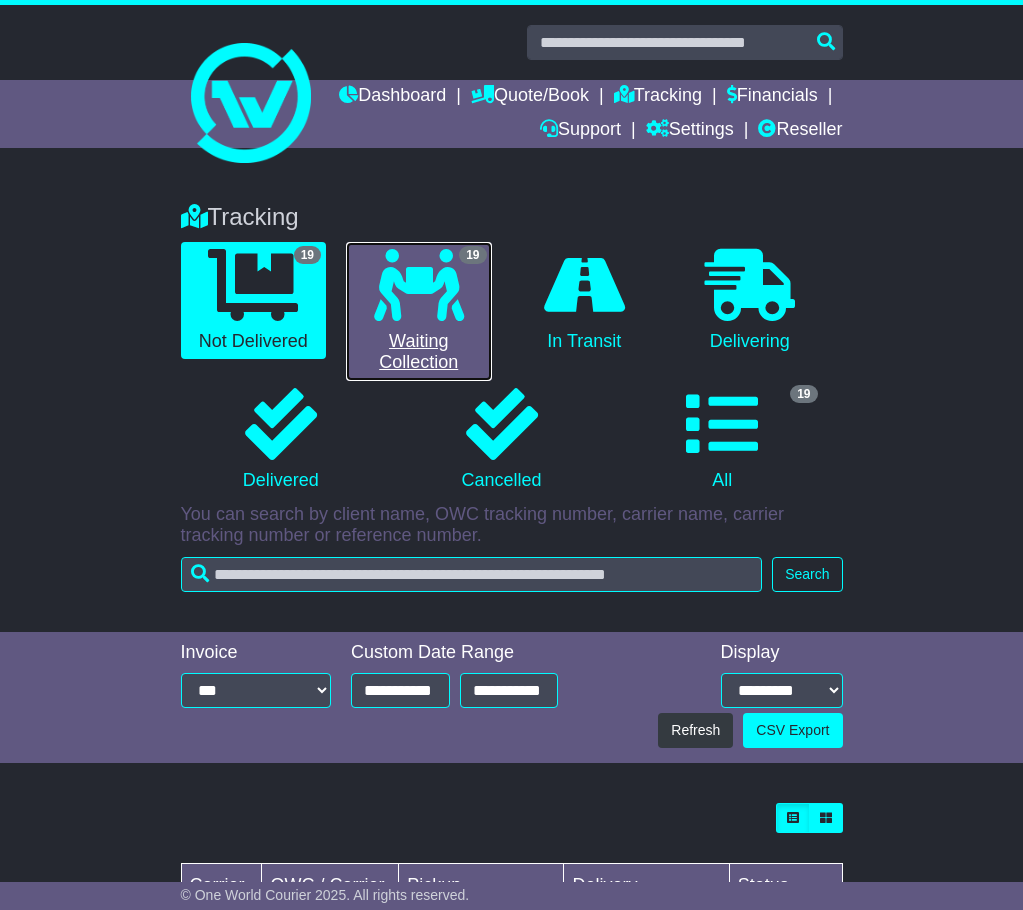 click at bounding box center [419, 285] 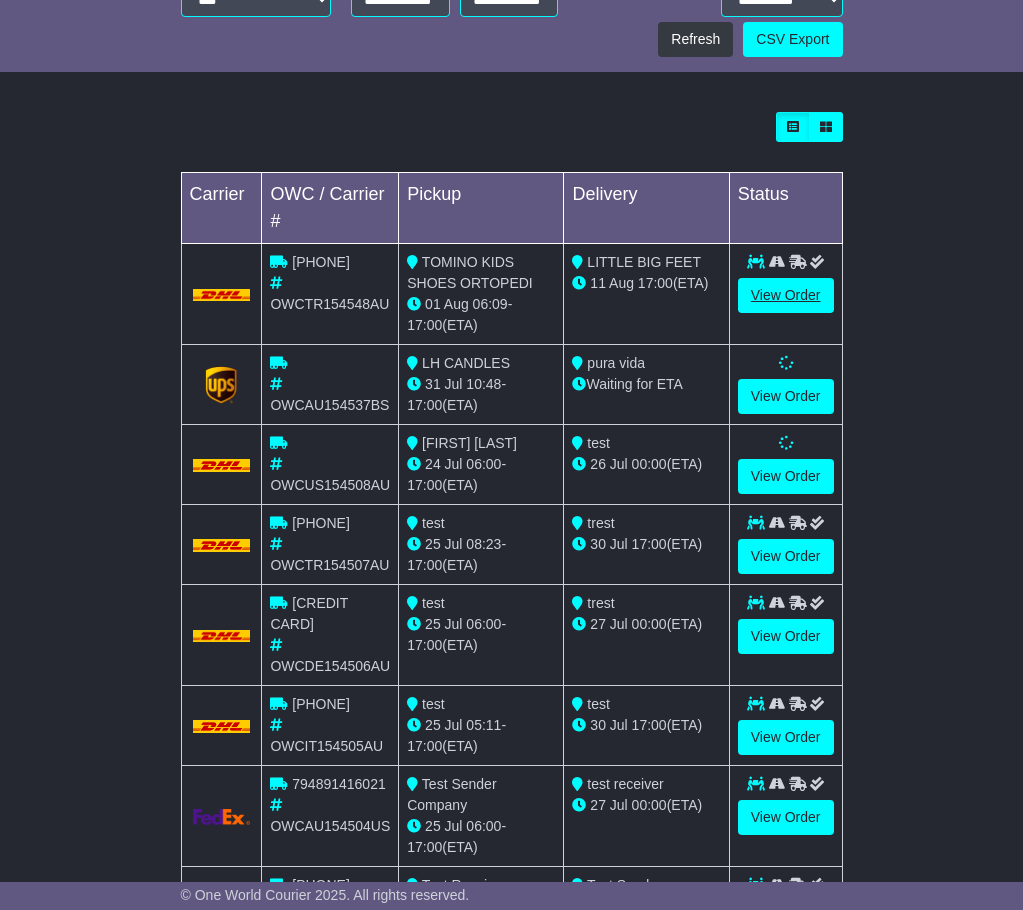 scroll, scrollTop: 700, scrollLeft: 0, axis: vertical 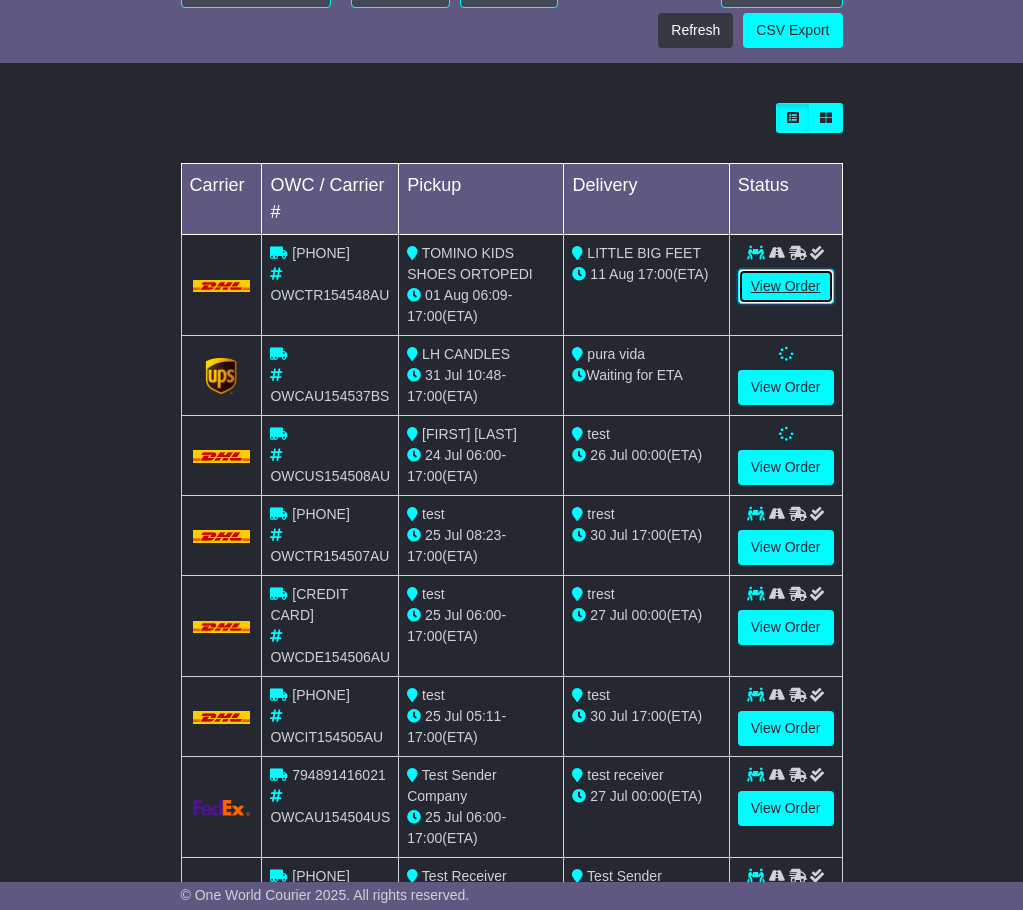 click on "View Order" at bounding box center (786, 286) 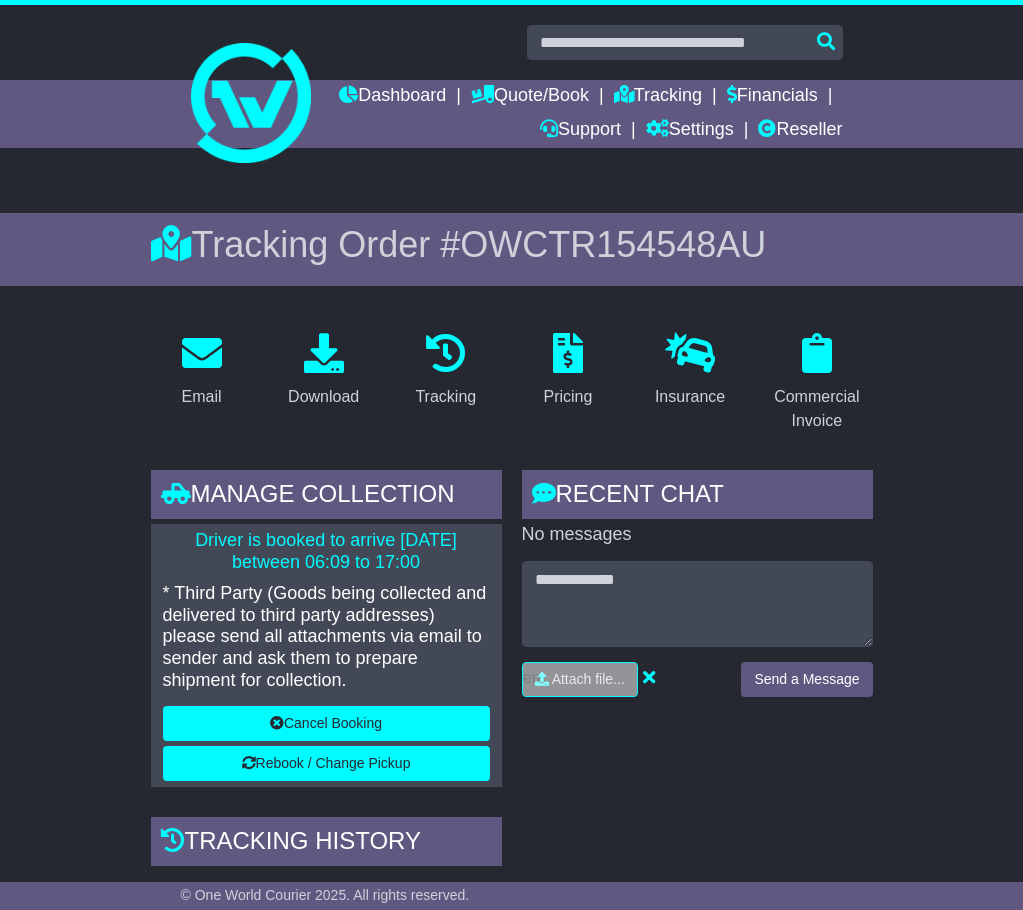 scroll, scrollTop: 0, scrollLeft: 0, axis: both 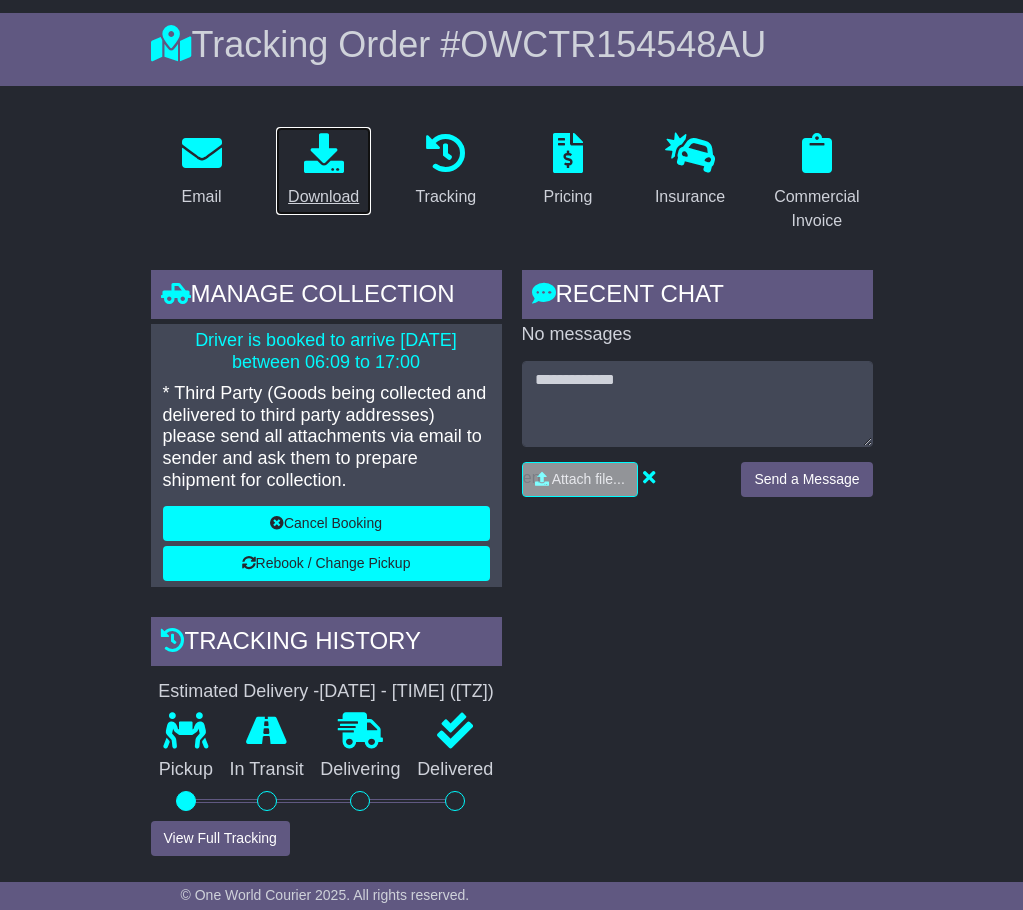 click at bounding box center [324, 153] 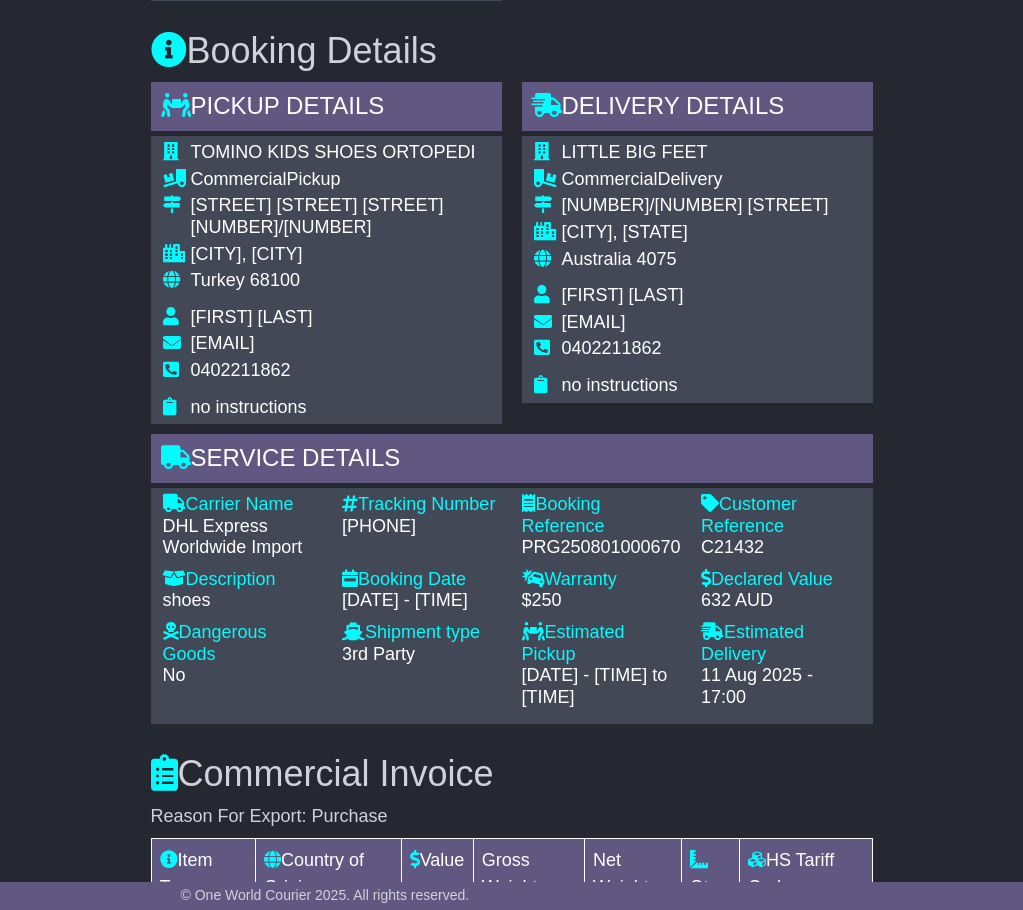 scroll, scrollTop: 1400, scrollLeft: 0, axis: vertical 